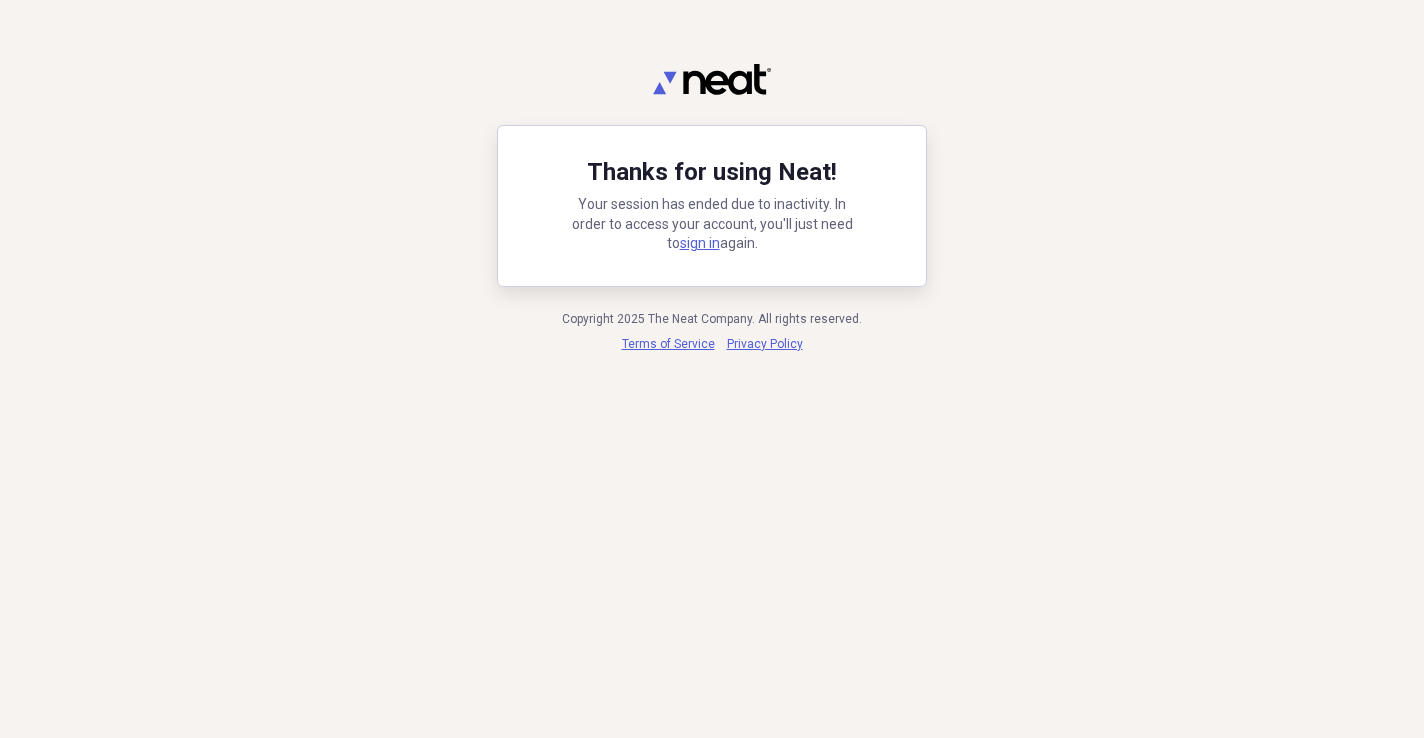 scroll, scrollTop: 0, scrollLeft: 0, axis: both 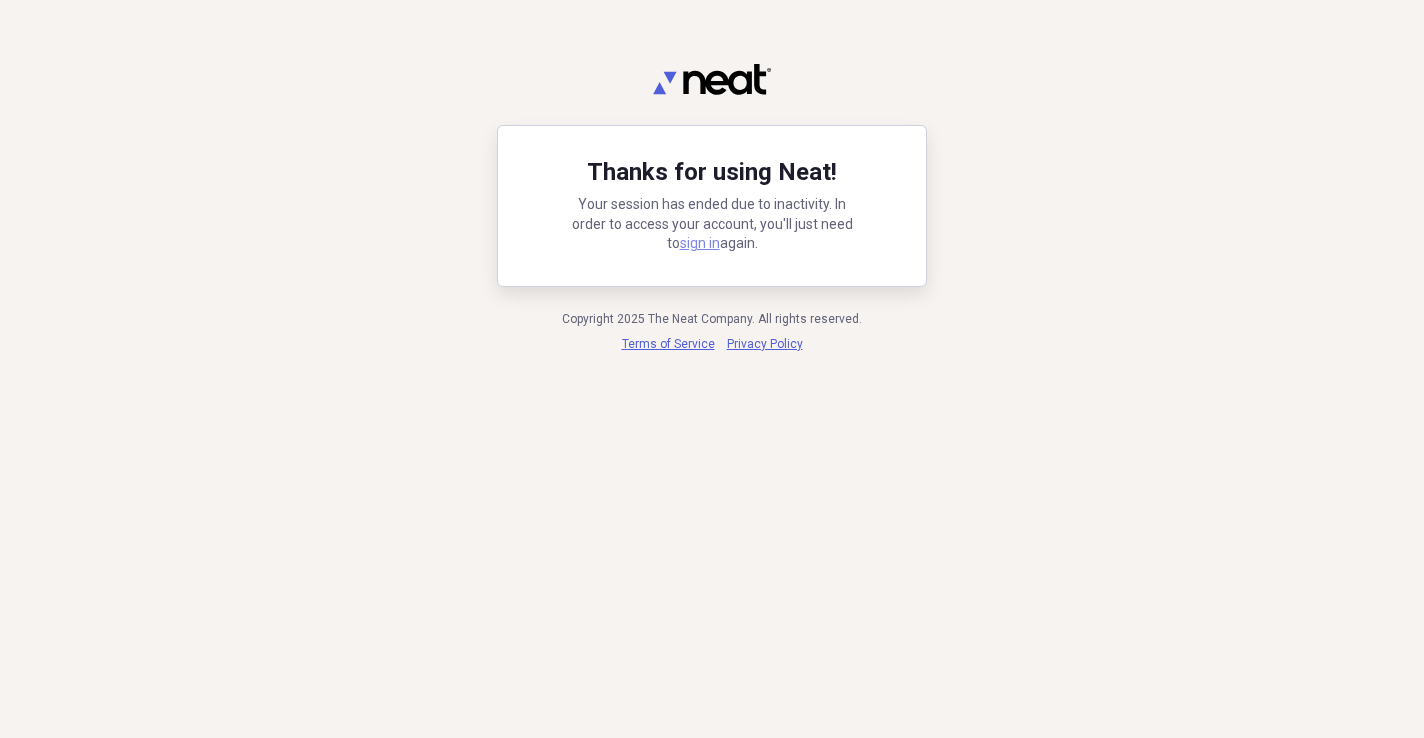 click on "sign in" at bounding box center (700, 243) 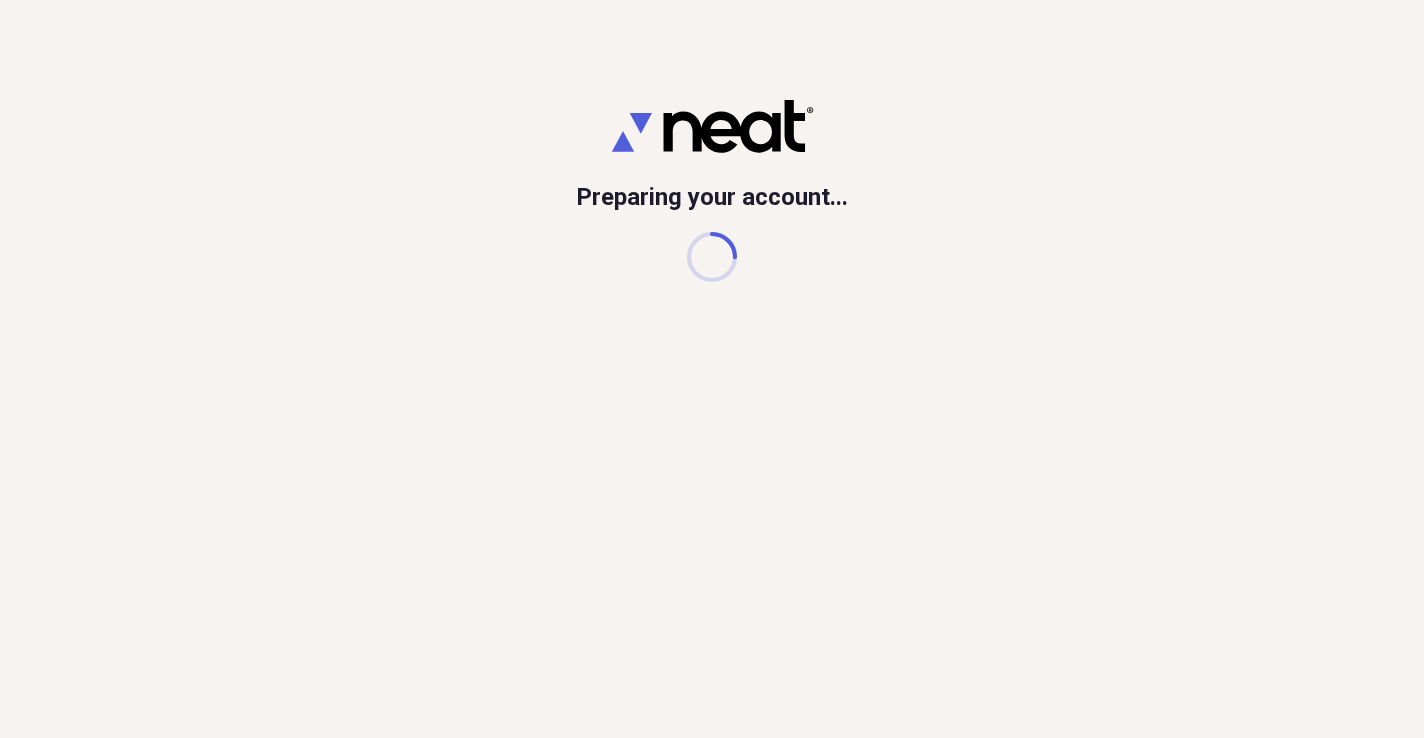 scroll, scrollTop: 0, scrollLeft: 0, axis: both 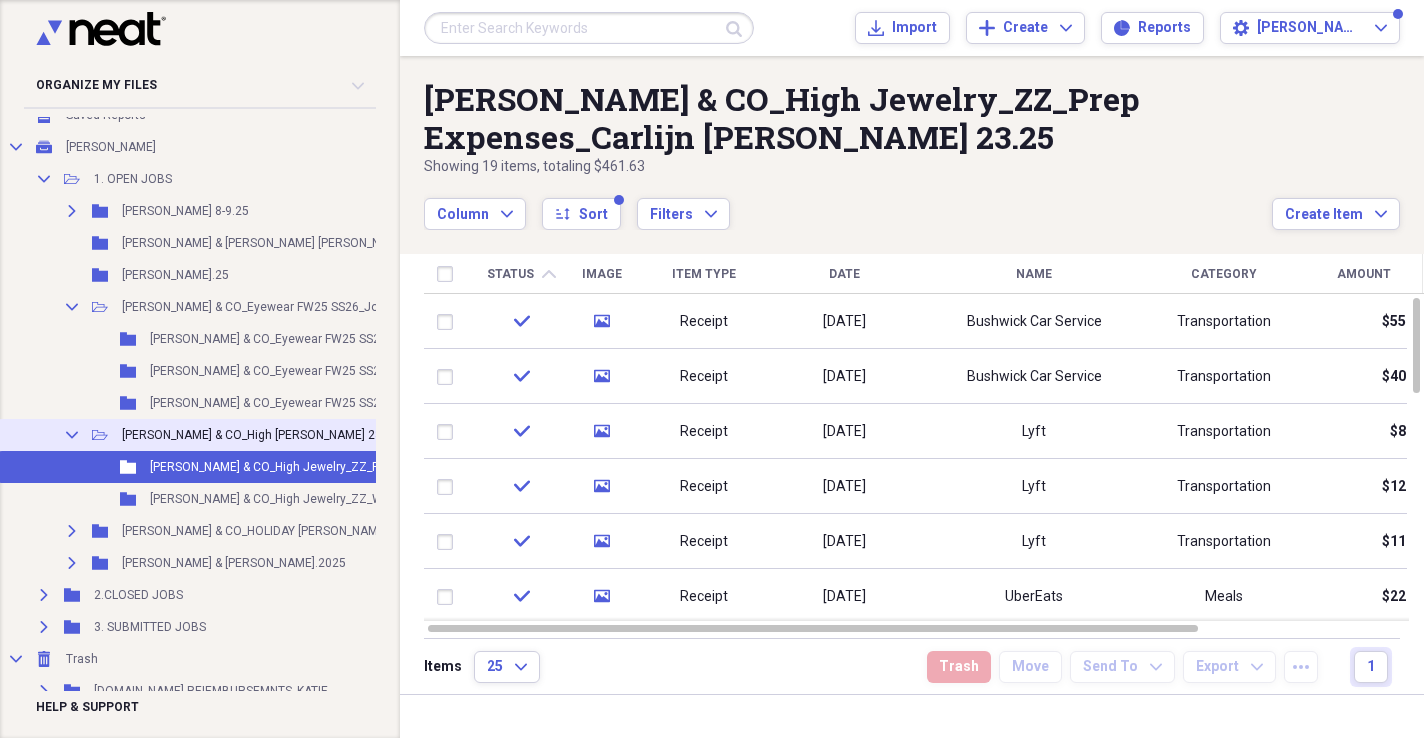 click on "Collapse" at bounding box center (72, 435) 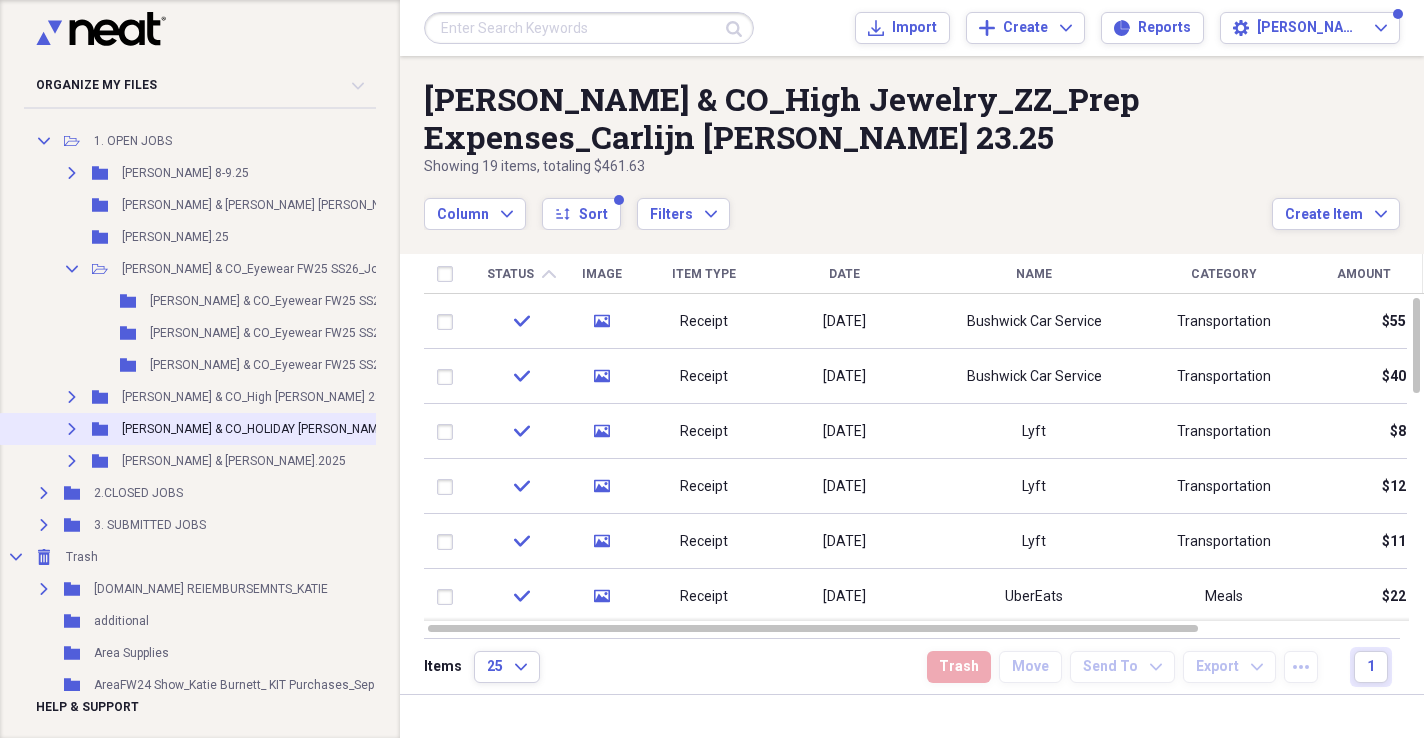 scroll, scrollTop: 157, scrollLeft: 0, axis: vertical 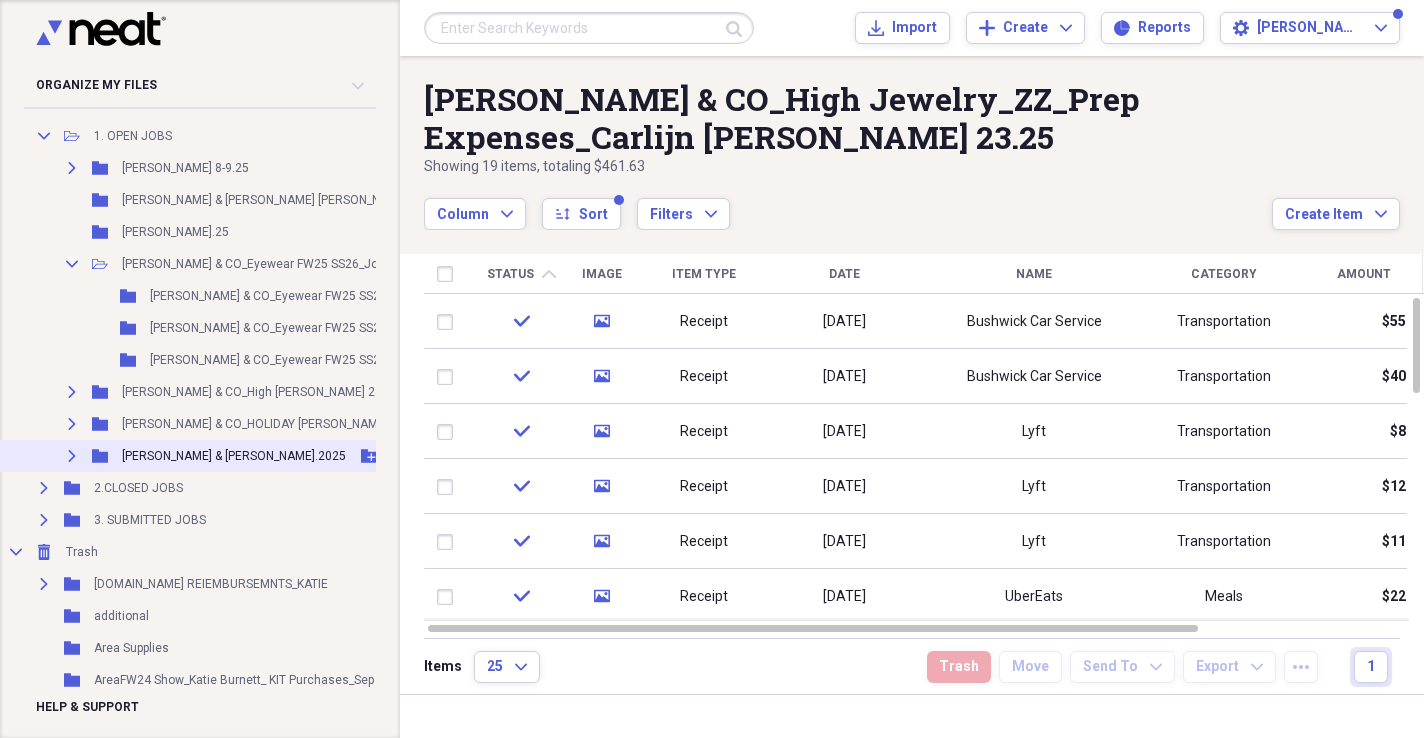 click on "Expand" 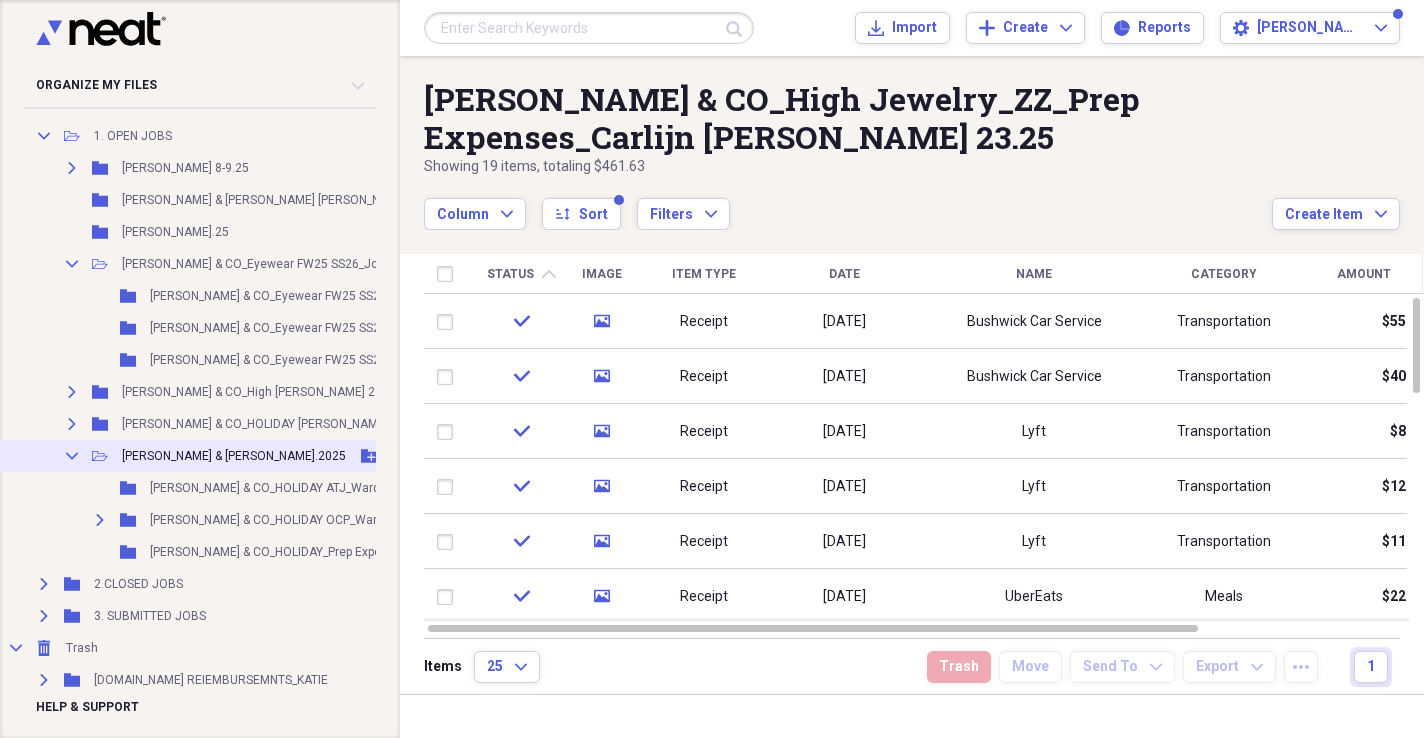 click on "Collapse" 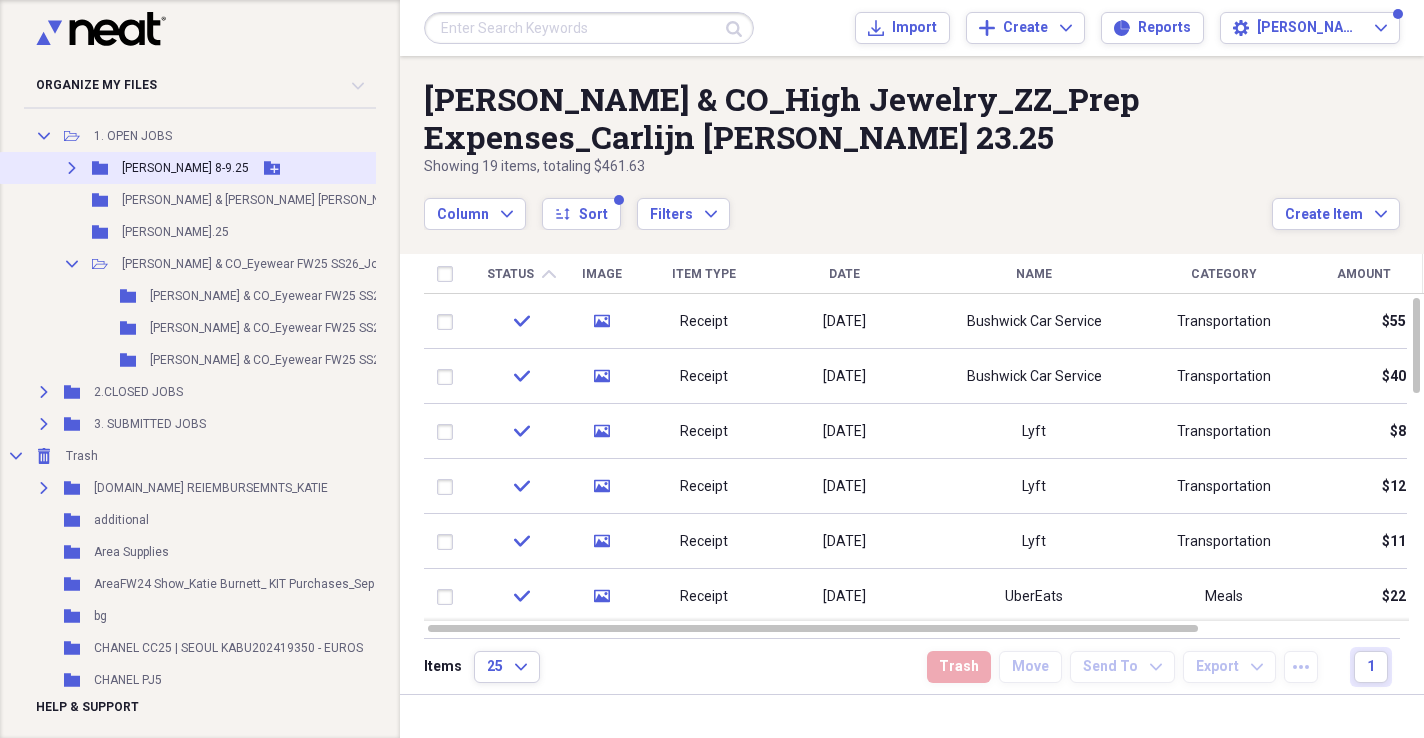 click 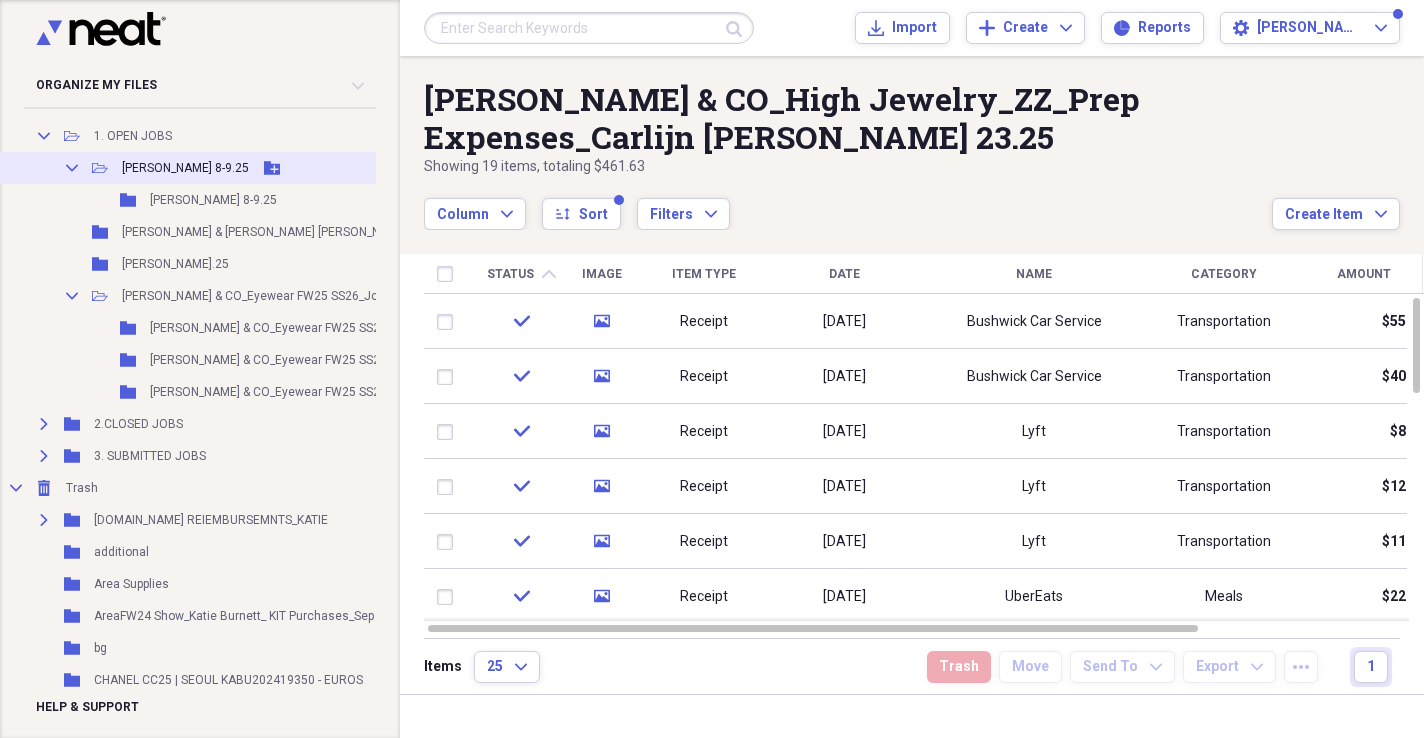 click on "Collapse" 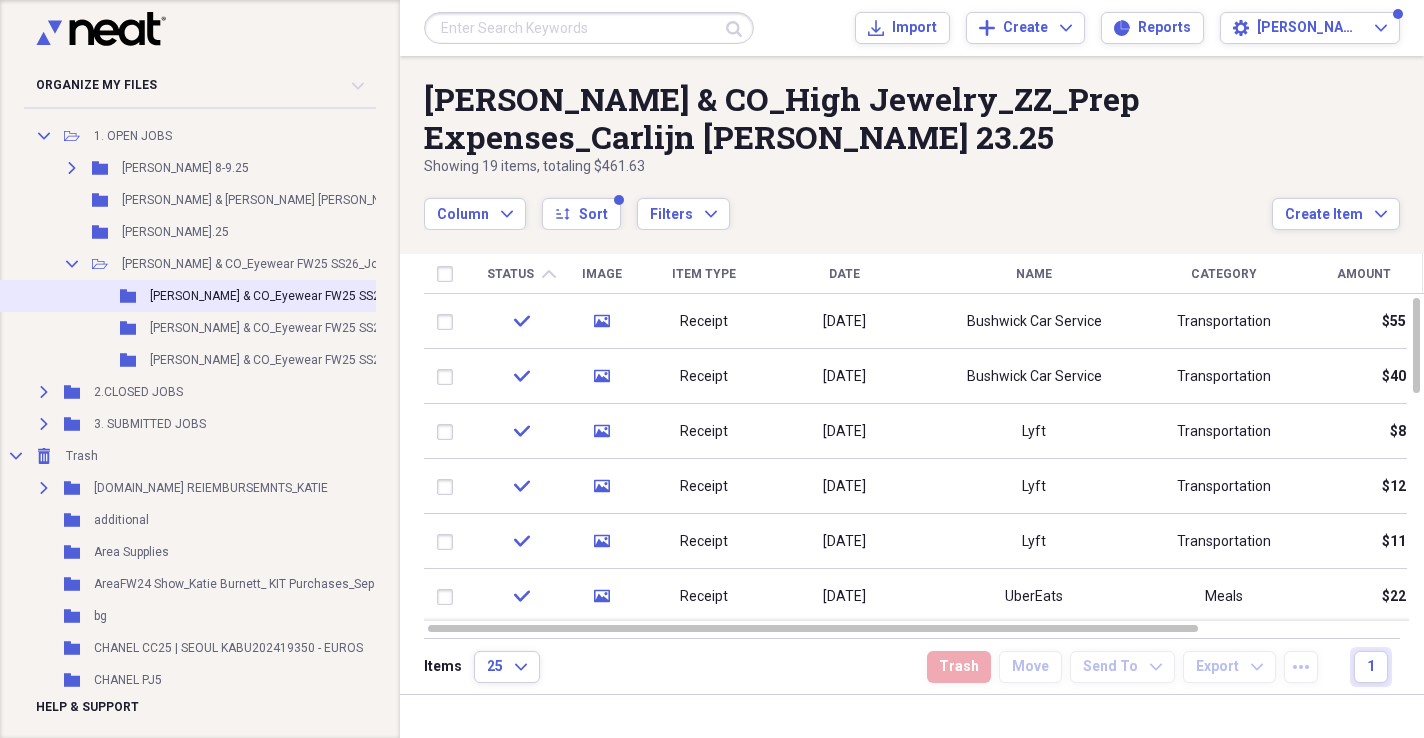 click on "[PERSON_NAME] & CO_Eyewear FW25 SS26_Prep Expenses_Jody [PERSON_NAME] 25&26.2025" at bounding box center [408, 296] 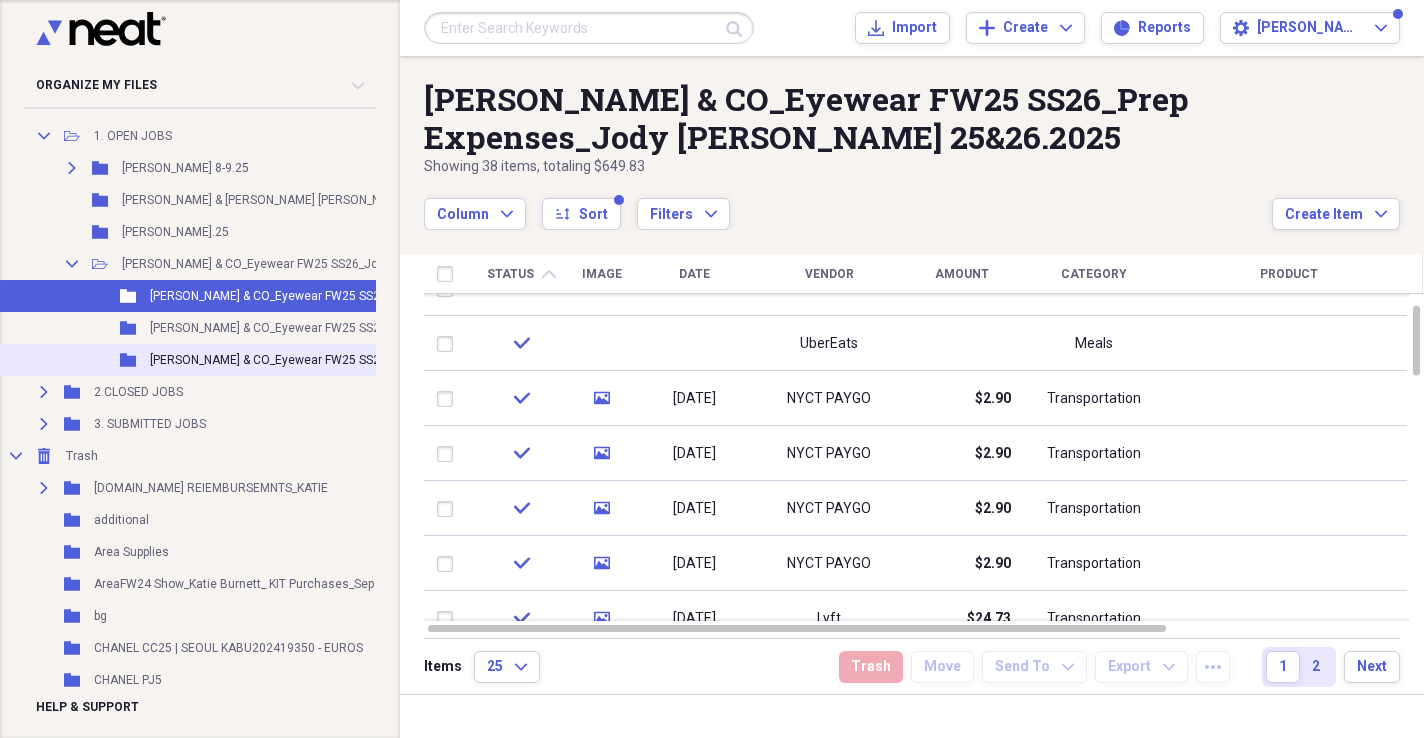 click on "[PERSON_NAME] & CO_Eyewear FW25 SS26_Wardrobe&Shipping_Jody [PERSON_NAME] 25&26.2025" at bounding box center (421, 360) 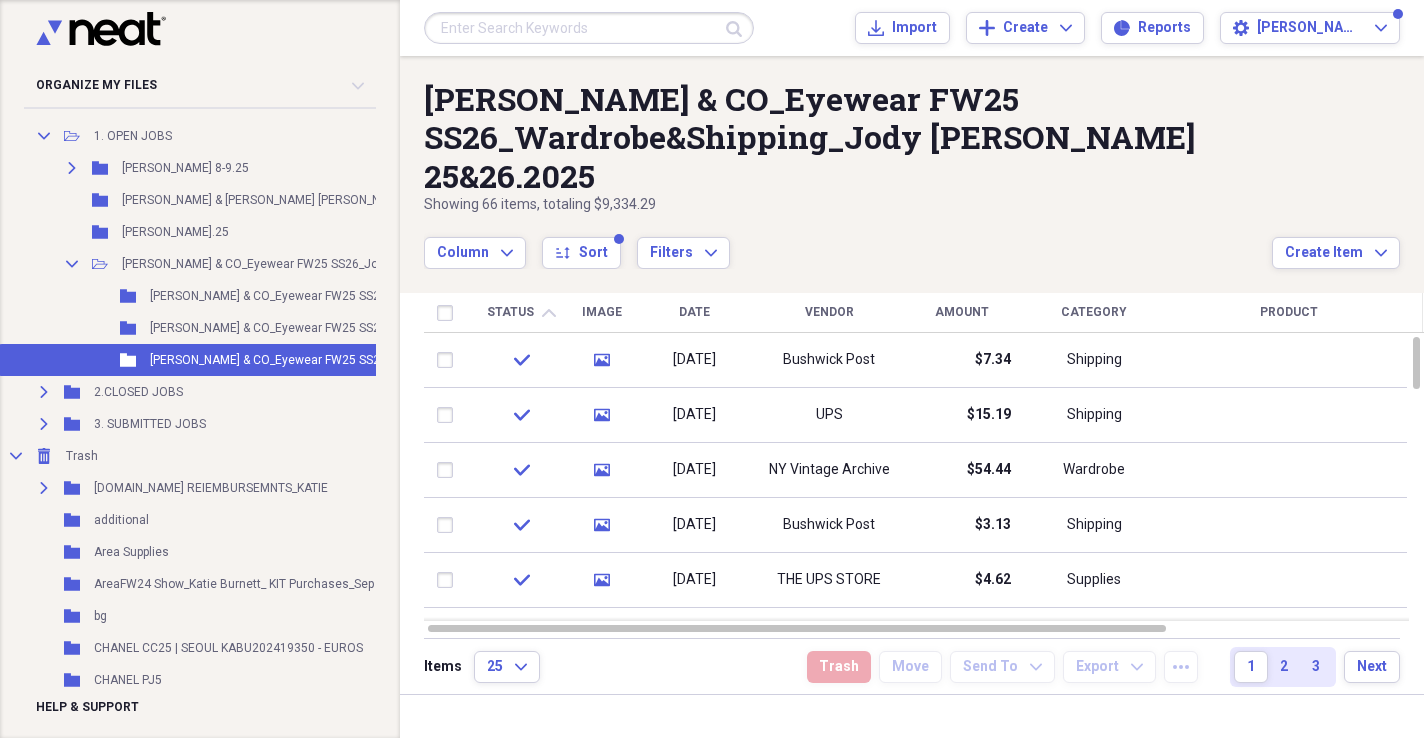 click on "Vendor" at bounding box center [829, 313] 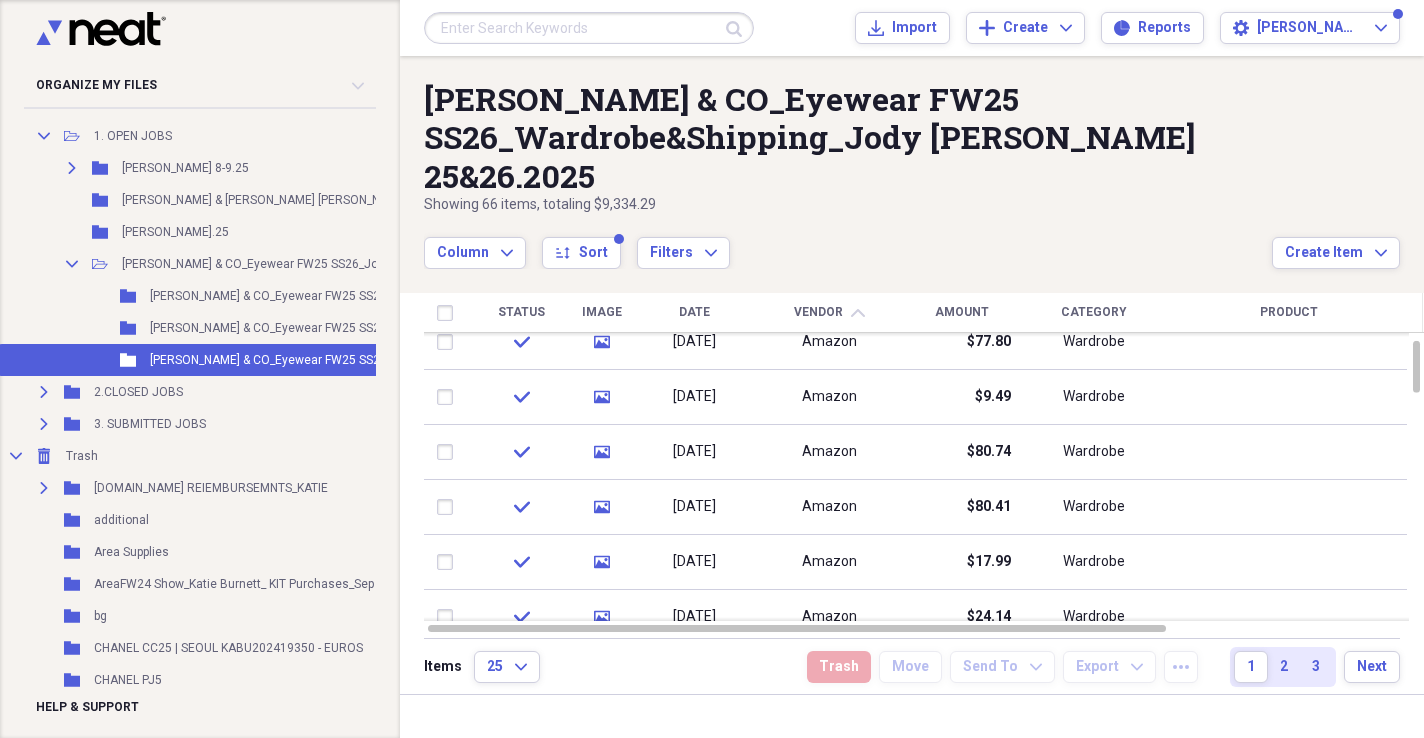 click on "Vendor" at bounding box center [818, 312] 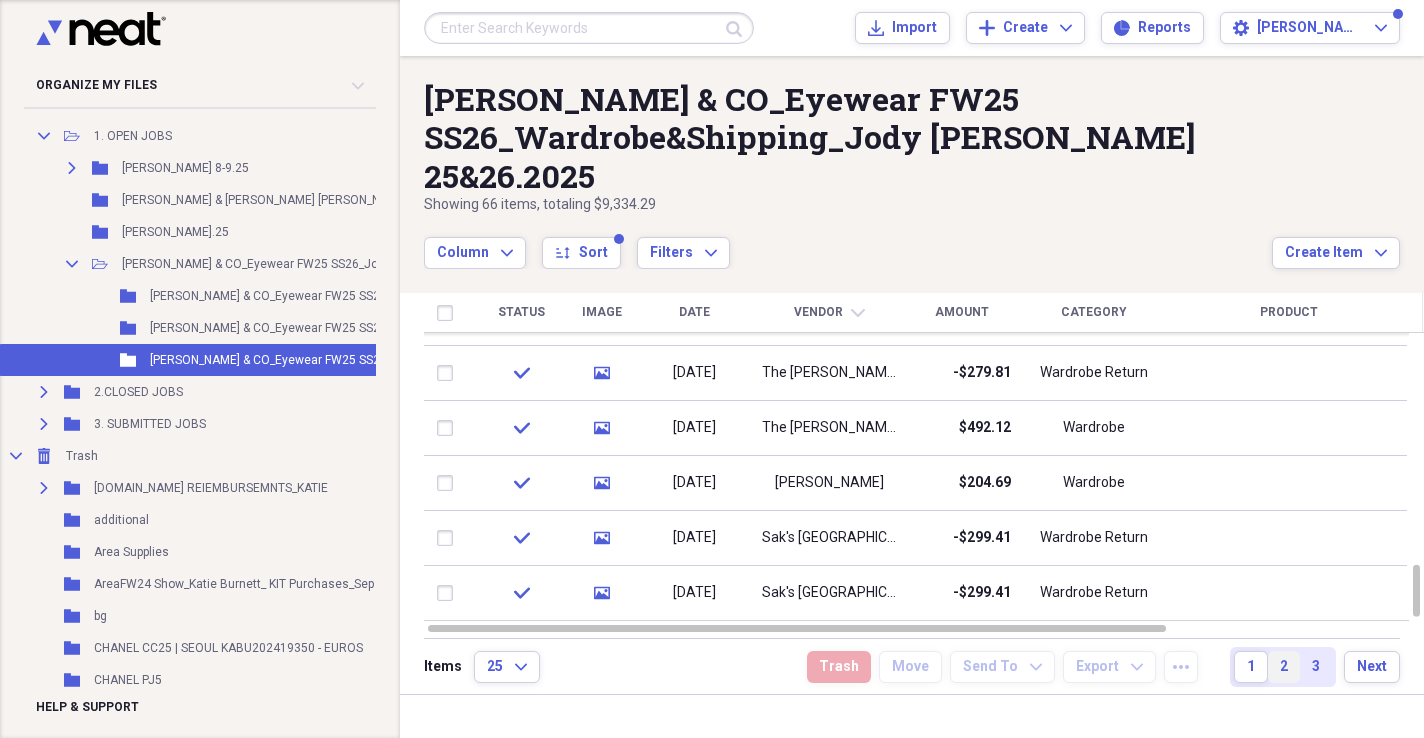 click on "2" at bounding box center (1284, 667) 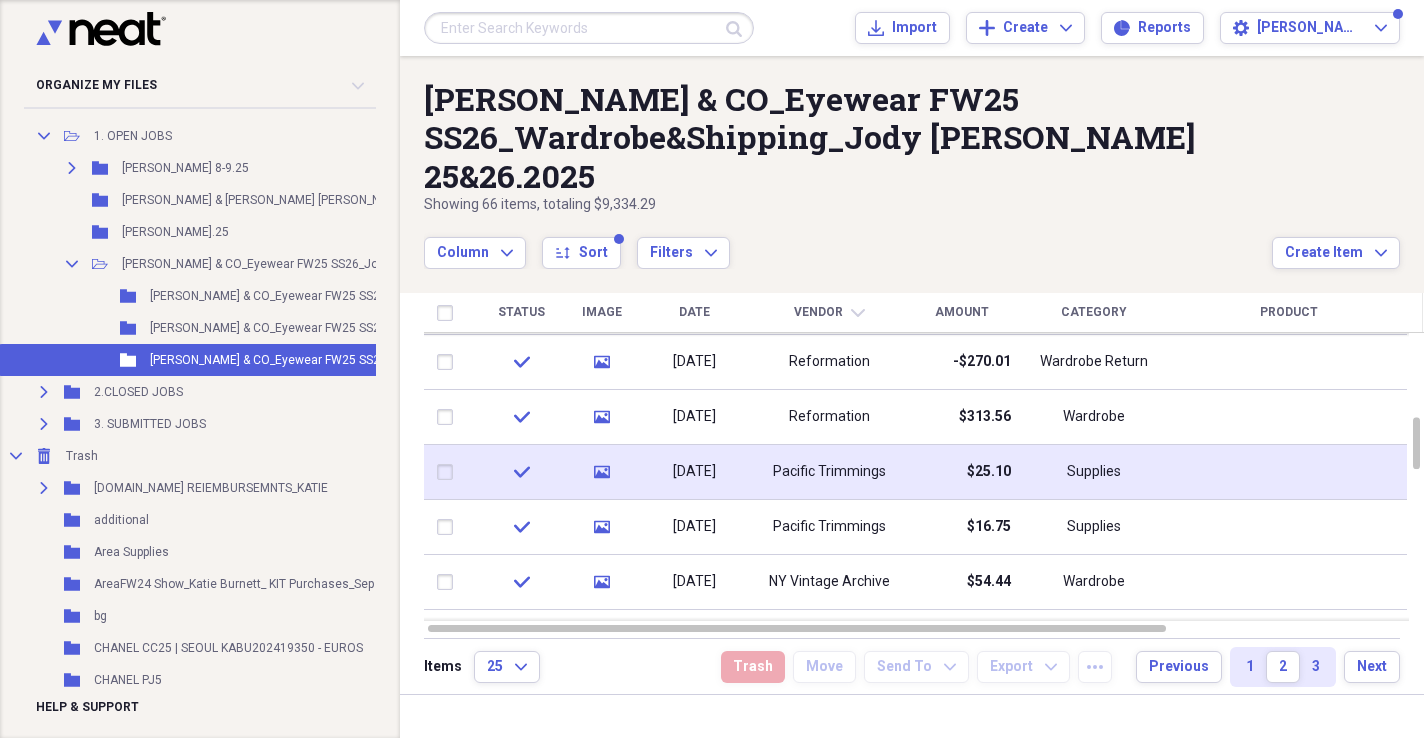 click on "$25.10" at bounding box center (989, 472) 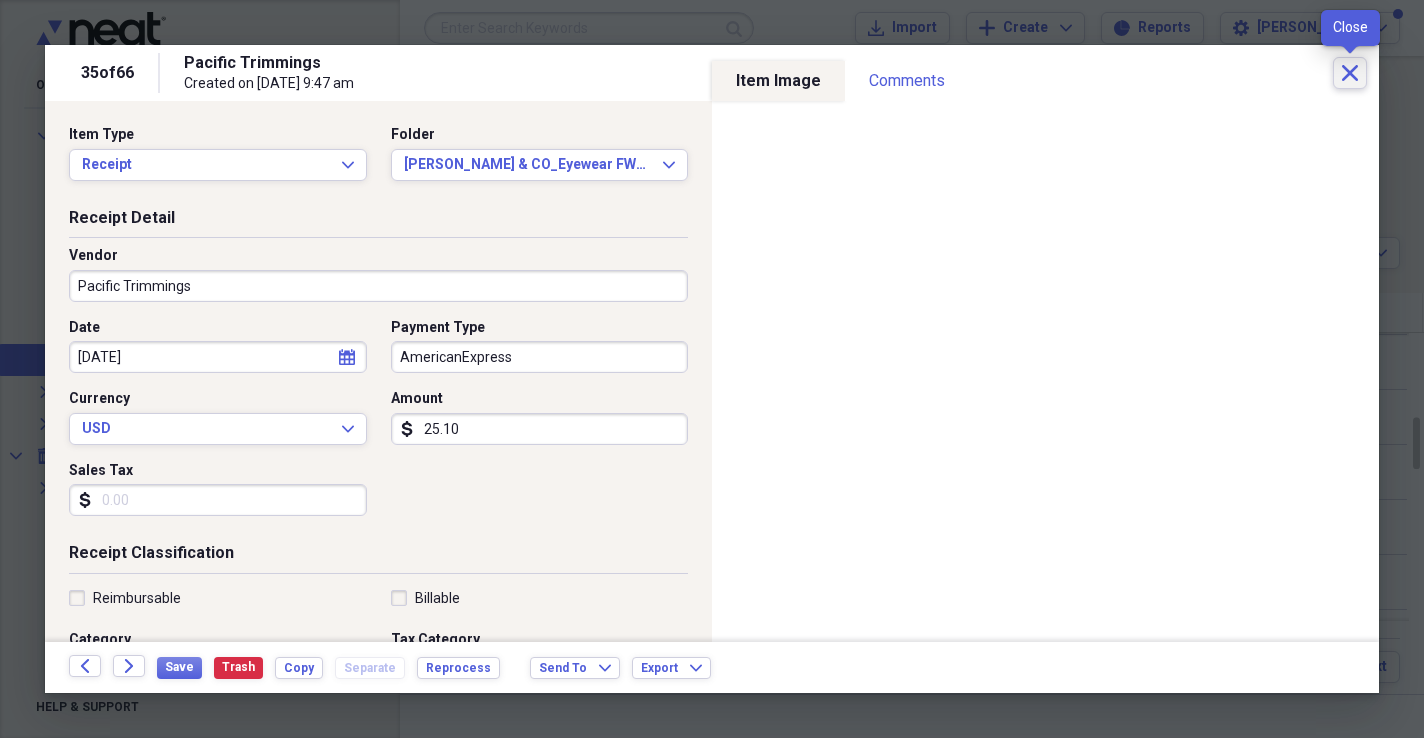 click 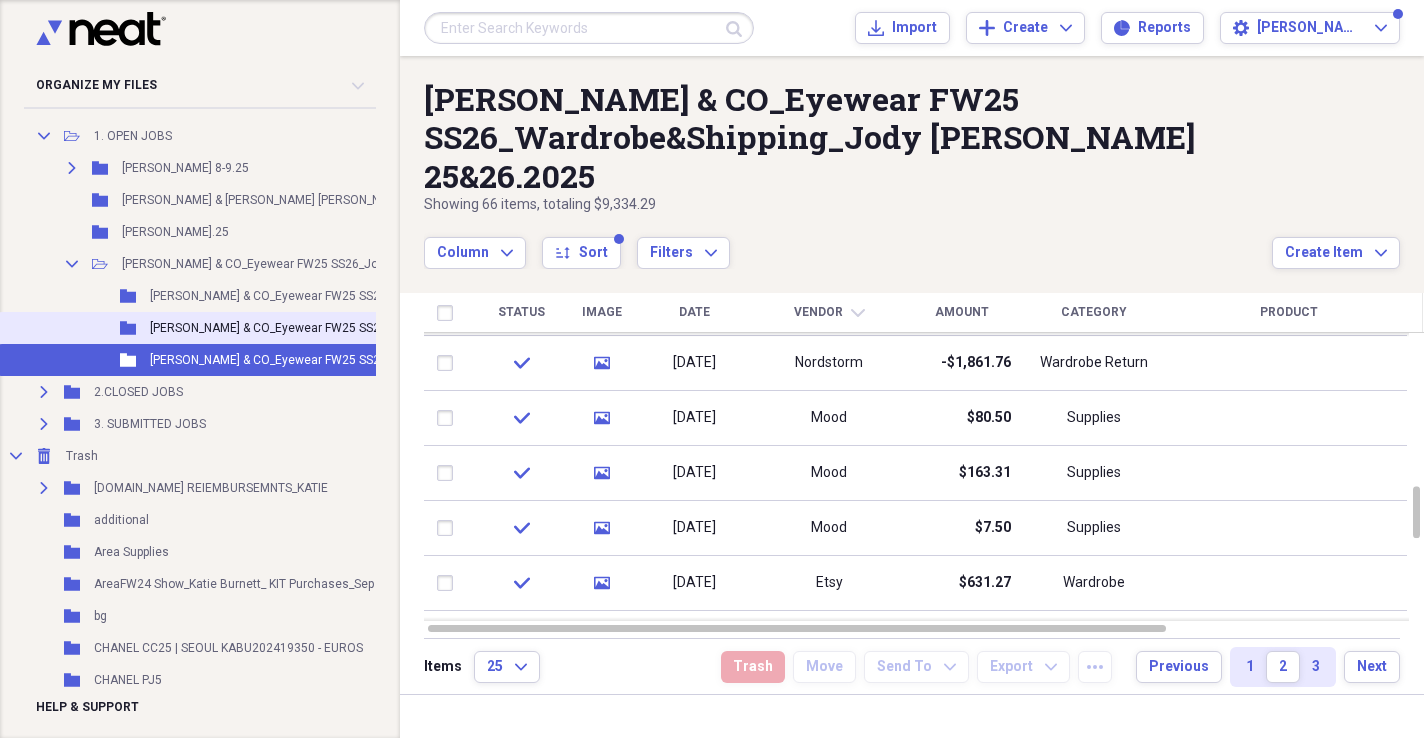 click on "[PERSON_NAME] & CO_Eyewear FW25 SS26_Transportation_Jody [PERSON_NAME] 25&26.2025" at bounding box center [408, 328] 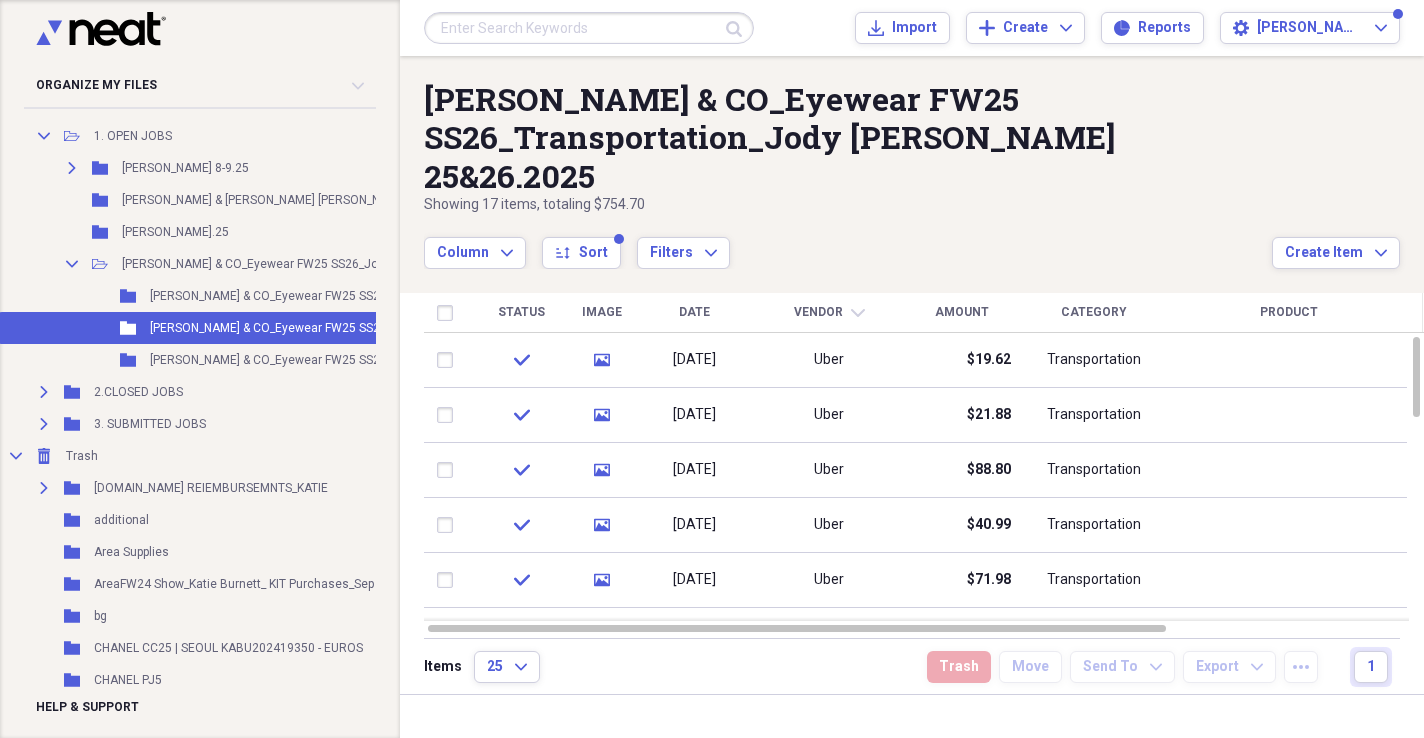 click on "Amount" at bounding box center [961, 313] 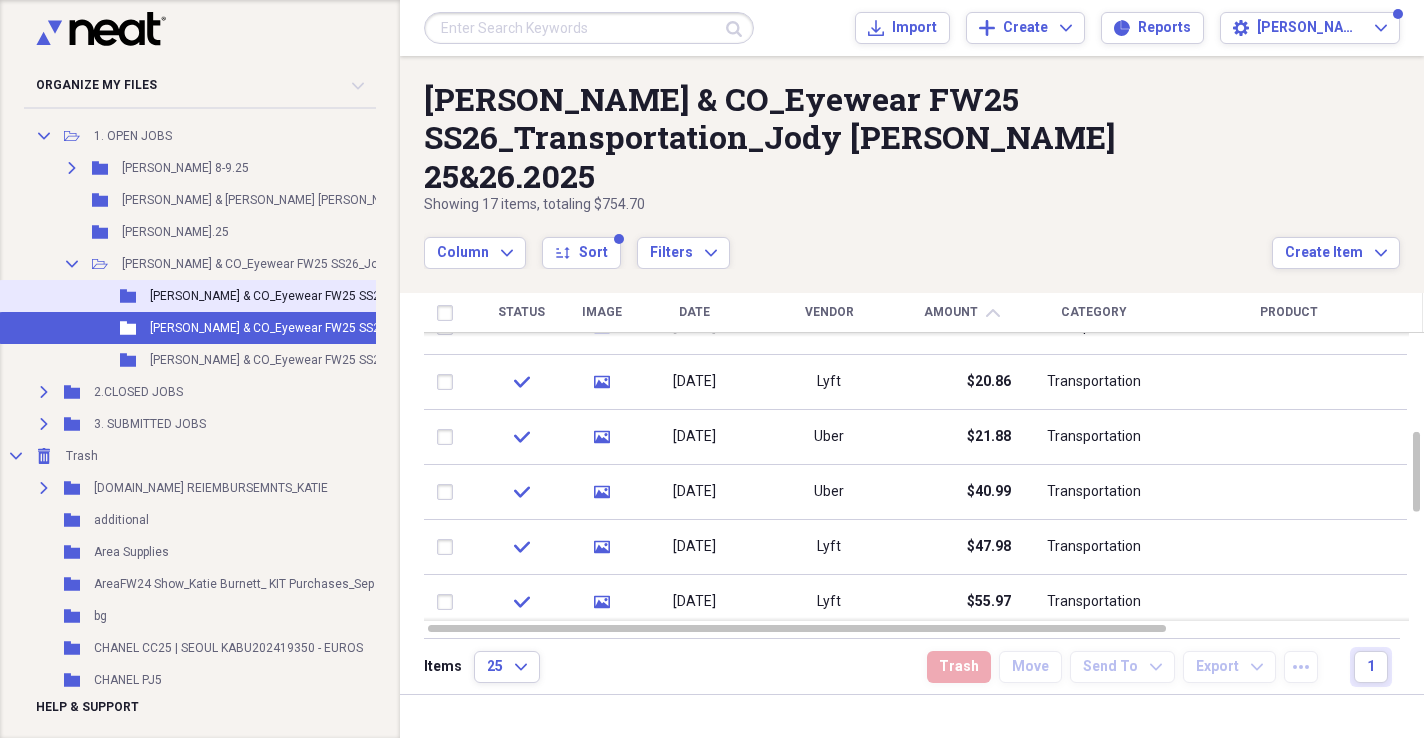 click on "[PERSON_NAME] & CO_Eyewear FW25 SS26_Prep Expenses_Jody [PERSON_NAME] 25&26.2025" at bounding box center (408, 296) 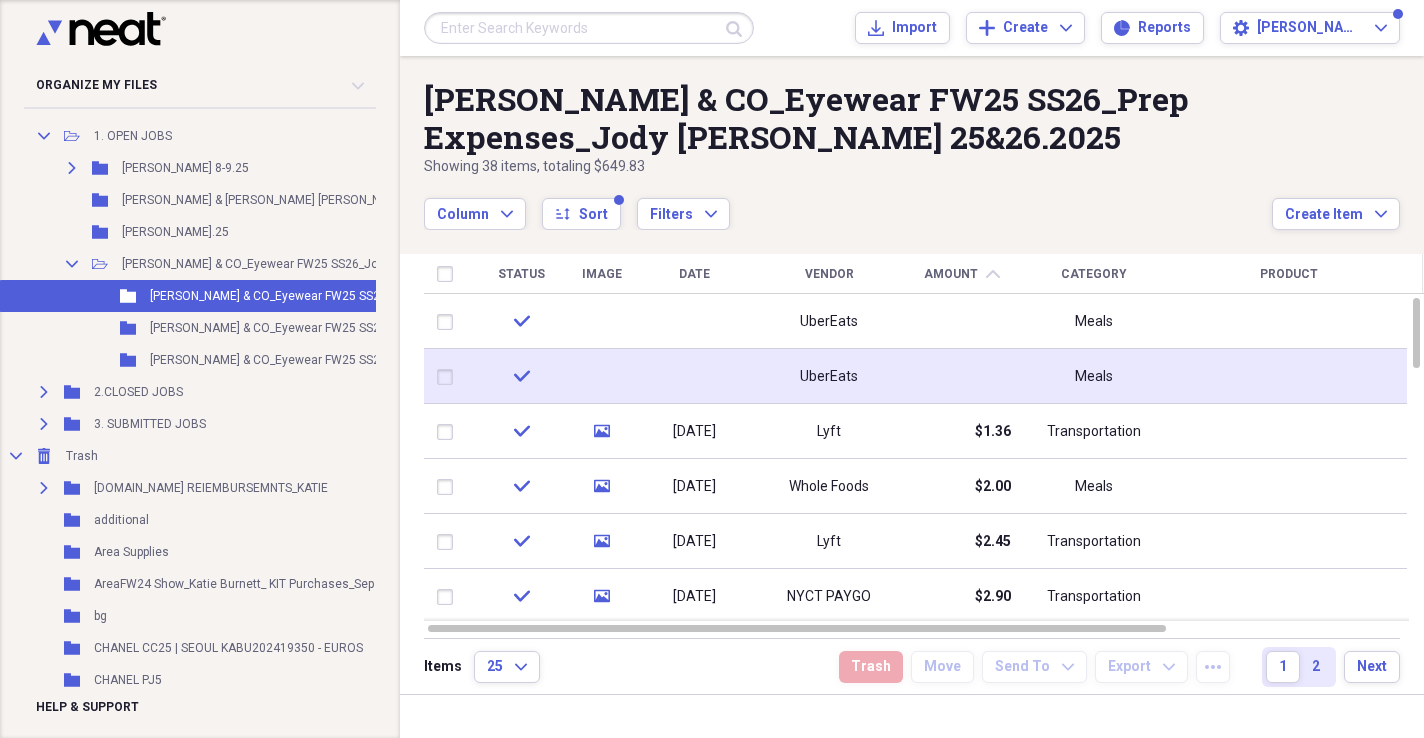 click at bounding box center (961, 376) 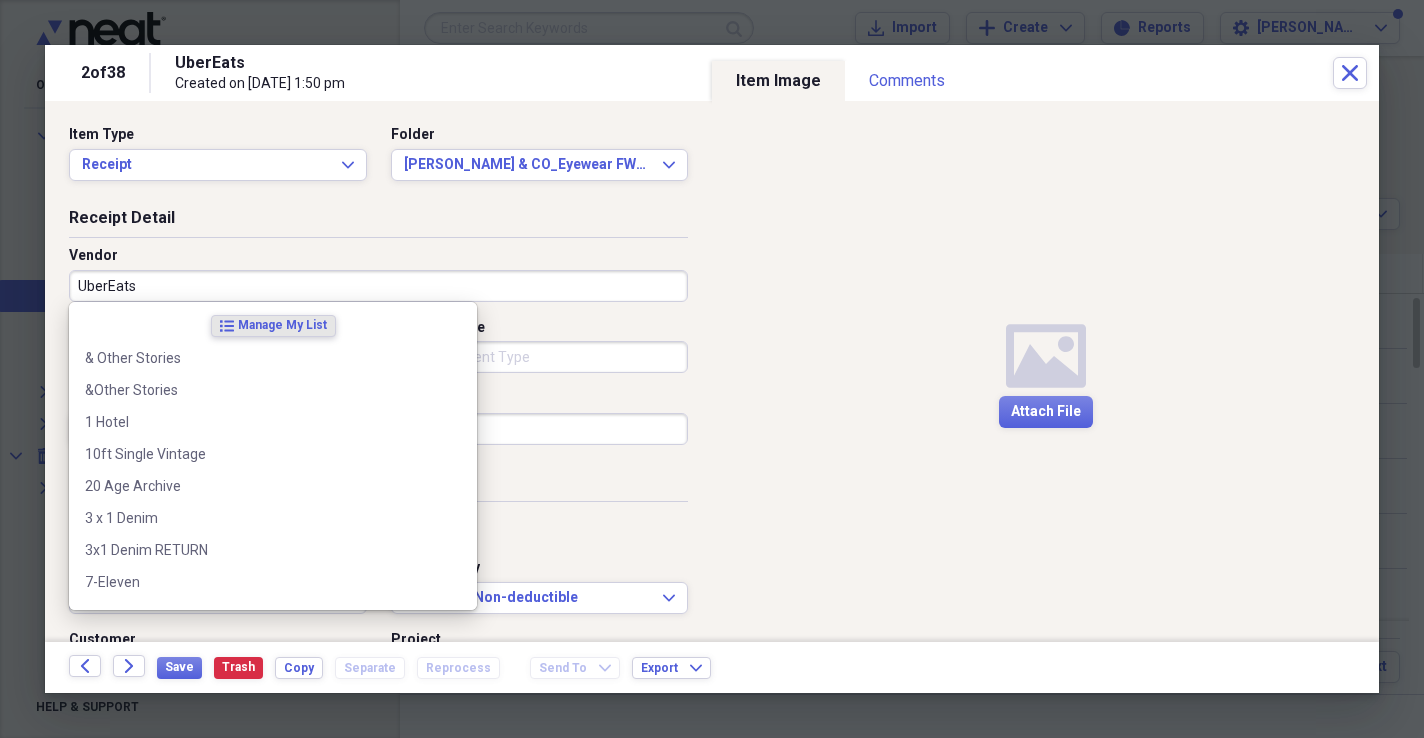 click on "UberEats" at bounding box center [378, 286] 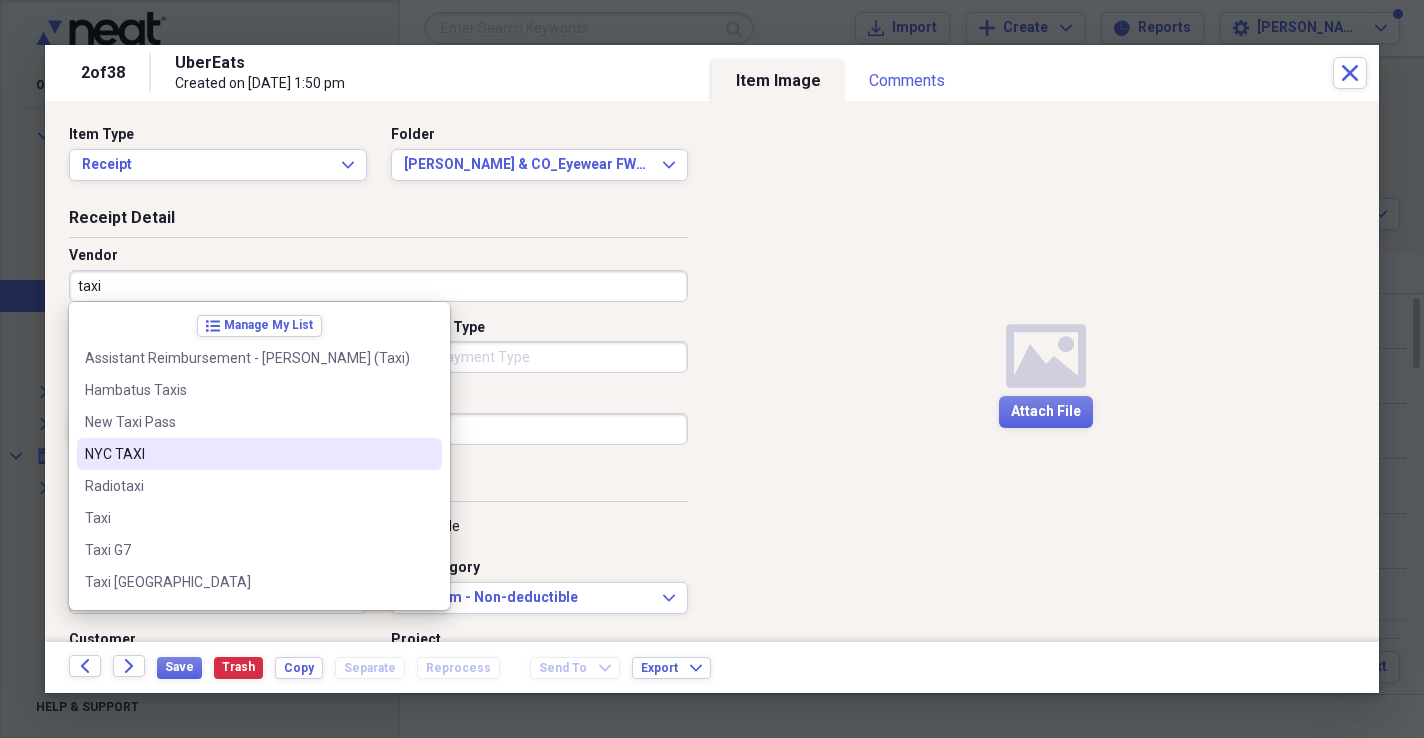 click on "NYC TAXI" at bounding box center (259, 454) 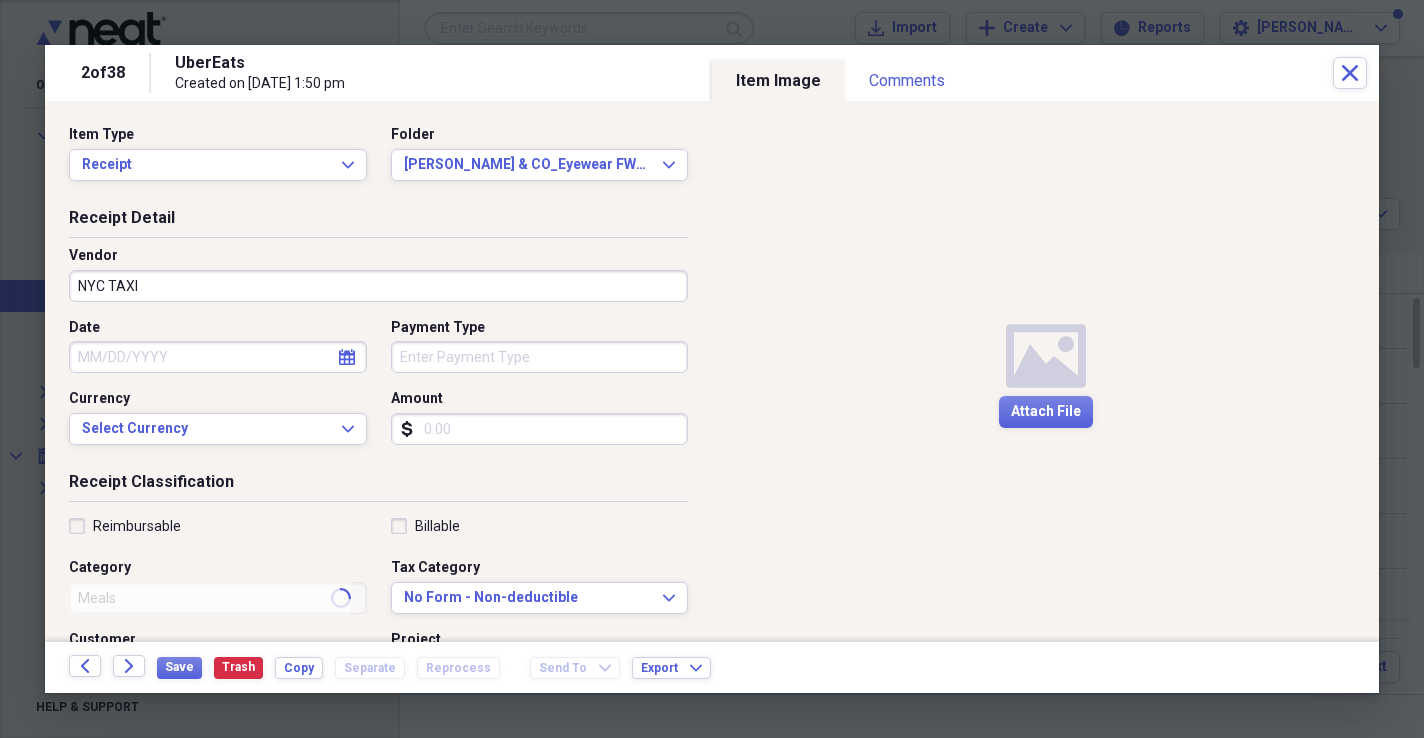 type on "Transportation" 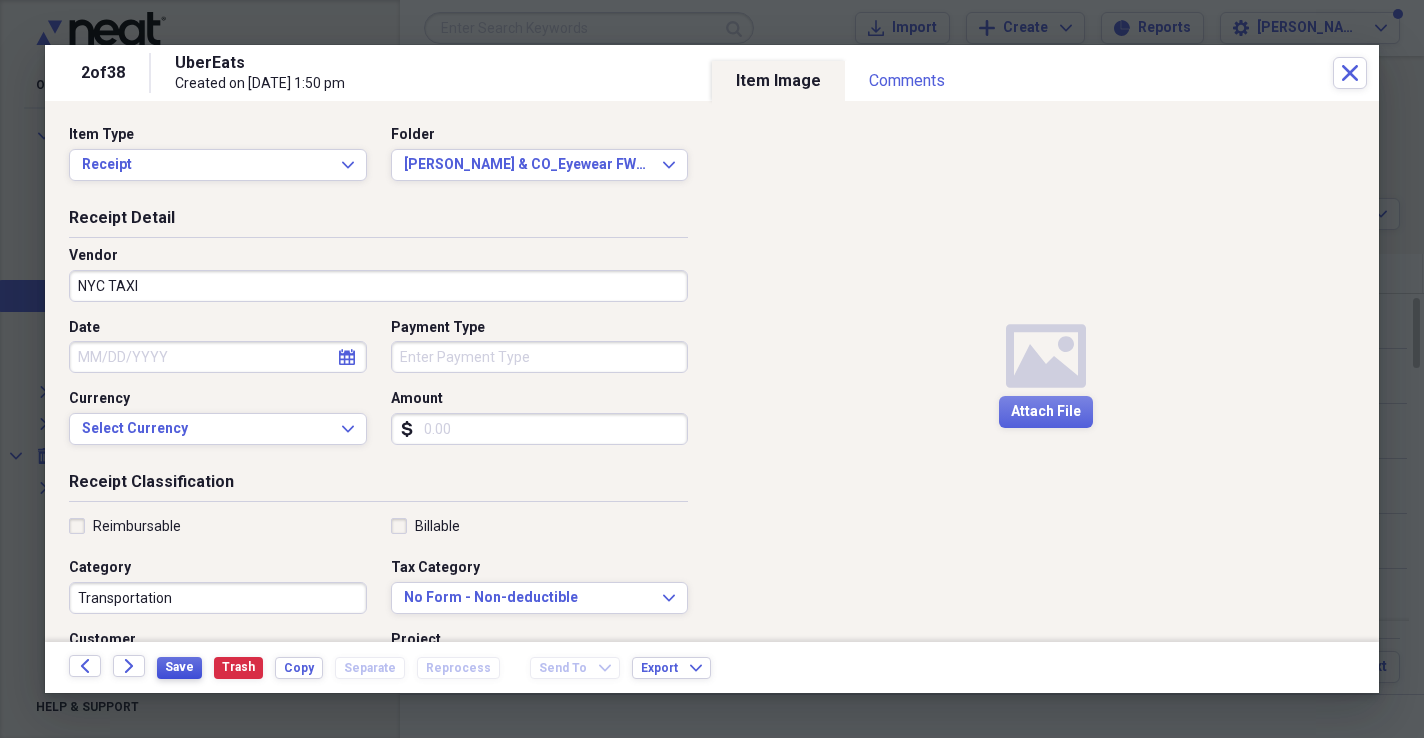 click on "Save" at bounding box center (179, 667) 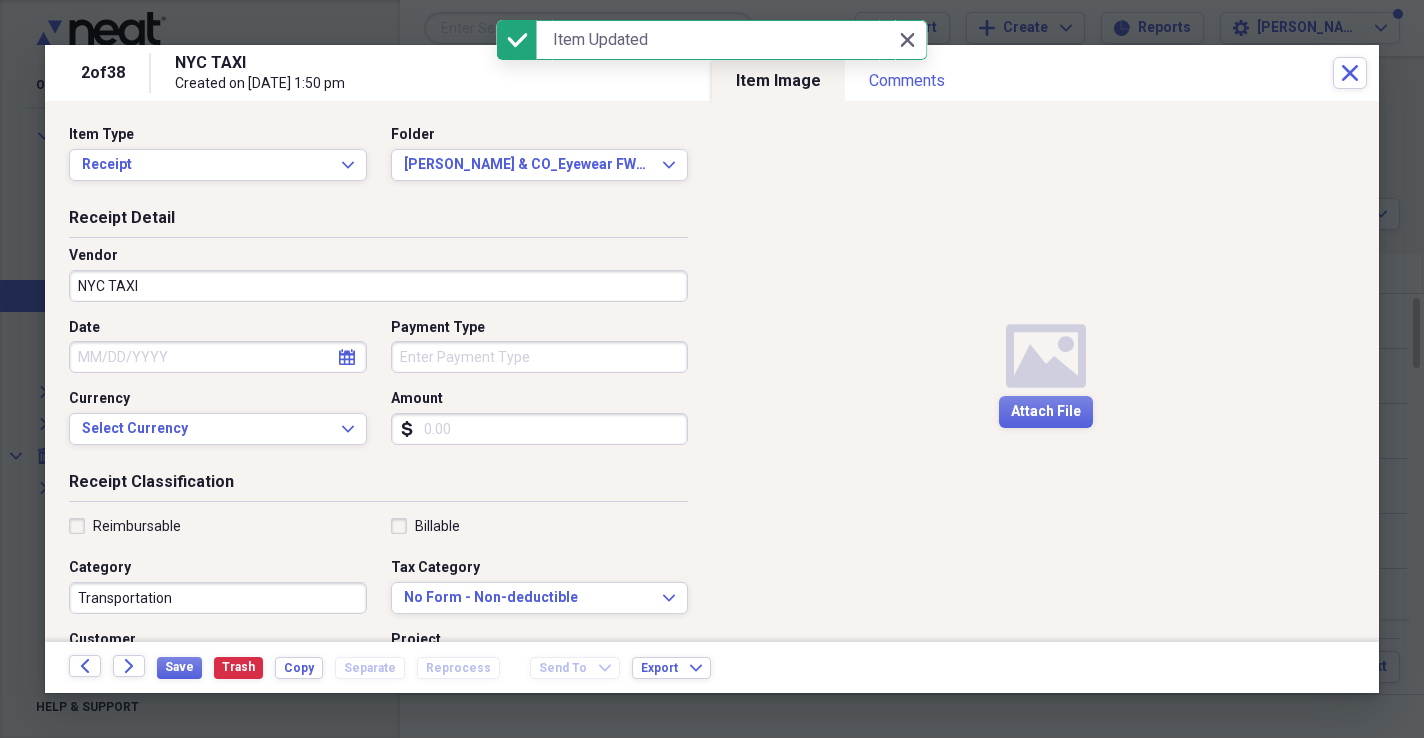 click on "Receipt Classification Reimbursable Billable Category Transportation Tax Category No Form - Non-deductible Expand Customer Project Product Location Class" at bounding box center [378, 663] 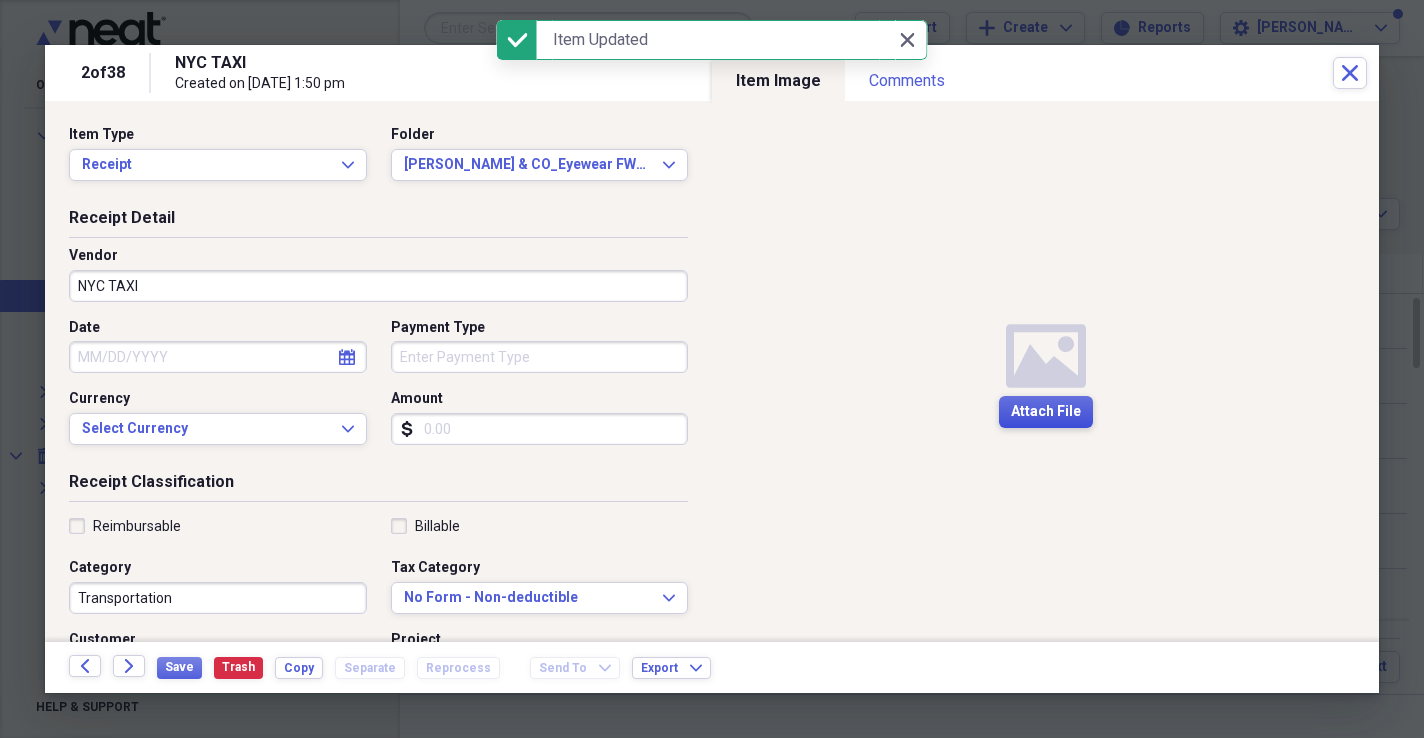 click on "Attach File" at bounding box center [1046, 412] 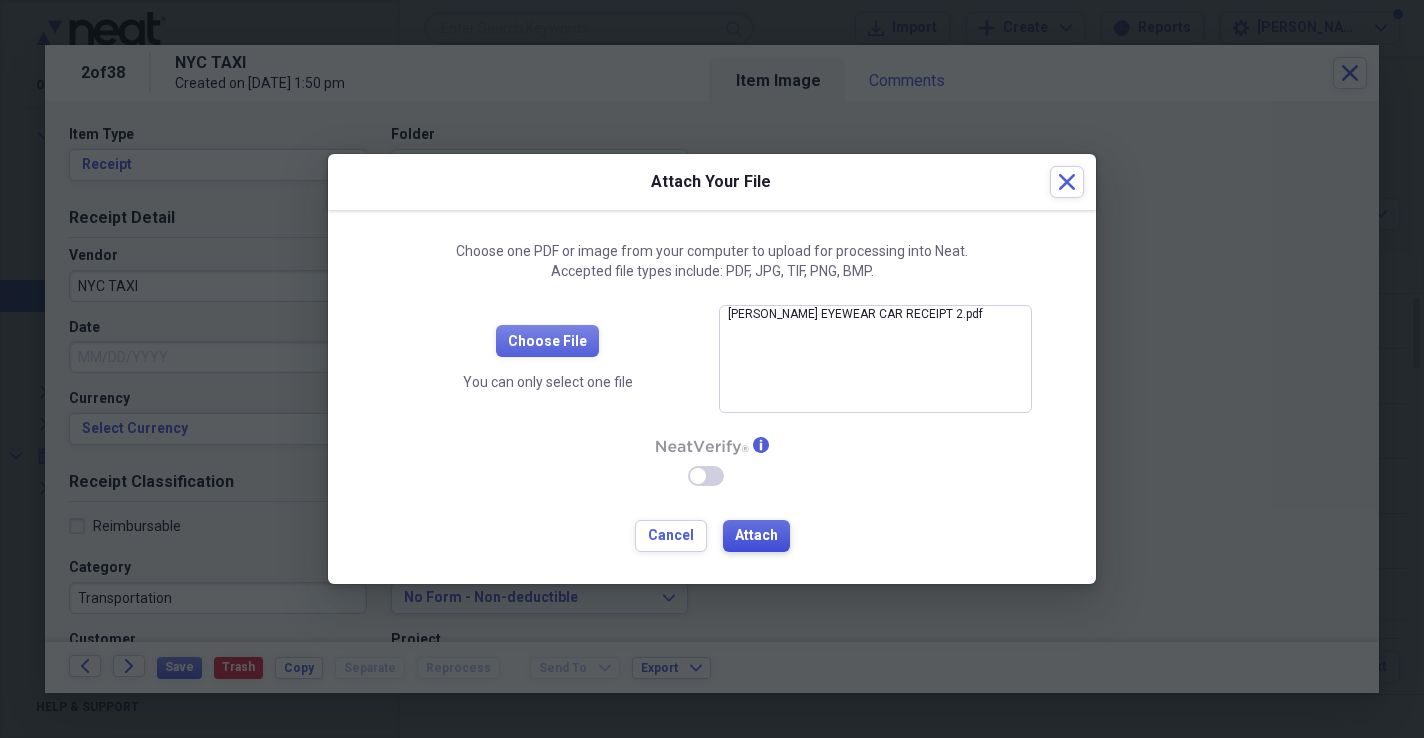 click on "Attach" at bounding box center (756, 536) 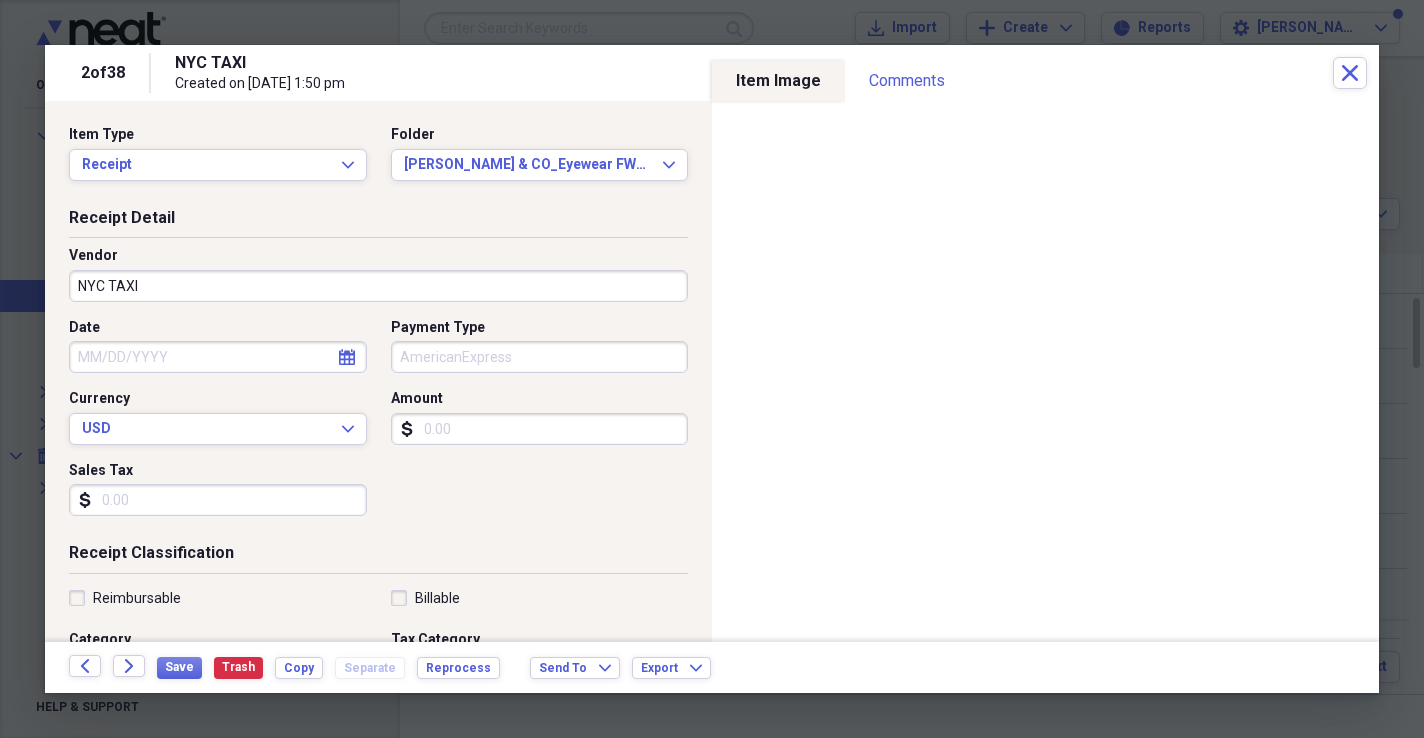 type on "[DATE]" 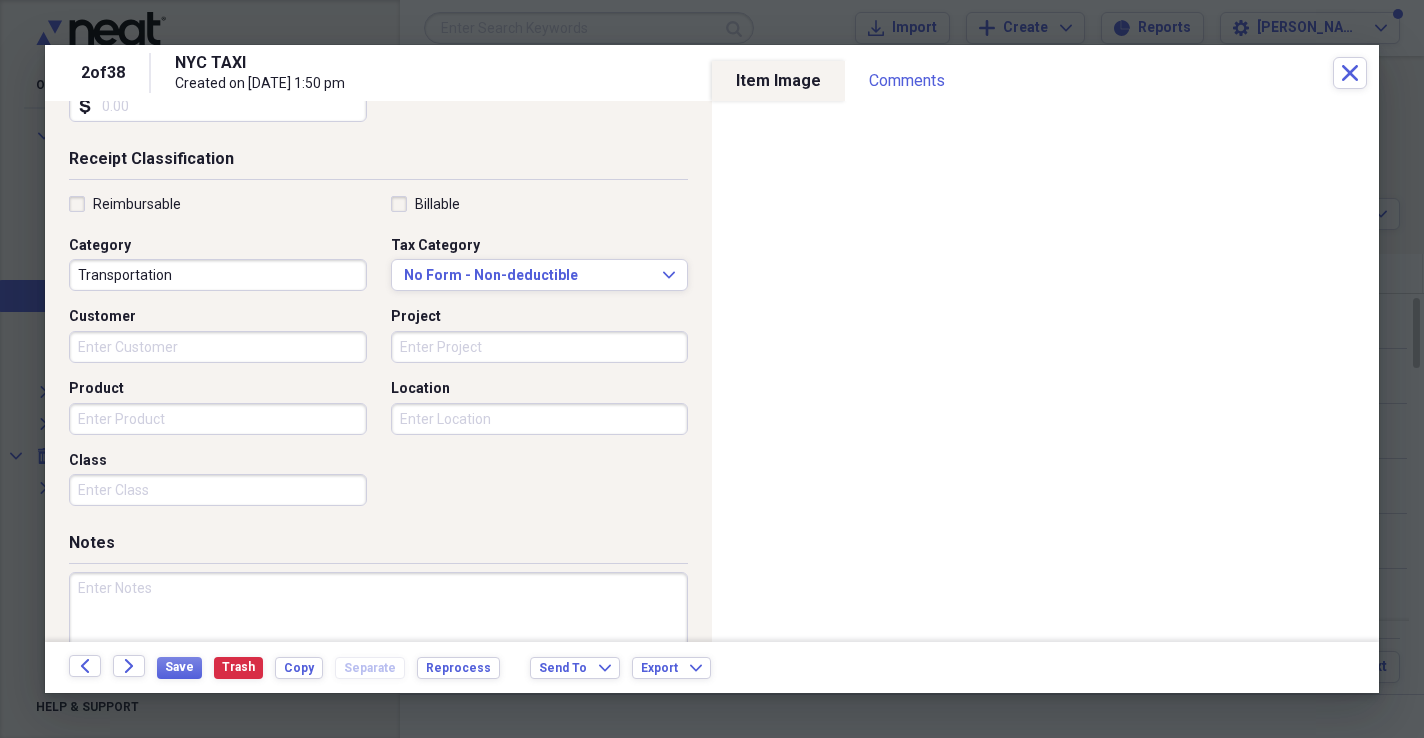 scroll, scrollTop: 0, scrollLeft: 0, axis: both 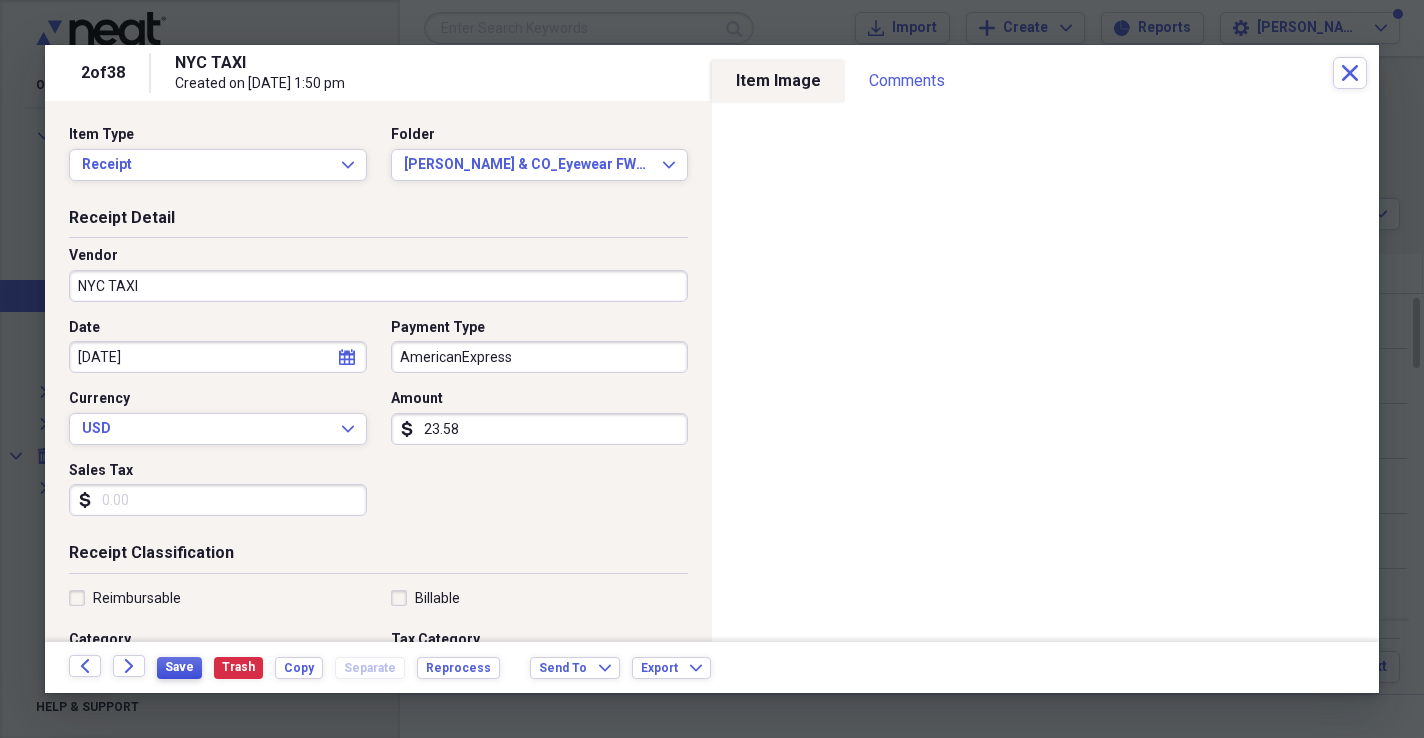 click on "Save" at bounding box center (179, 667) 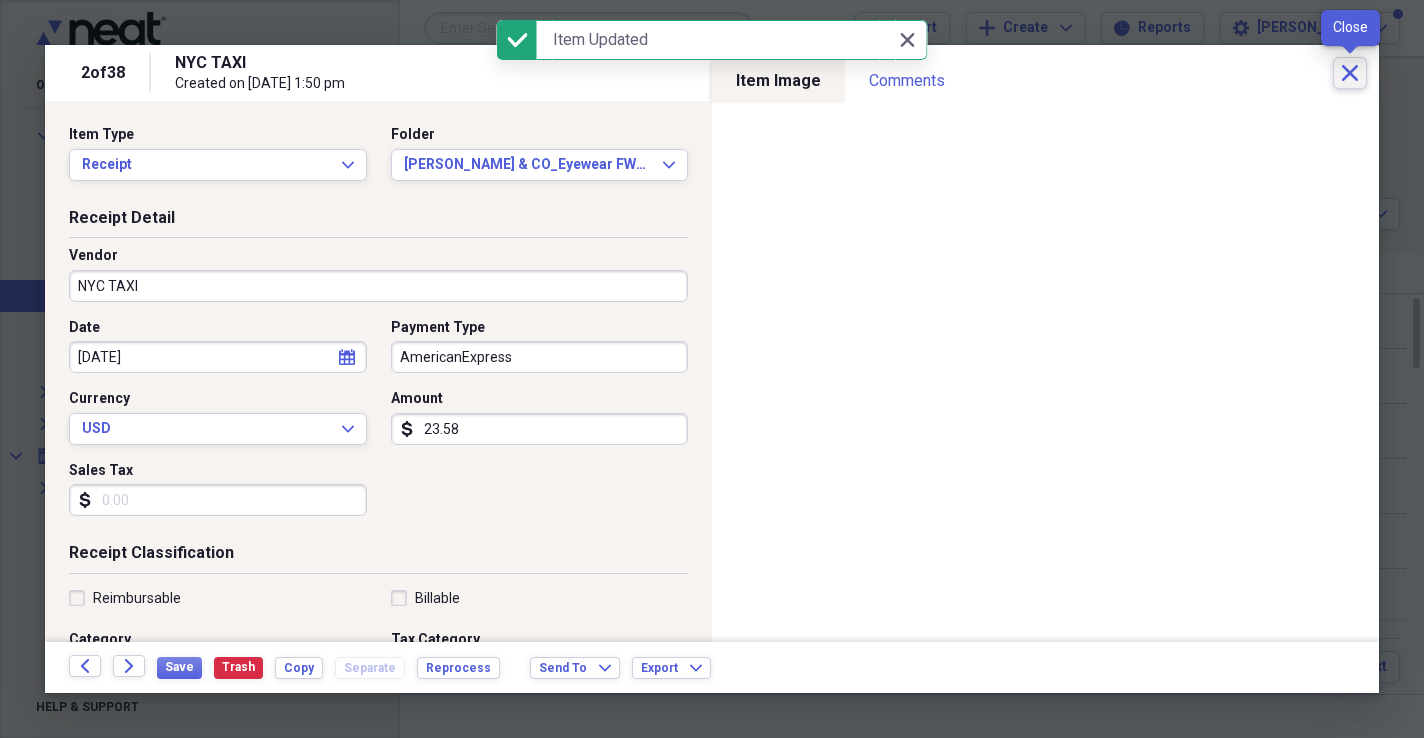 click on "Close" 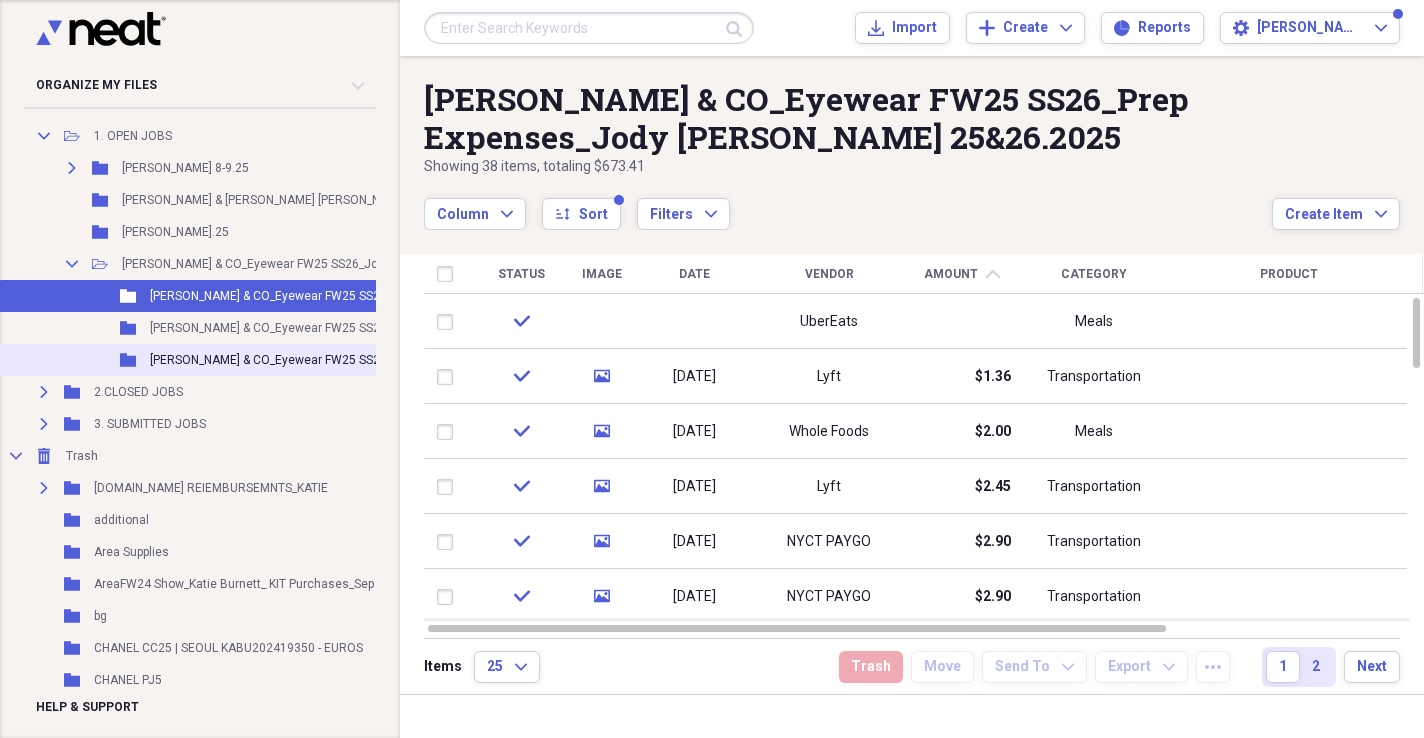 click on "[PERSON_NAME] & CO_Eyewear FW25 SS26_Wardrobe&Shipping_Jody [PERSON_NAME] 25&26.2025" at bounding box center (421, 360) 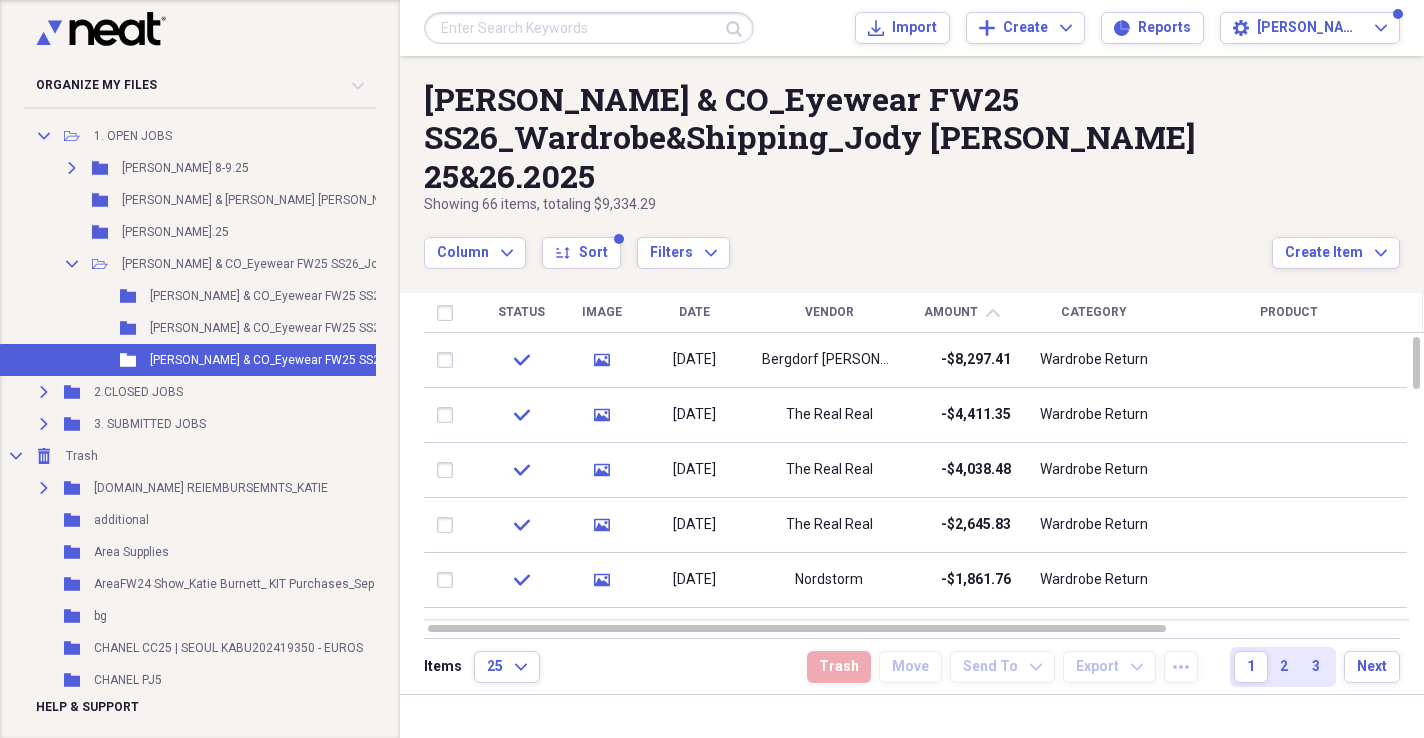 click on "Column Expand sort Sort Filters  Expand" at bounding box center (848, 242) 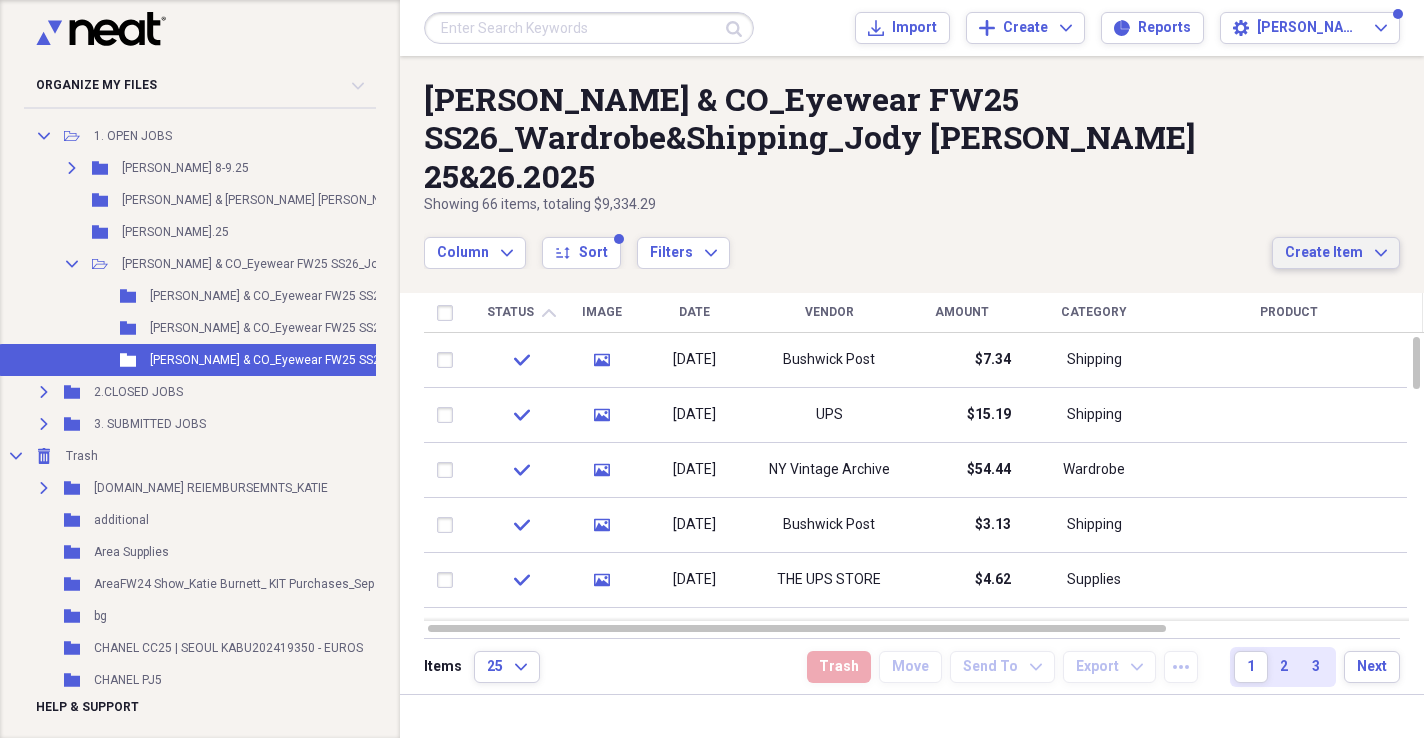 click on "Create Item" at bounding box center [1324, 253] 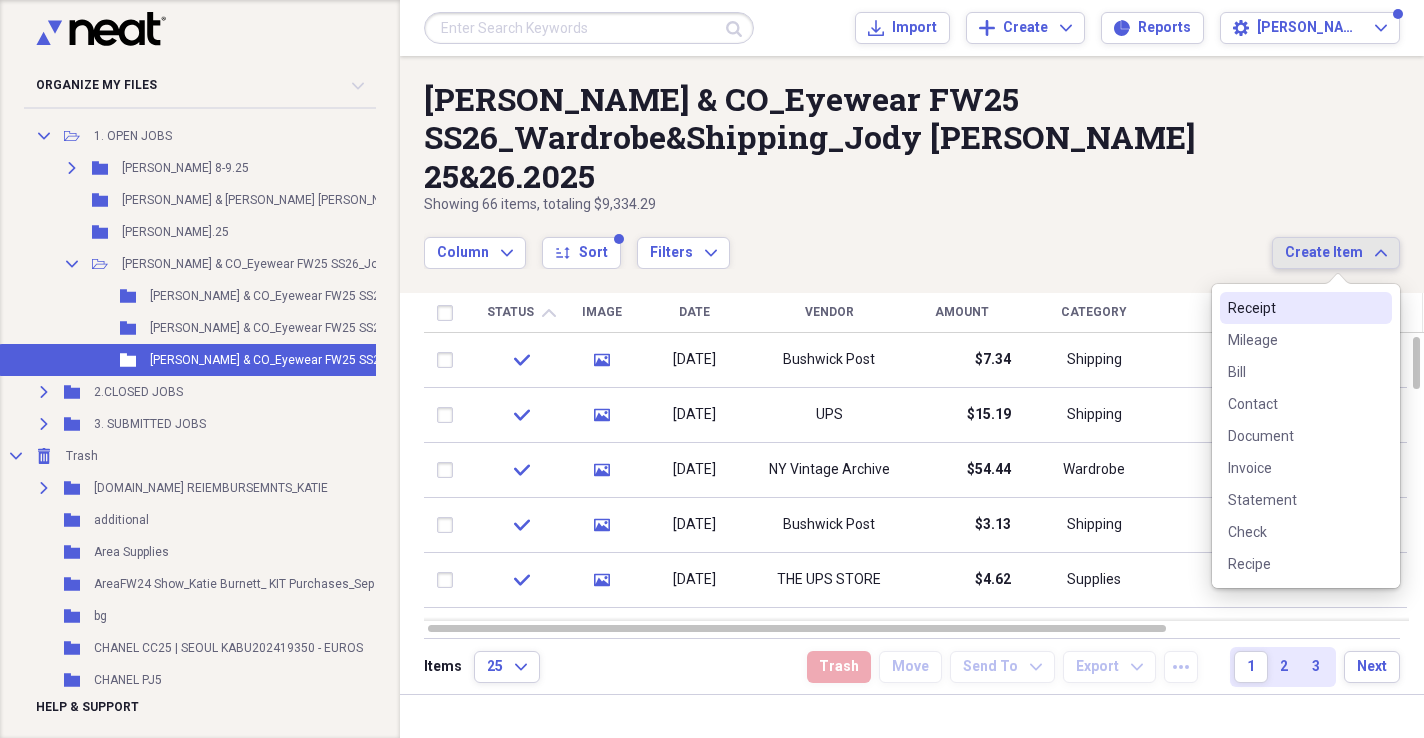 click on "Receipt" at bounding box center [1306, 308] 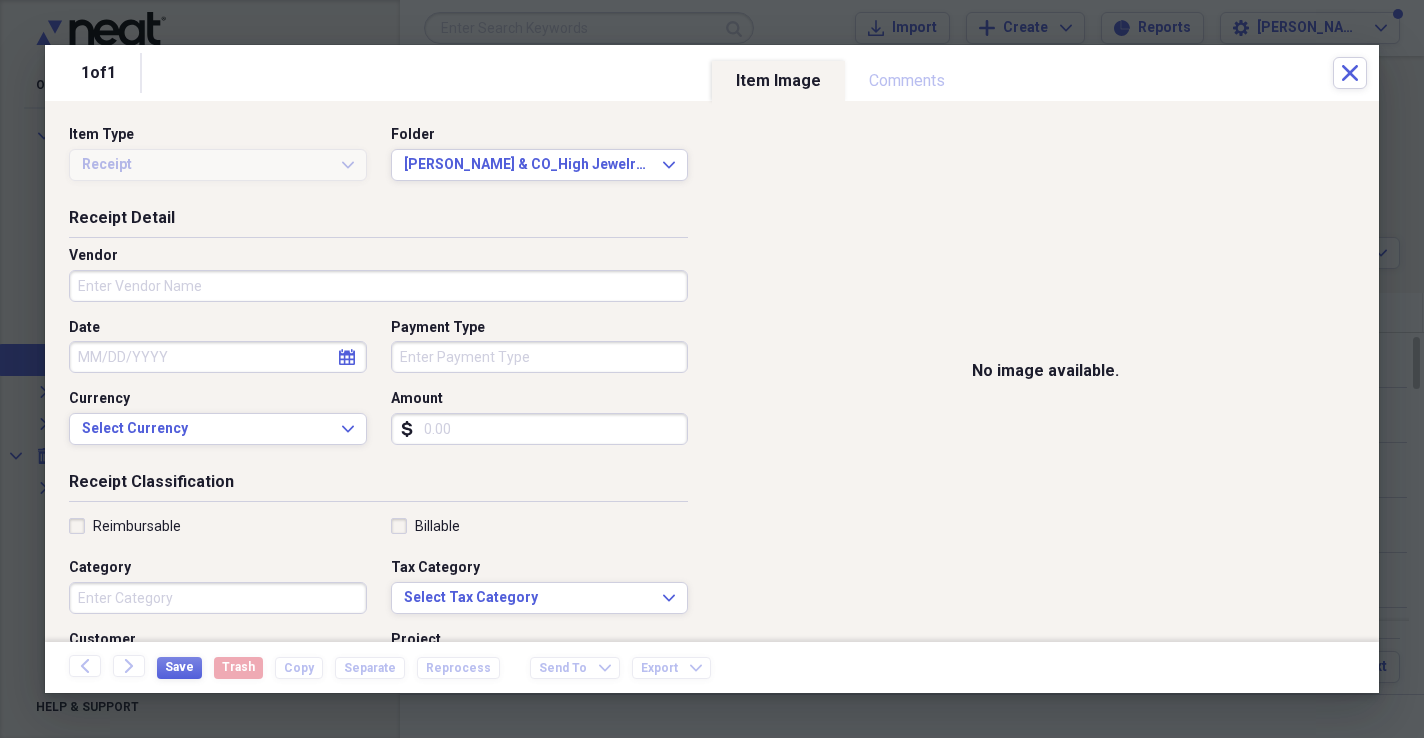 click on "Vendor" at bounding box center (378, 286) 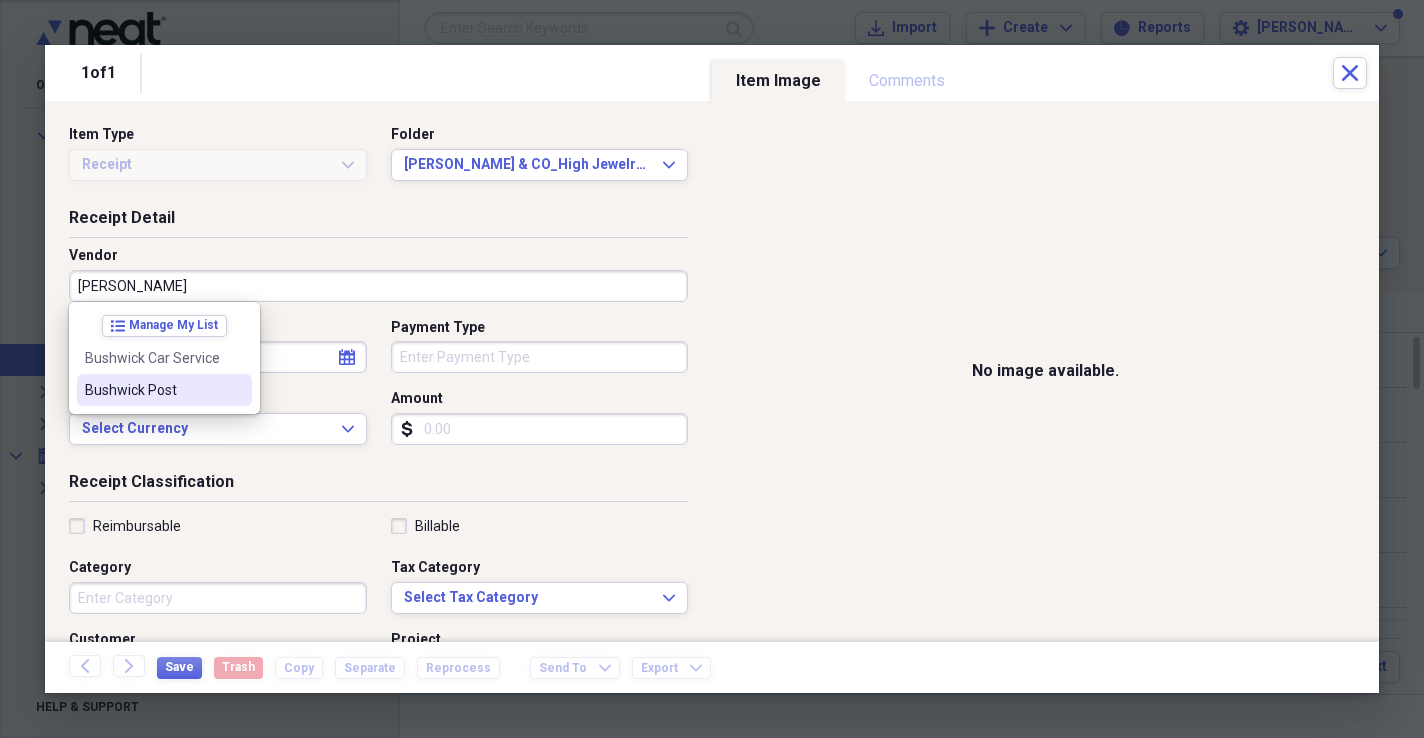 click on "Bushwick Post" at bounding box center (152, 390) 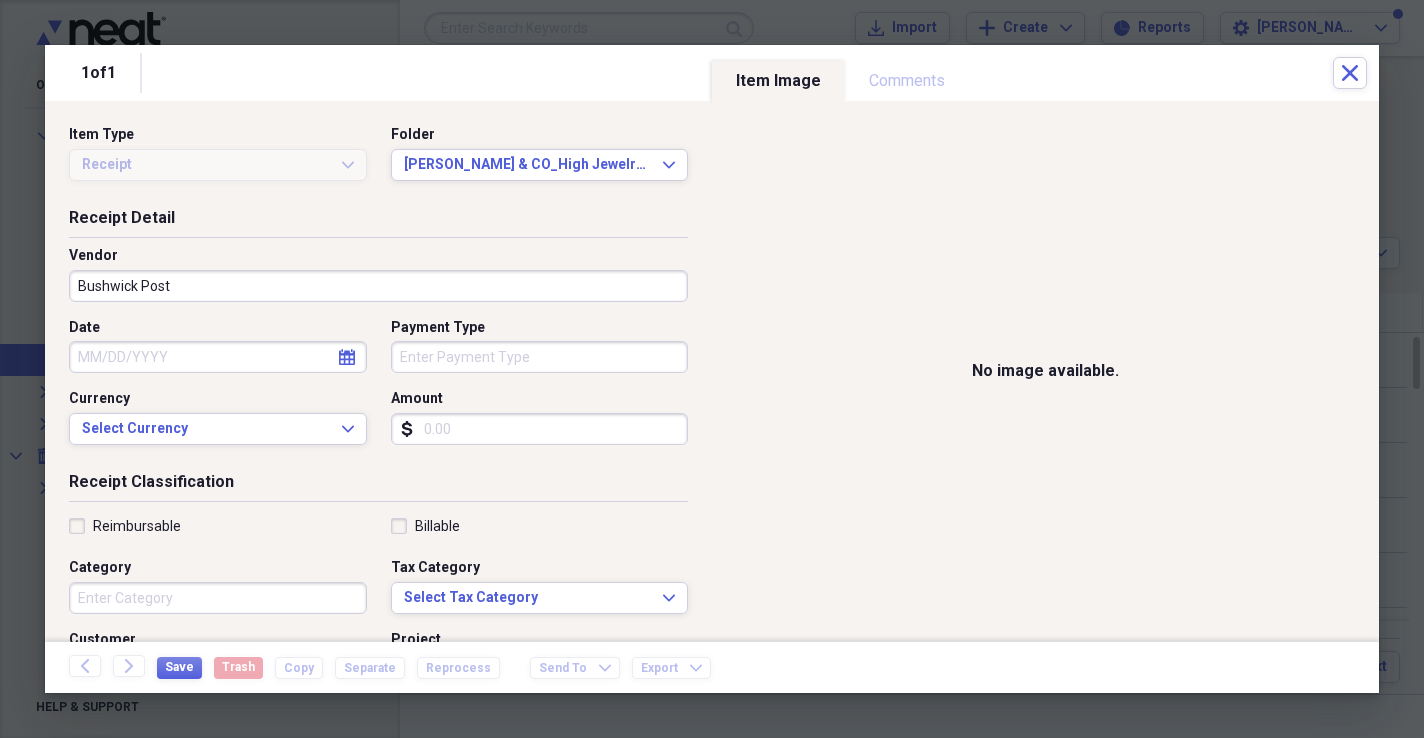 click on "Category" at bounding box center (218, 598) 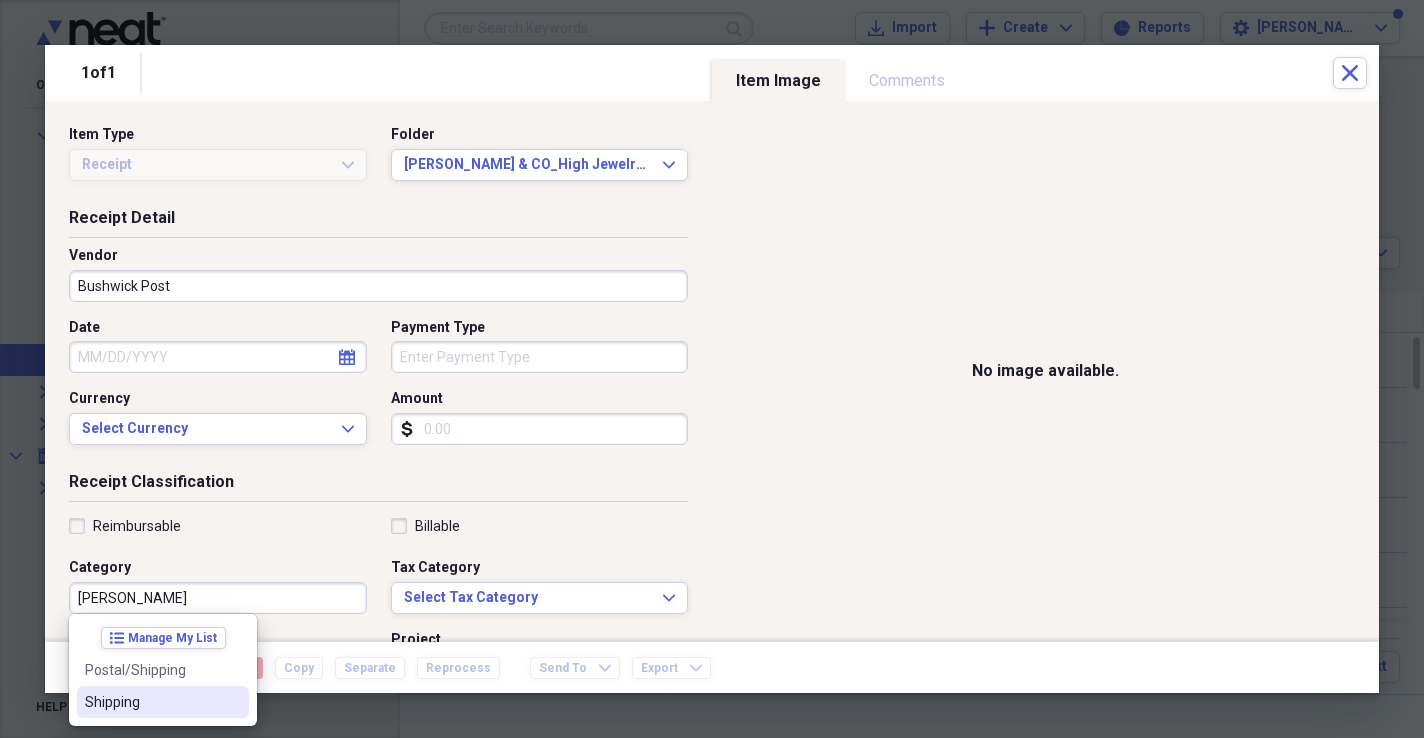 click on "Shipping" at bounding box center (163, 702) 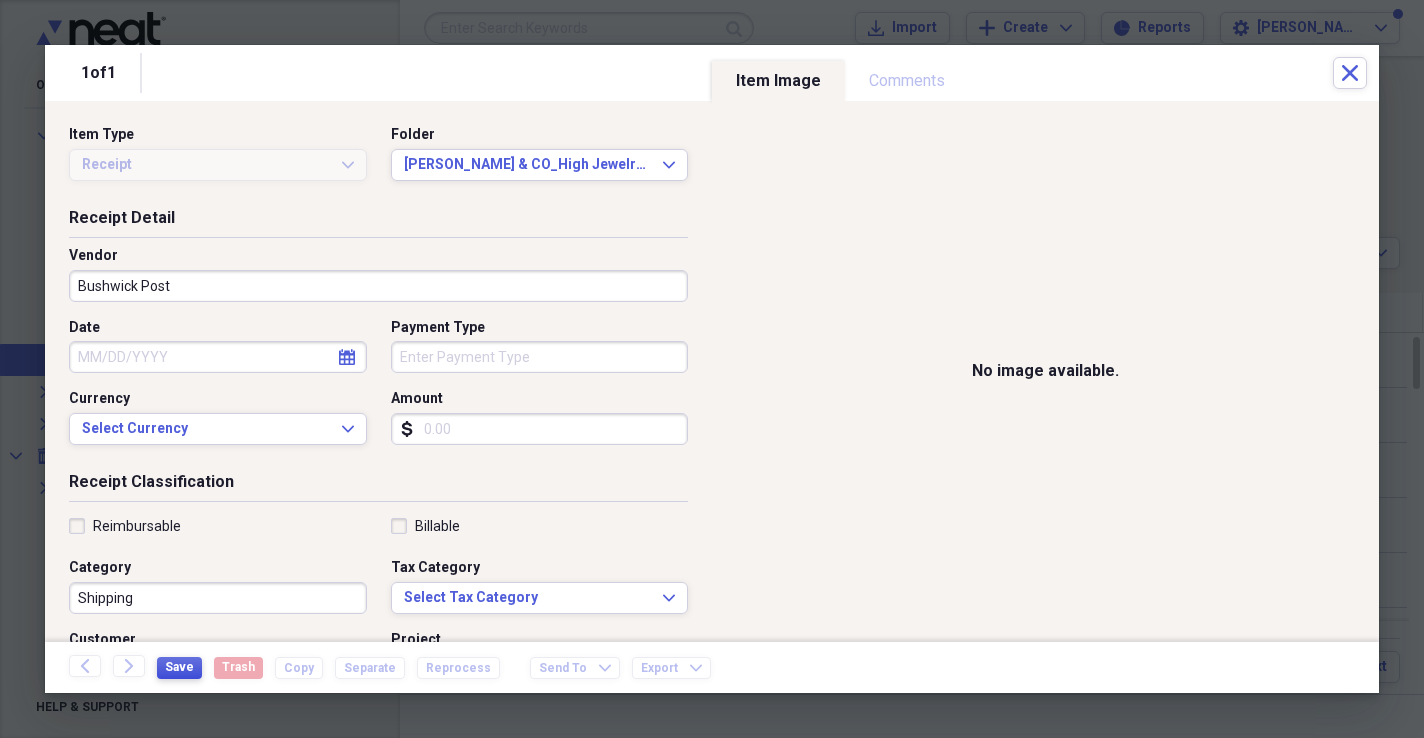 click on "Save" at bounding box center (179, 668) 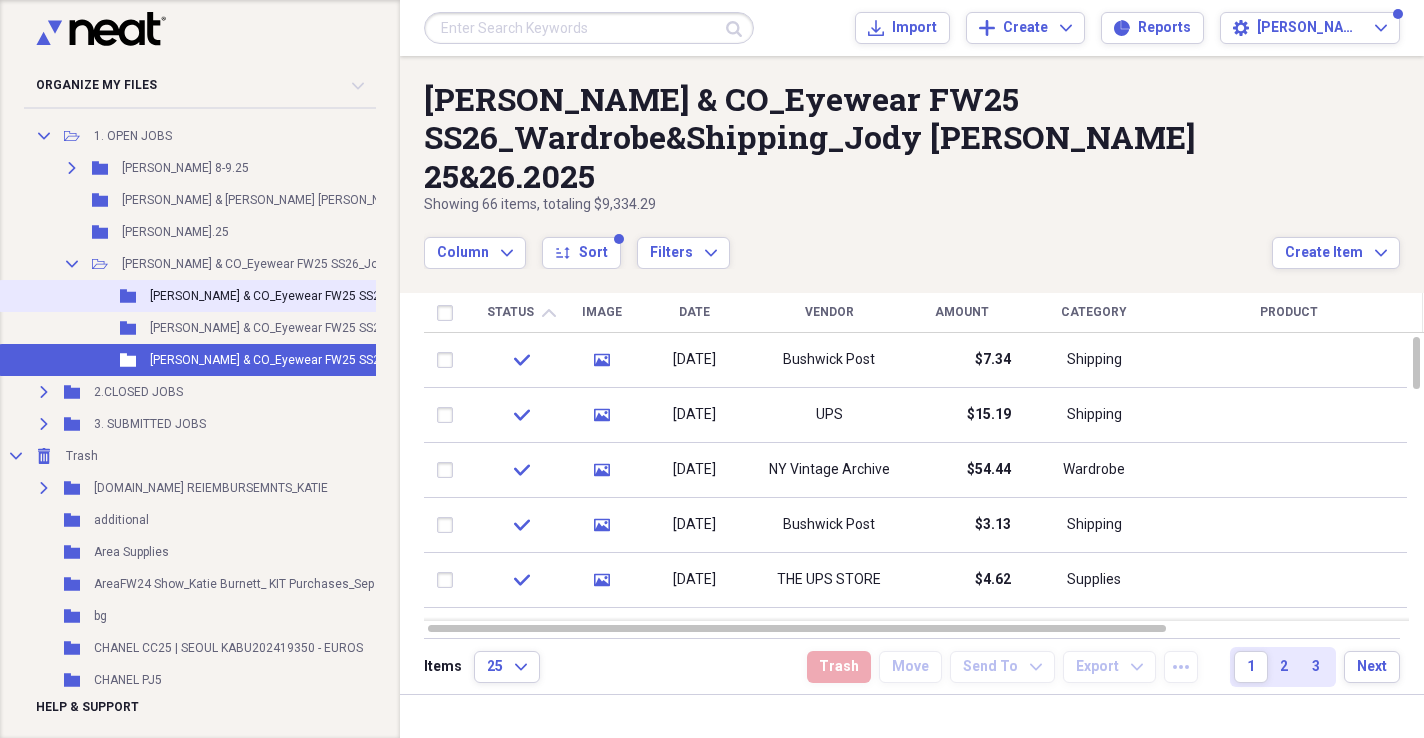 click on "Folder [PERSON_NAME] & CO_Eyewear FW25 SS26_Prep Expenses_Jody [PERSON_NAME] 25&26.2025 Add Folder" at bounding box center (376, 296) 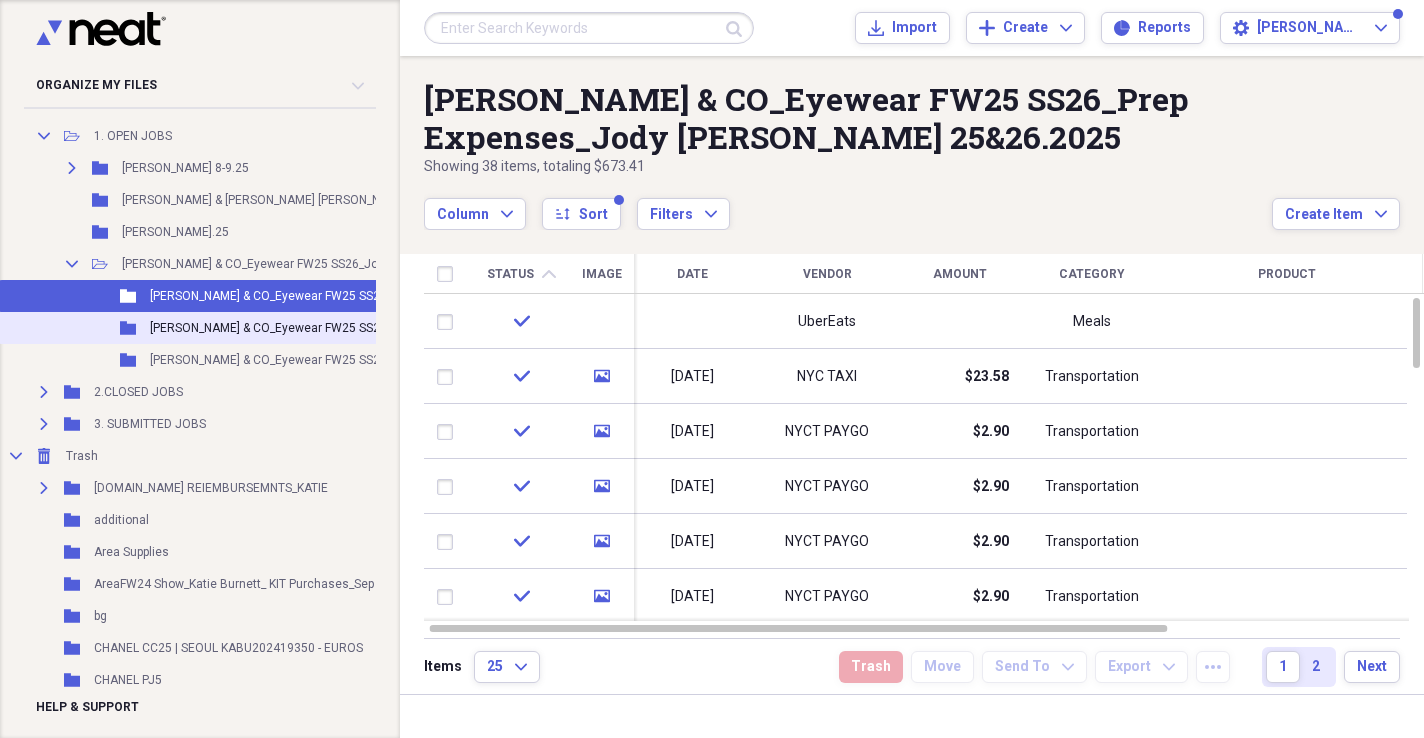 click on "[PERSON_NAME] & CO_Eyewear FW25 SS26_Transportation_Jody [PERSON_NAME] 25&26.2025" at bounding box center [408, 328] 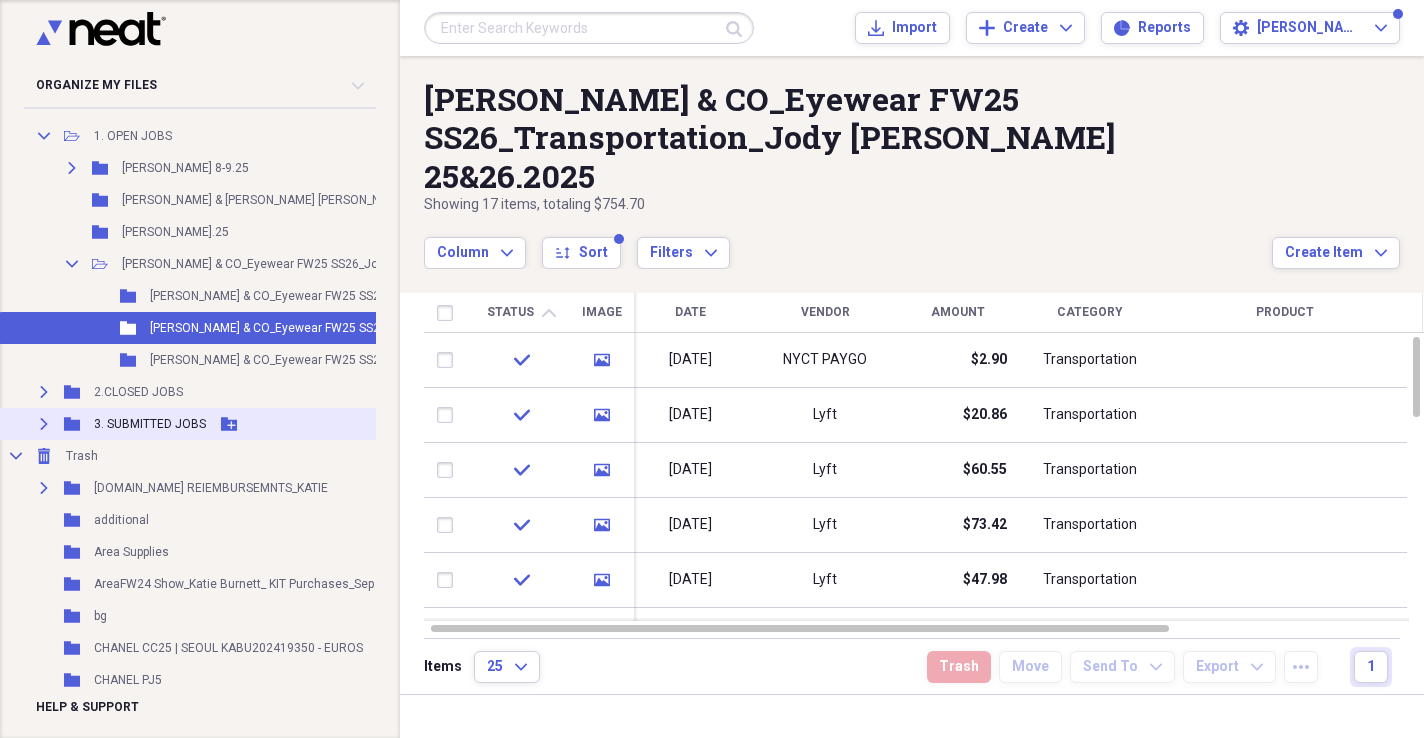click on "Expand" 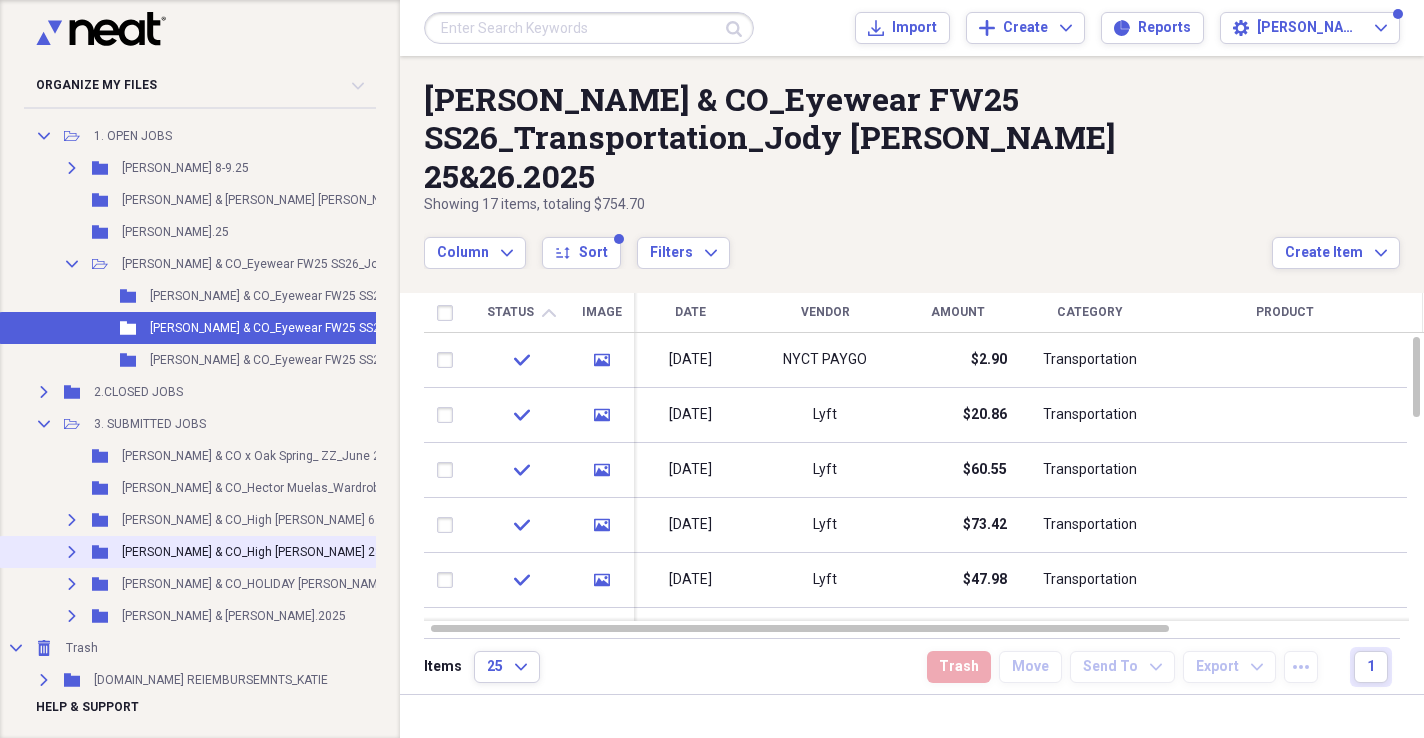 click on "Expand Folder [PERSON_NAME] & CO_High [PERSON_NAME] 23.25 Add Folder" at bounding box center [376, 552] 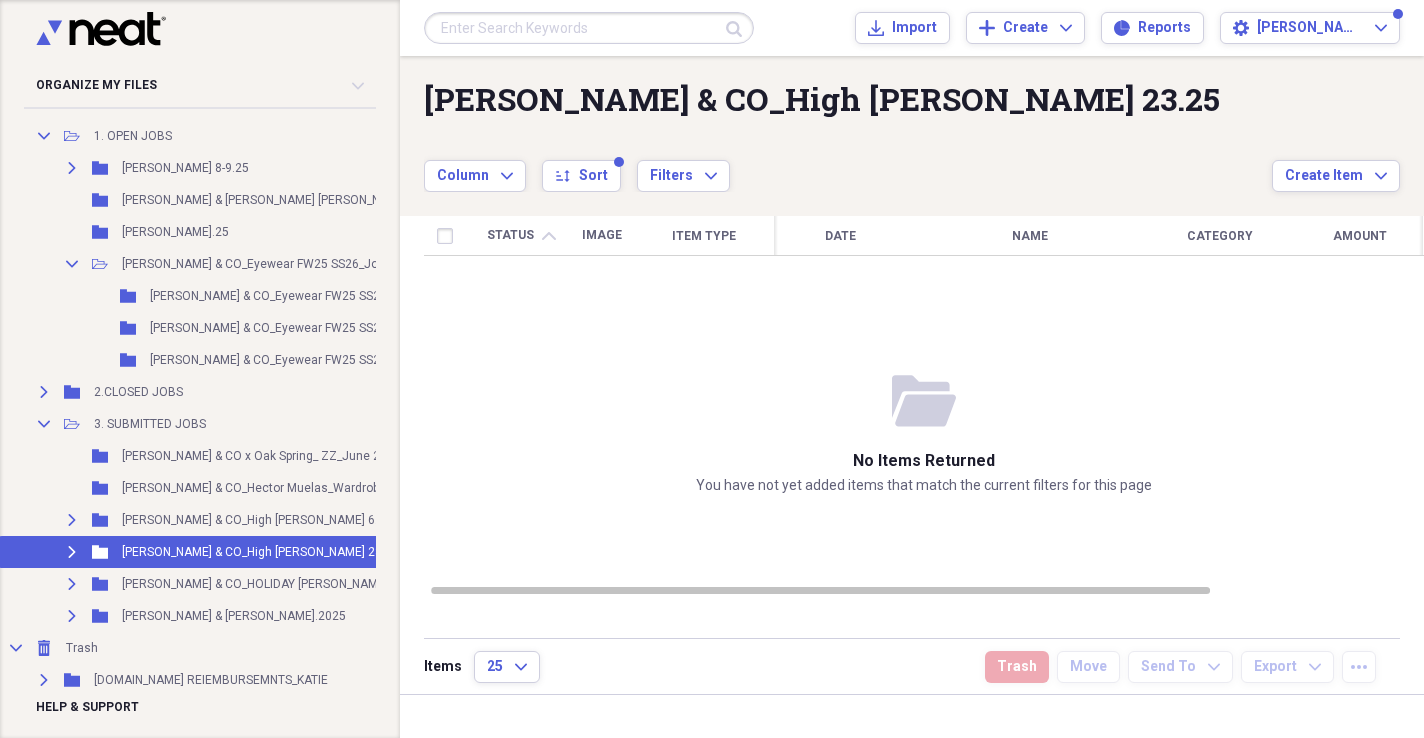 click on "Expand" 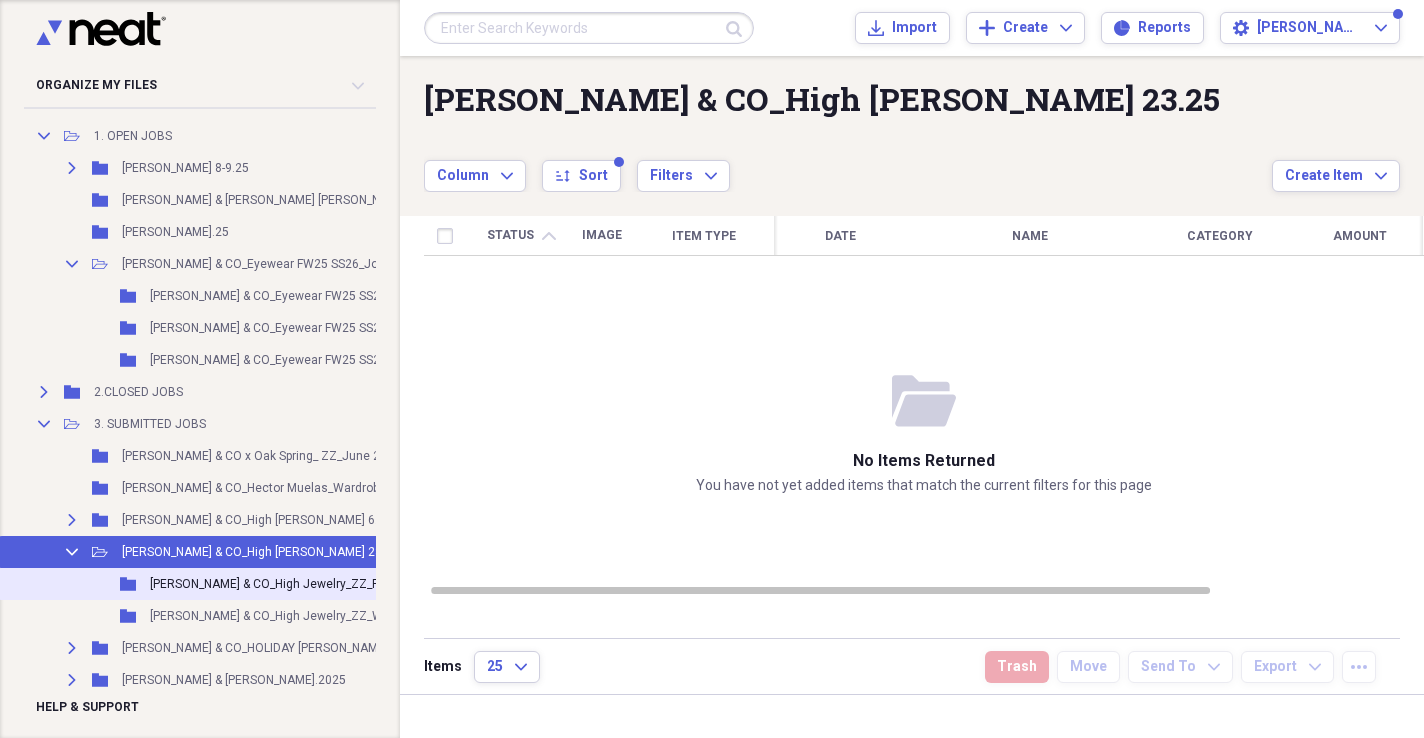 scroll, scrollTop: 202, scrollLeft: 0, axis: vertical 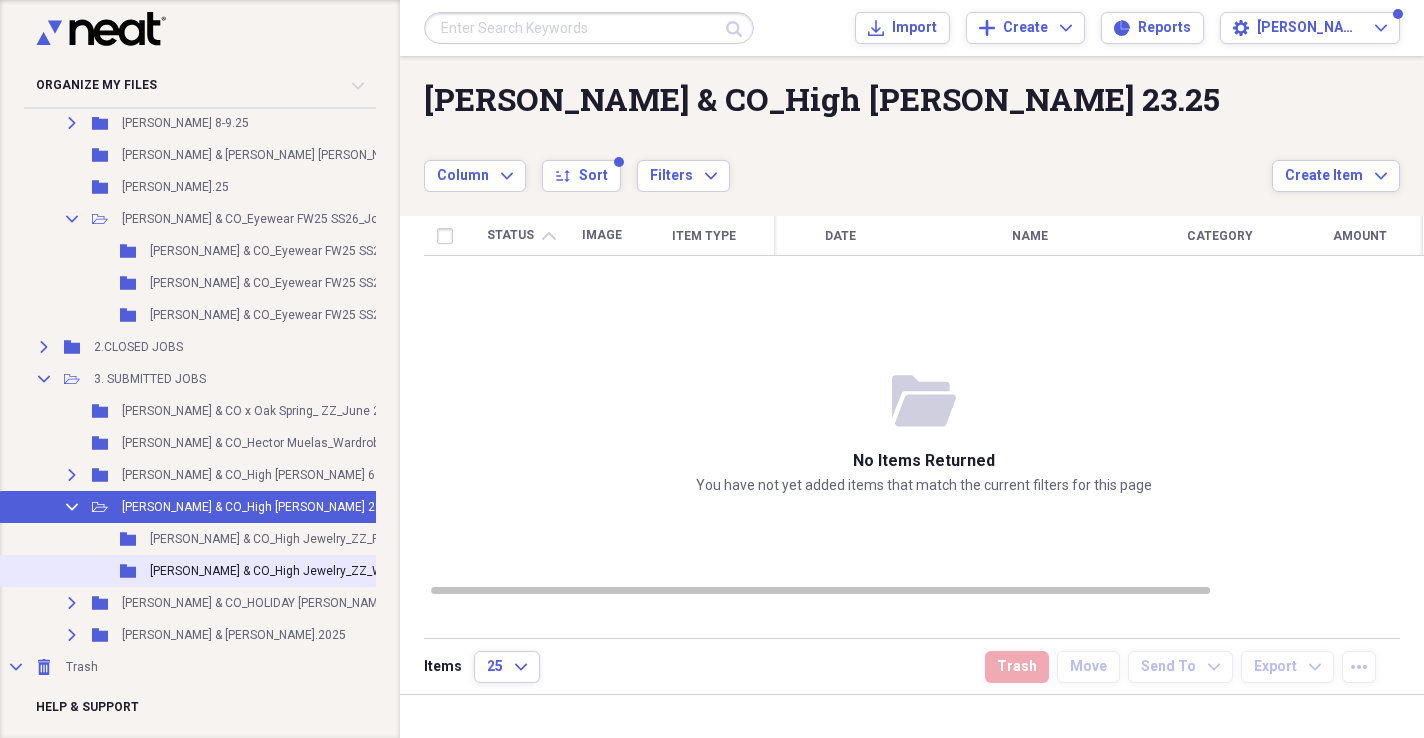 click on "[PERSON_NAME] & CO_High Jewelry_ZZ_Wardrobe/[PERSON_NAME] 23.25" at bounding box center (352, 571) 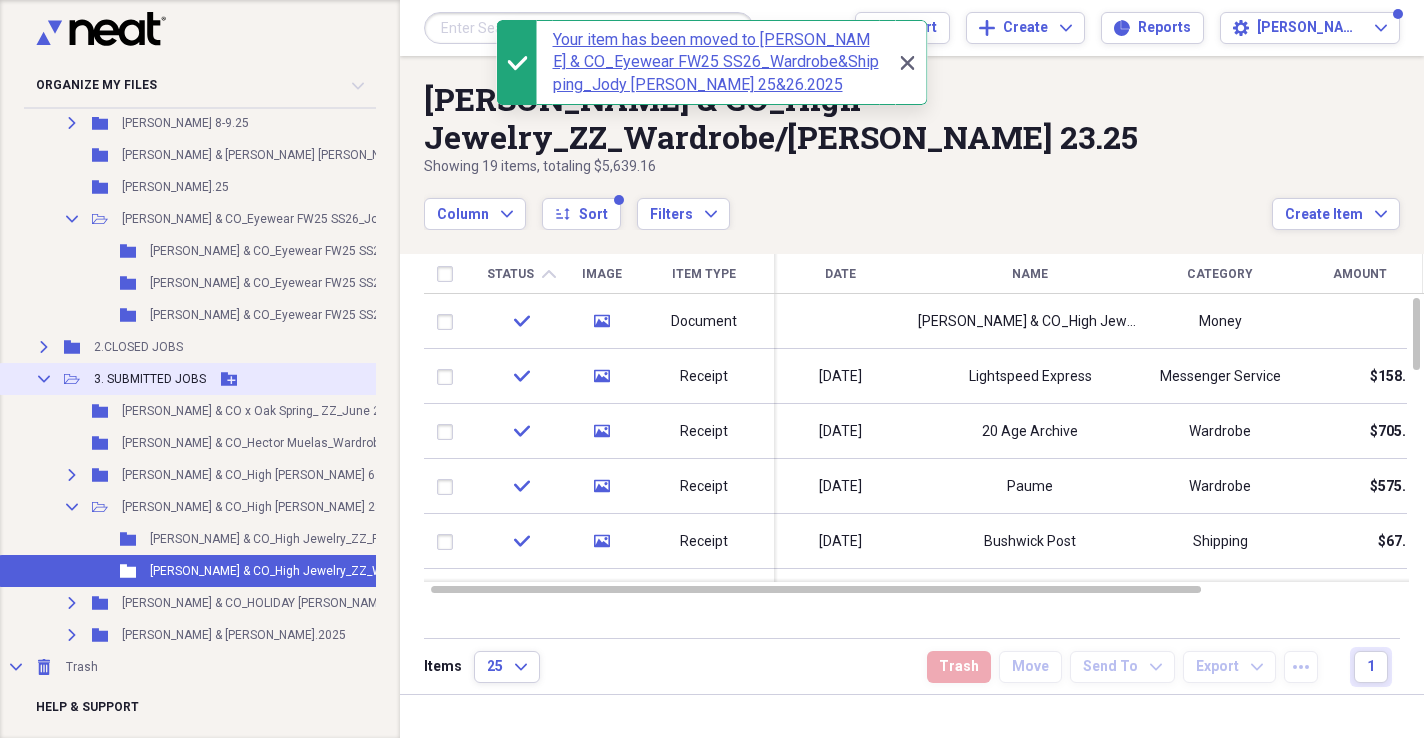 click on "Collapse" 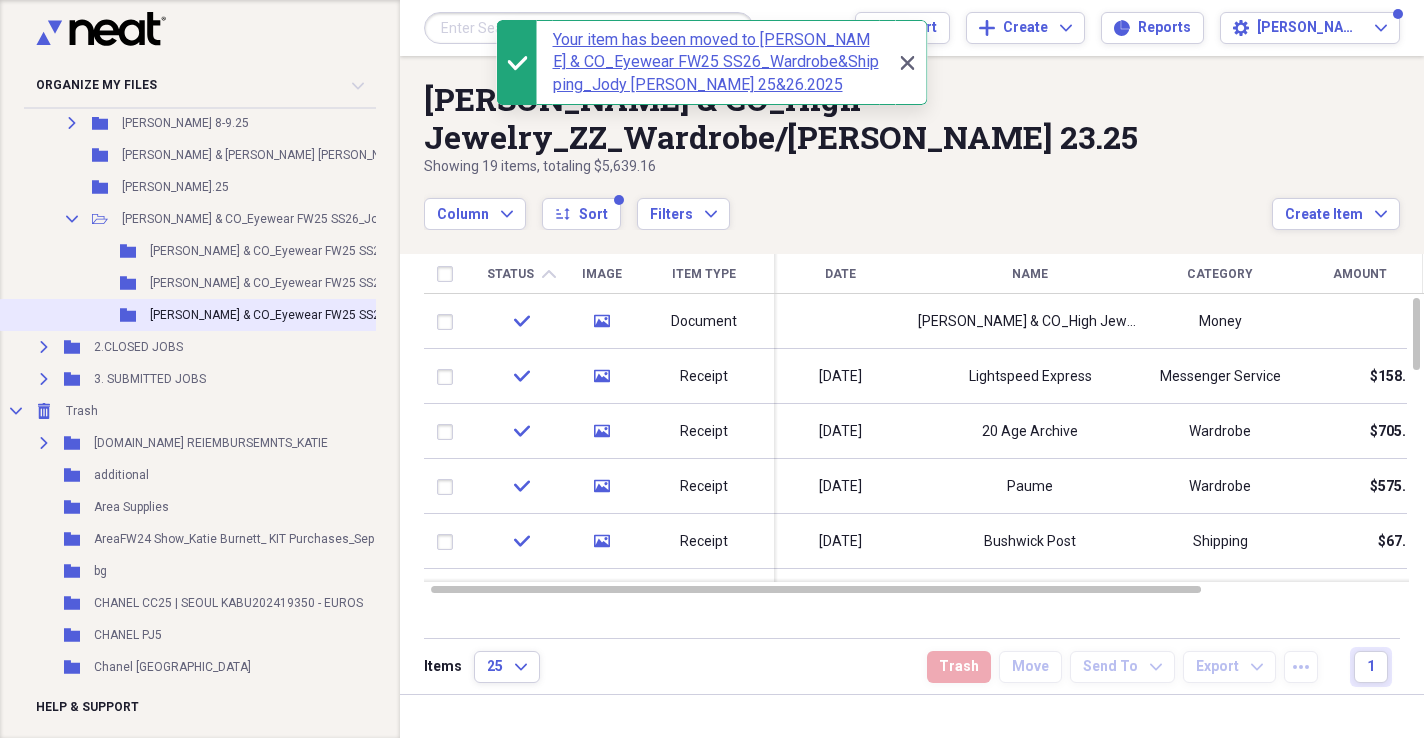 click on "[PERSON_NAME] & CO_Eyewear FW25 SS26_Wardrobe&Shipping_Jody [PERSON_NAME] 25&26.2025" at bounding box center [421, 315] 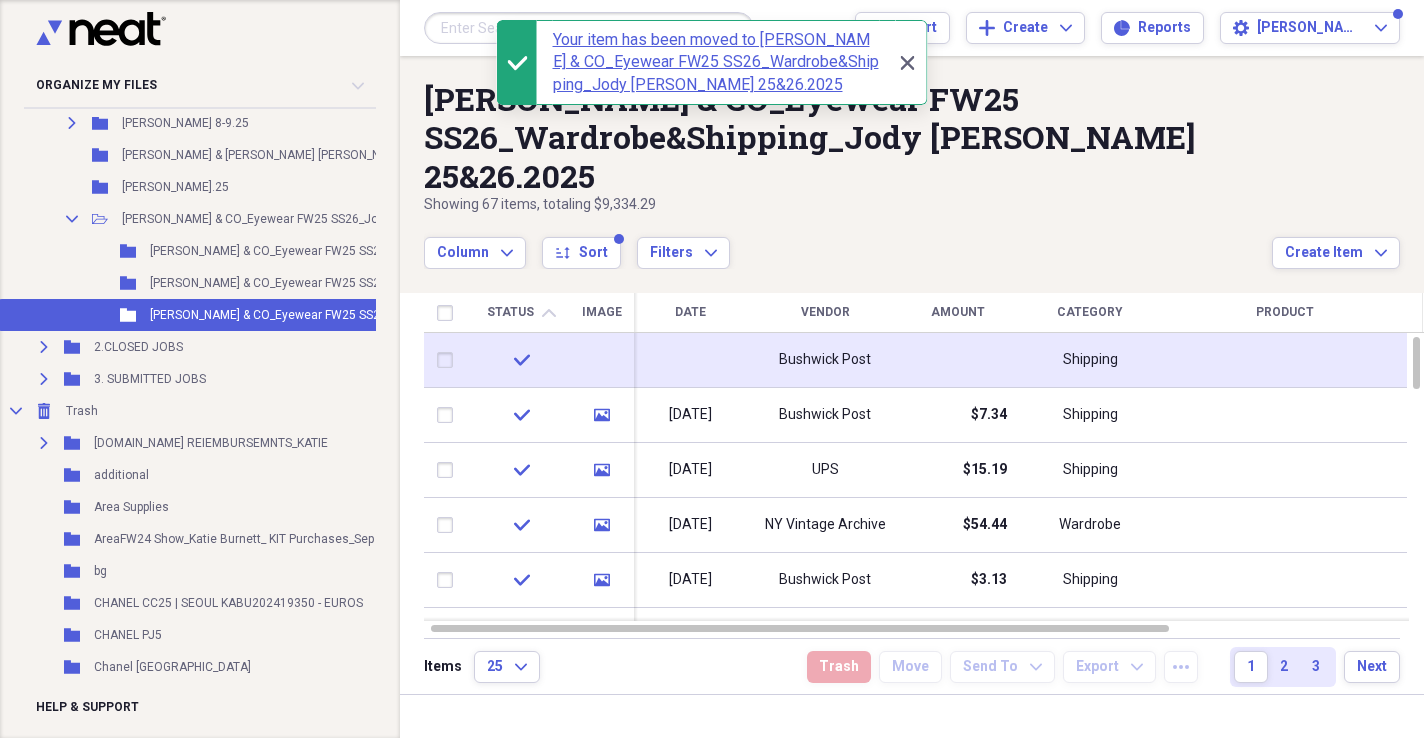 click on "Bushwick Post" at bounding box center [825, 360] 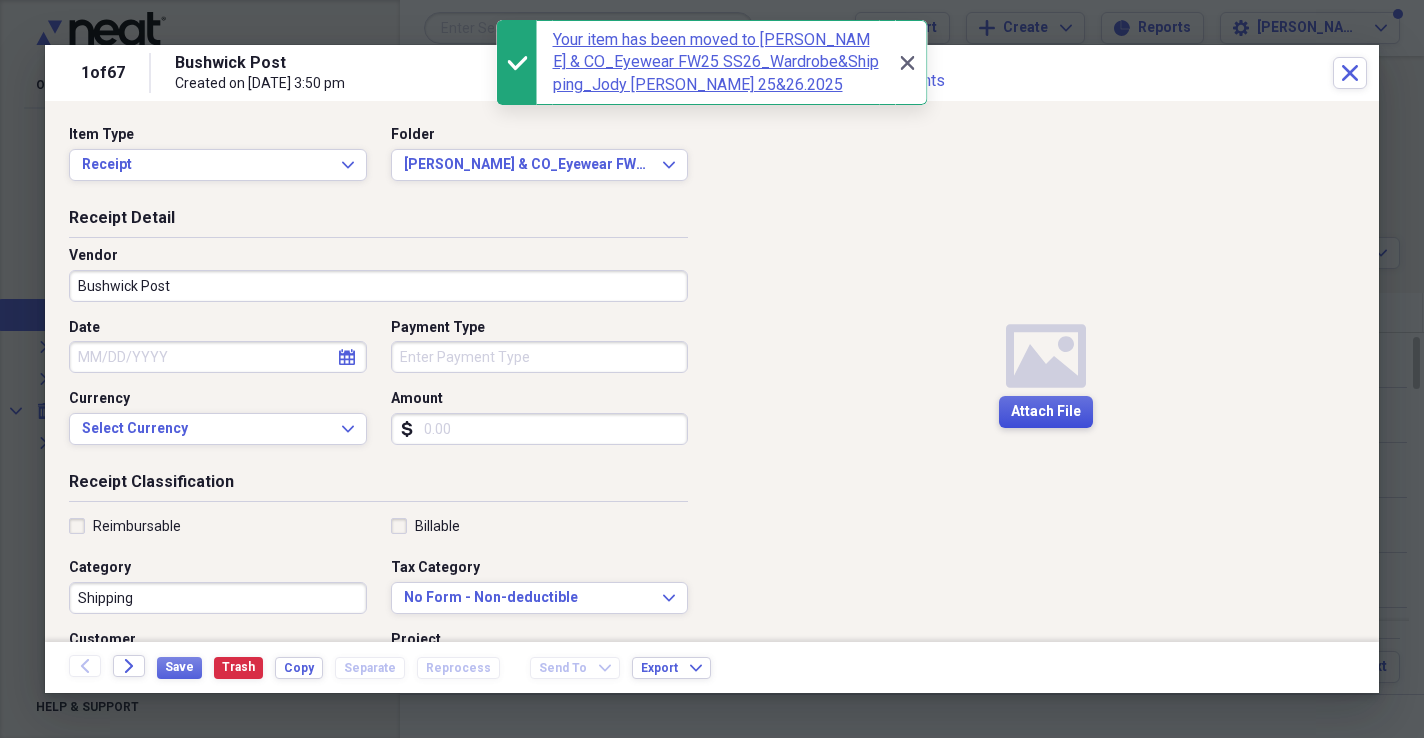 click on "Attach File" at bounding box center [1046, 412] 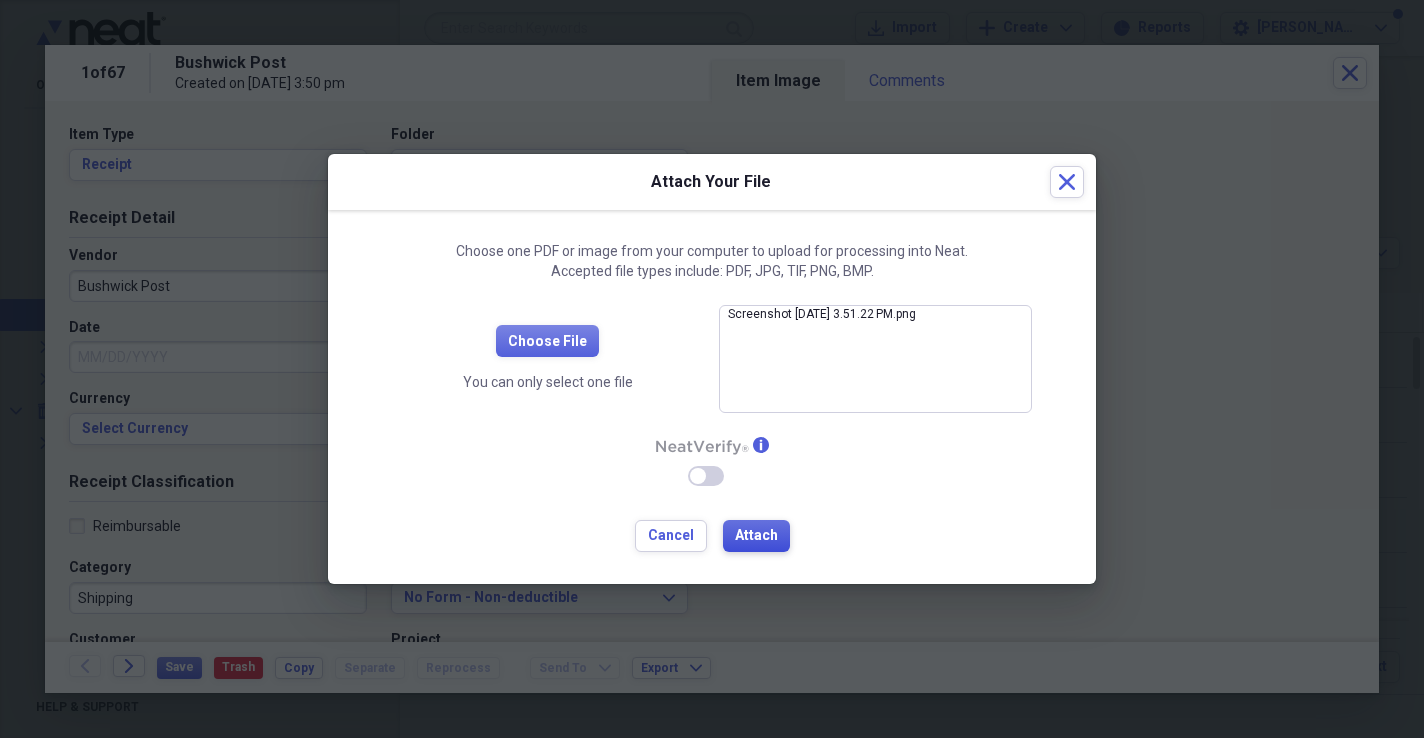 click on "Attach" at bounding box center [756, 536] 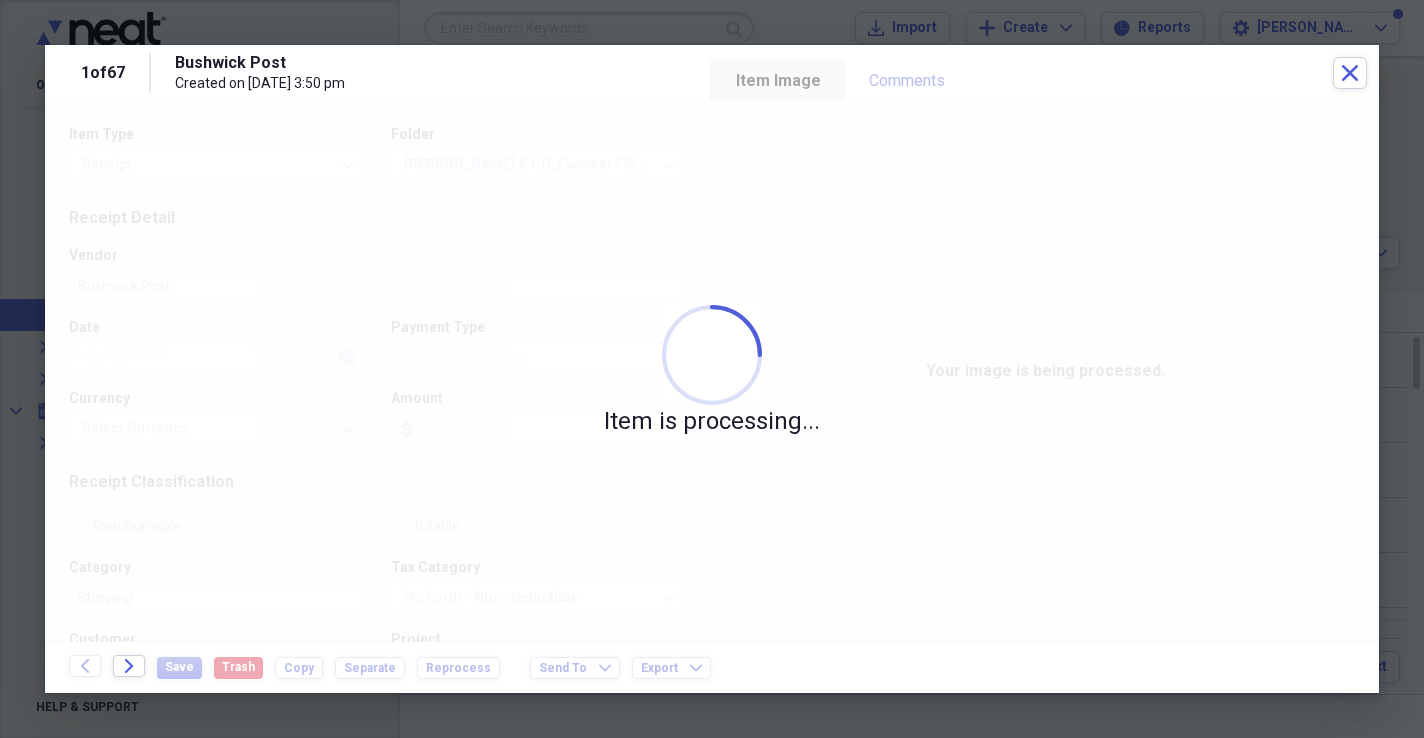 type on "[DATE]" 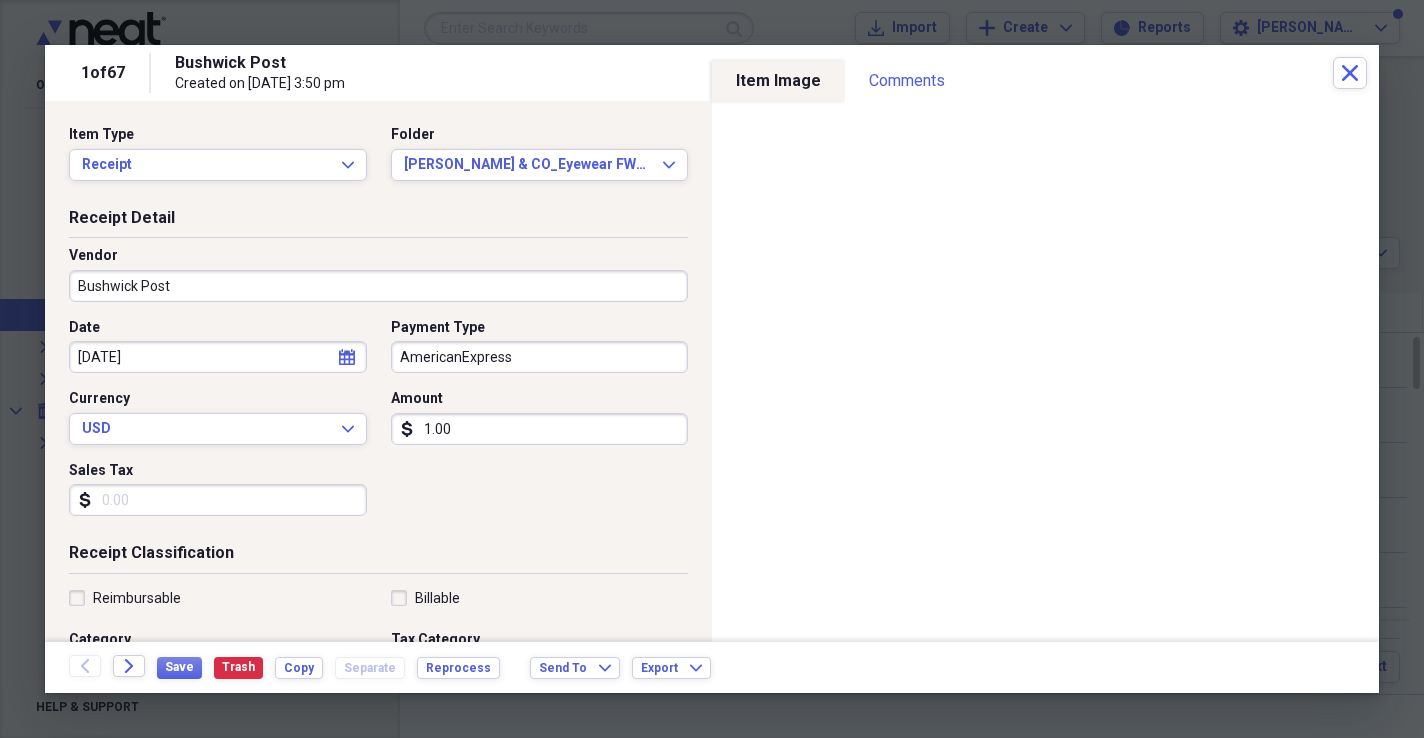 click on "1.00" at bounding box center (540, 429) 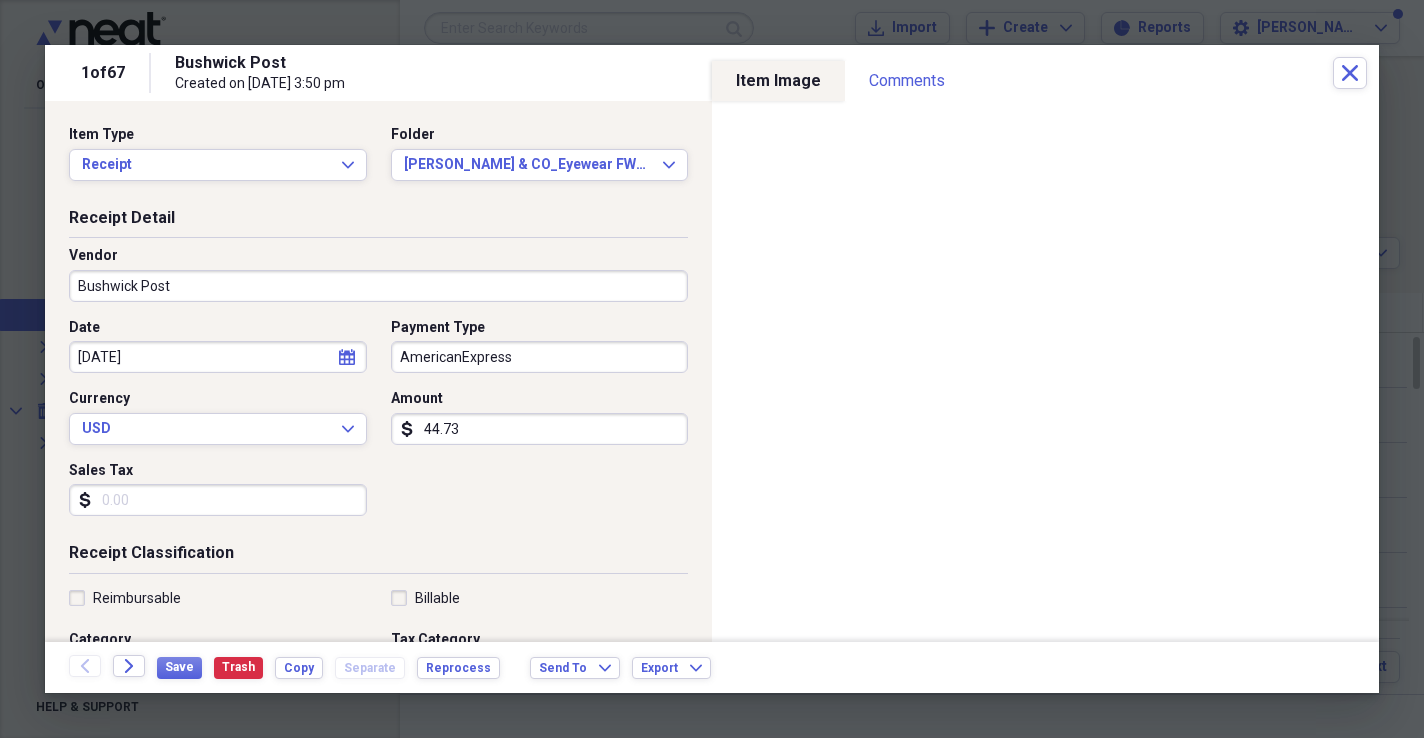 type on "44.73" 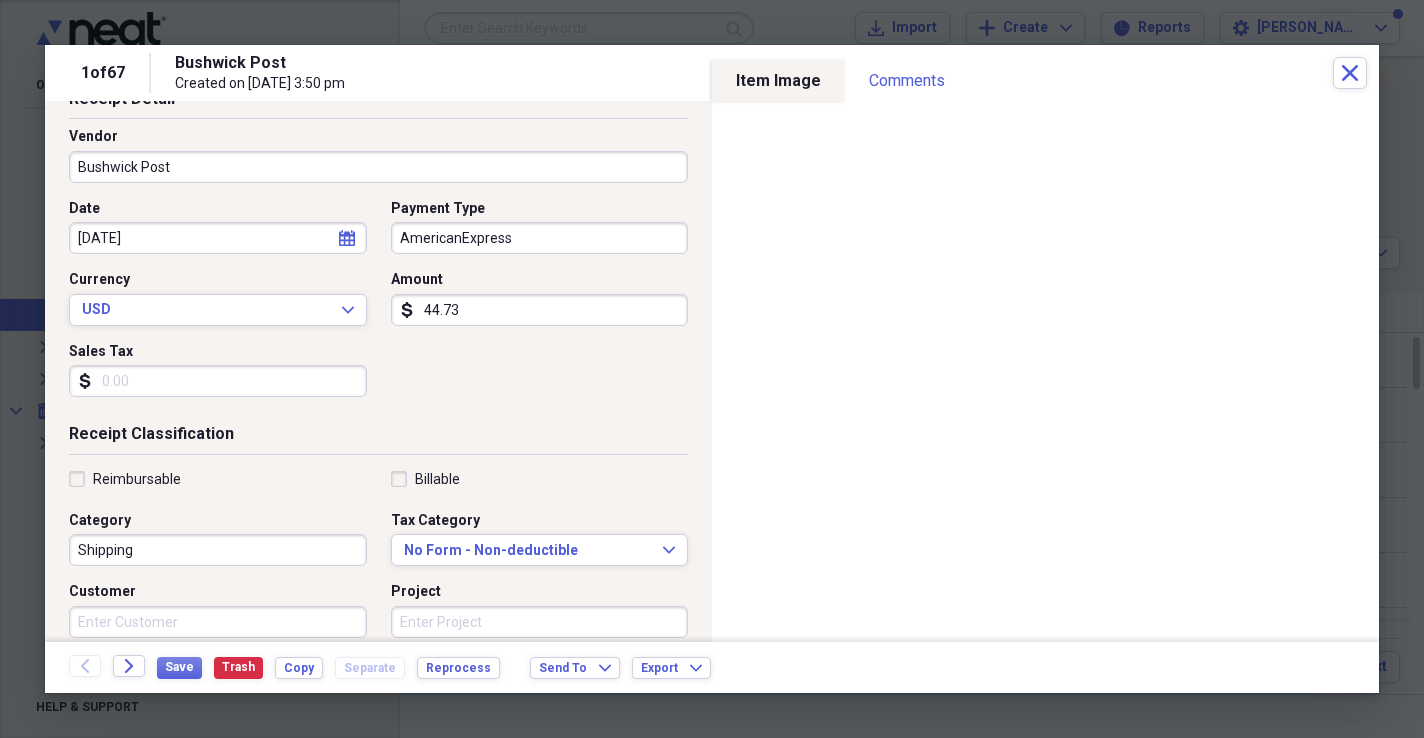 click on "Shipping" at bounding box center (218, 550) 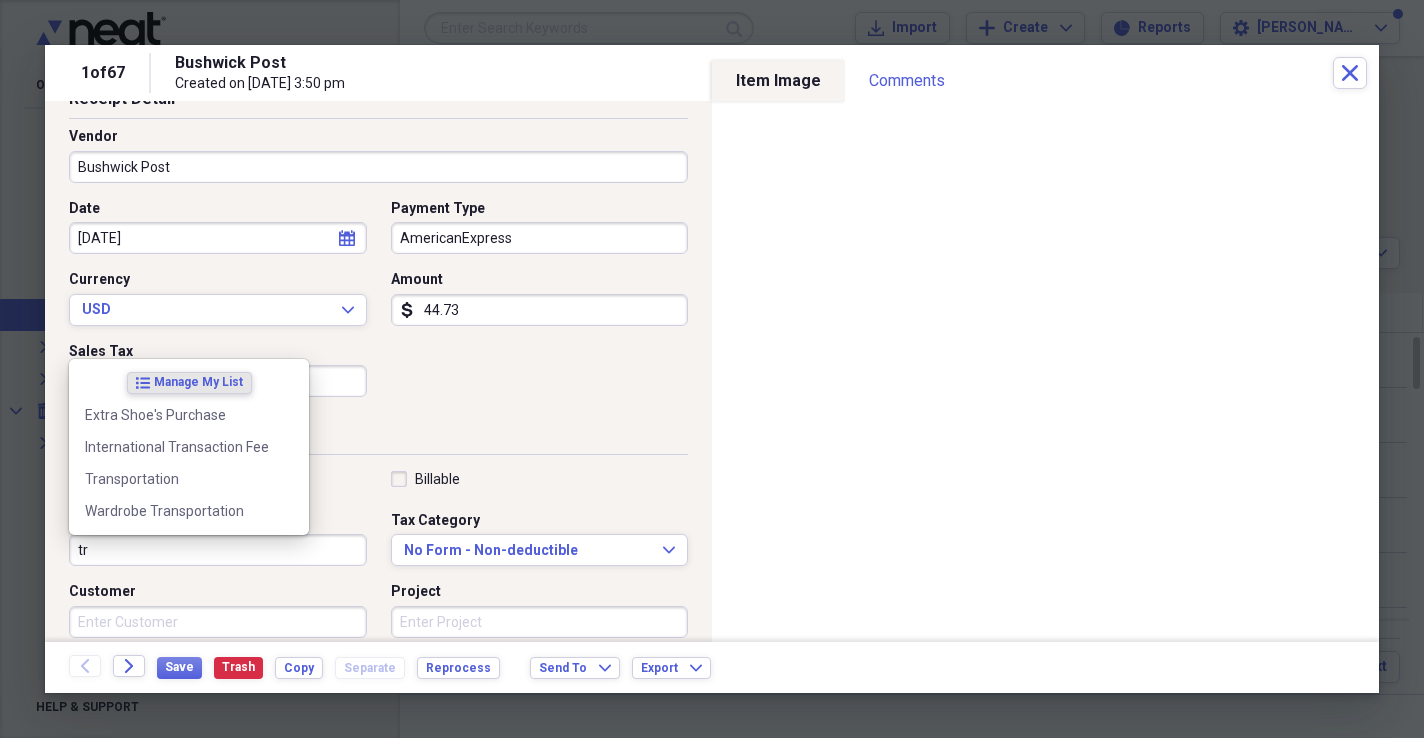 type on "t" 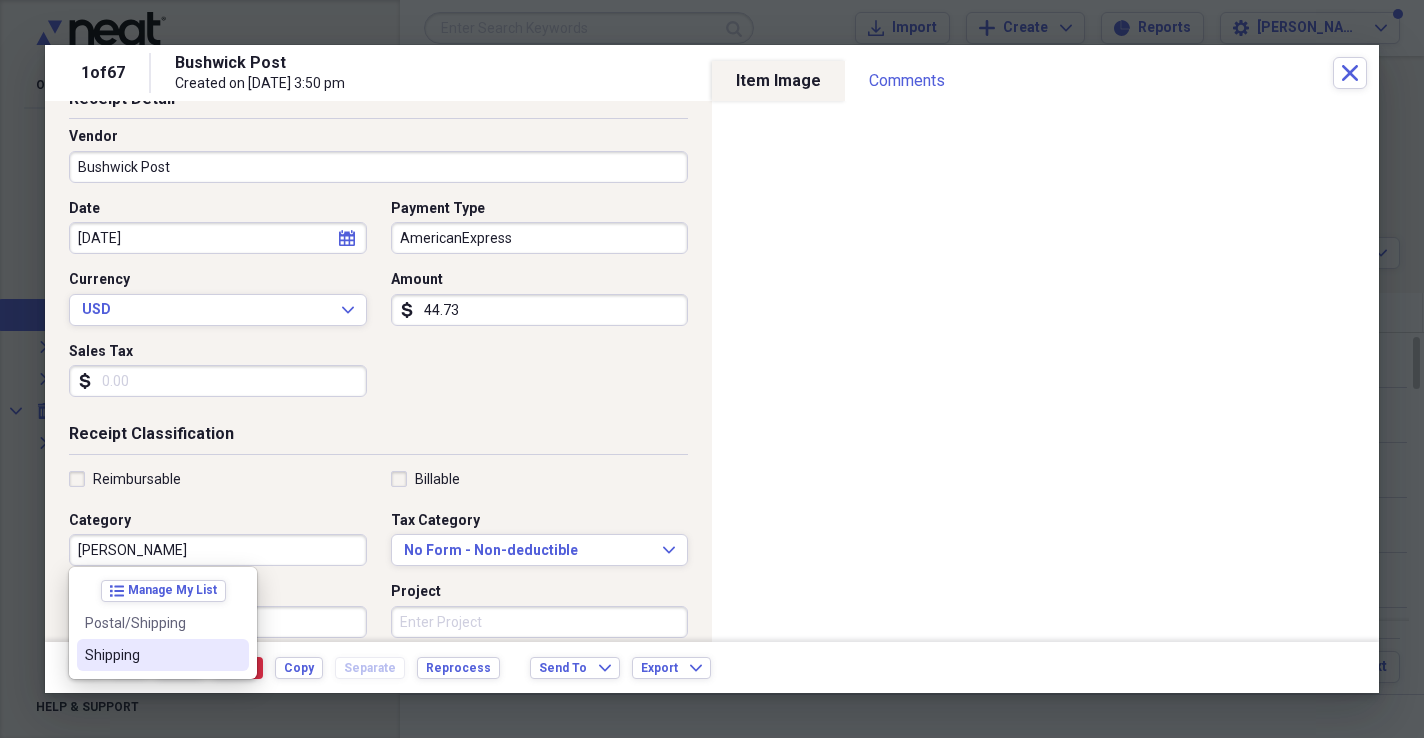 click on "Shipping" at bounding box center (151, 655) 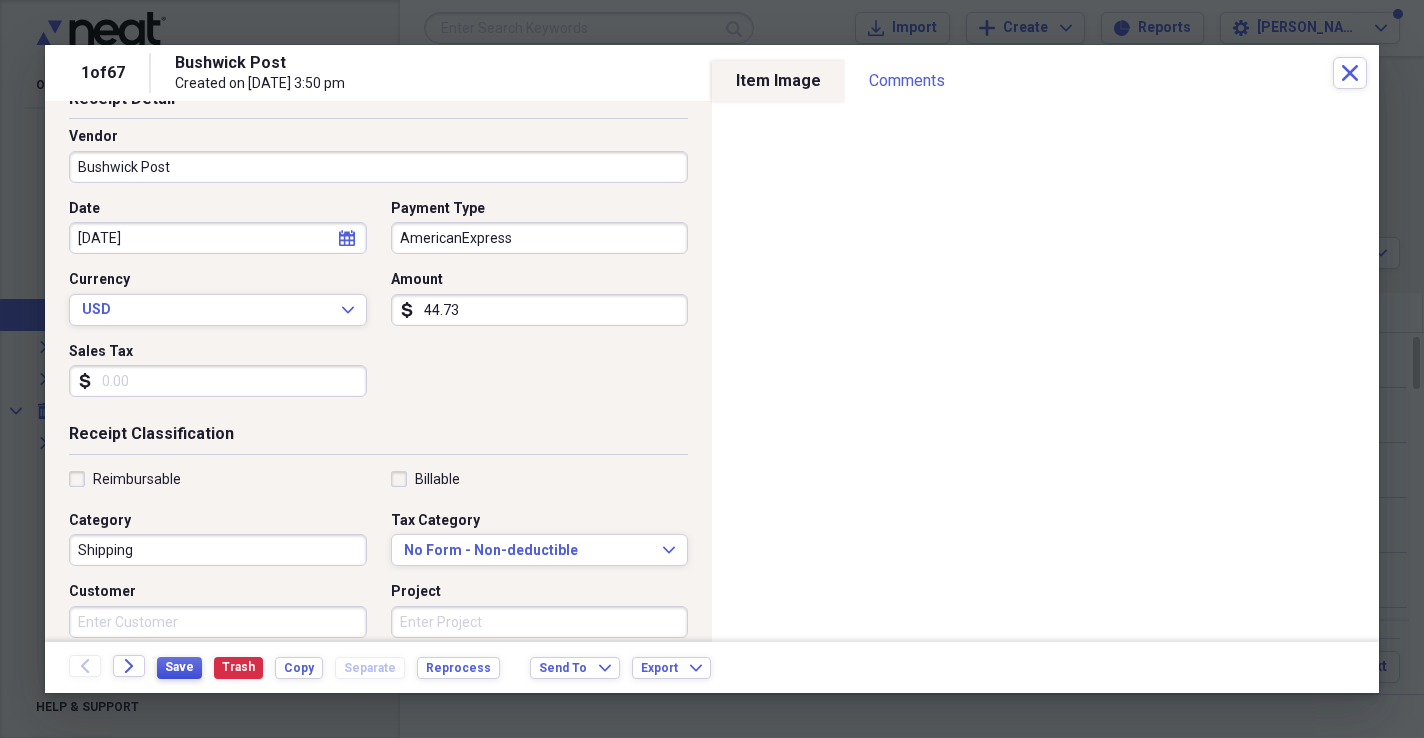 click on "Save" at bounding box center (179, 667) 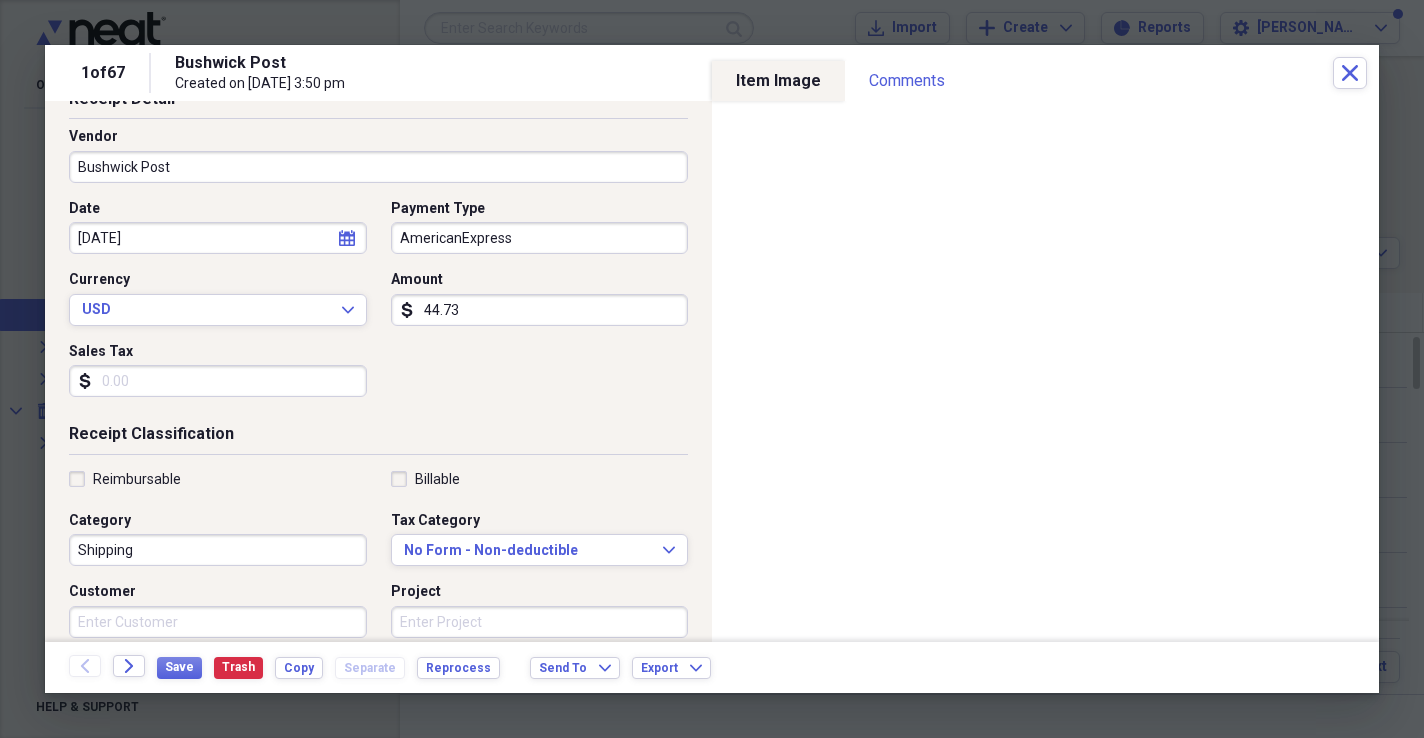 click on "Date [DATE] calendar Calendar Payment Type AmericanExpress Currency USD Expand Amount dollar-sign 44.73 Sales Tax dollar-sign" at bounding box center [378, 306] 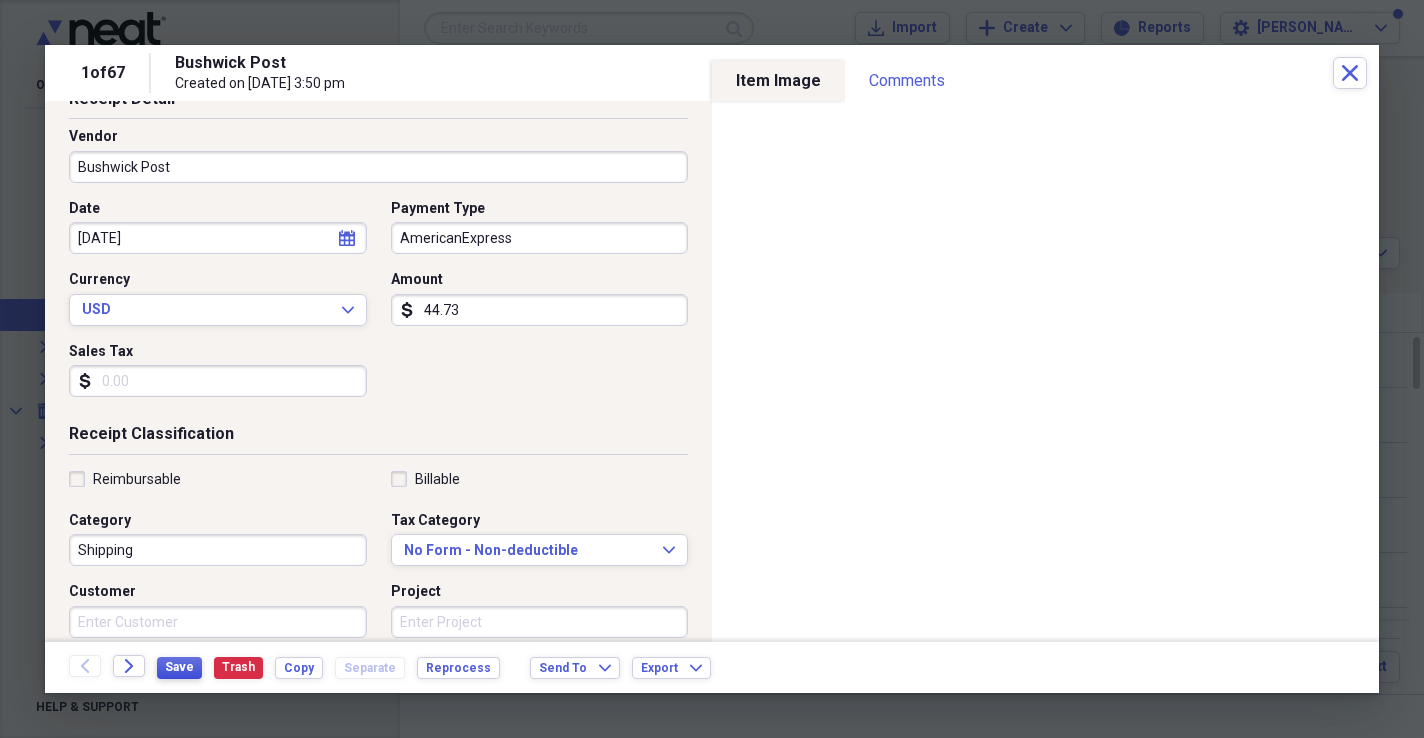click on "Save" at bounding box center (179, 667) 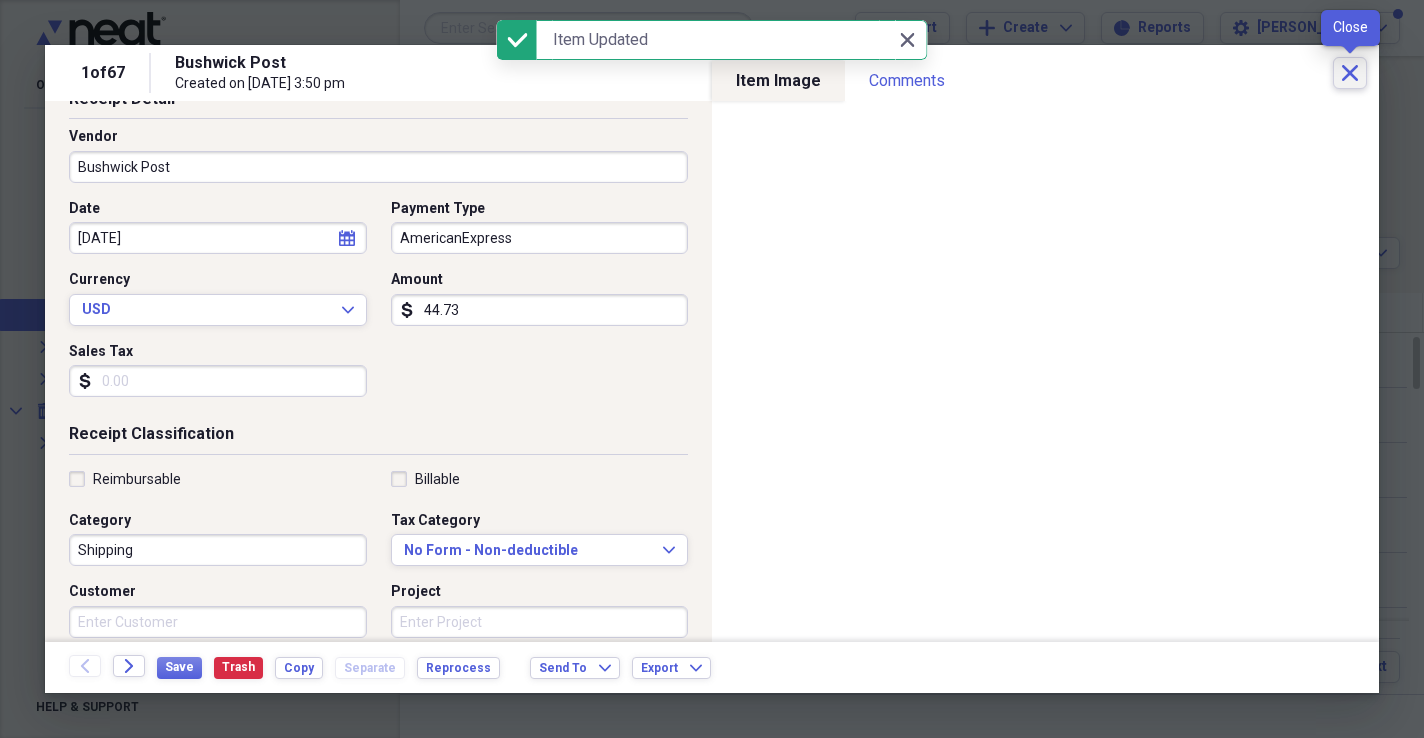 click 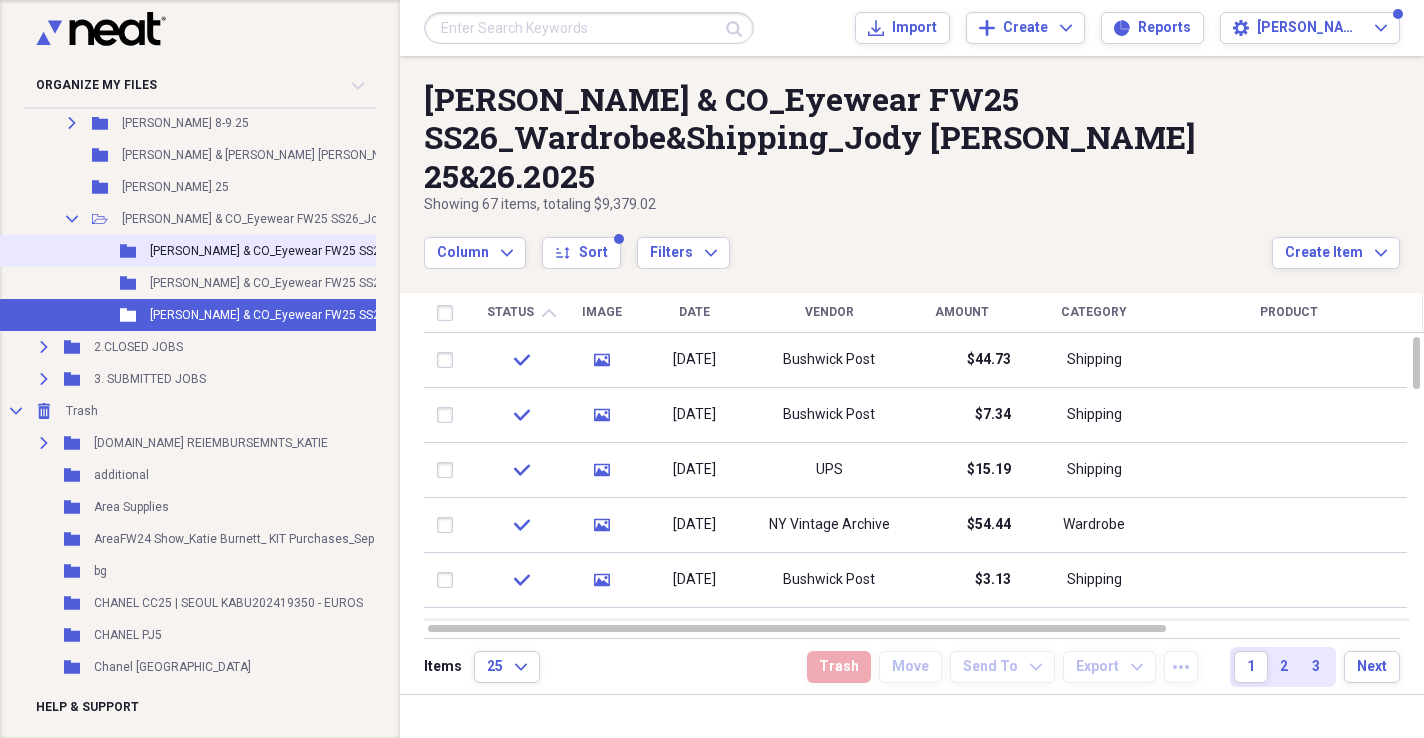 click on "[PERSON_NAME] & CO_Eyewear FW25 SS26_Prep Expenses_Jody [PERSON_NAME] 25&26.2025" at bounding box center [408, 251] 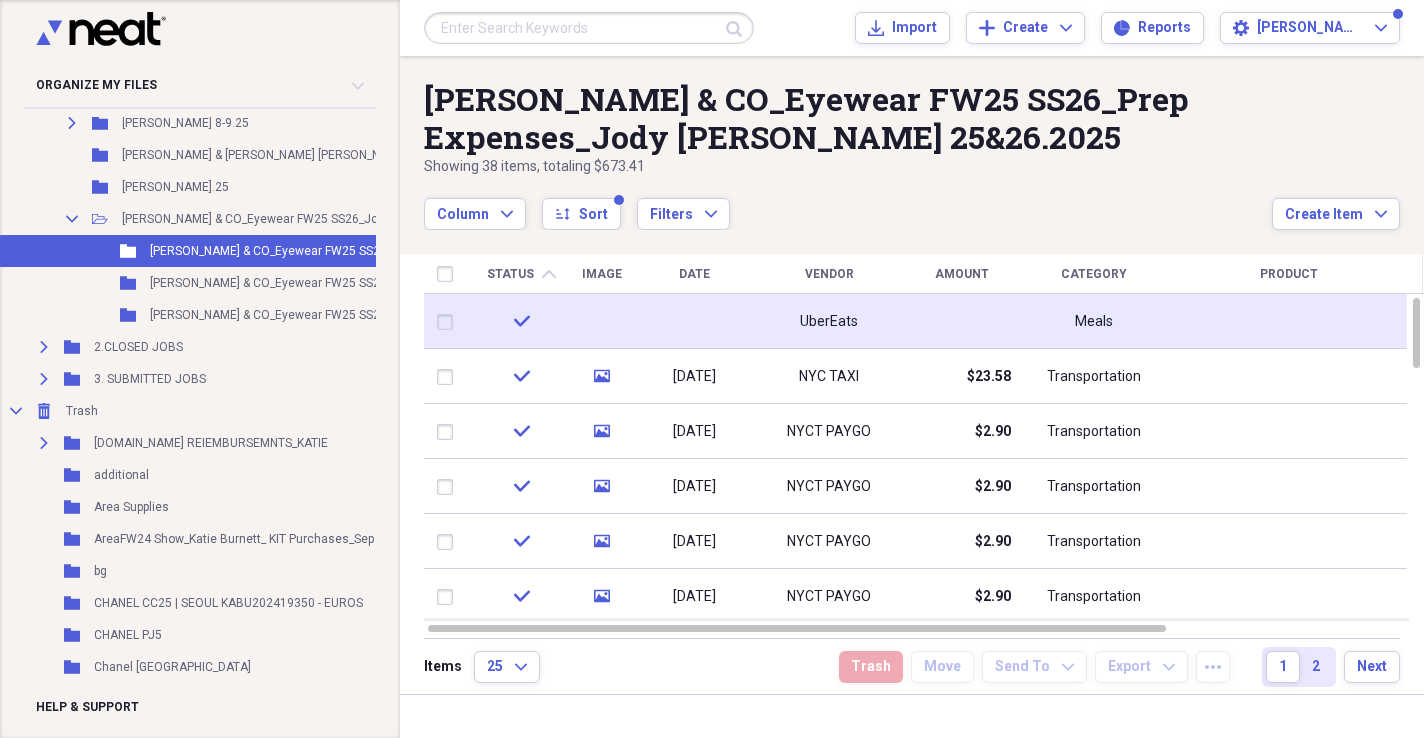 click at bounding box center [961, 321] 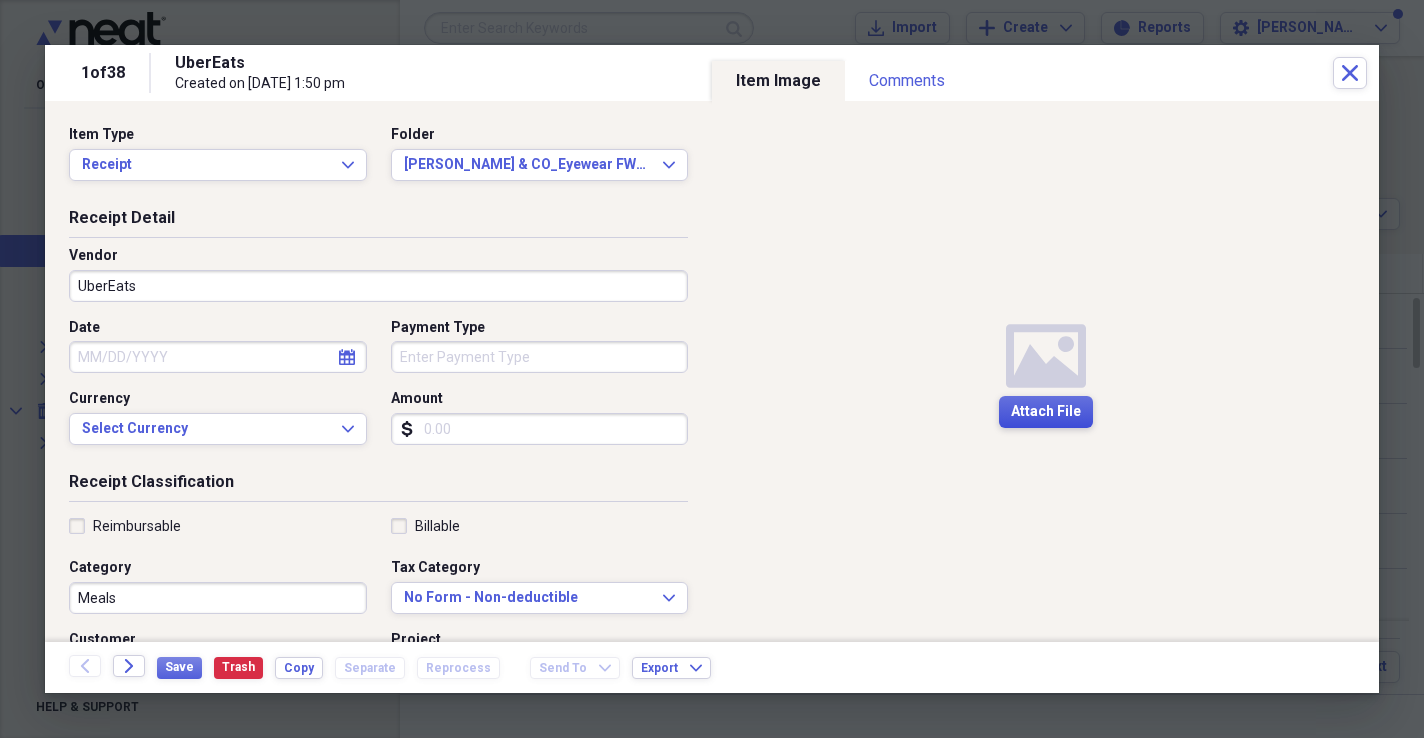 click on "Attach File" at bounding box center (1046, 412) 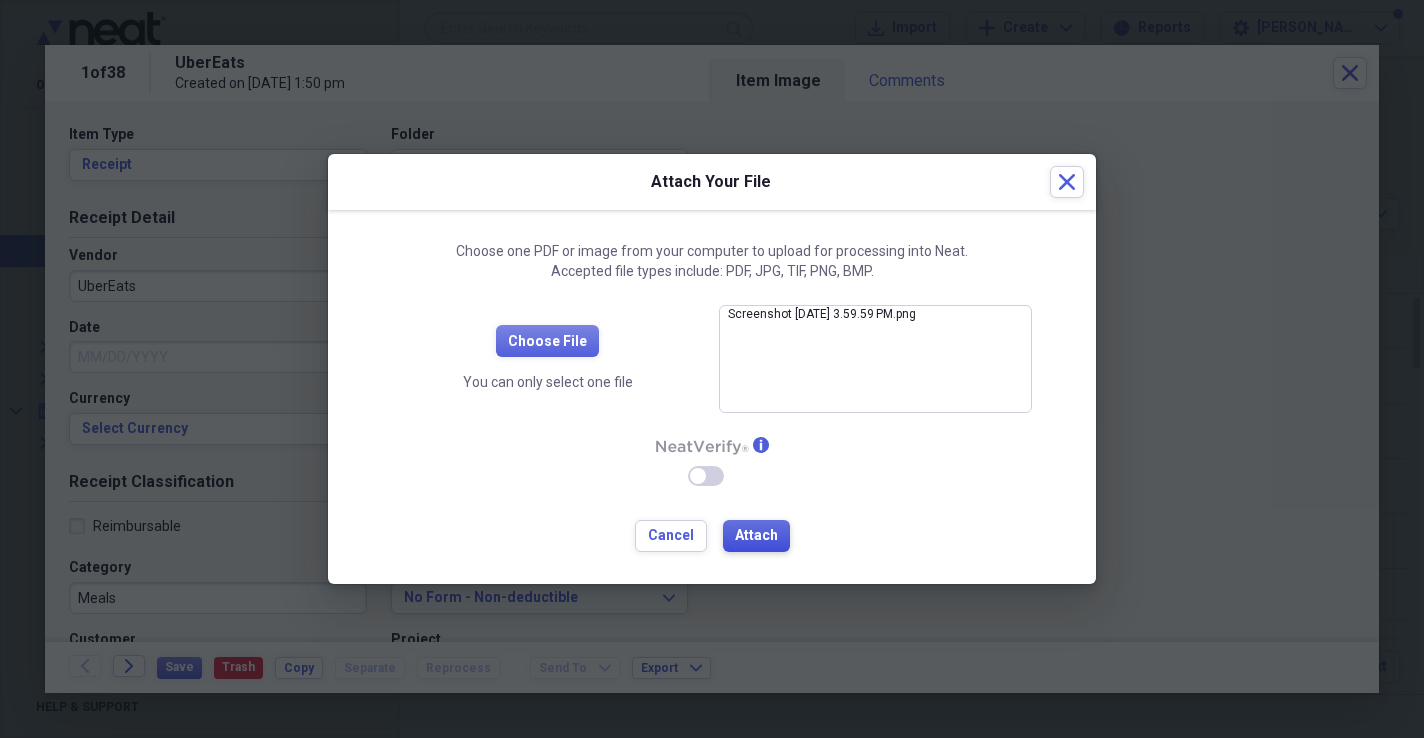 click on "Attach" at bounding box center [756, 536] 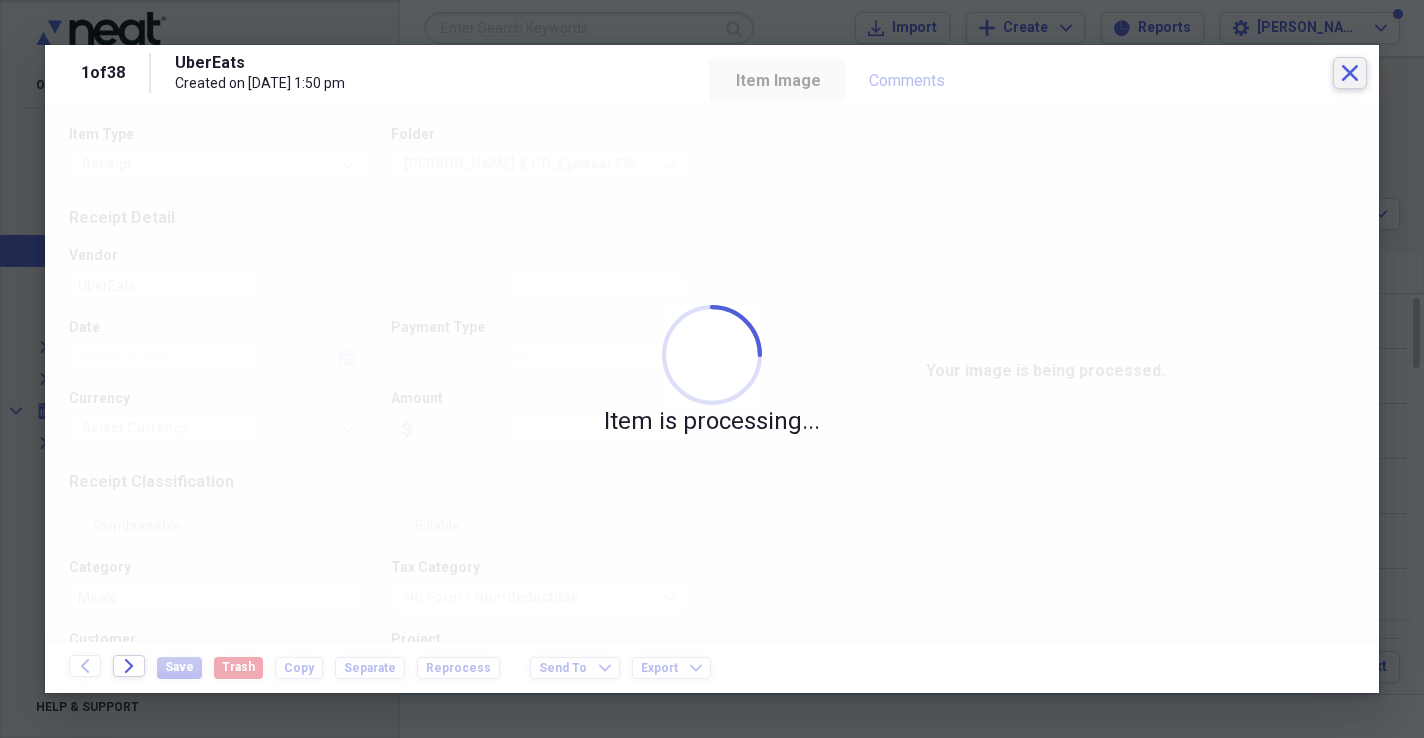 click on "Close" at bounding box center (1350, 73) 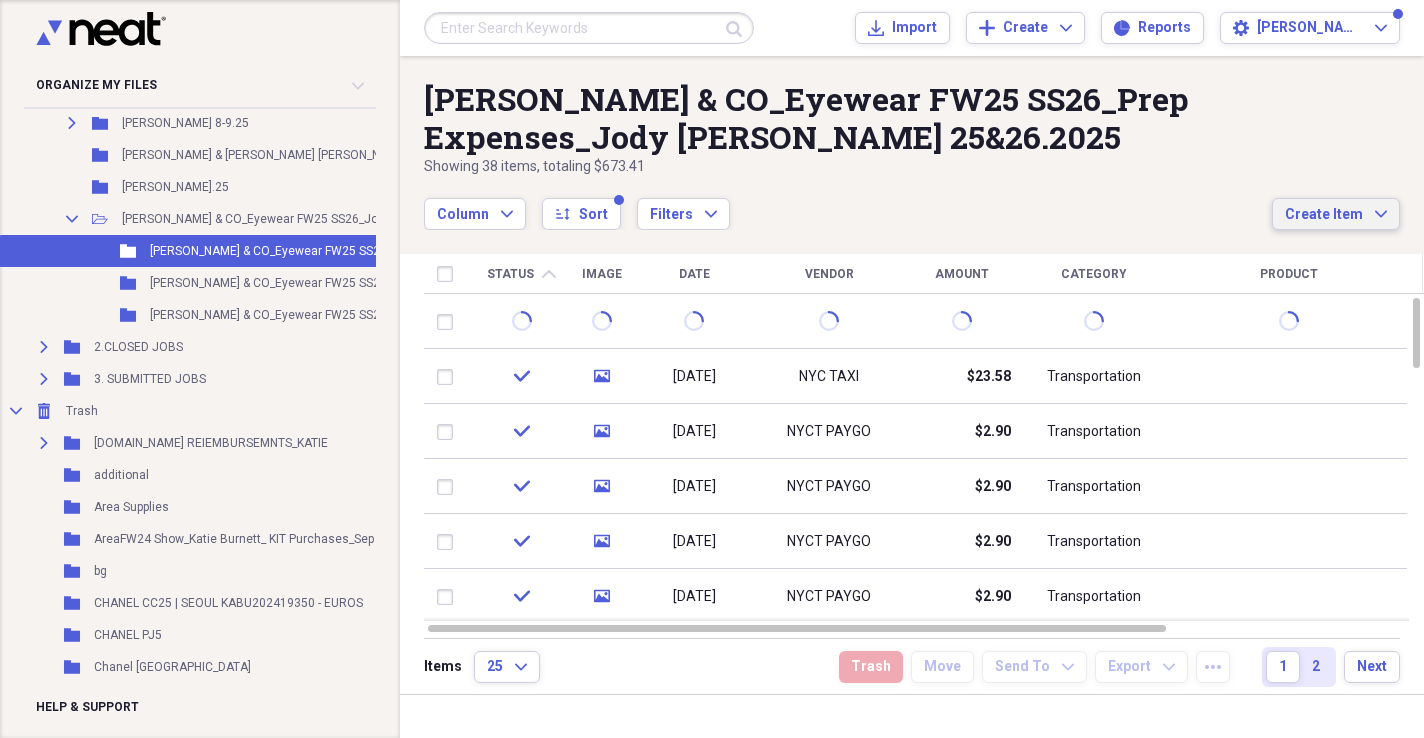 click on "Create Item Expand" at bounding box center [1336, 214] 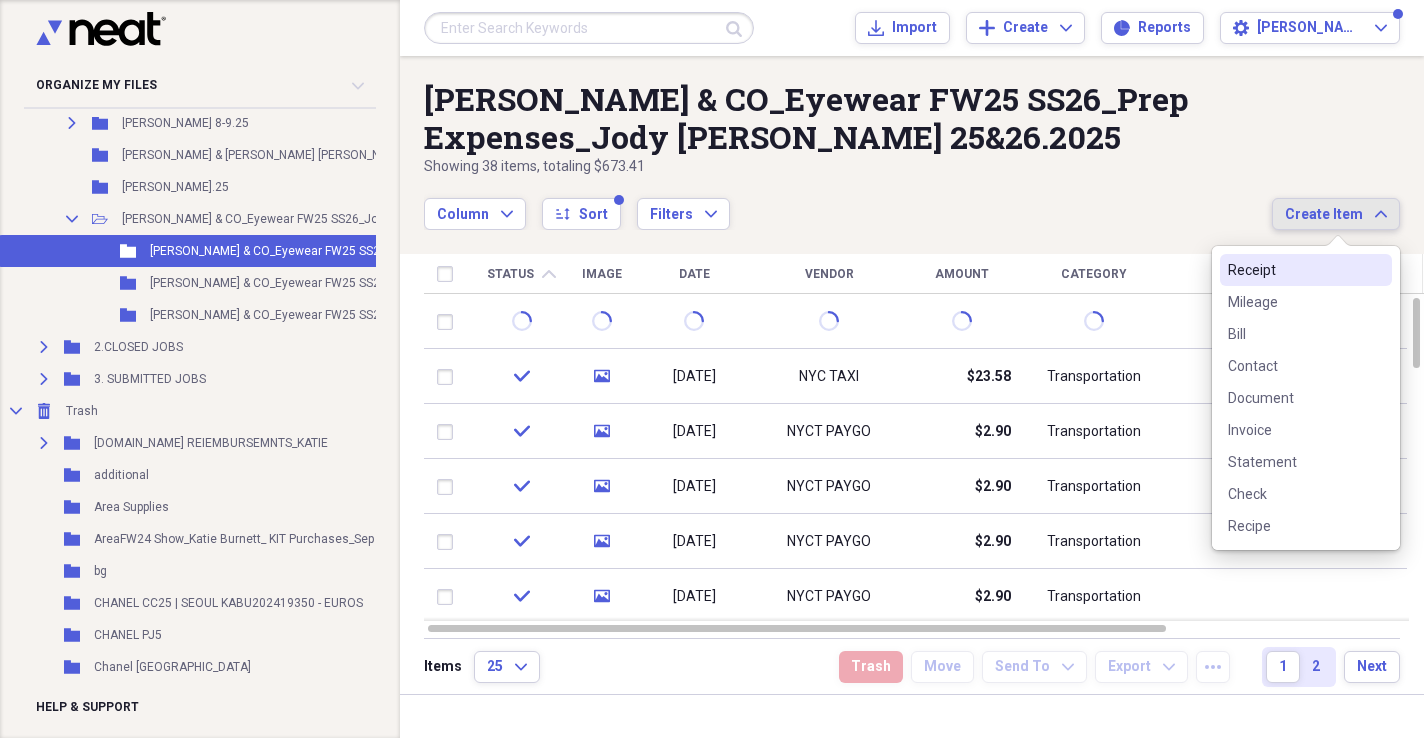 click on "Receipt" at bounding box center [1306, 270] 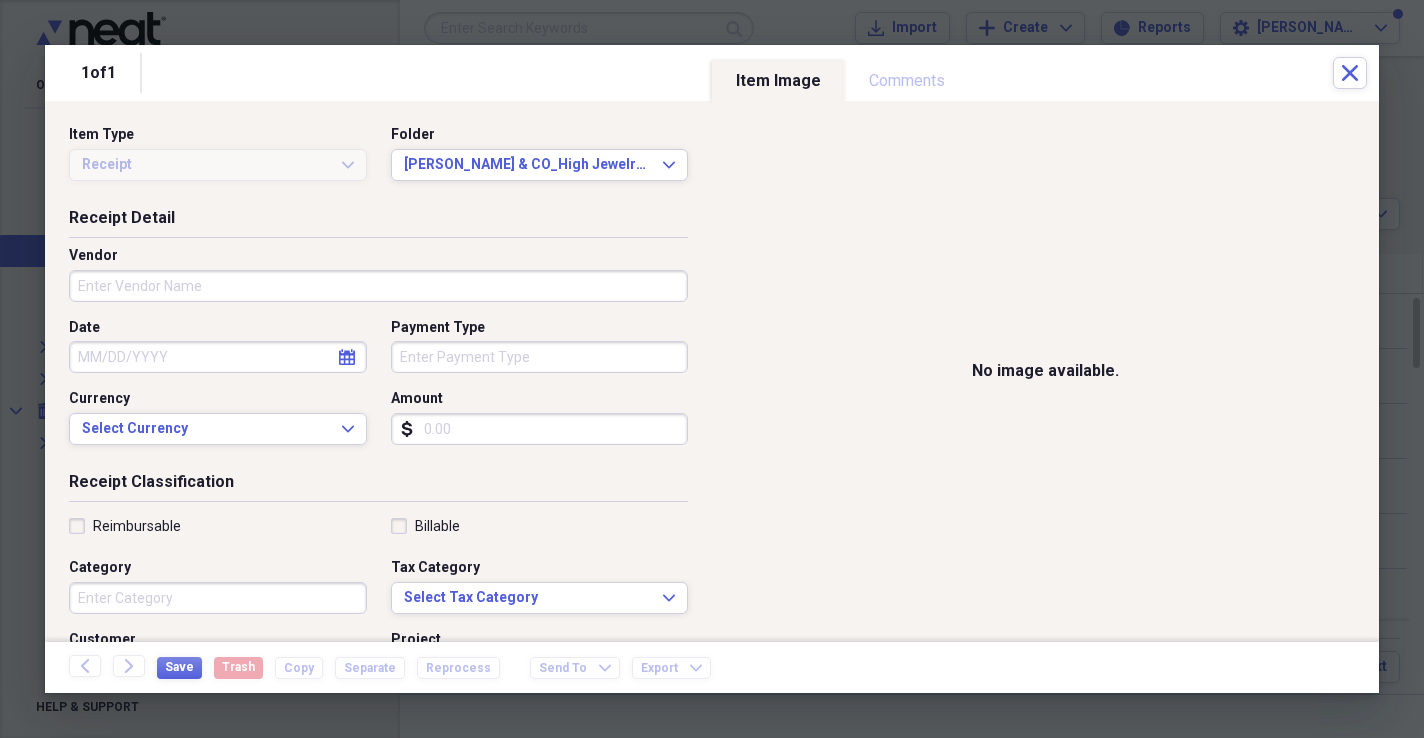 click on "Vendor" at bounding box center [378, 274] 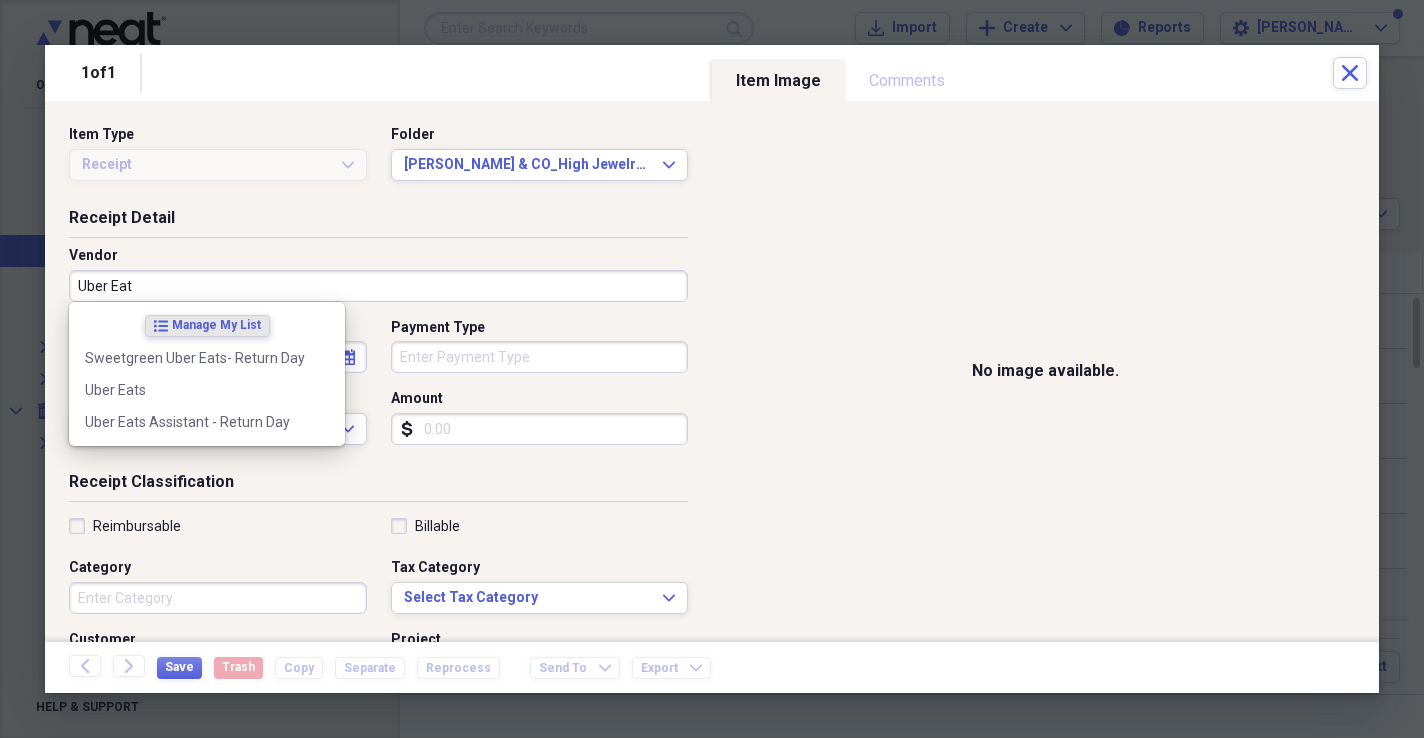 click on "Uber Eat" at bounding box center (378, 286) 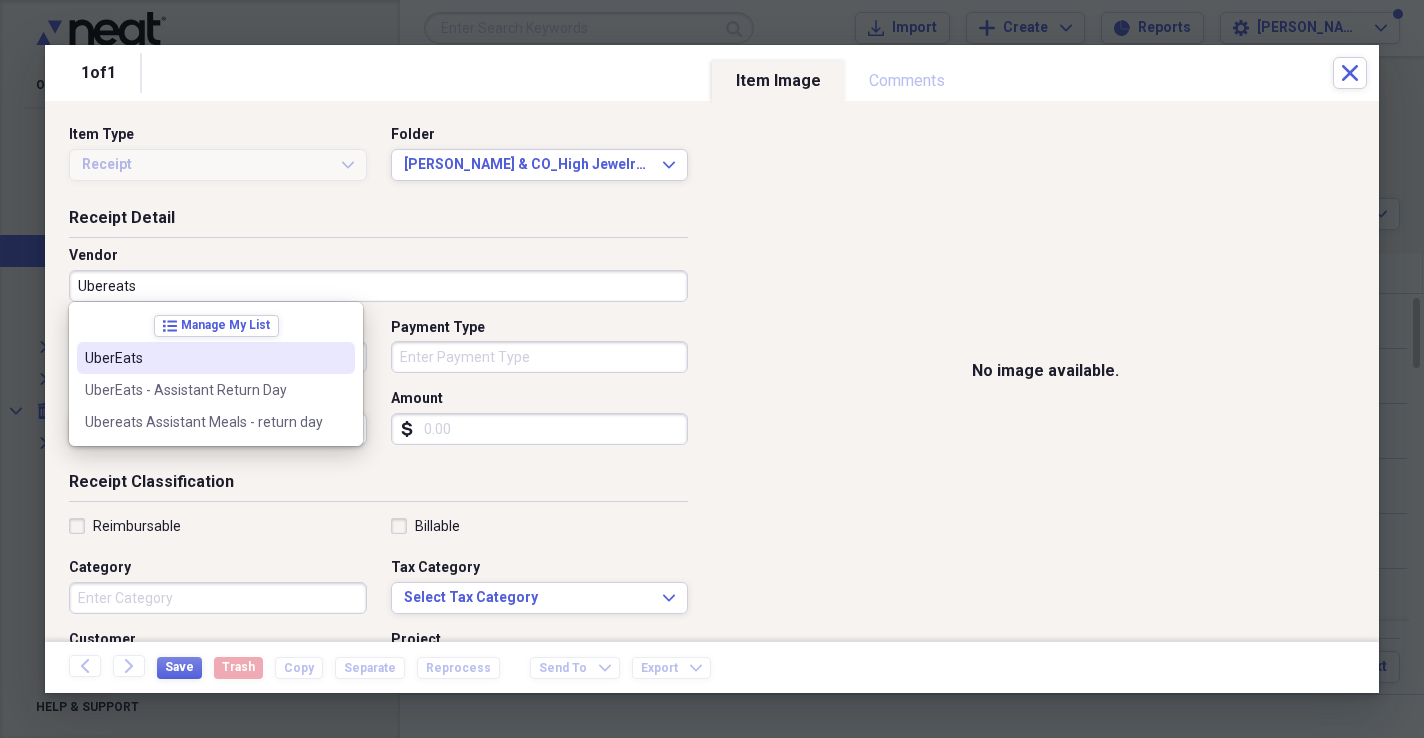 click on "UberEats" at bounding box center [204, 358] 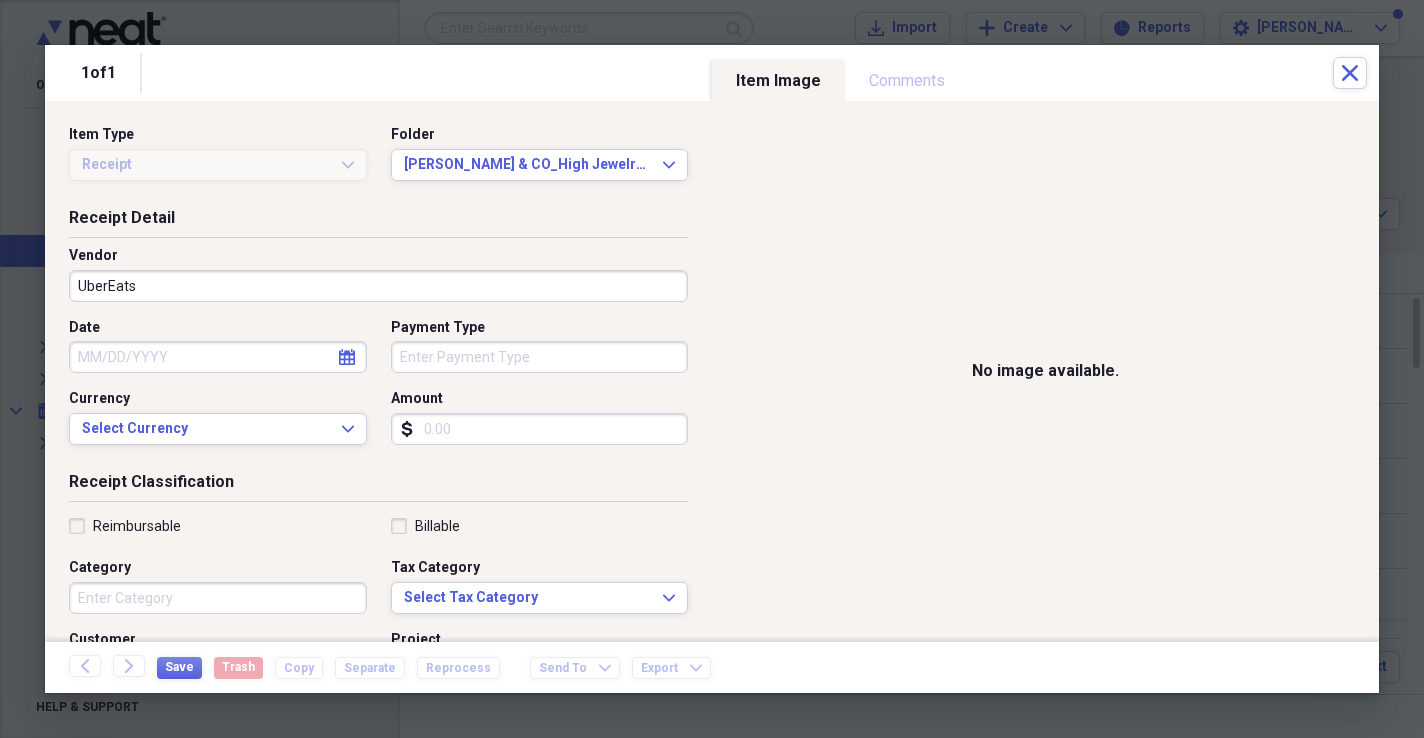 click on "Category" at bounding box center (218, 598) 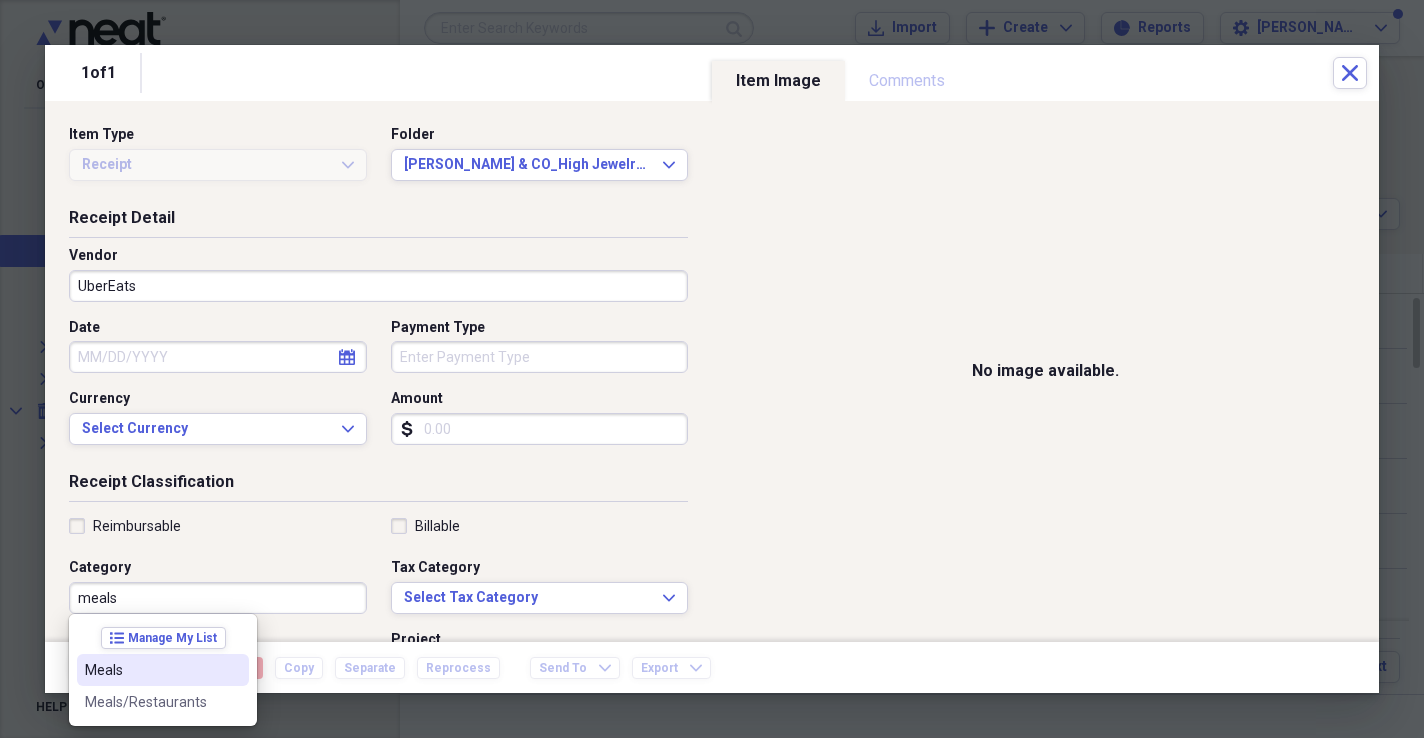 click on "Meals" at bounding box center (151, 670) 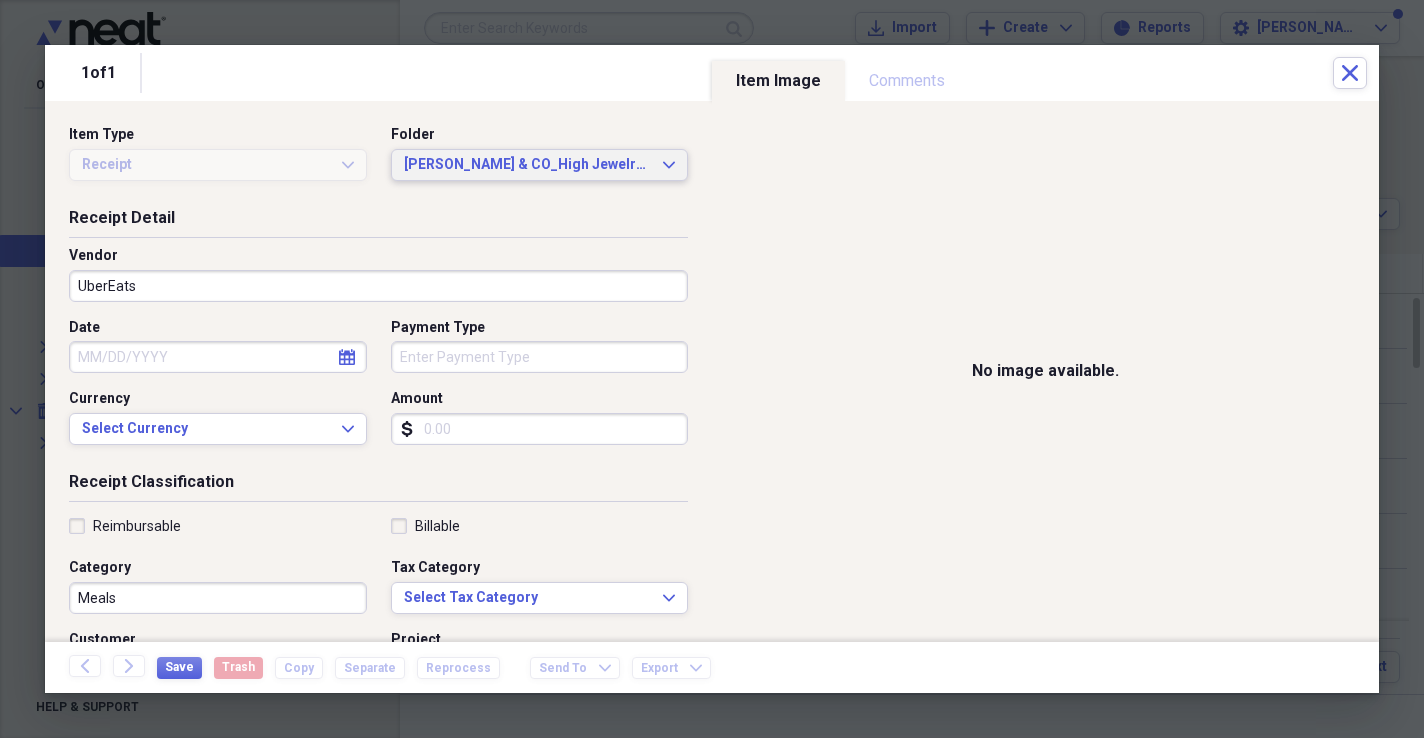 click on "[PERSON_NAME] & CO_High Jewelry_ZZ_Wardrobe/[PERSON_NAME] 23.25 Expand" at bounding box center (540, 165) 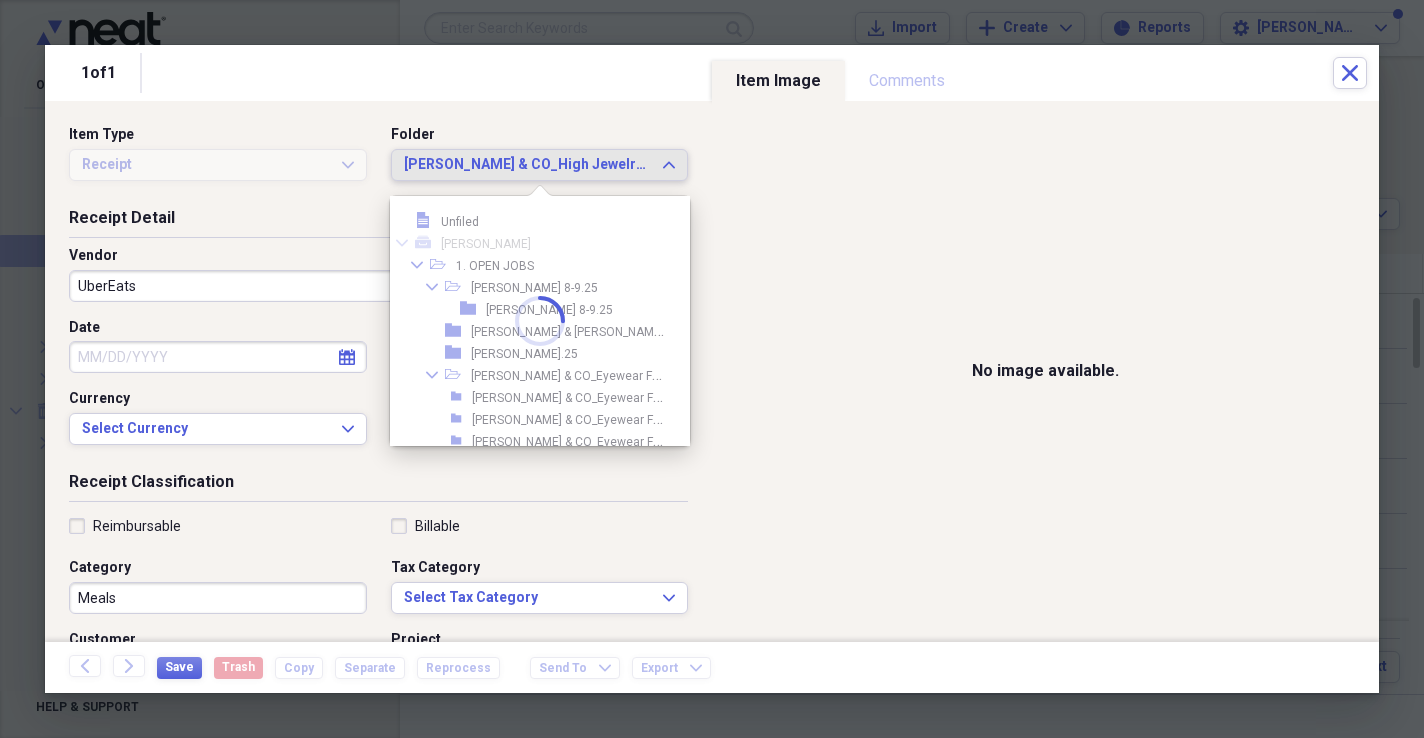 scroll, scrollTop: 293, scrollLeft: 0, axis: vertical 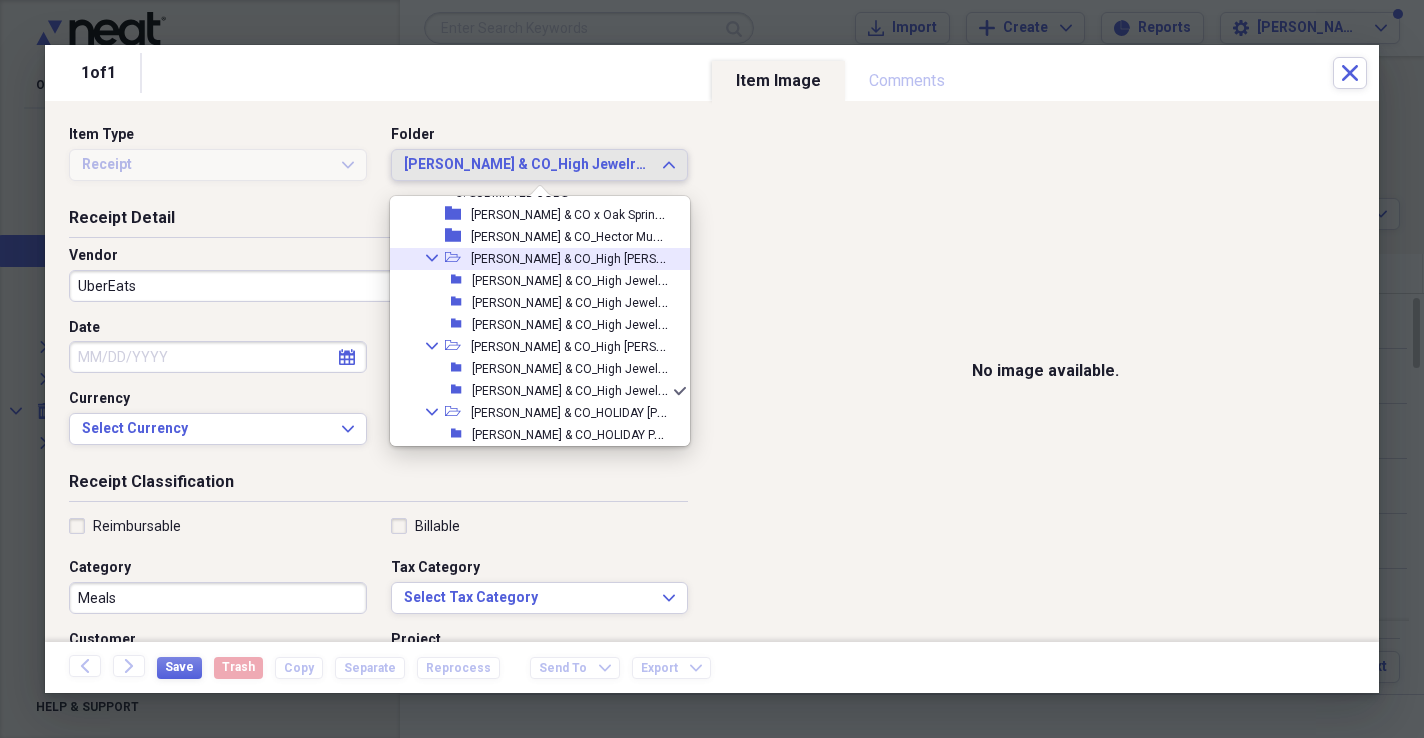click on "Collapse" 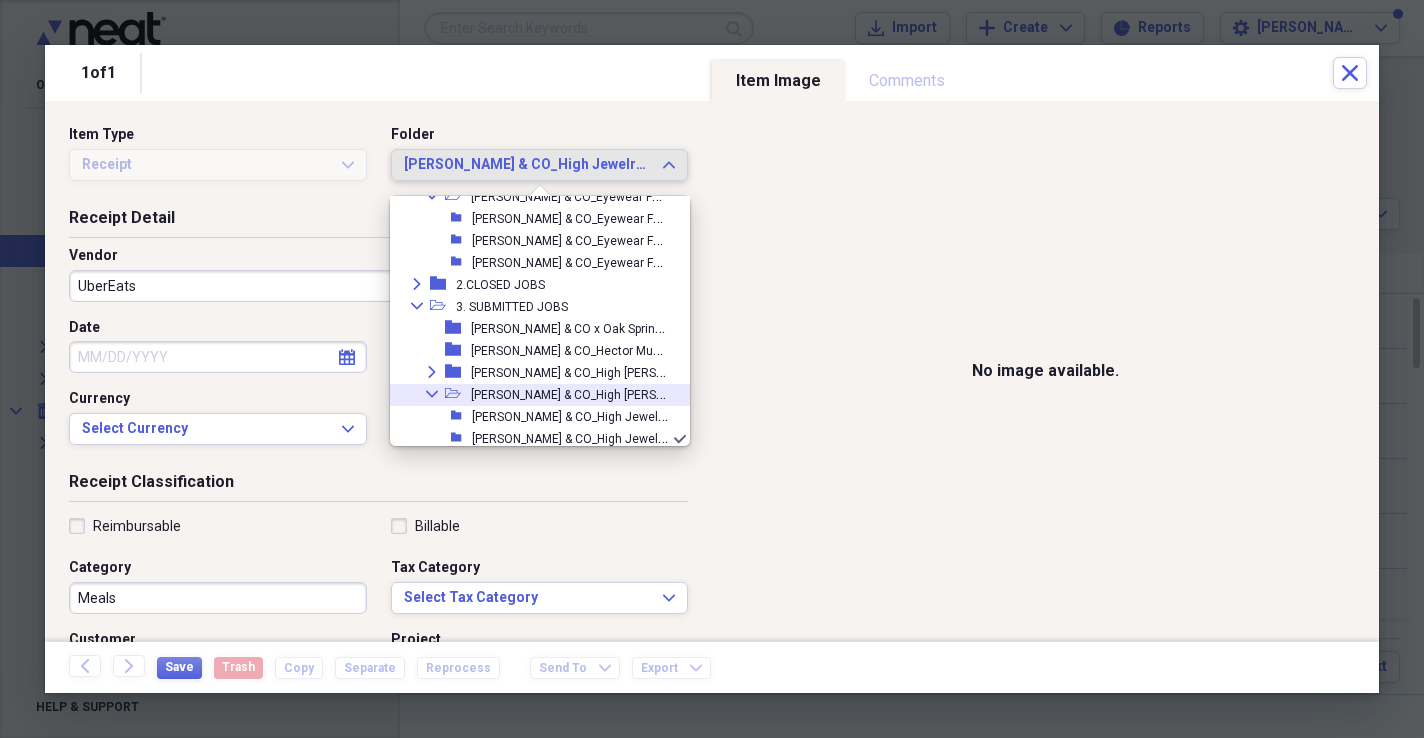 scroll, scrollTop: 150, scrollLeft: 0, axis: vertical 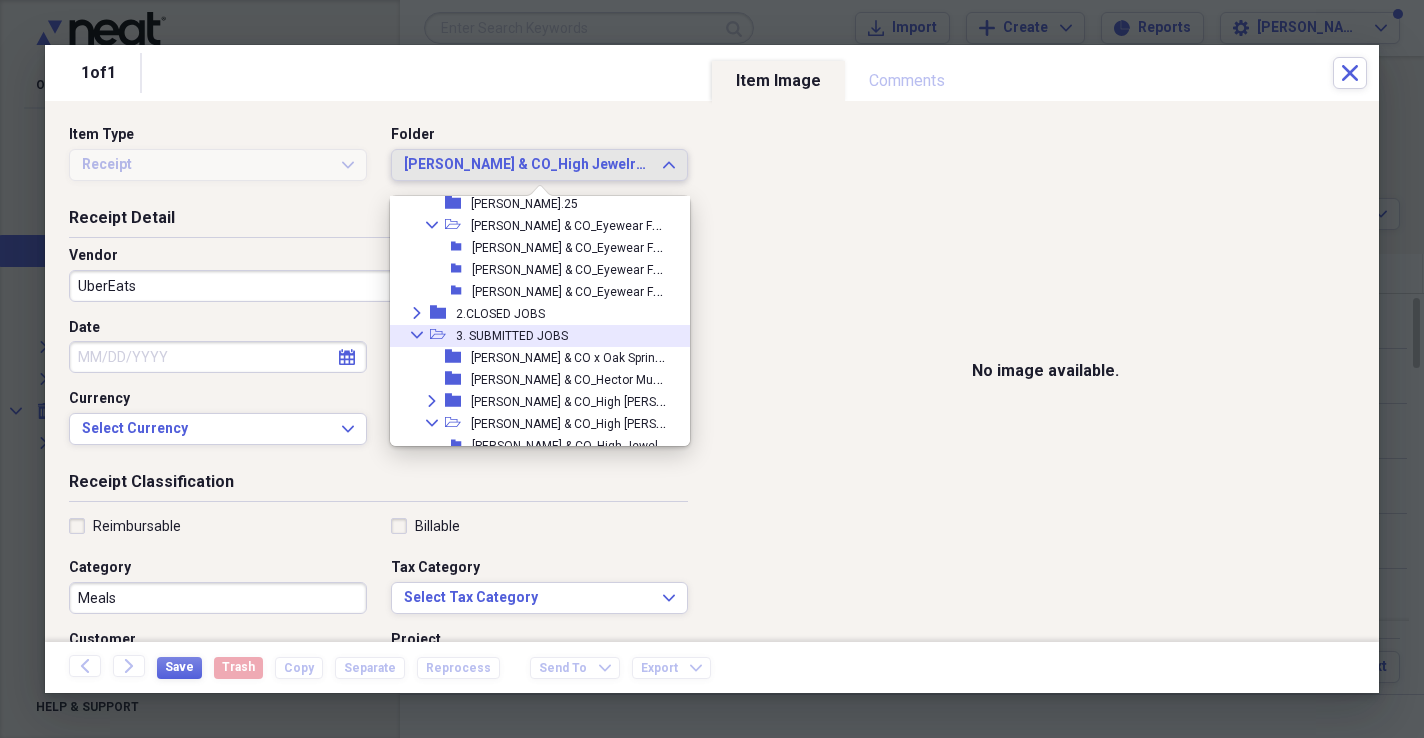 click on "Collapse" 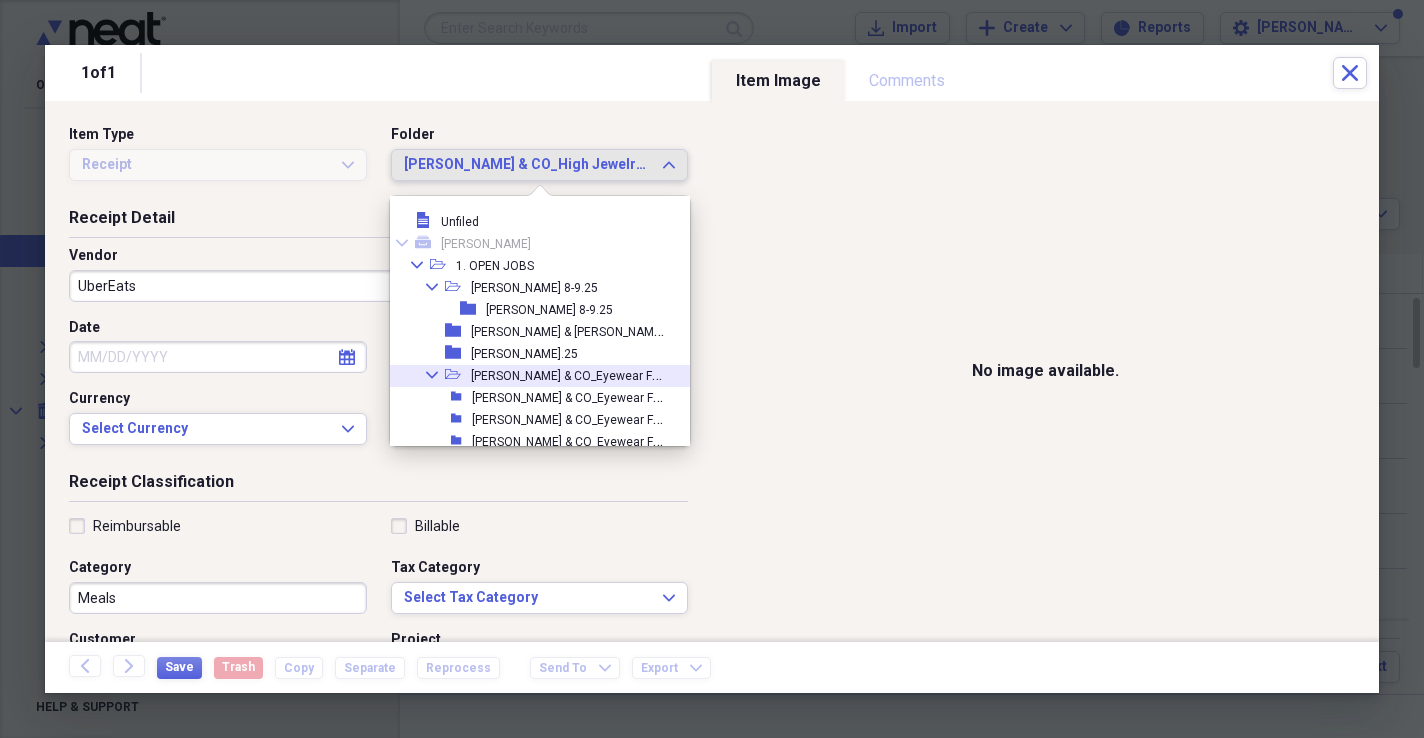 scroll, scrollTop: 44, scrollLeft: 0, axis: vertical 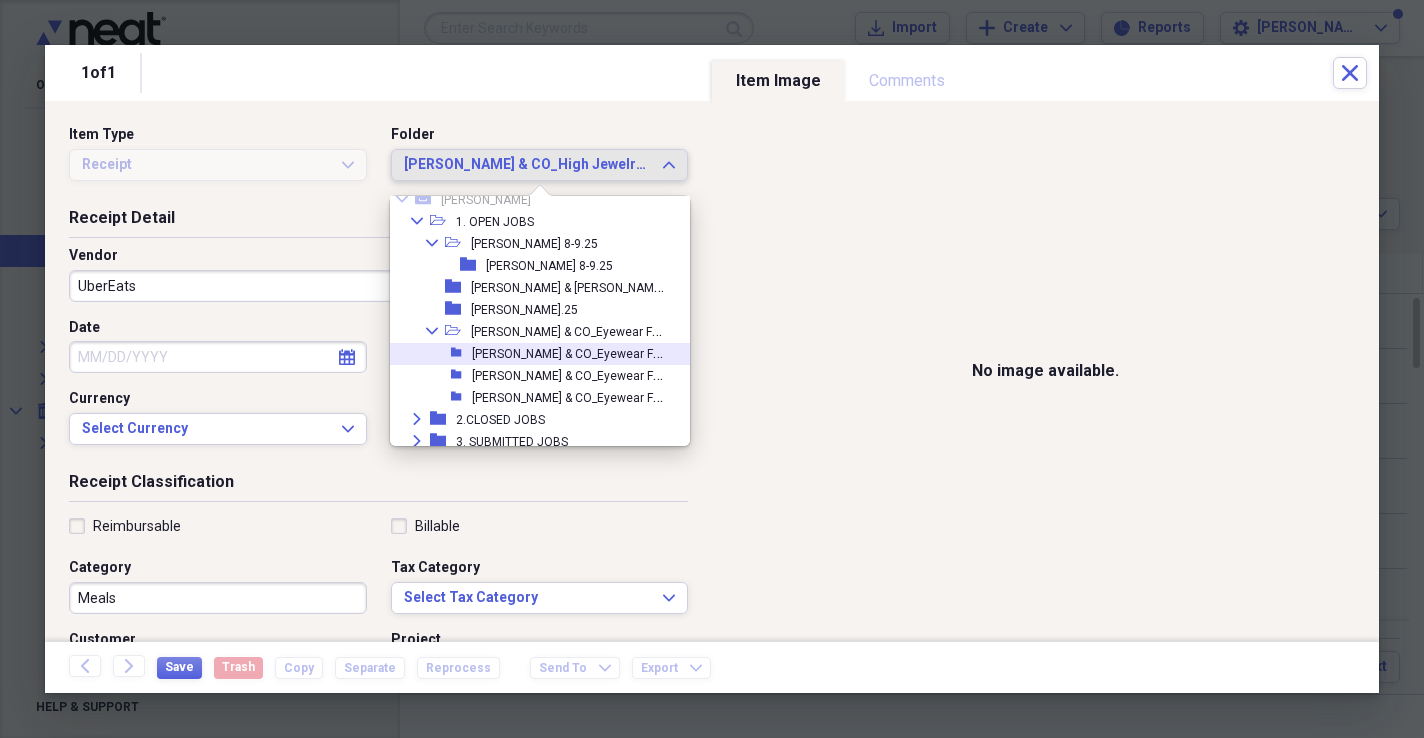 click on "[PERSON_NAME] & CO_Eyewear FW25 SS26_Prep Expenses_Jody [PERSON_NAME] 25&26.2025" at bounding box center [730, 352] 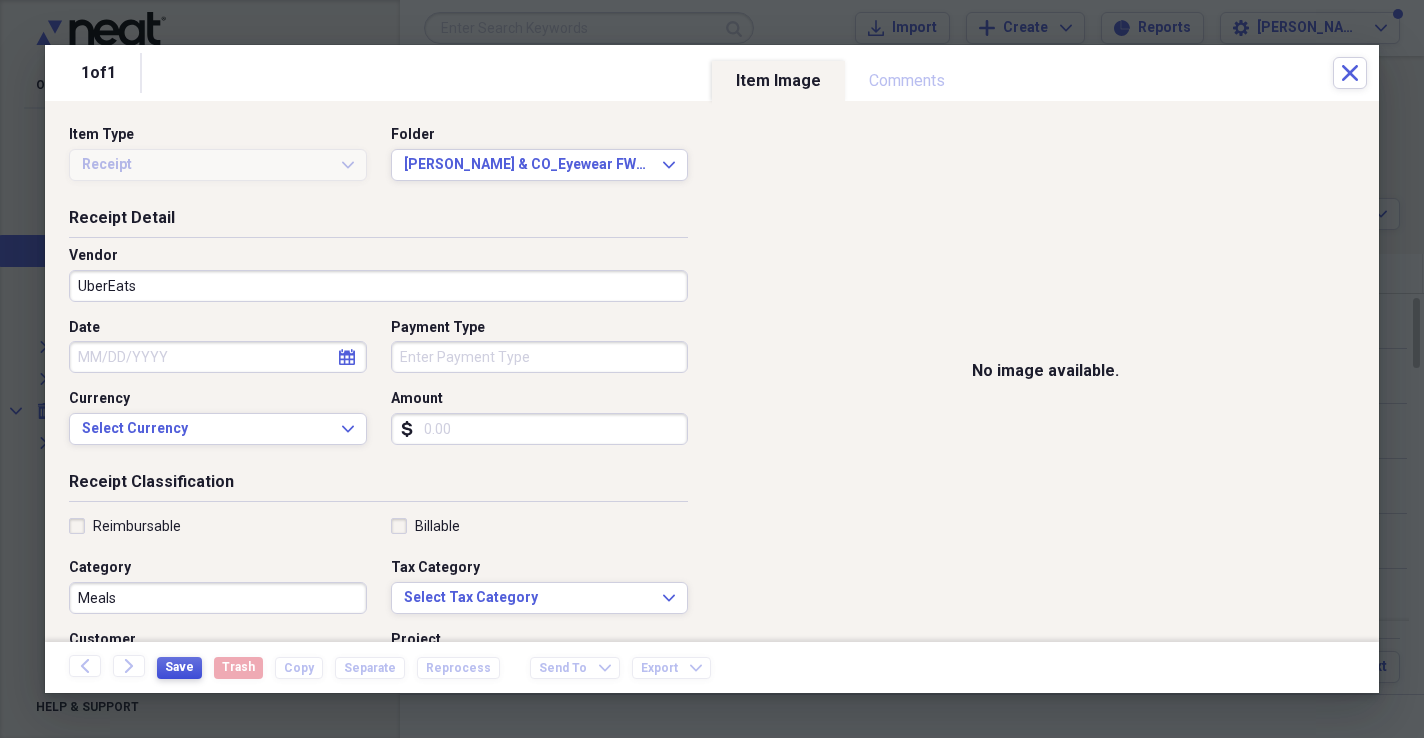 click on "Save" at bounding box center [179, 667] 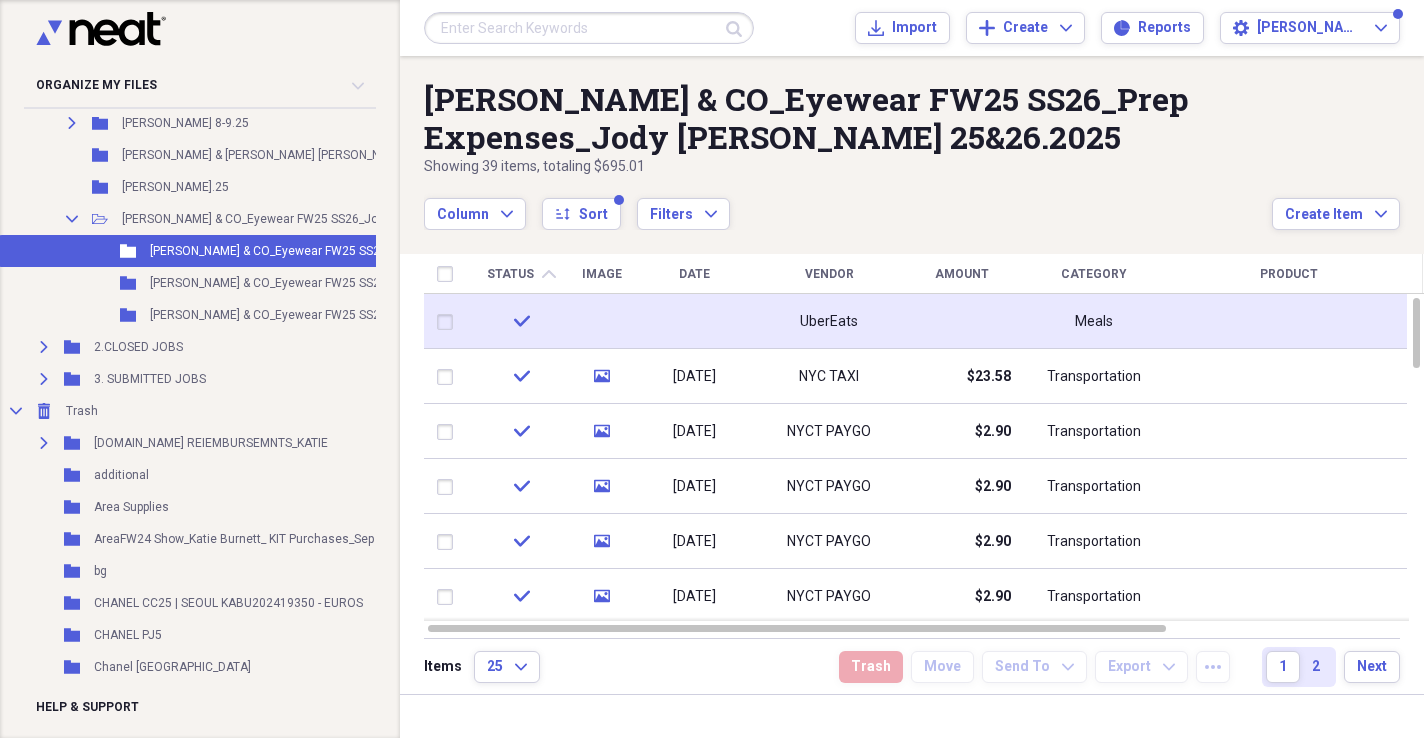 click at bounding box center [961, 321] 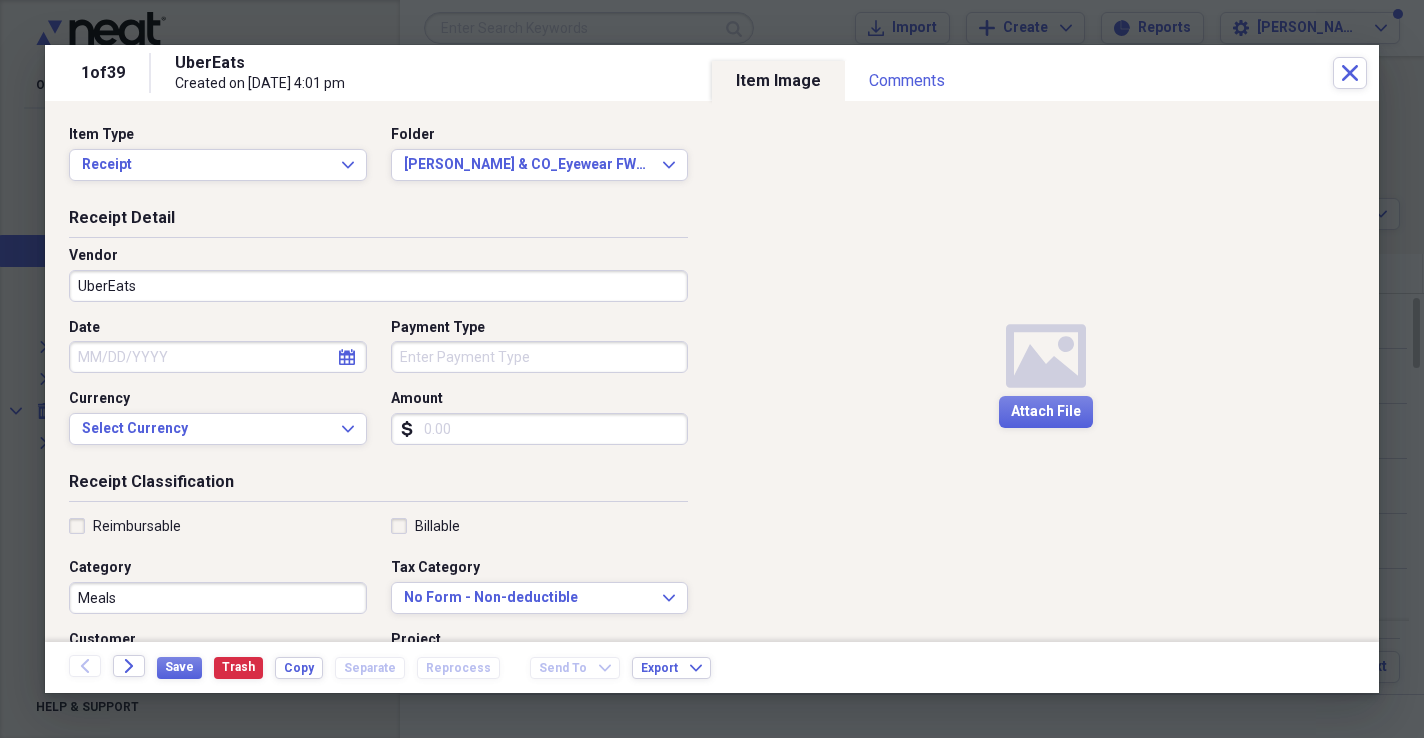 click on "Media Attach File" at bounding box center [1045, 371] 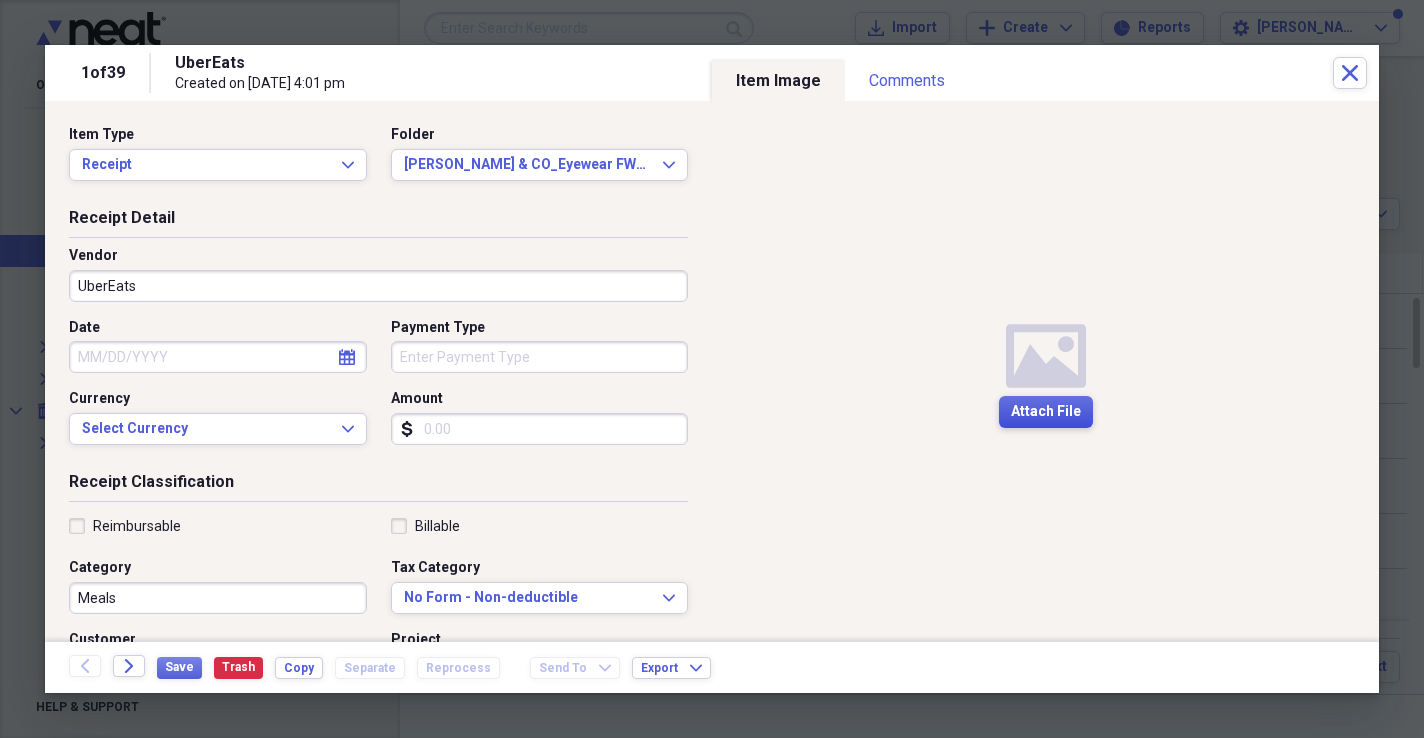 click on "Attach File" at bounding box center [1046, 412] 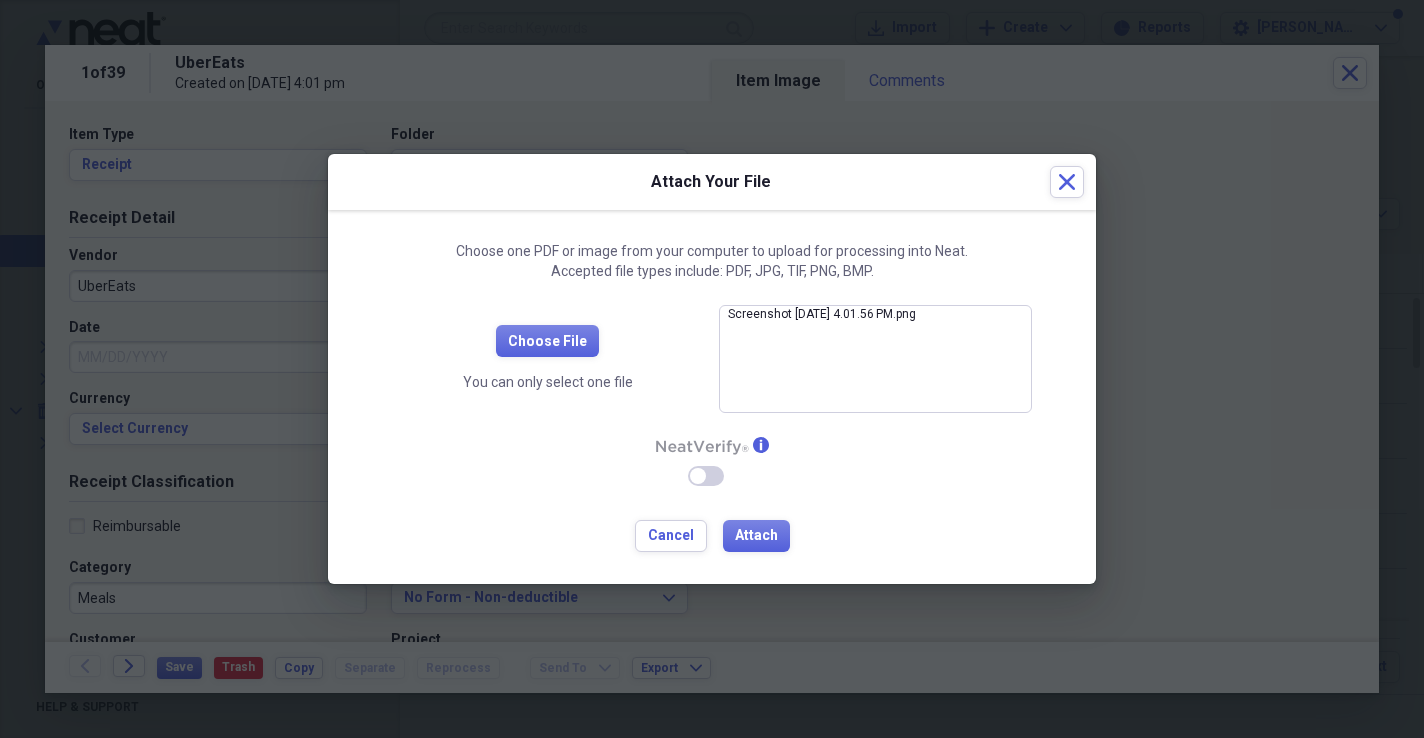 click on "Choose File You can only select one file Screenshot [DATE] 4.01.56 PM.png close info Enable Neat Verify Cancel Attach" at bounding box center [712, 428] 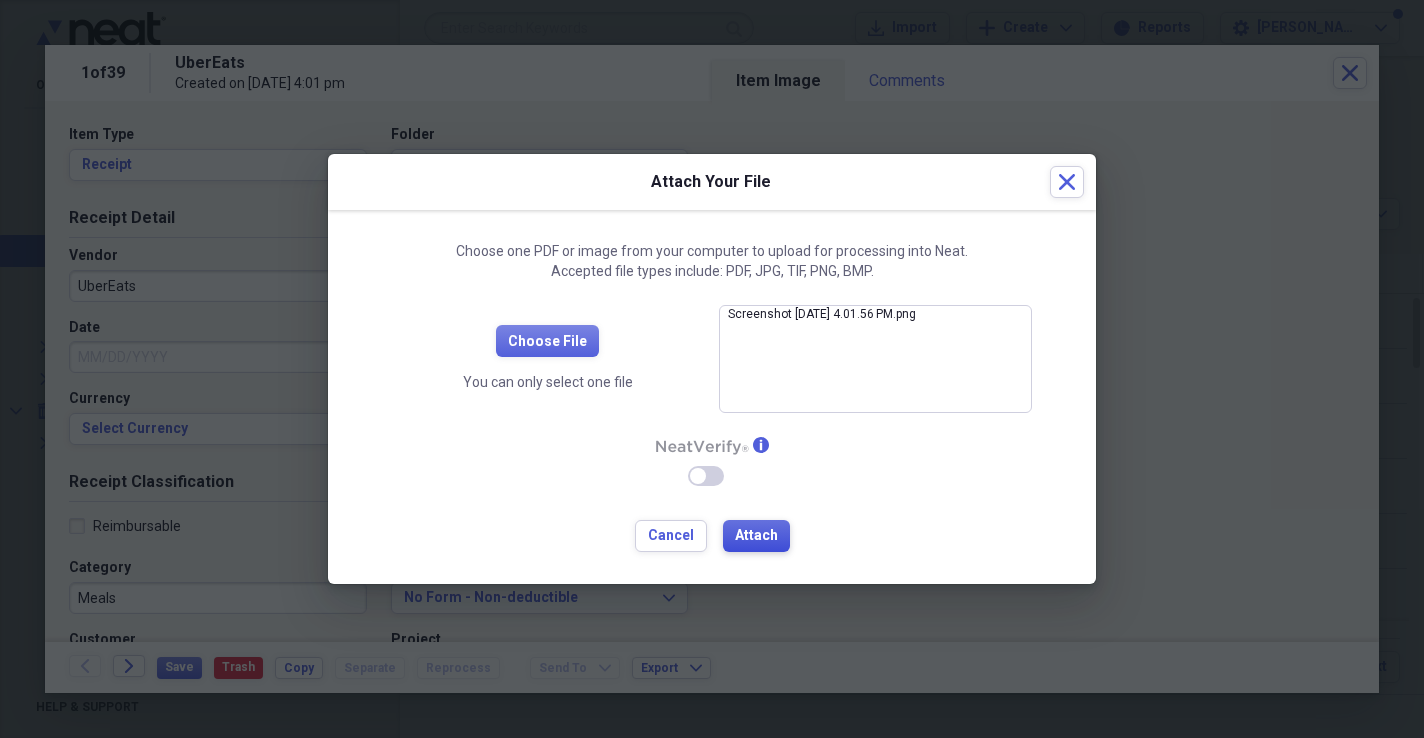 click on "Attach" at bounding box center [756, 536] 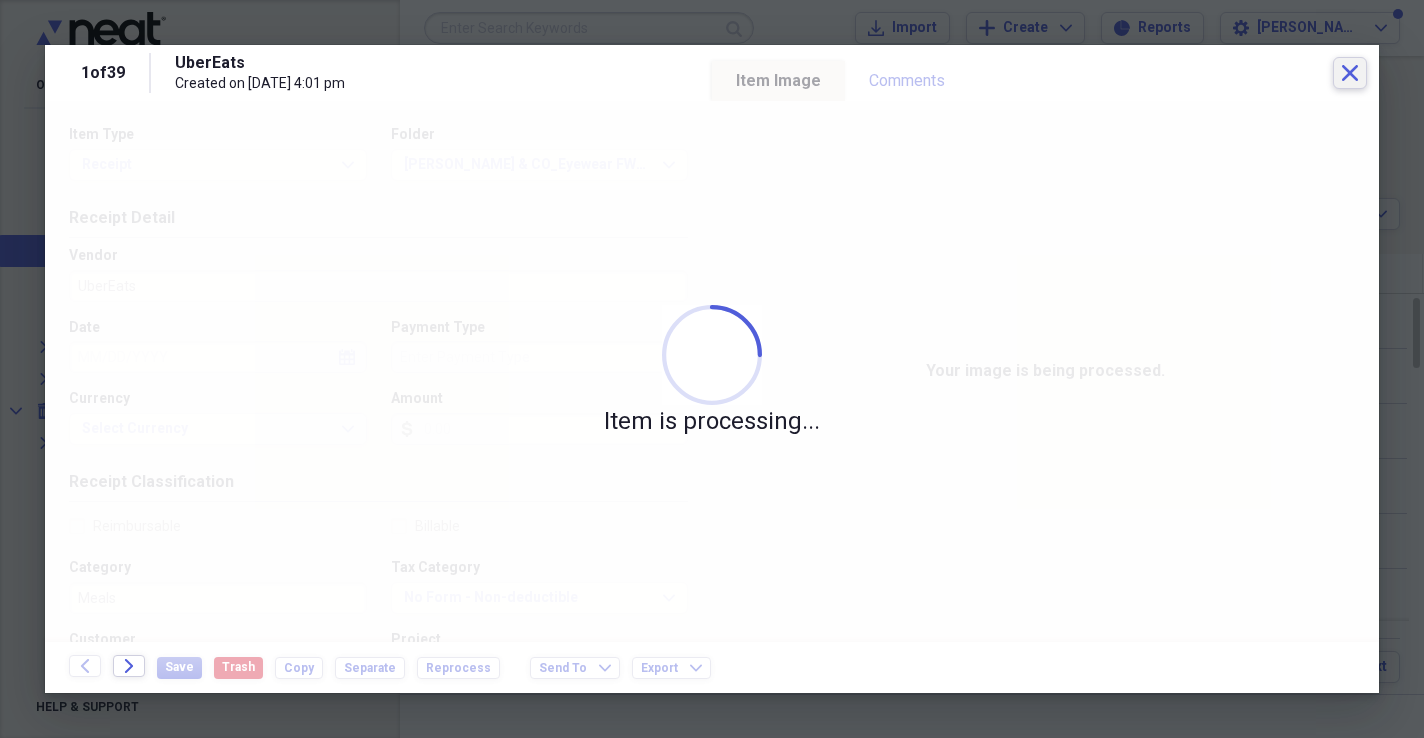 click on "Close" at bounding box center (1350, 73) 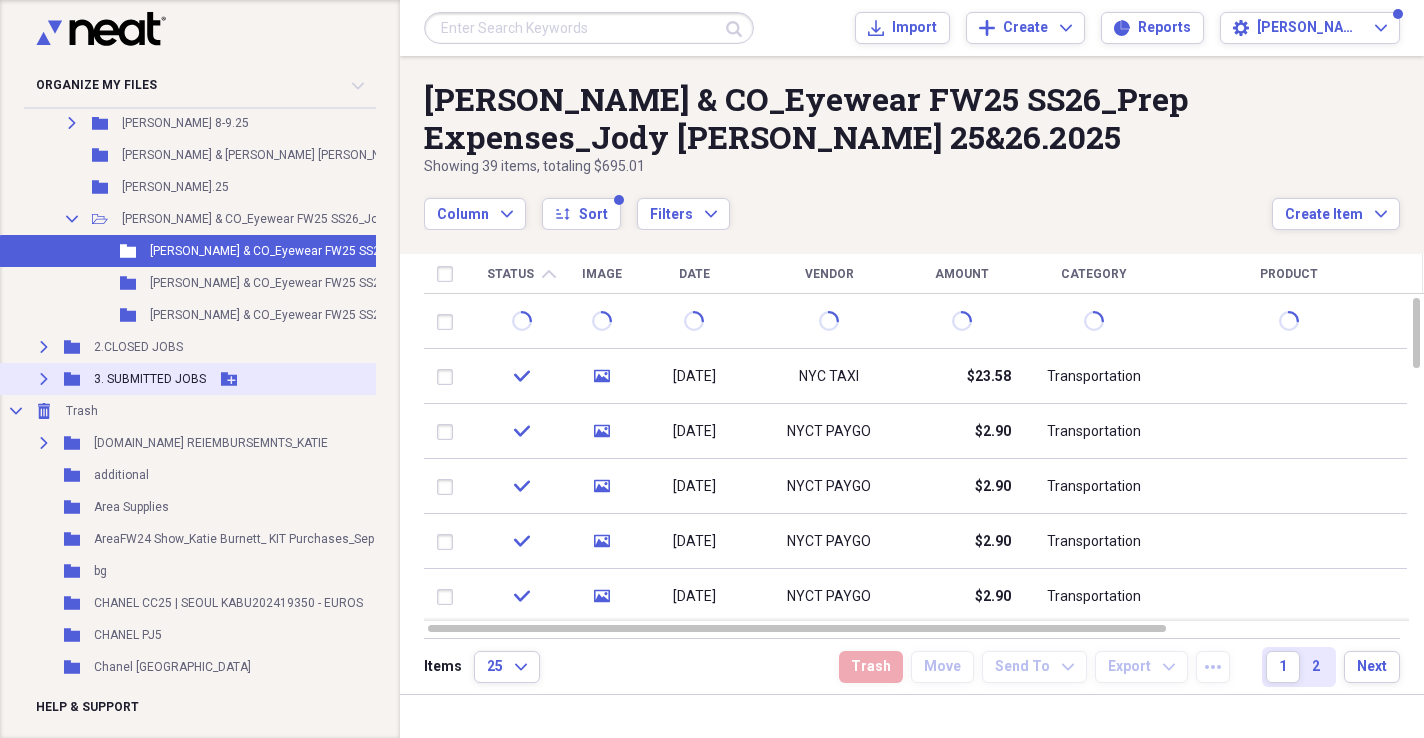 click on "Expand" 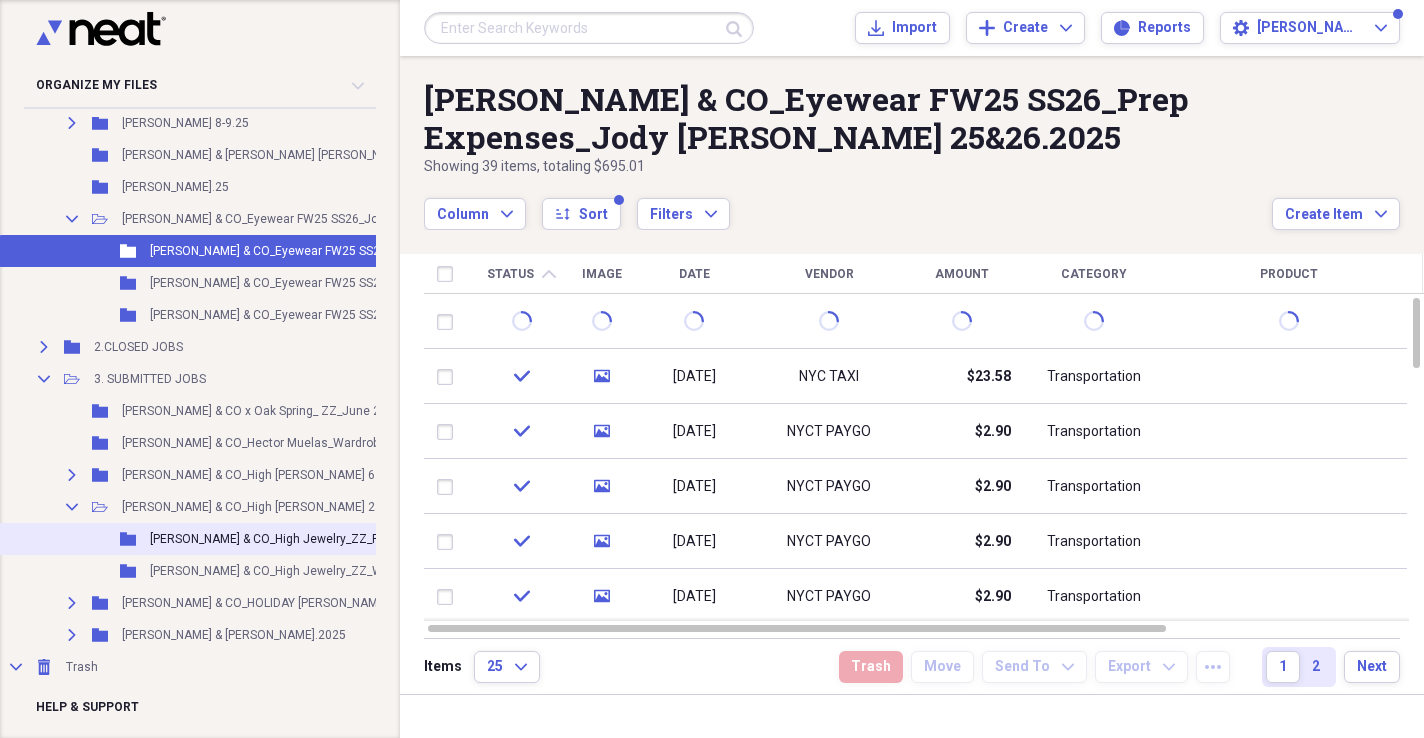 click on "[PERSON_NAME] & CO_High Jewelry_ZZ_Prep Expenses_Carlijn [PERSON_NAME] 23.25" at bounding box center [385, 539] 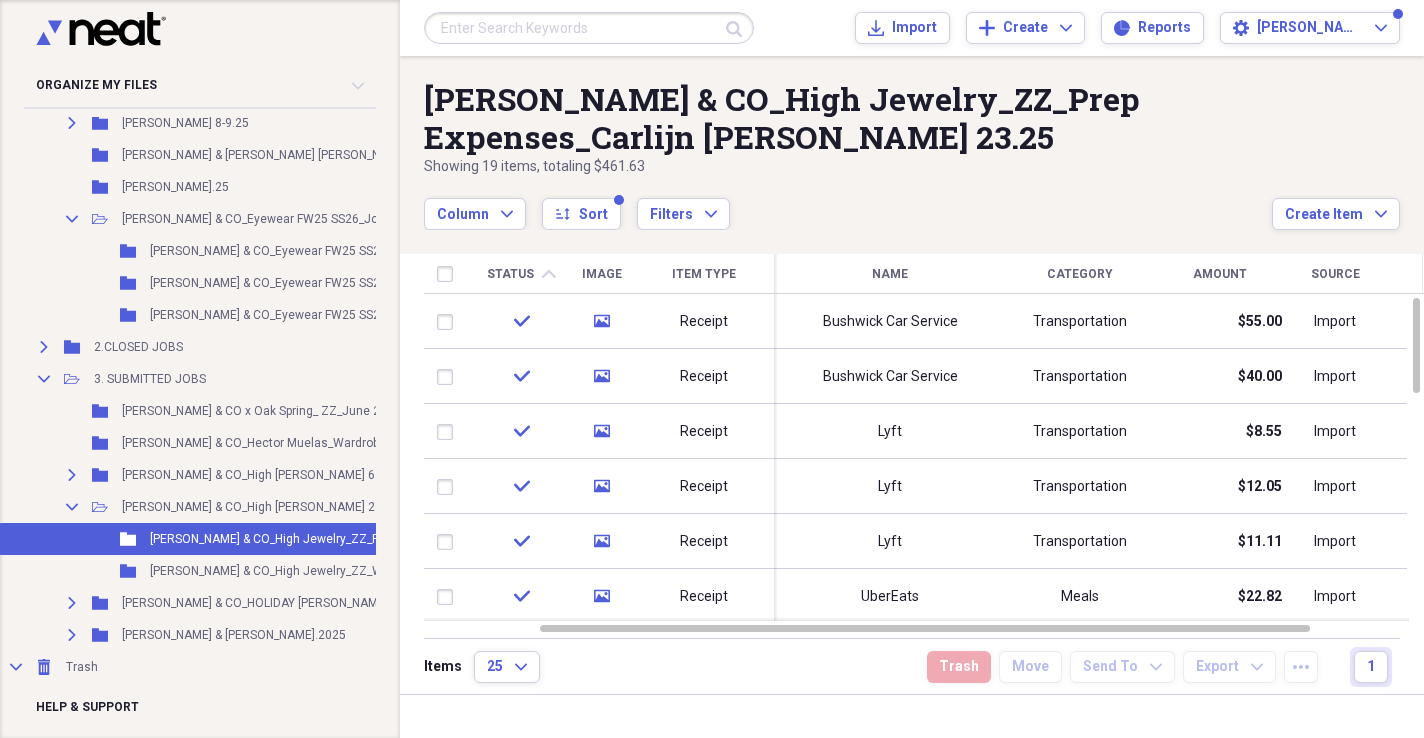 click on "Category" at bounding box center [1080, 274] 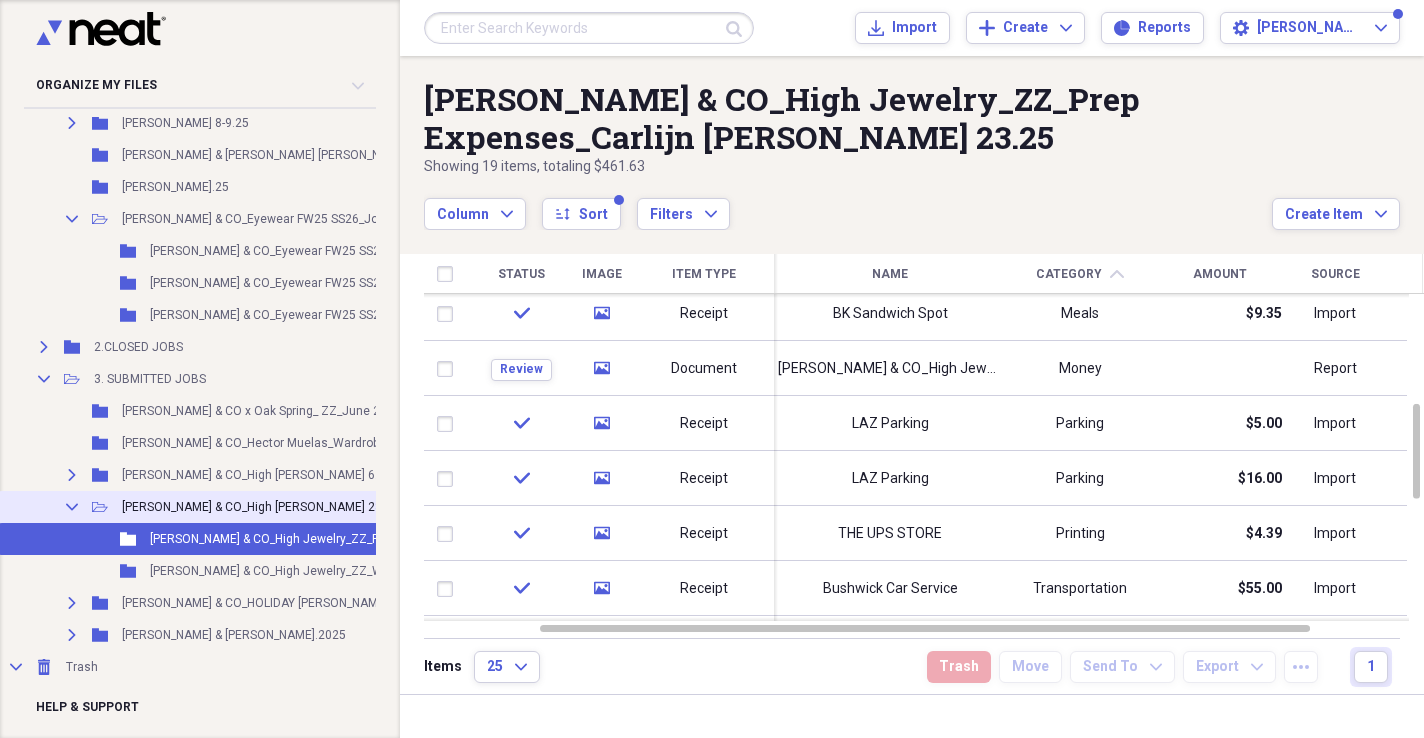 click on "Collapse" 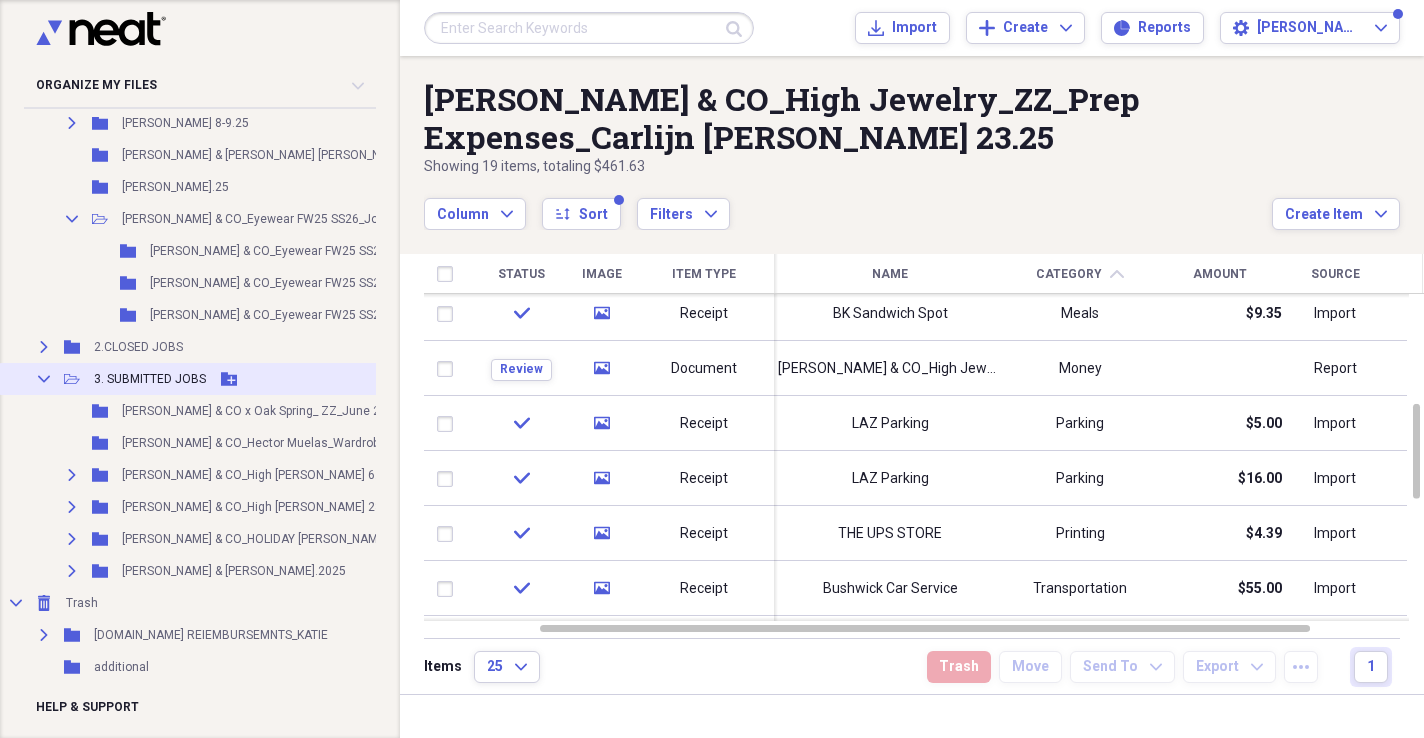 click 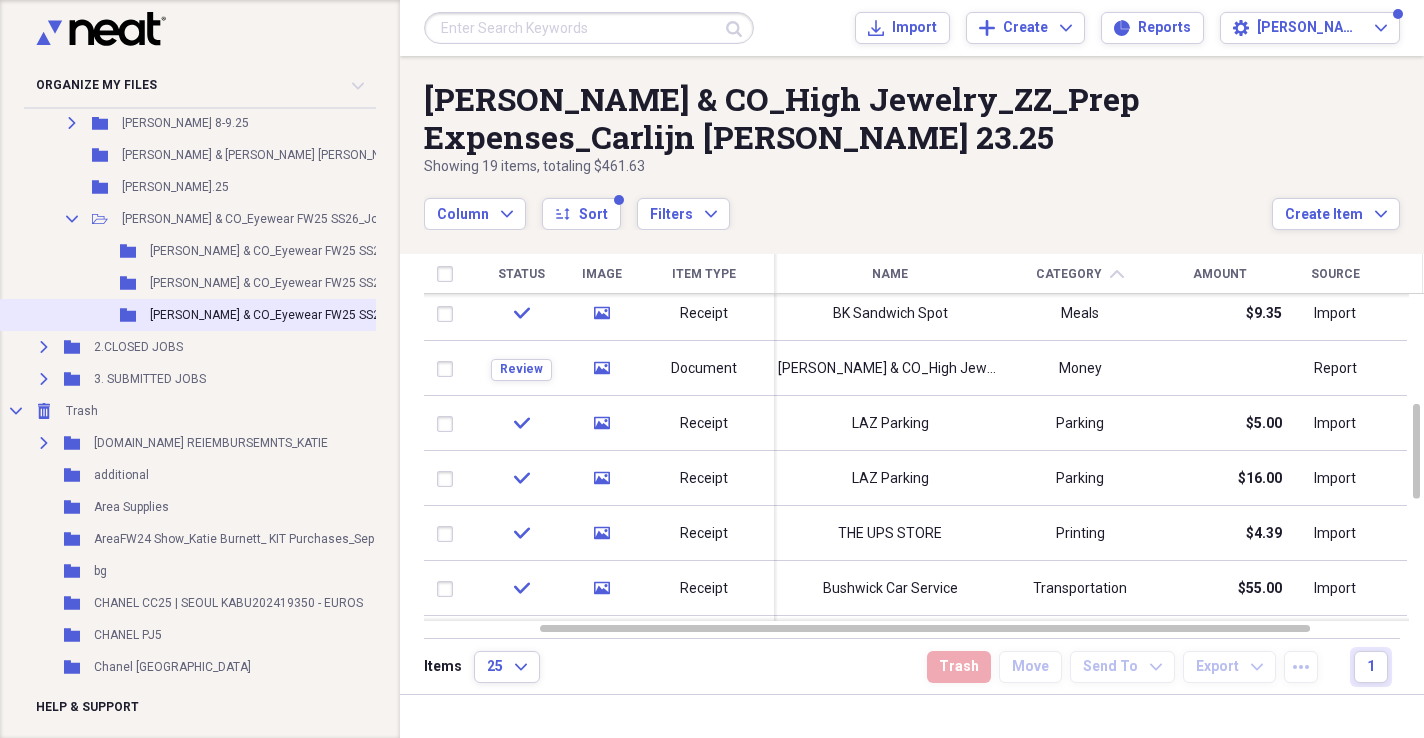 click on "Folder [PERSON_NAME] & CO_Eyewear FW25 SS26_Wardrobe&Shipping_Jody [PERSON_NAME] 25&26.2025 Add Folder" at bounding box center [376, 315] 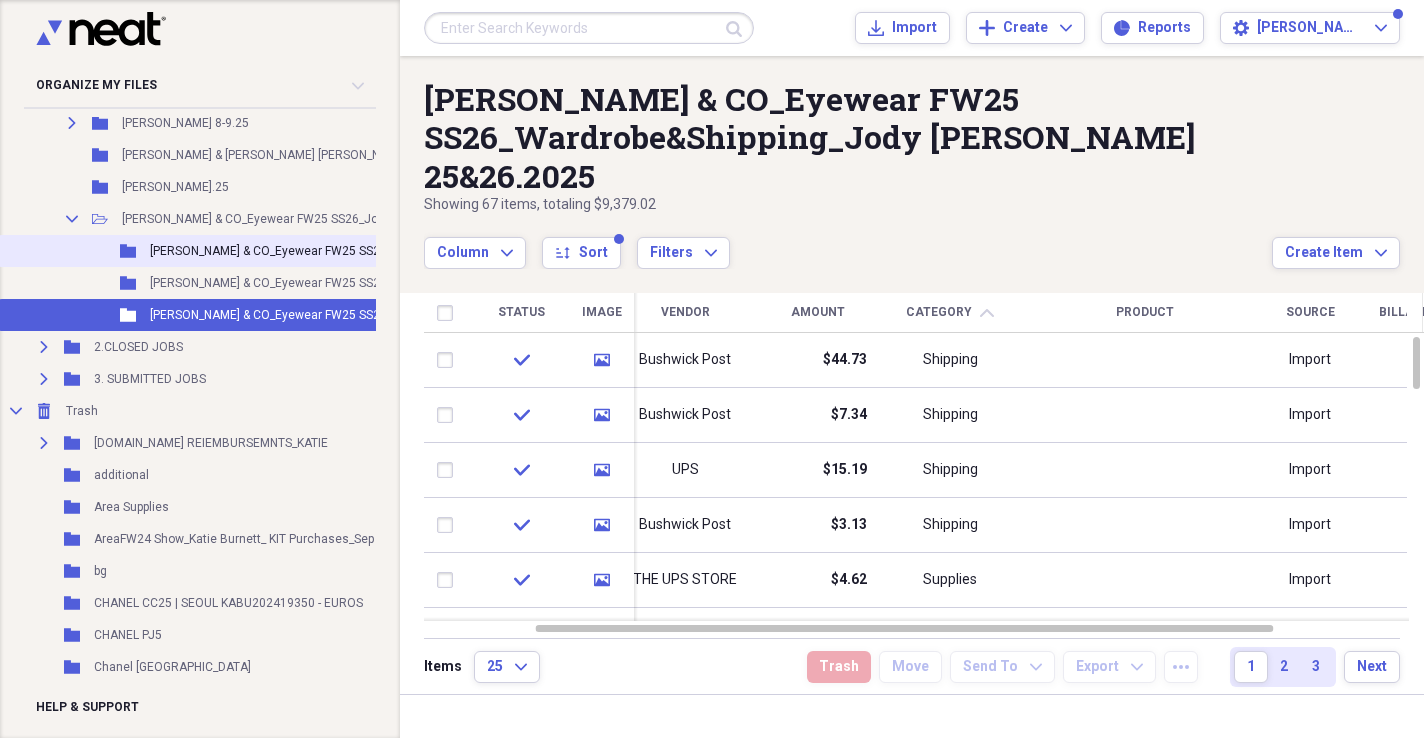 click on "[PERSON_NAME] & CO_Eyewear FW25 SS26_Prep Expenses_Jody [PERSON_NAME] 25&26.2025" at bounding box center (408, 251) 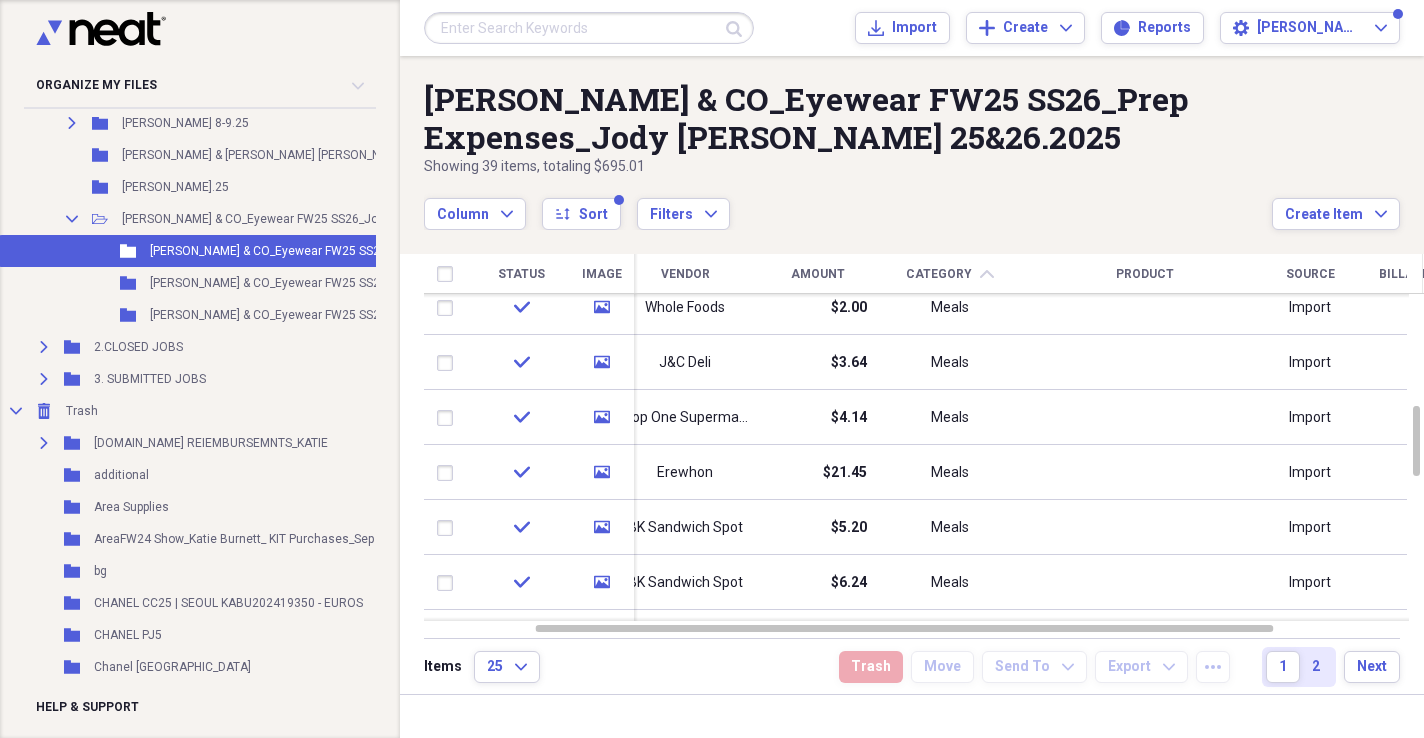 click on "Vendor" at bounding box center [685, 274] 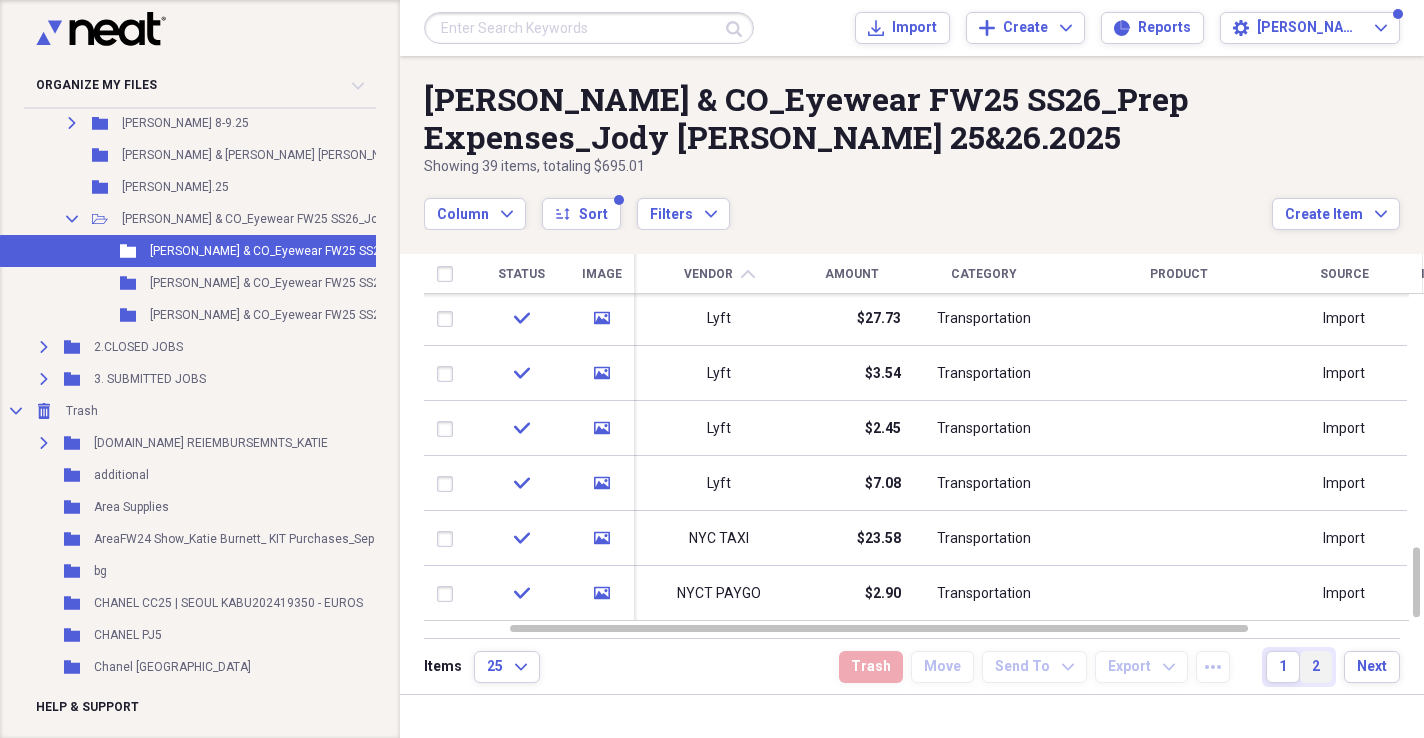 click on "2" at bounding box center (1316, 667) 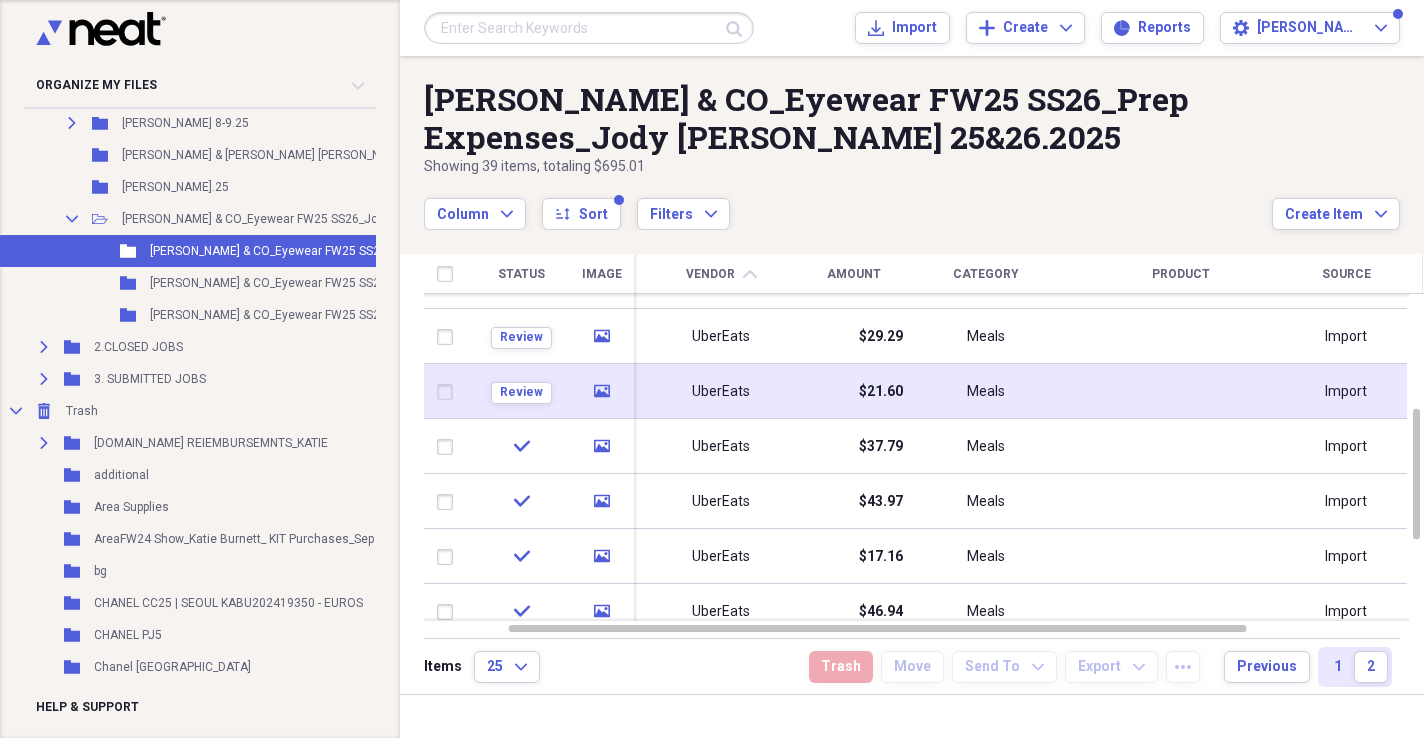 click on "UberEats" at bounding box center [721, 391] 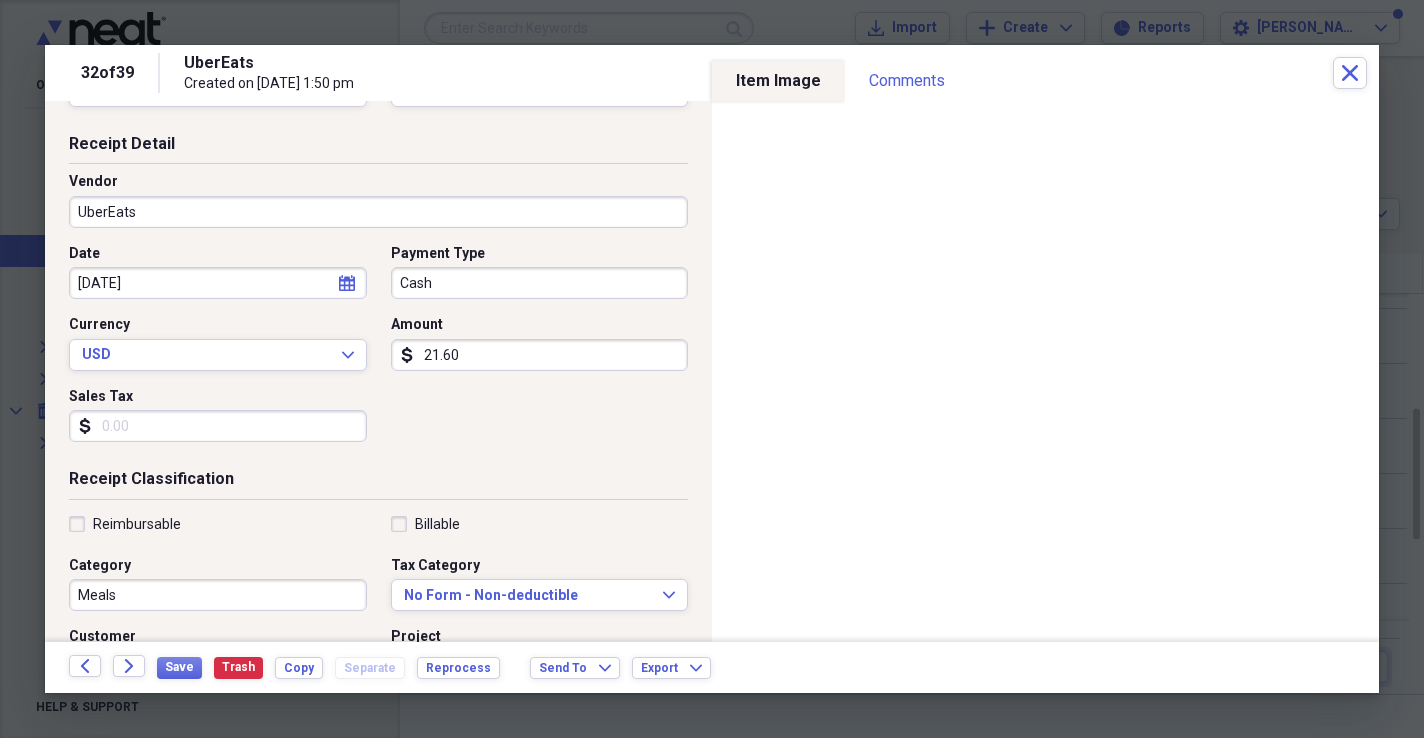 scroll, scrollTop: 83, scrollLeft: 0, axis: vertical 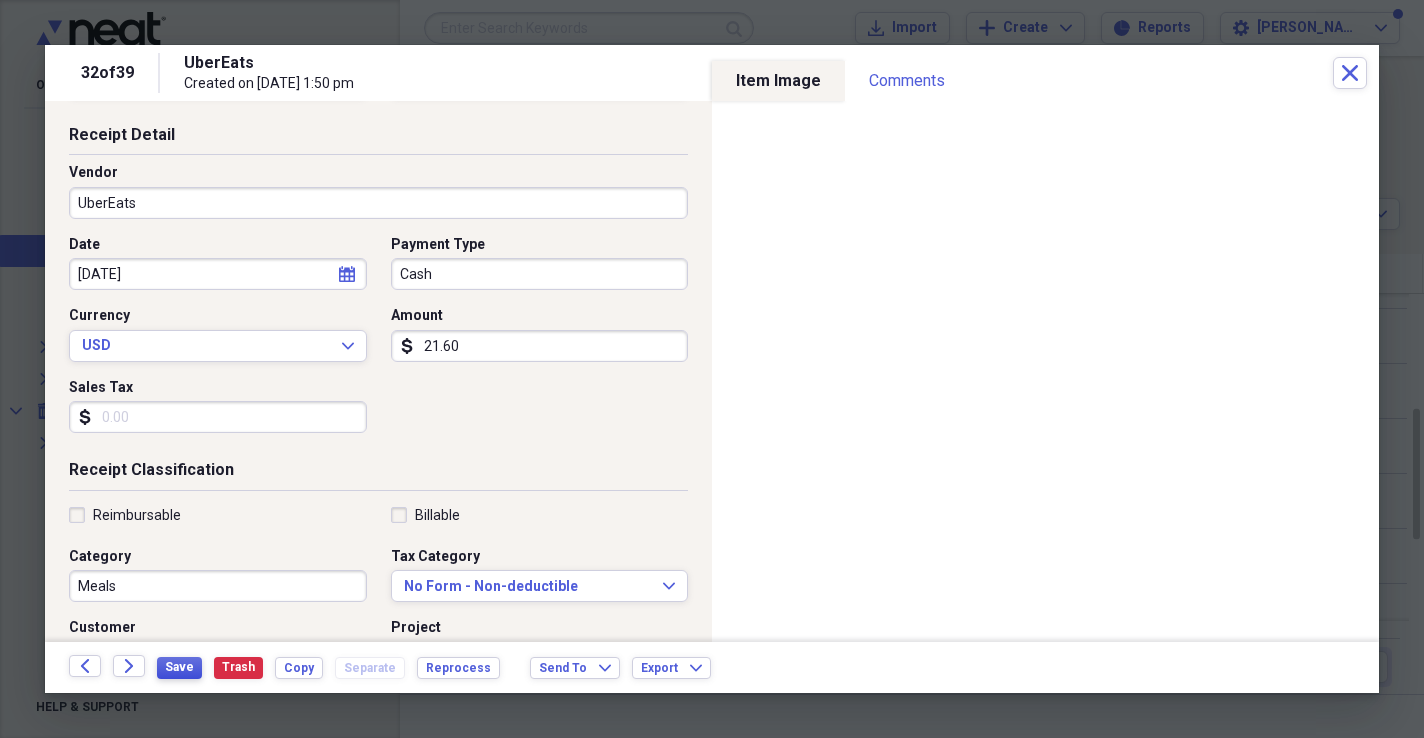 click on "Save" at bounding box center [179, 667] 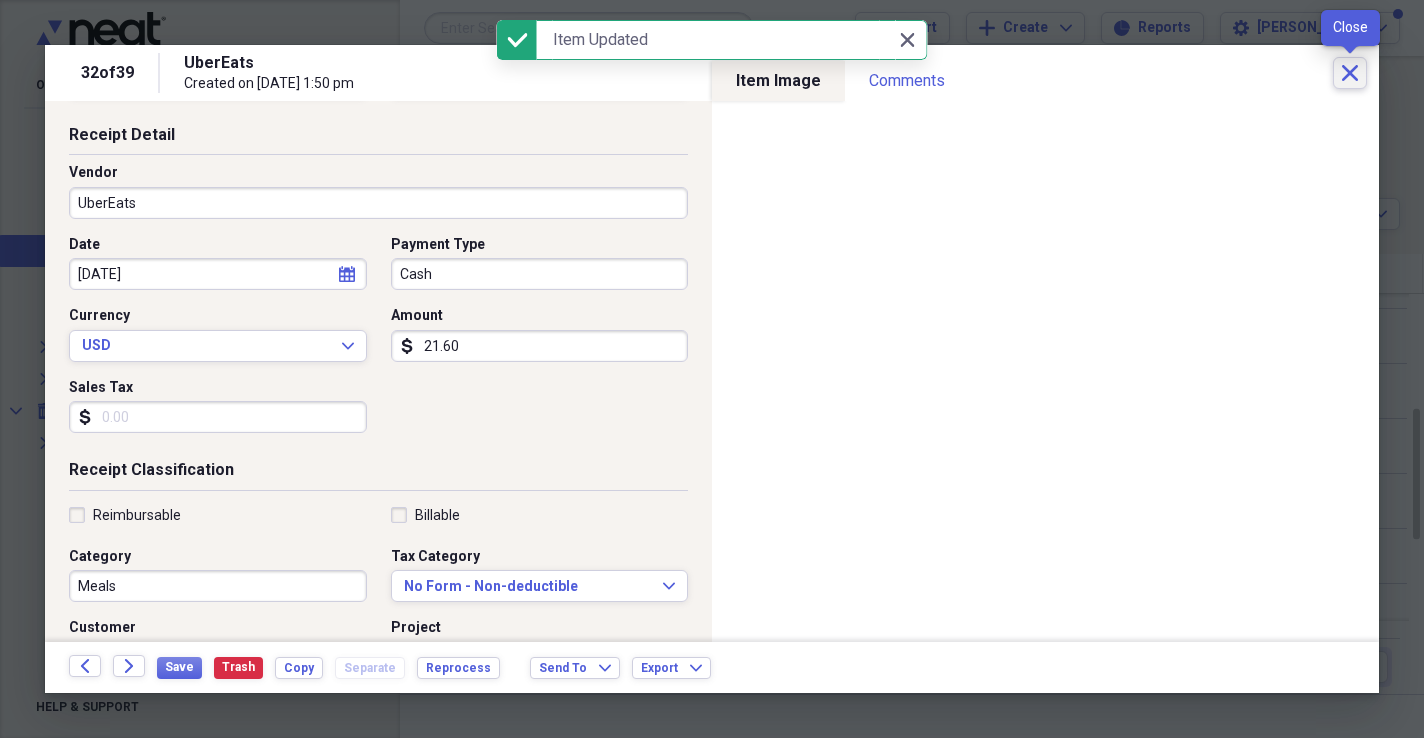 click 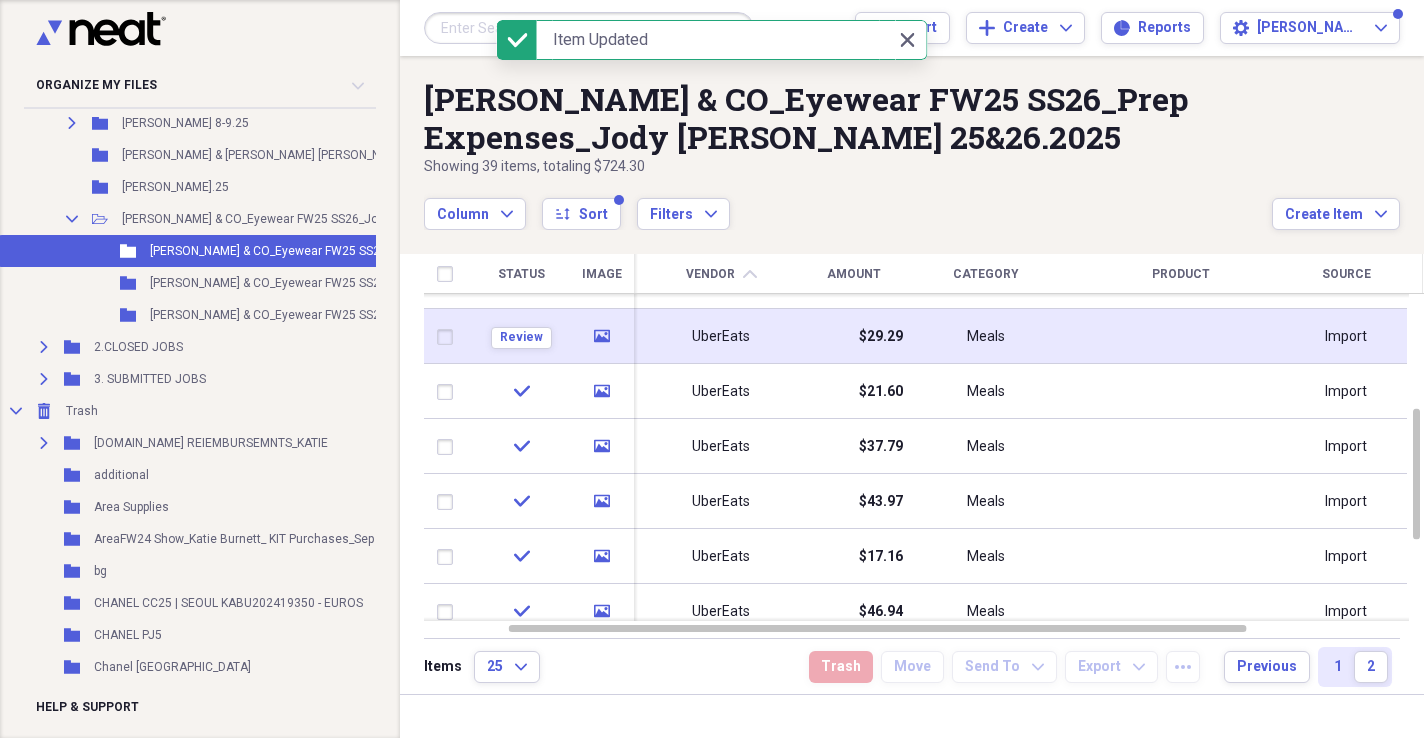 click on "UberEats" at bounding box center (721, 336) 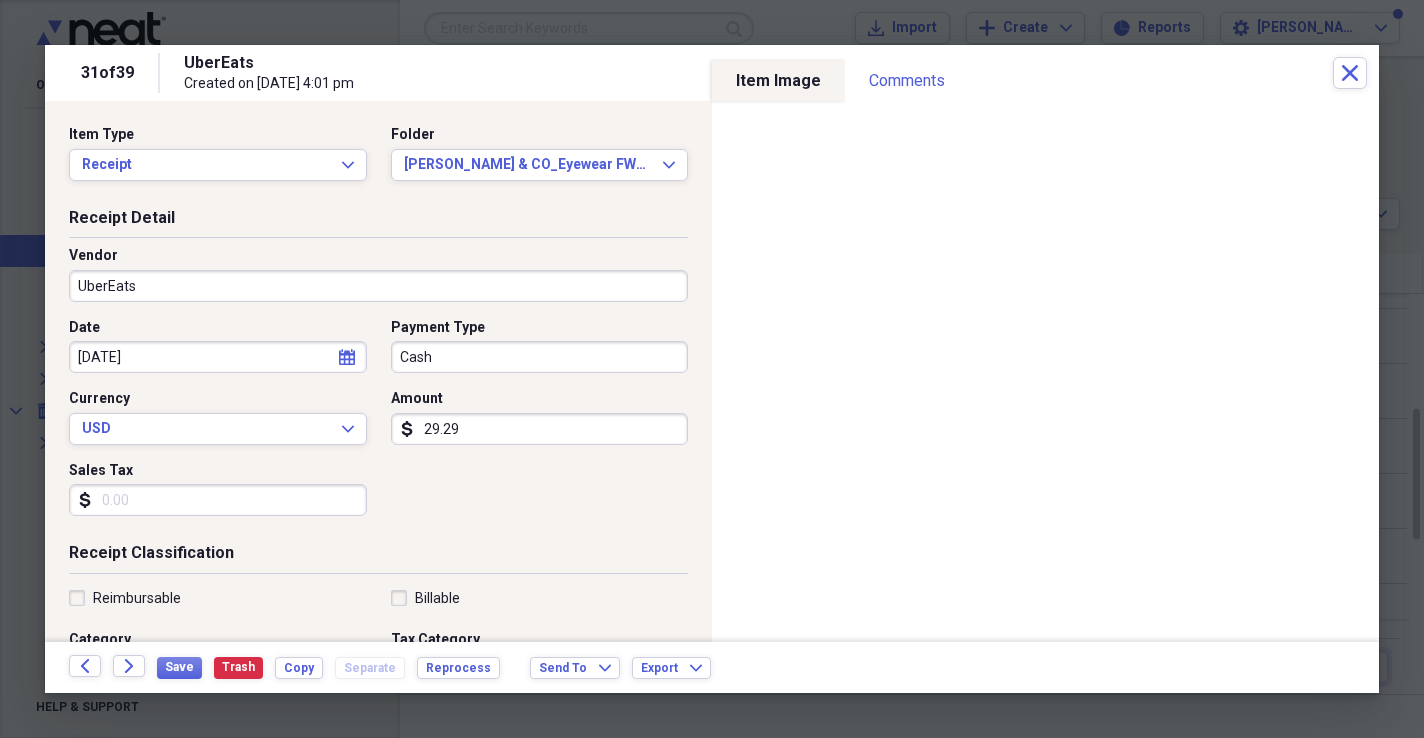 click on "Date [DATE] calendar Calendar Payment Type Cash Currency USD Expand Amount dollar-sign 29.29 Sales Tax dollar-sign" at bounding box center (378, 425) 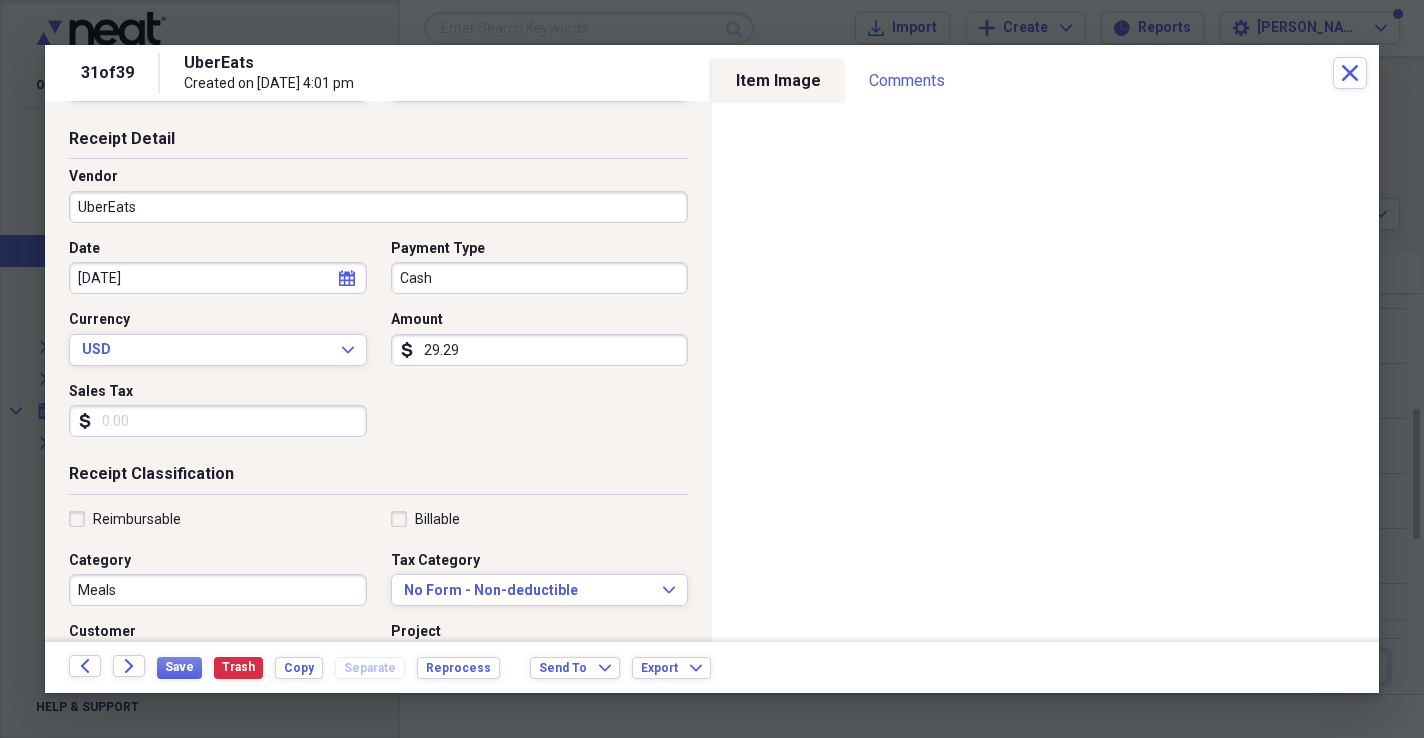 scroll, scrollTop: 0, scrollLeft: 0, axis: both 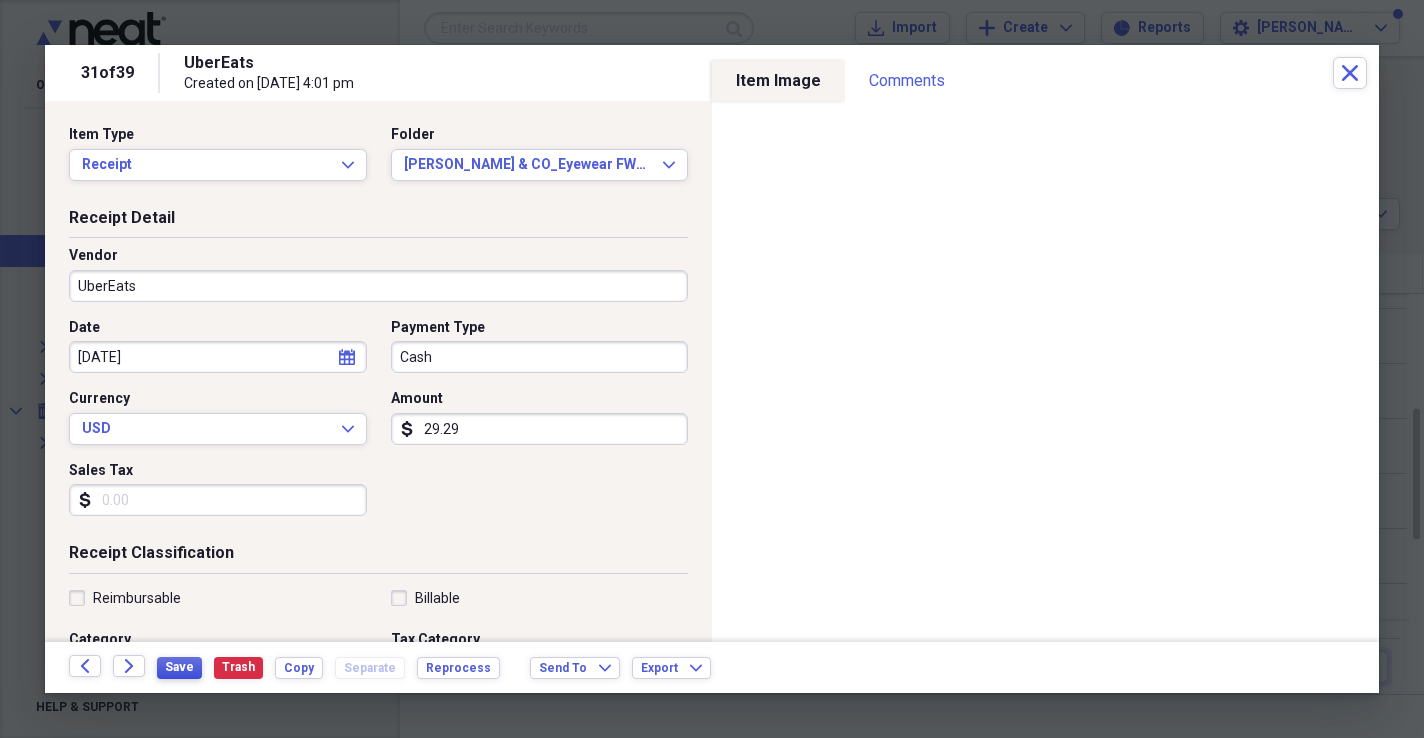 click on "Save" at bounding box center (179, 667) 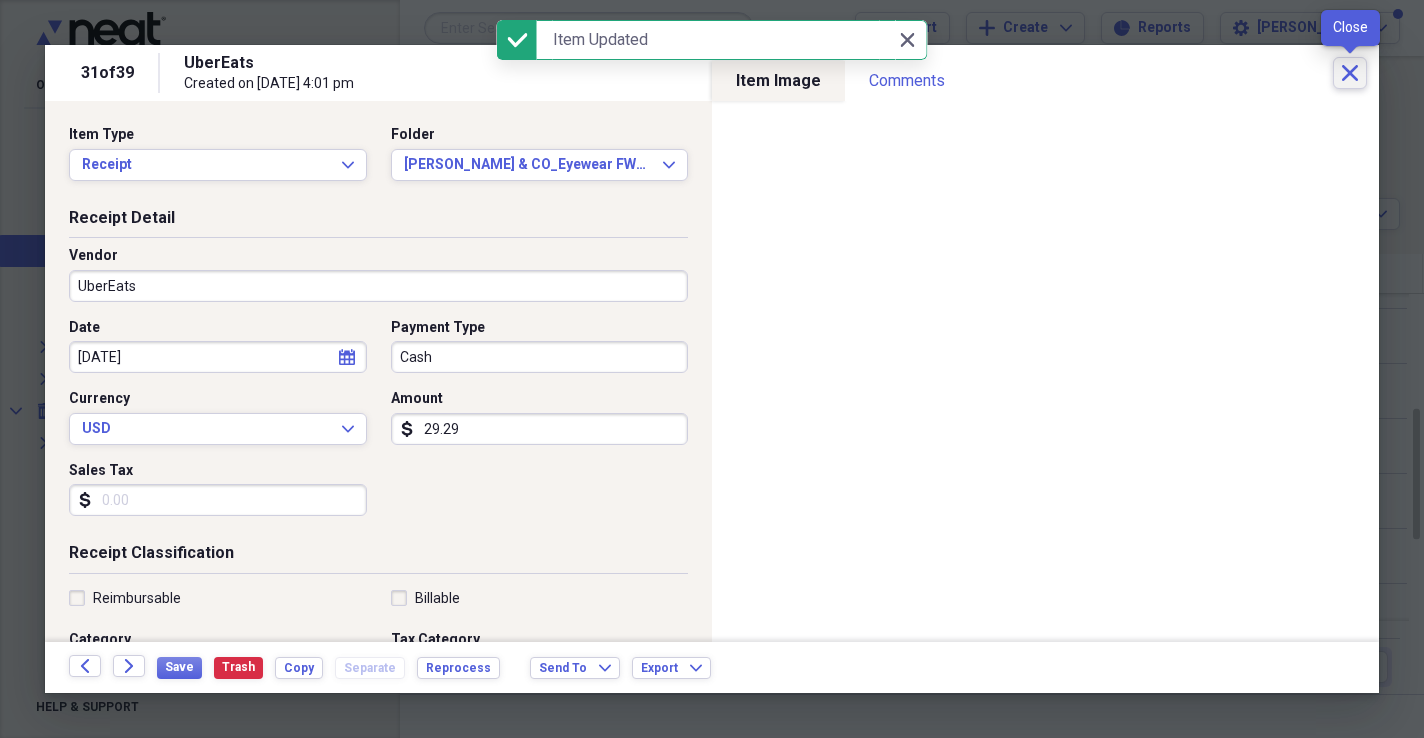 click on "Close" 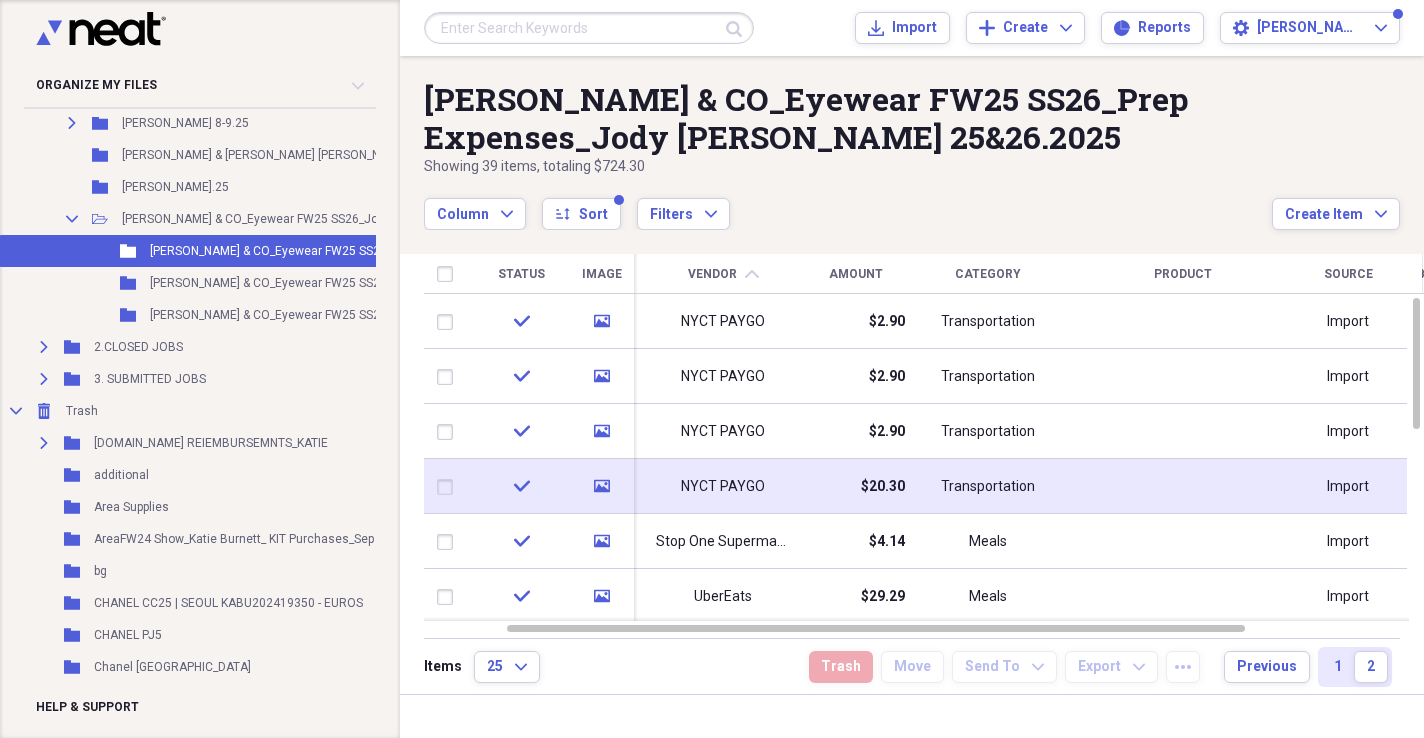 click on "NYCT PAYGO" at bounding box center (723, 486) 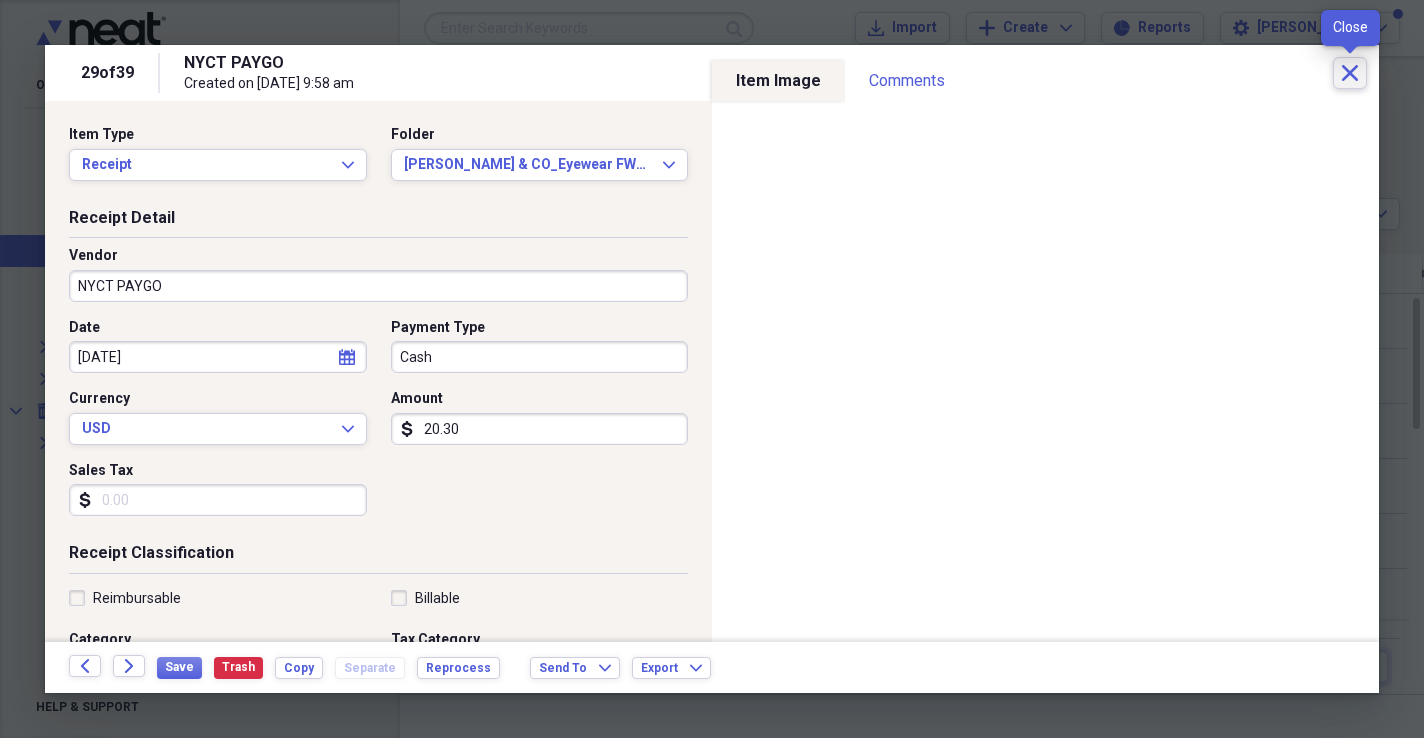 click on "Close" 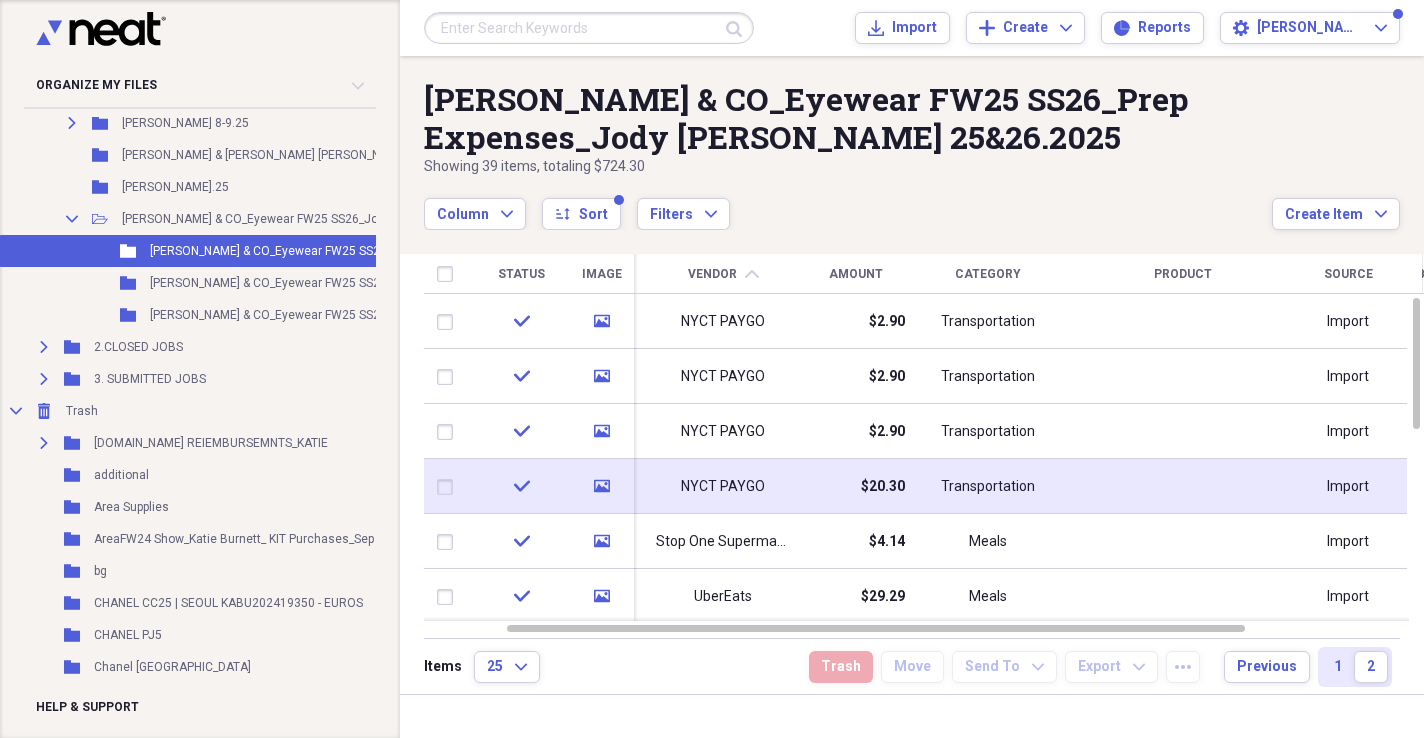 click on "NYCT PAYGO" at bounding box center (723, 487) 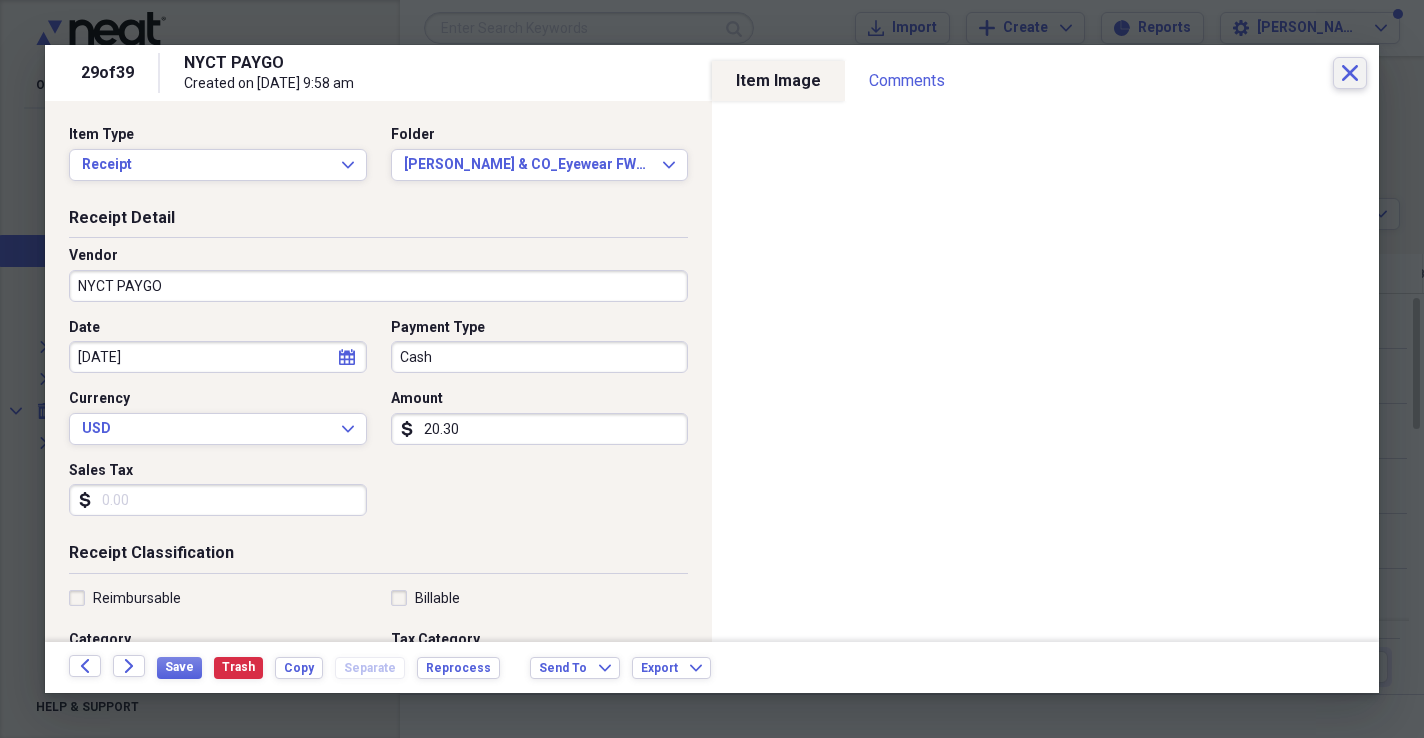 click on "Close" 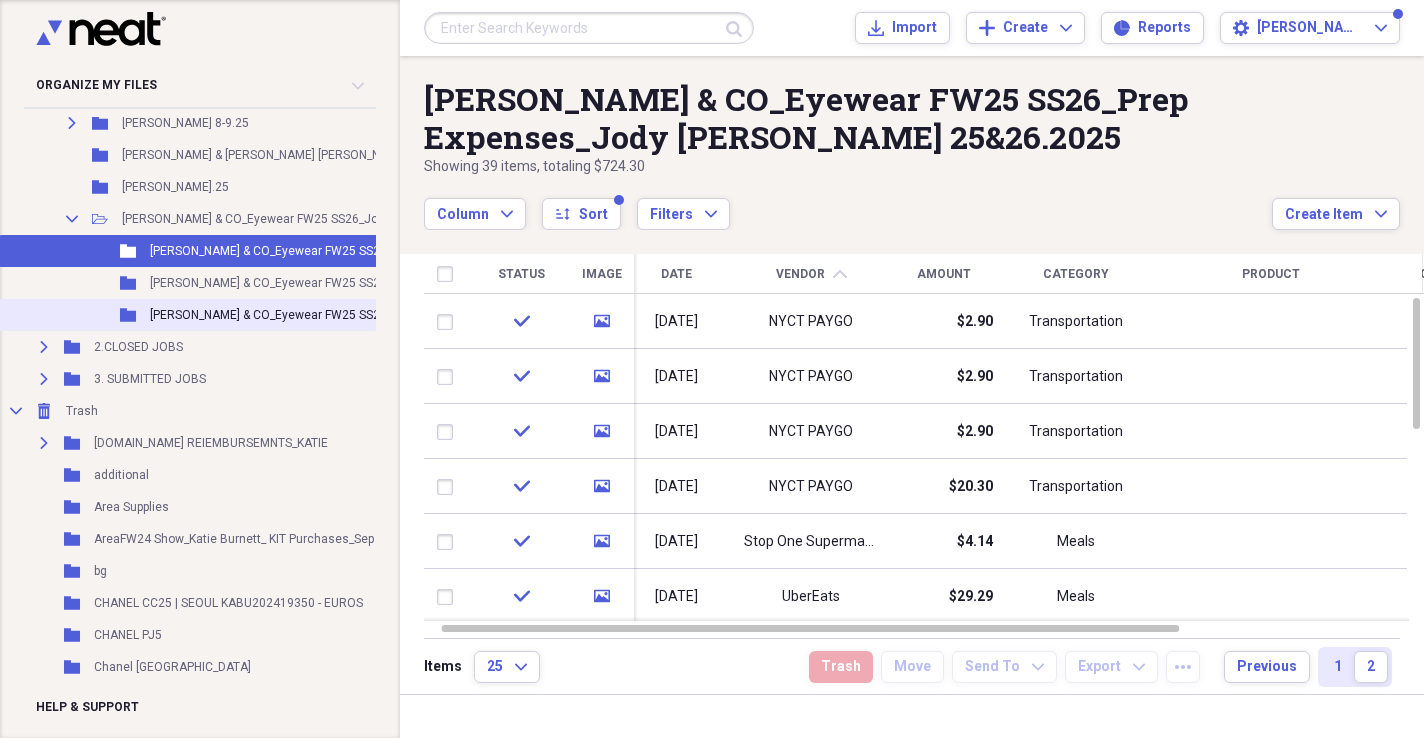 click on "[PERSON_NAME] & CO_Eyewear FW25 SS26_Wardrobe&Shipping_Jody [PERSON_NAME] 25&26.2025" at bounding box center (421, 315) 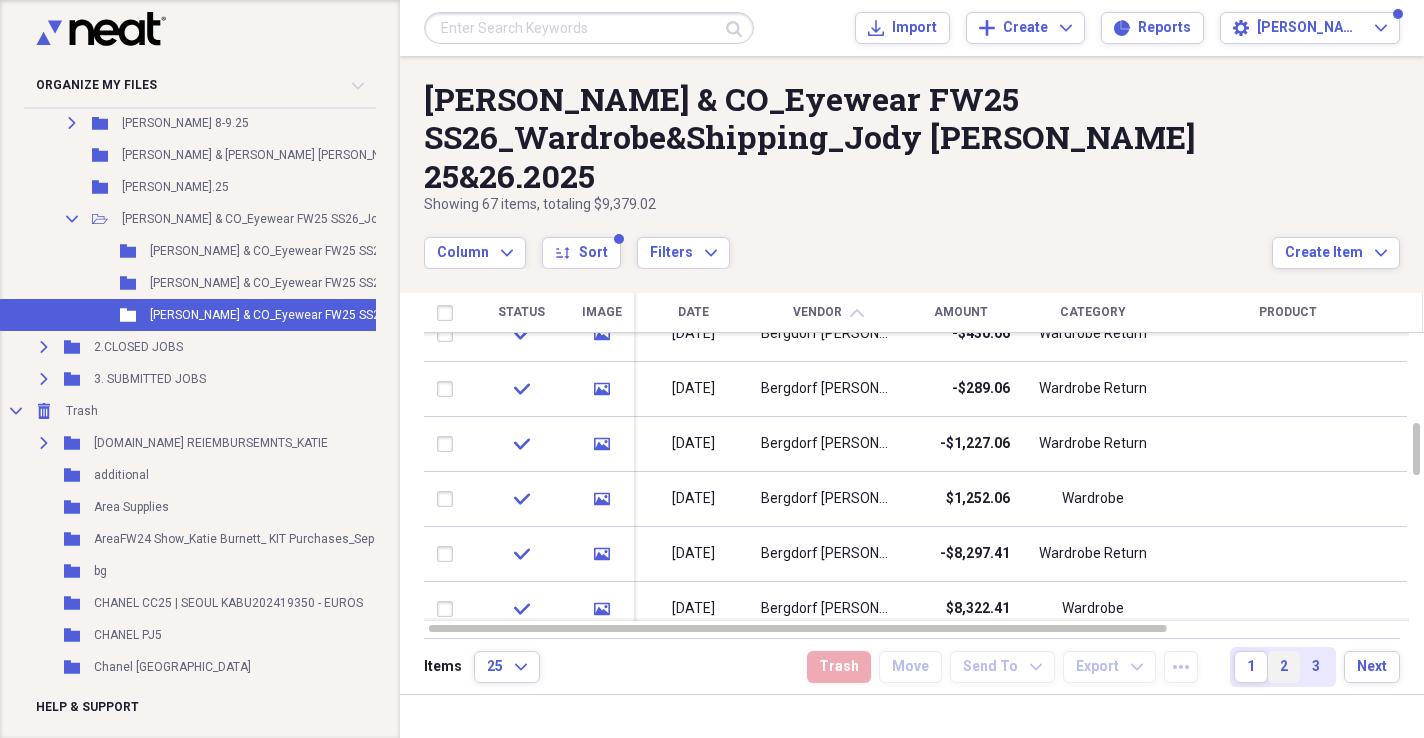 click on "2" at bounding box center [1284, 667] 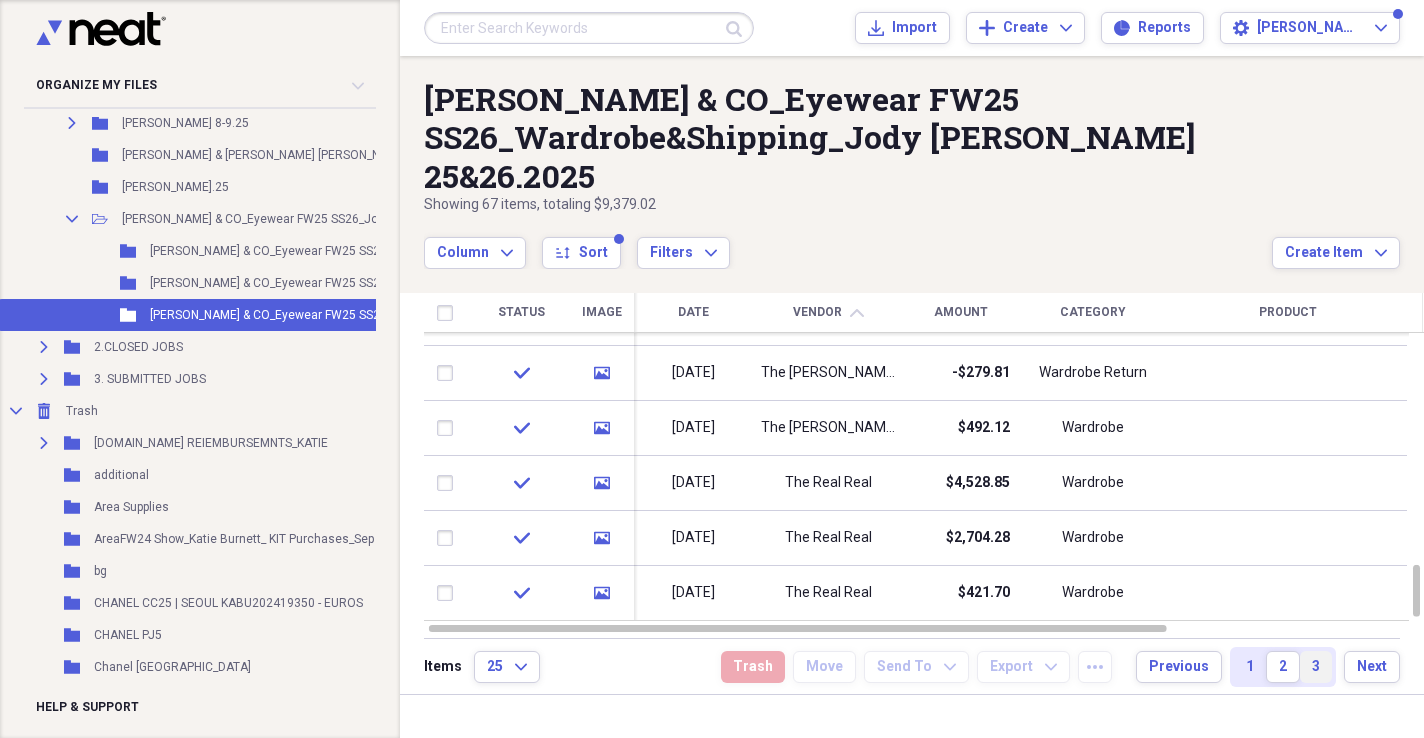 click on "3" at bounding box center (1316, 667) 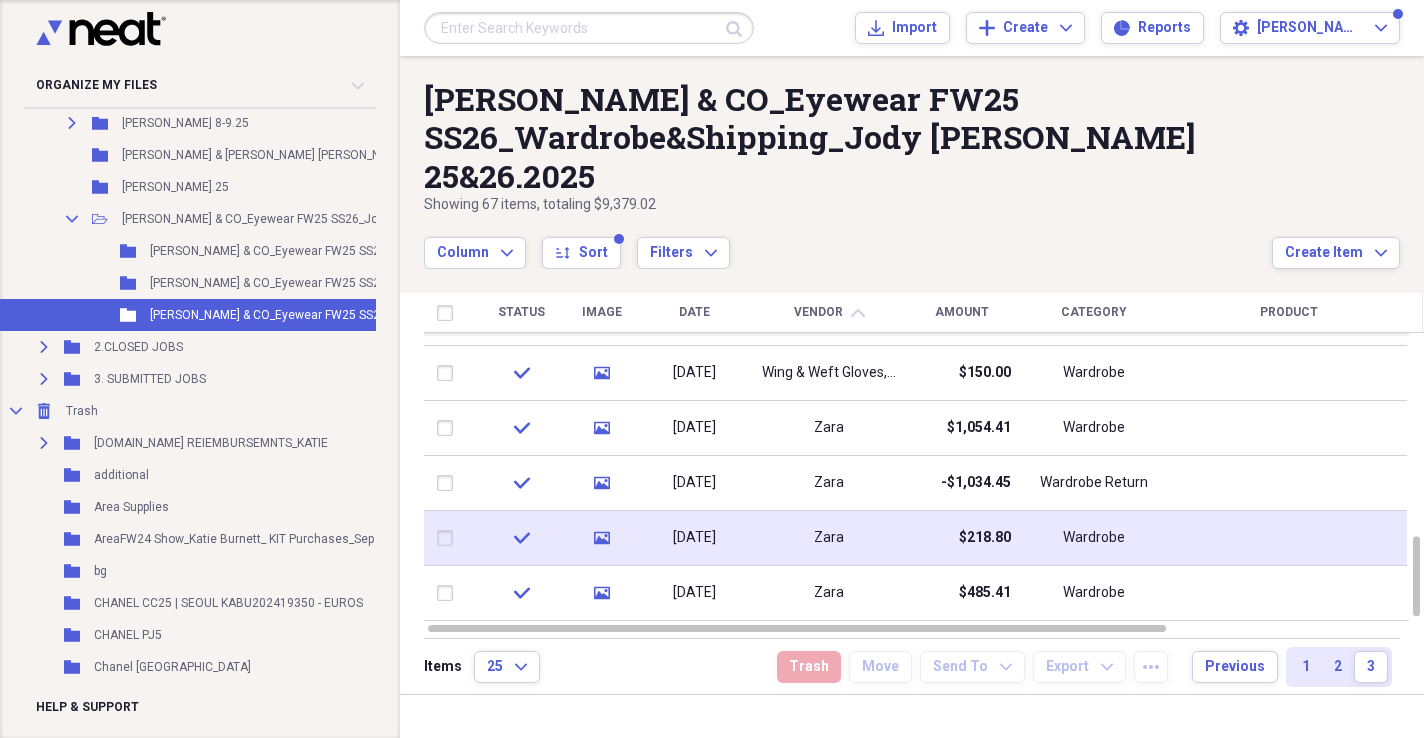 click on "$218.80" at bounding box center (985, 538) 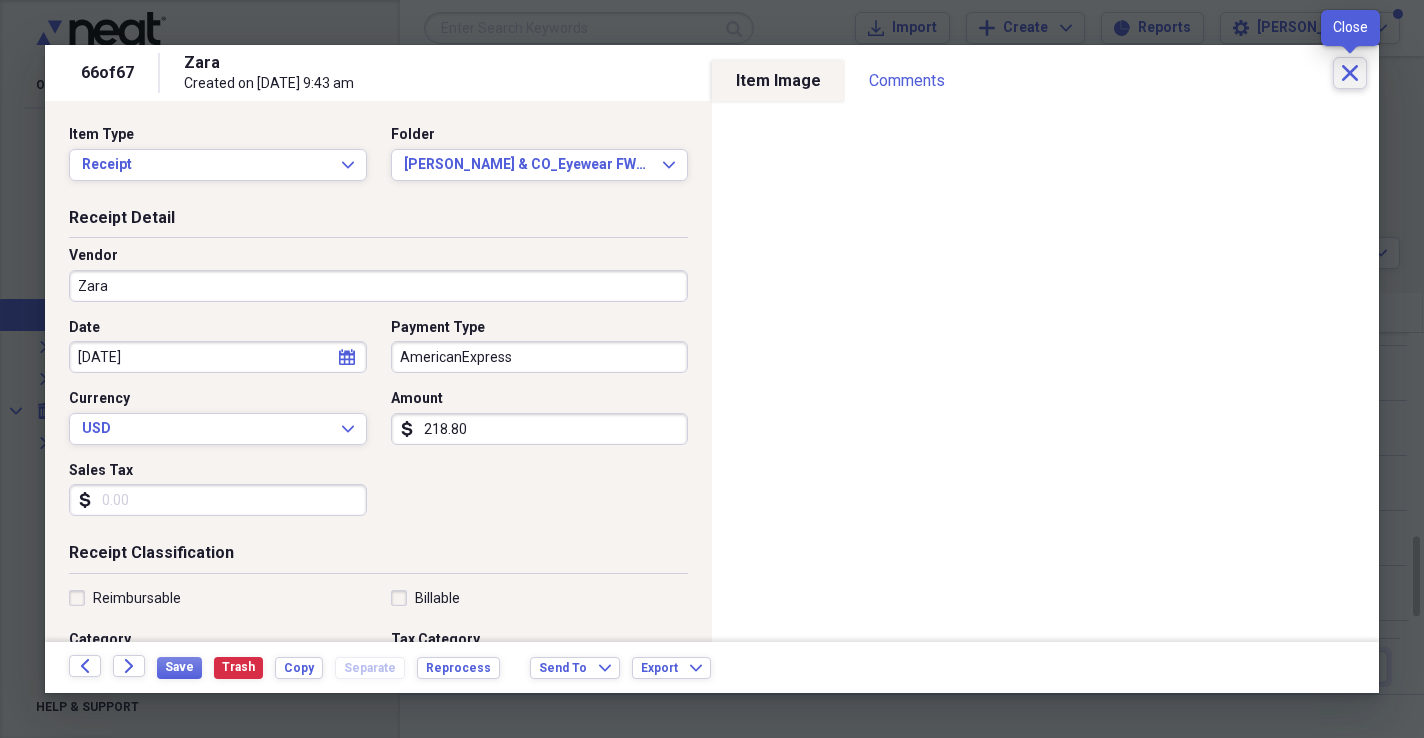 click on "Close" 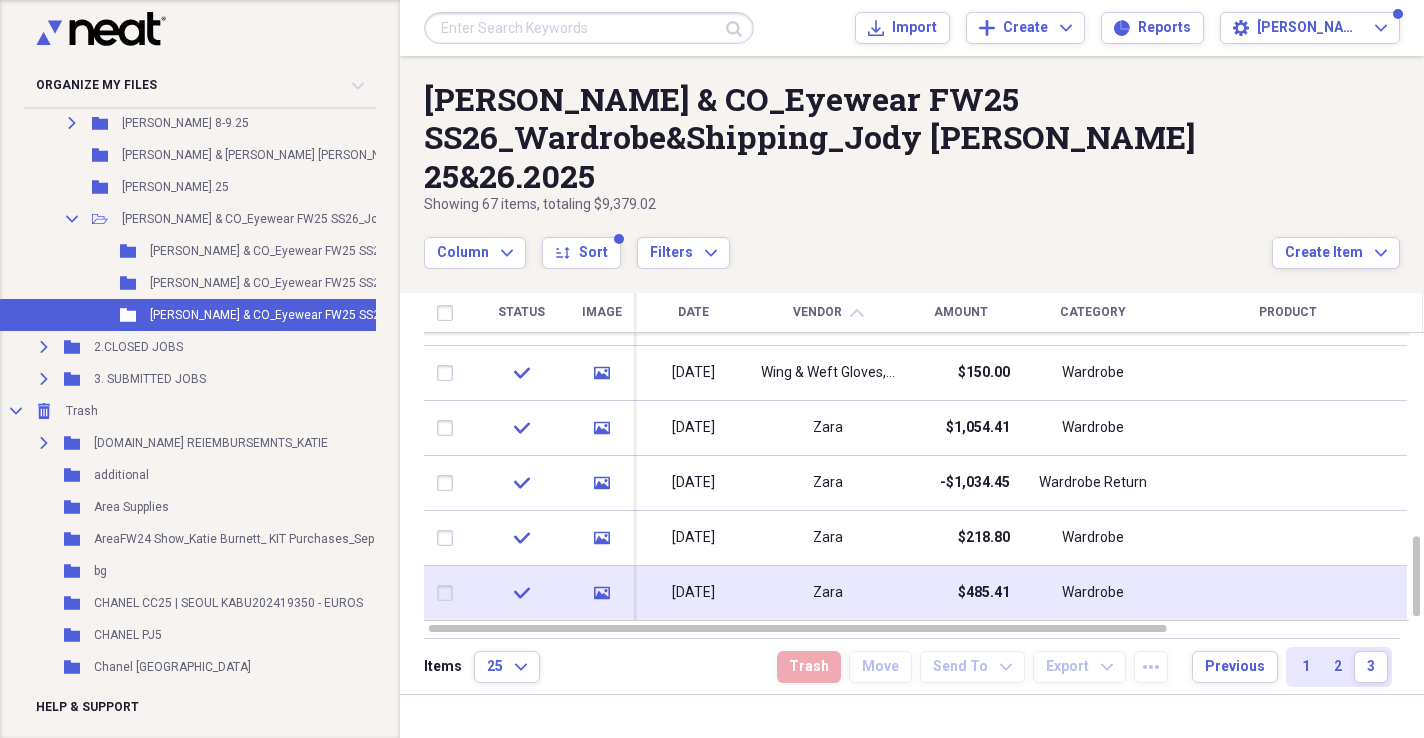 click on "Zara" at bounding box center [828, 593] 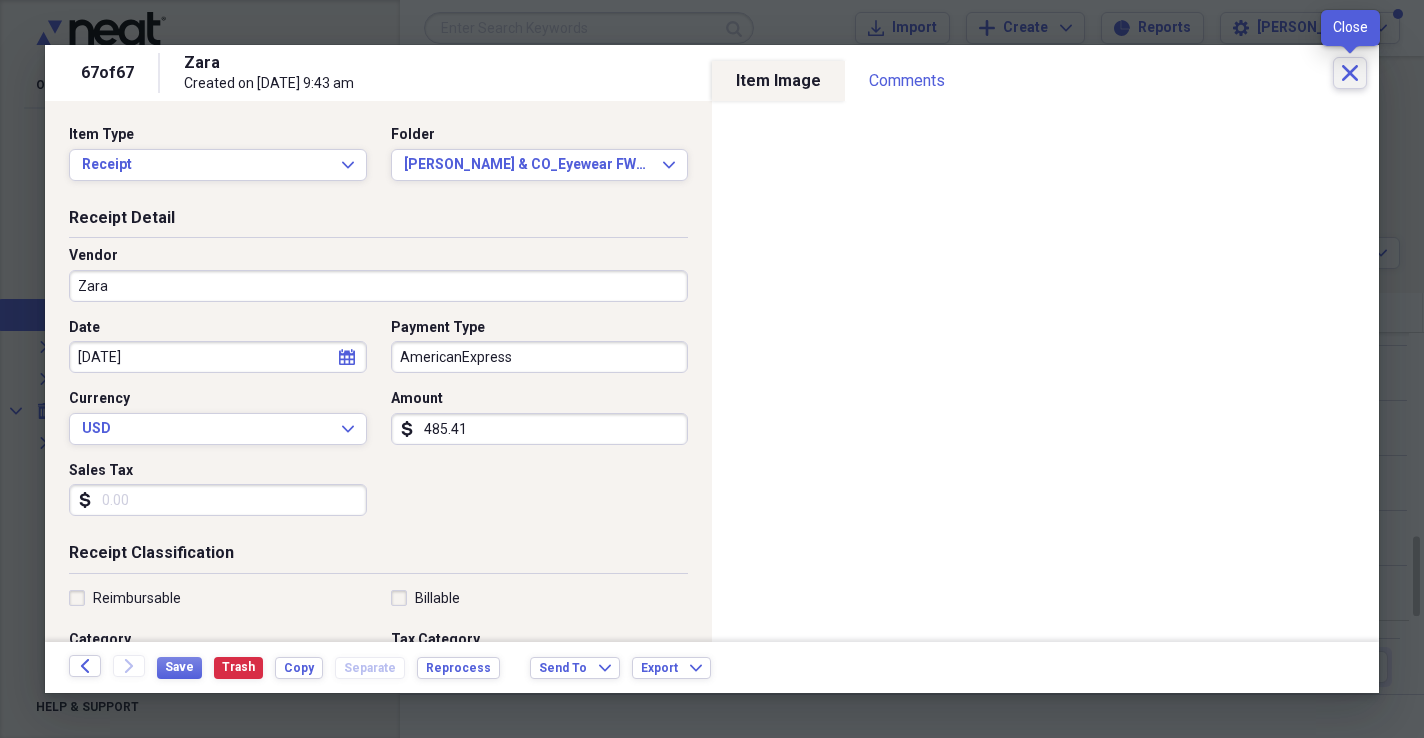 click on "Close" 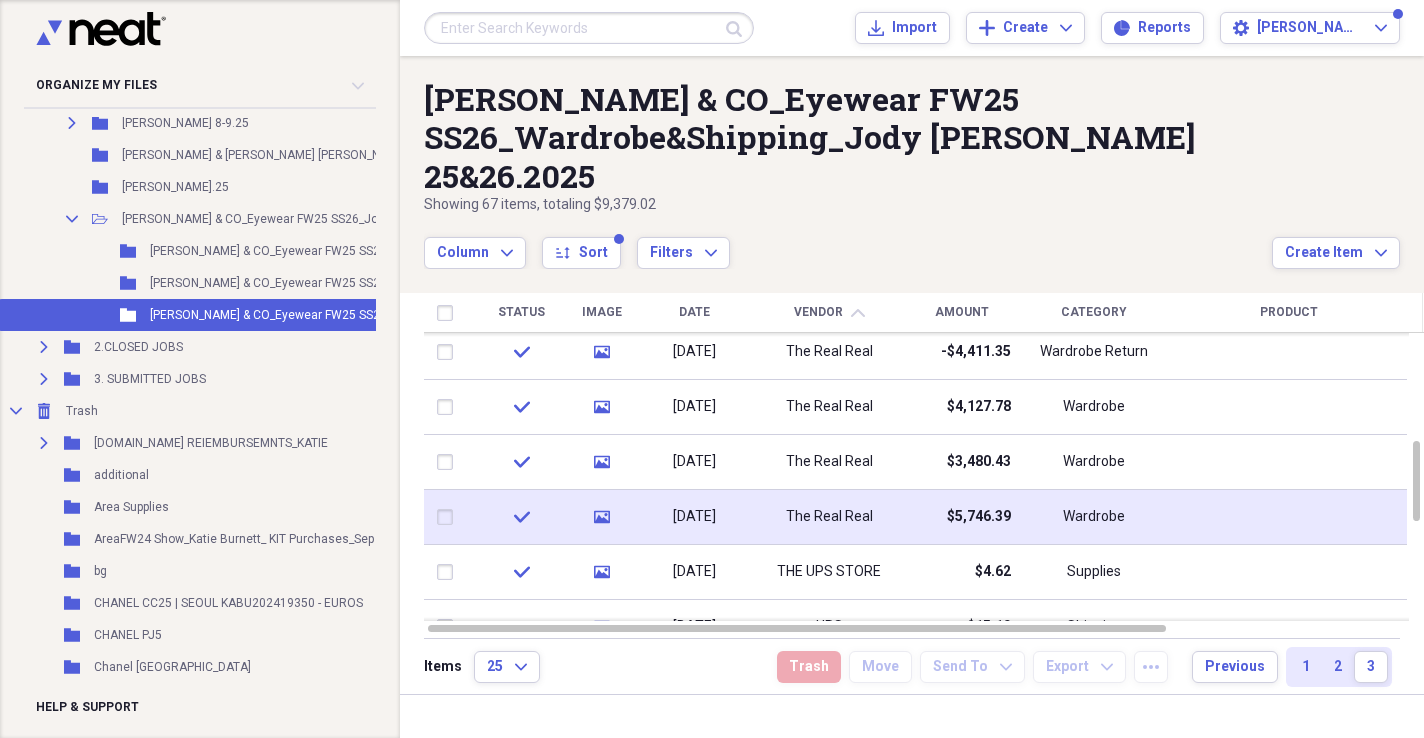 click on "$5,746.39" at bounding box center [979, 517] 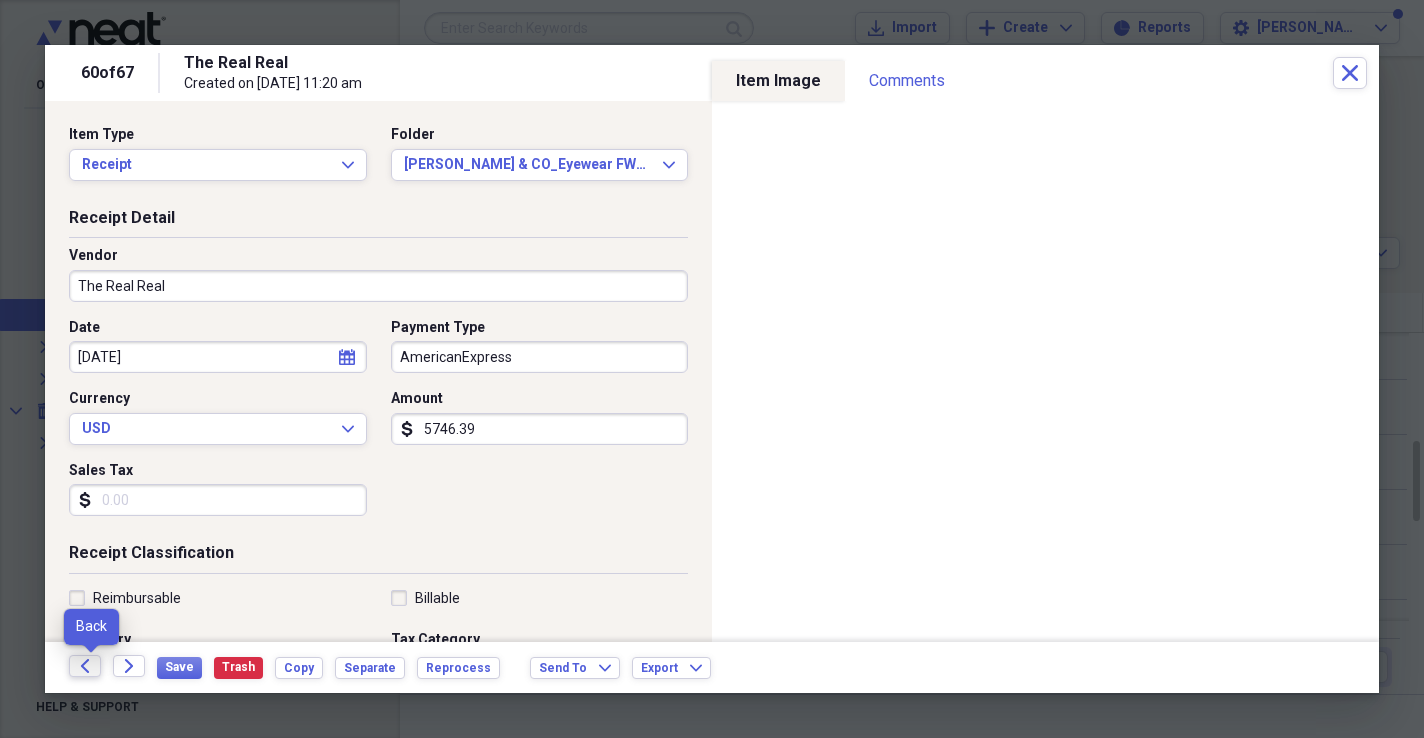 click on "Back" 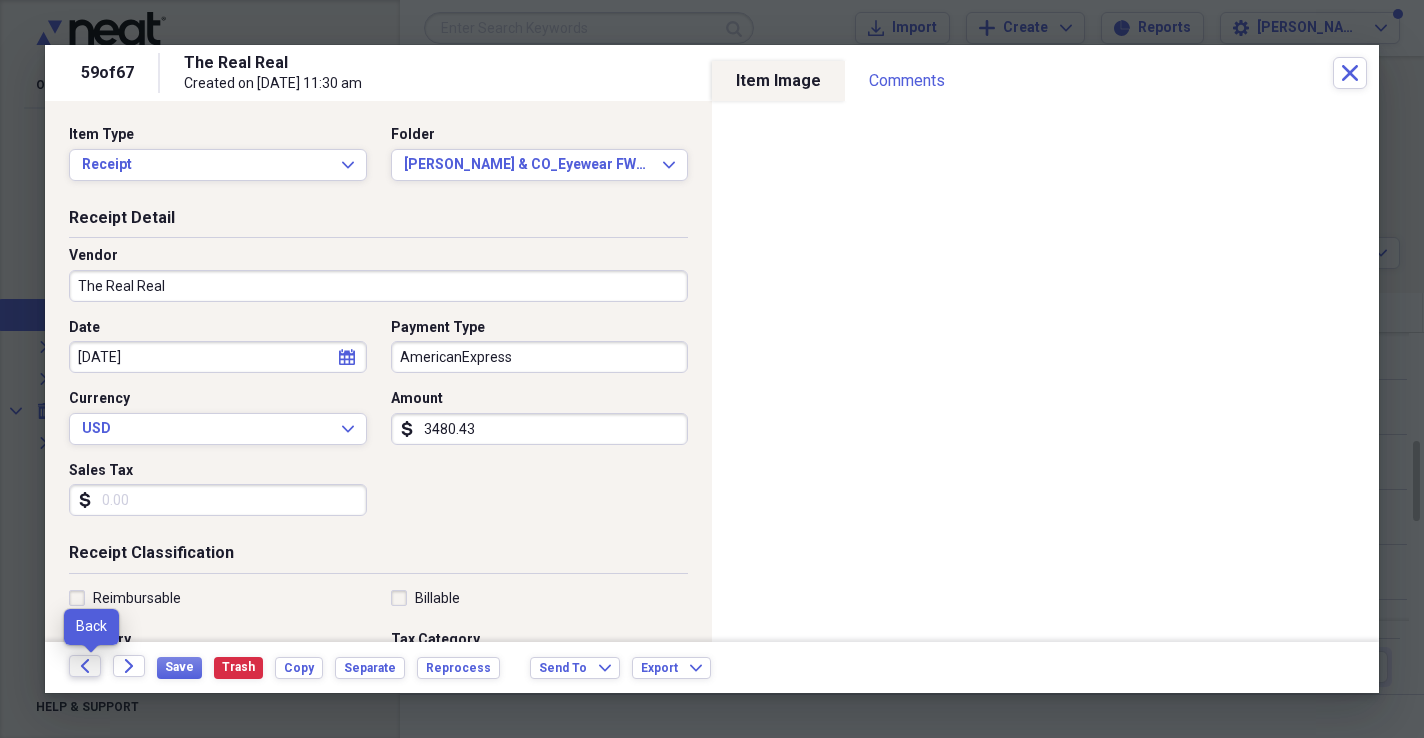 click on "Back" 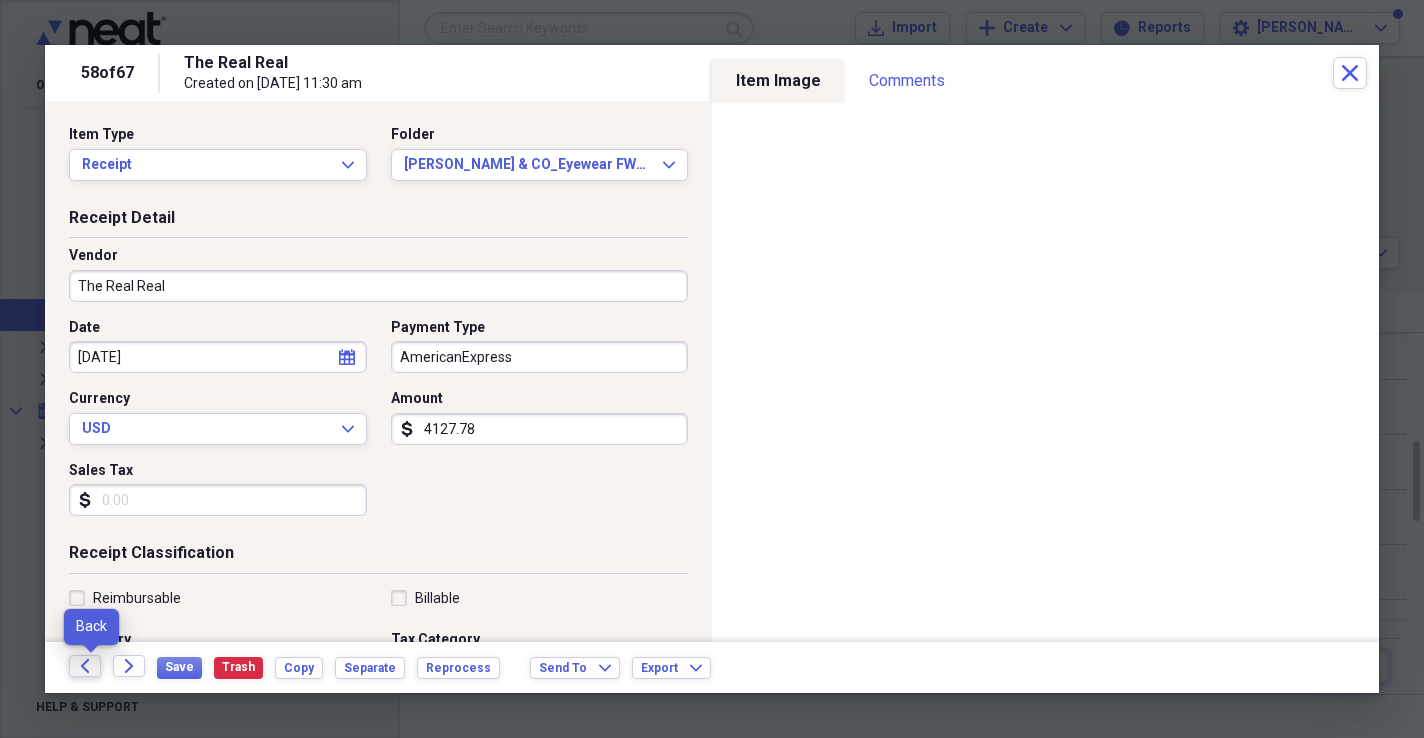 click on "Back" 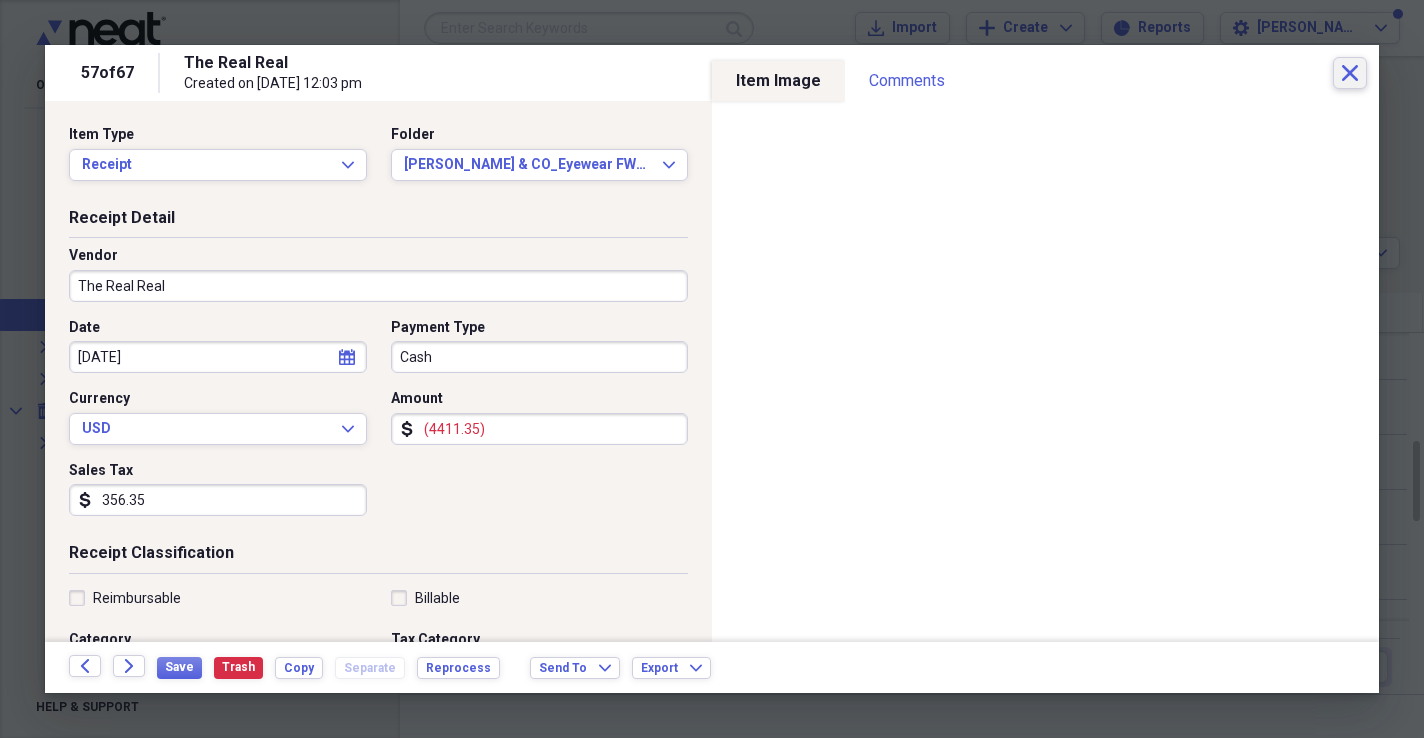 click on "Close" 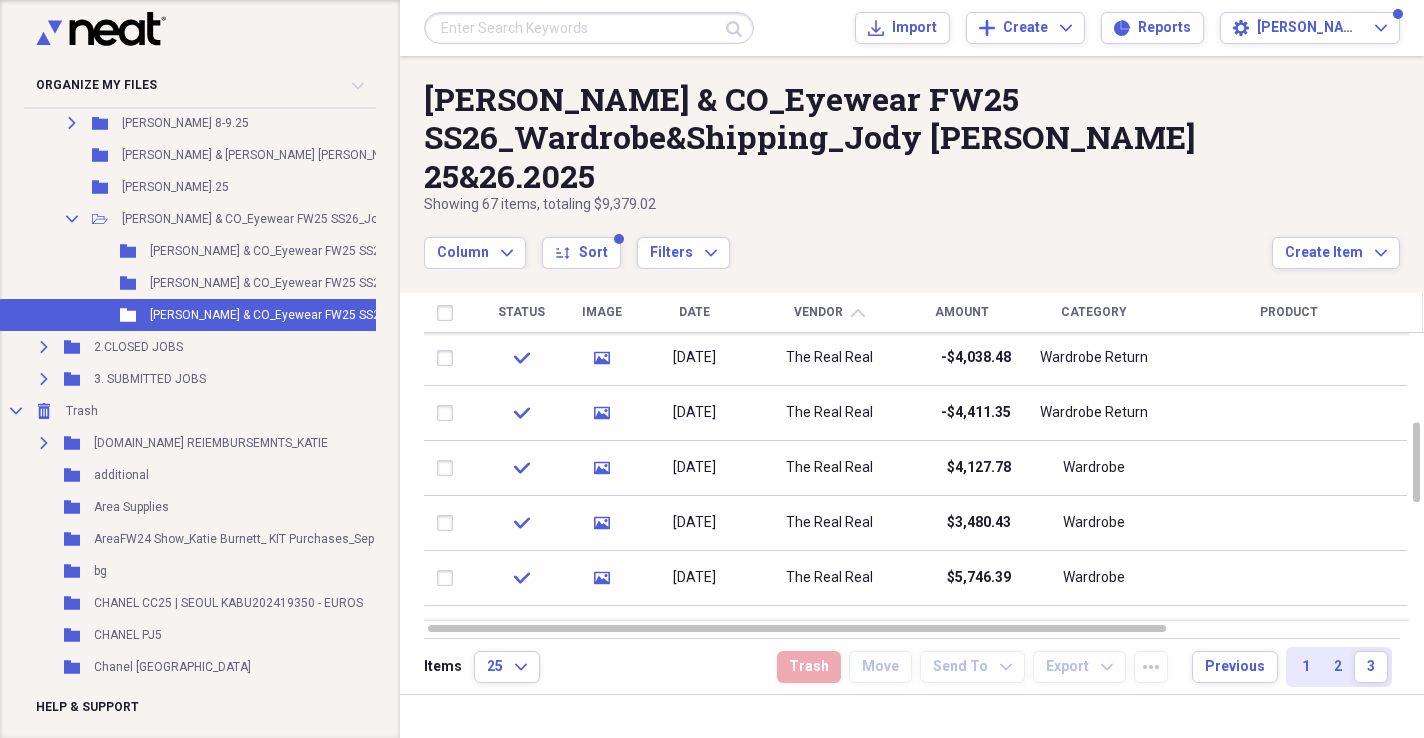 click on "[PERSON_NAME] & CO_Eyewear FW25 SS26_Wardrobe&Shipping_Jody [PERSON_NAME] 25&26.2025" at bounding box center (848, 137) 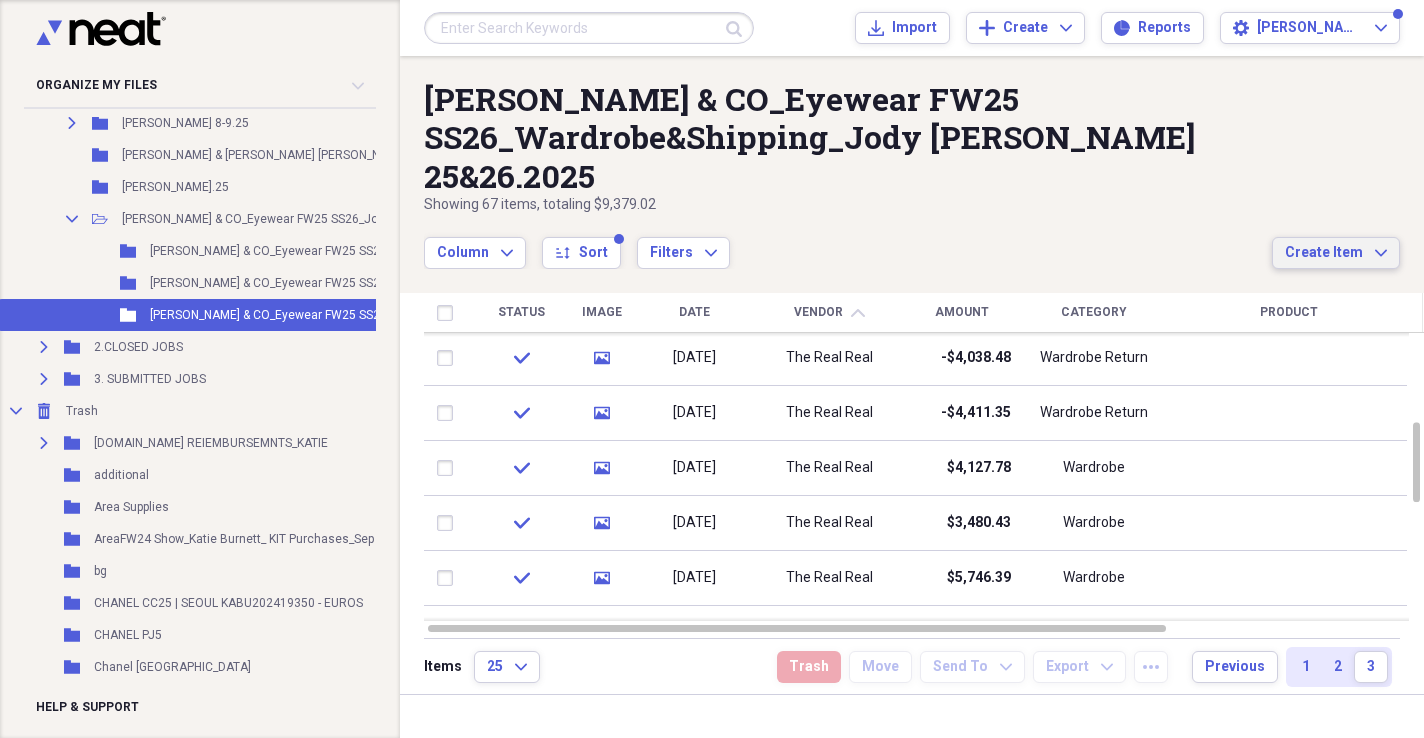 click on "Create Item Expand" at bounding box center (1336, 253) 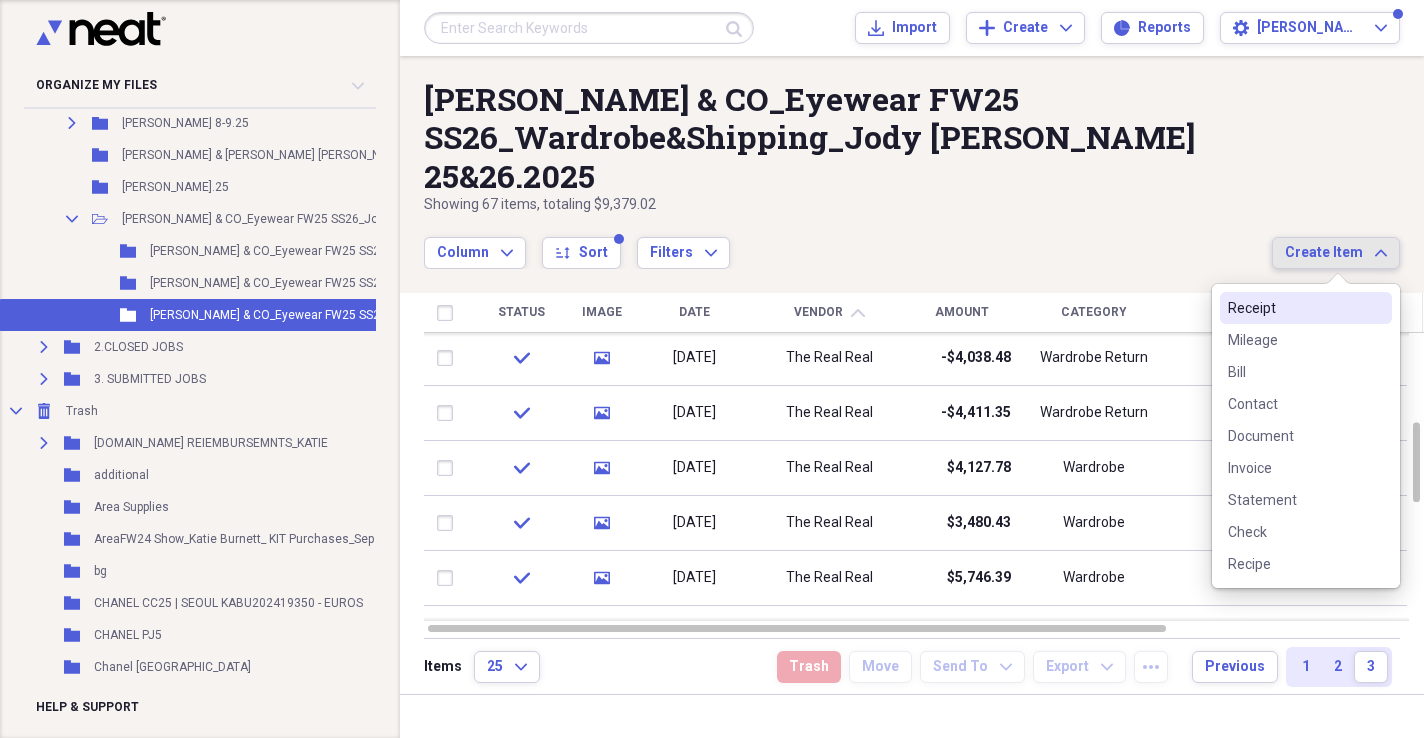 click on "Receipt" at bounding box center [1294, 308] 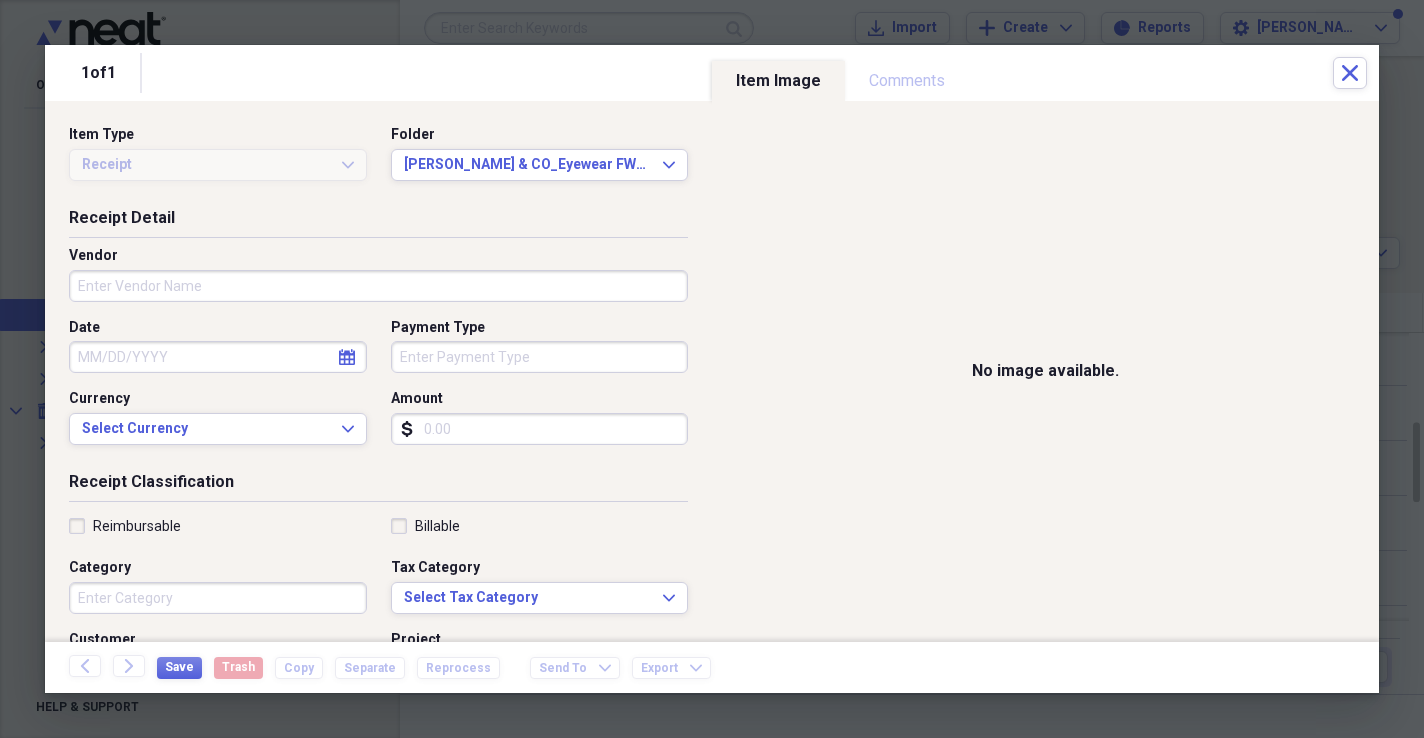 click on "Vendor" at bounding box center [378, 286] 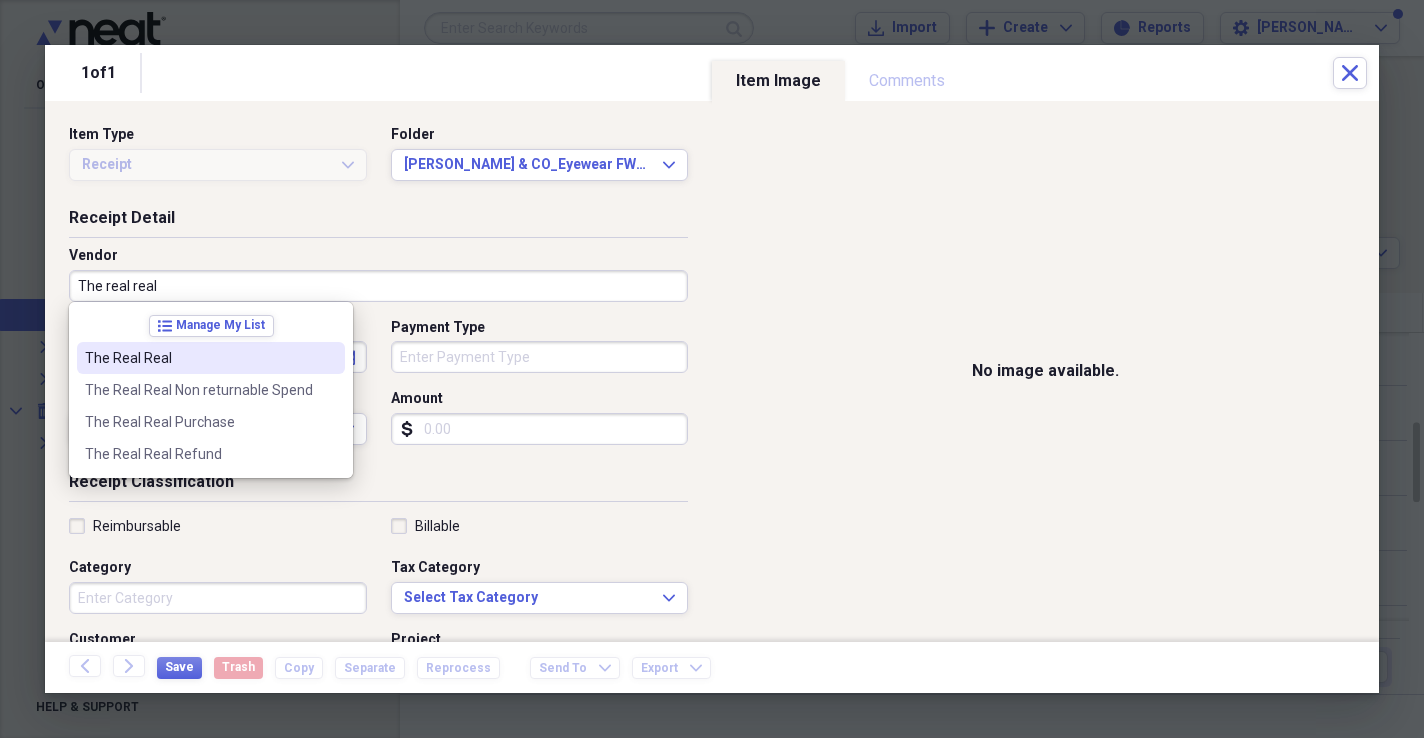 click on "The Real Real" at bounding box center (211, 358) 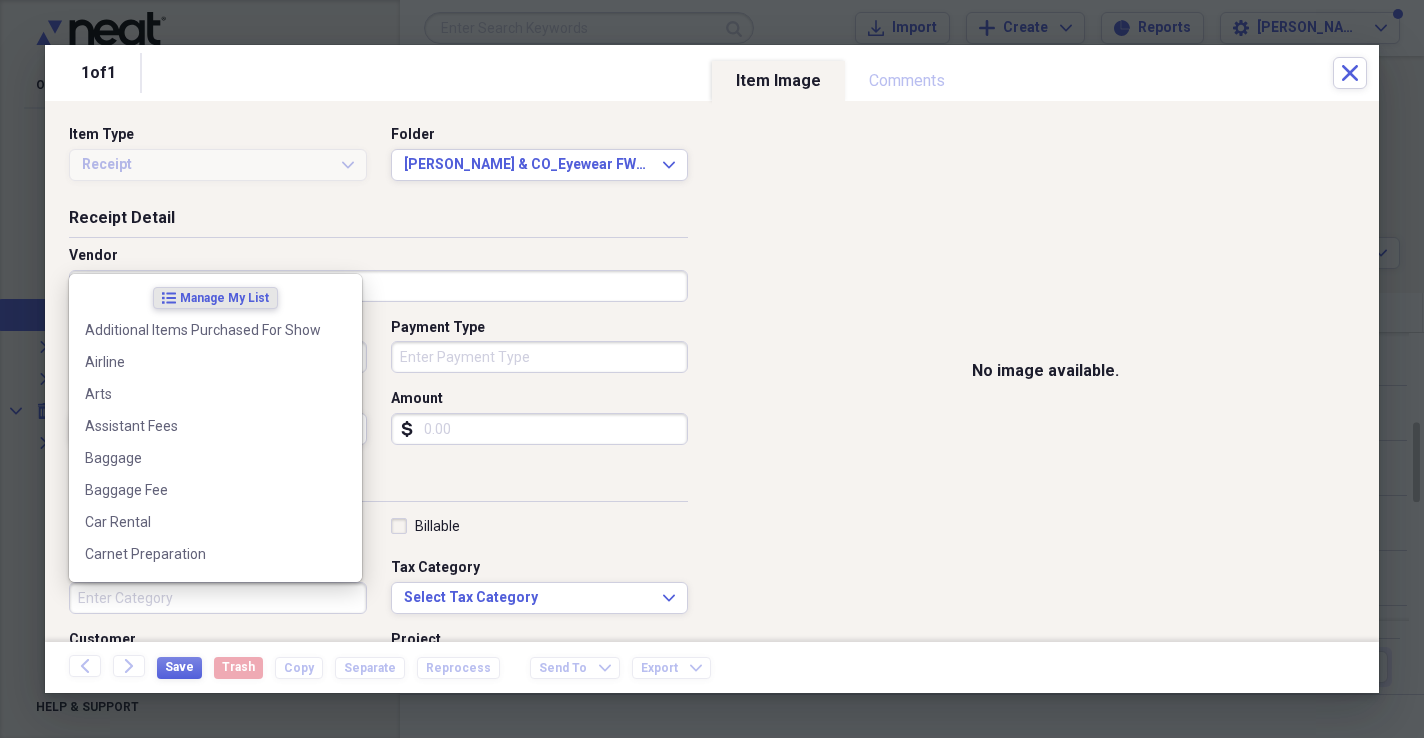 click on "Category" at bounding box center (218, 598) 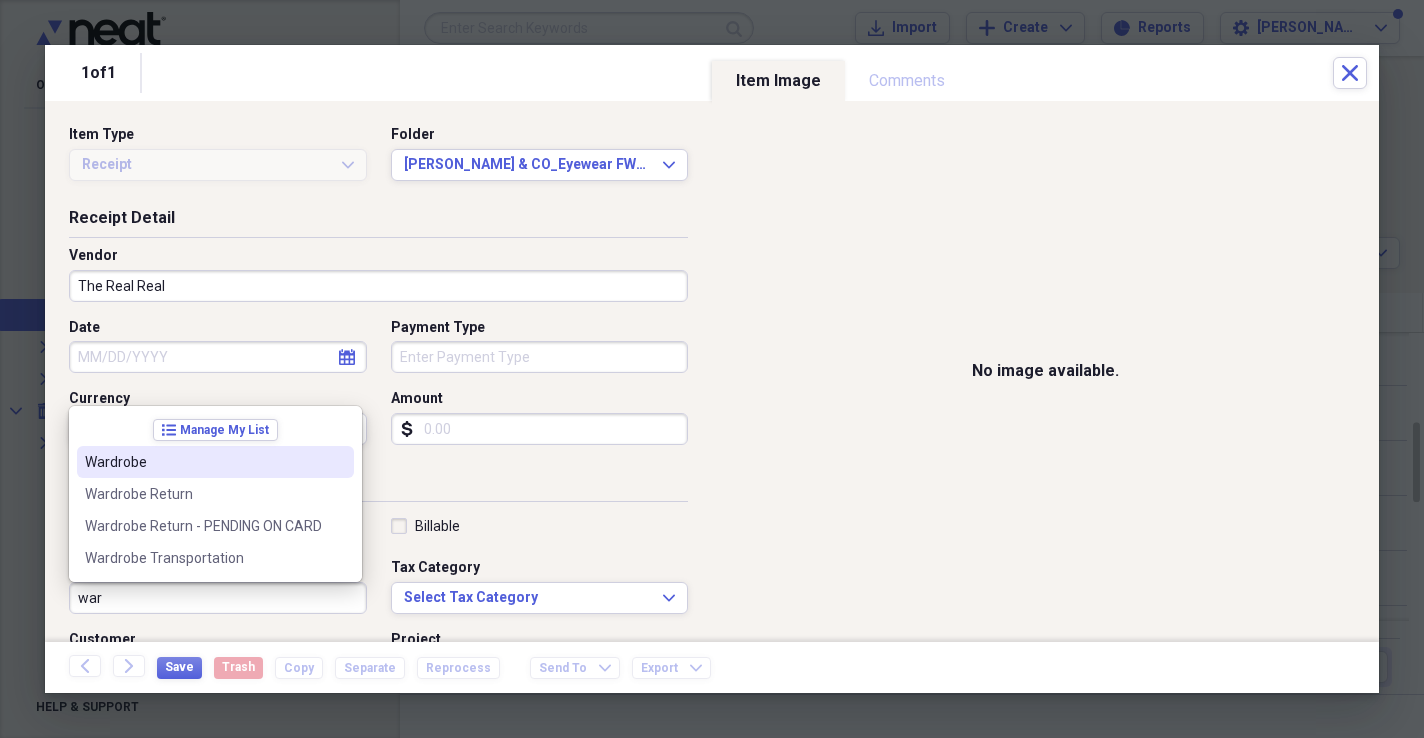 click on "Wardrobe" at bounding box center [203, 462] 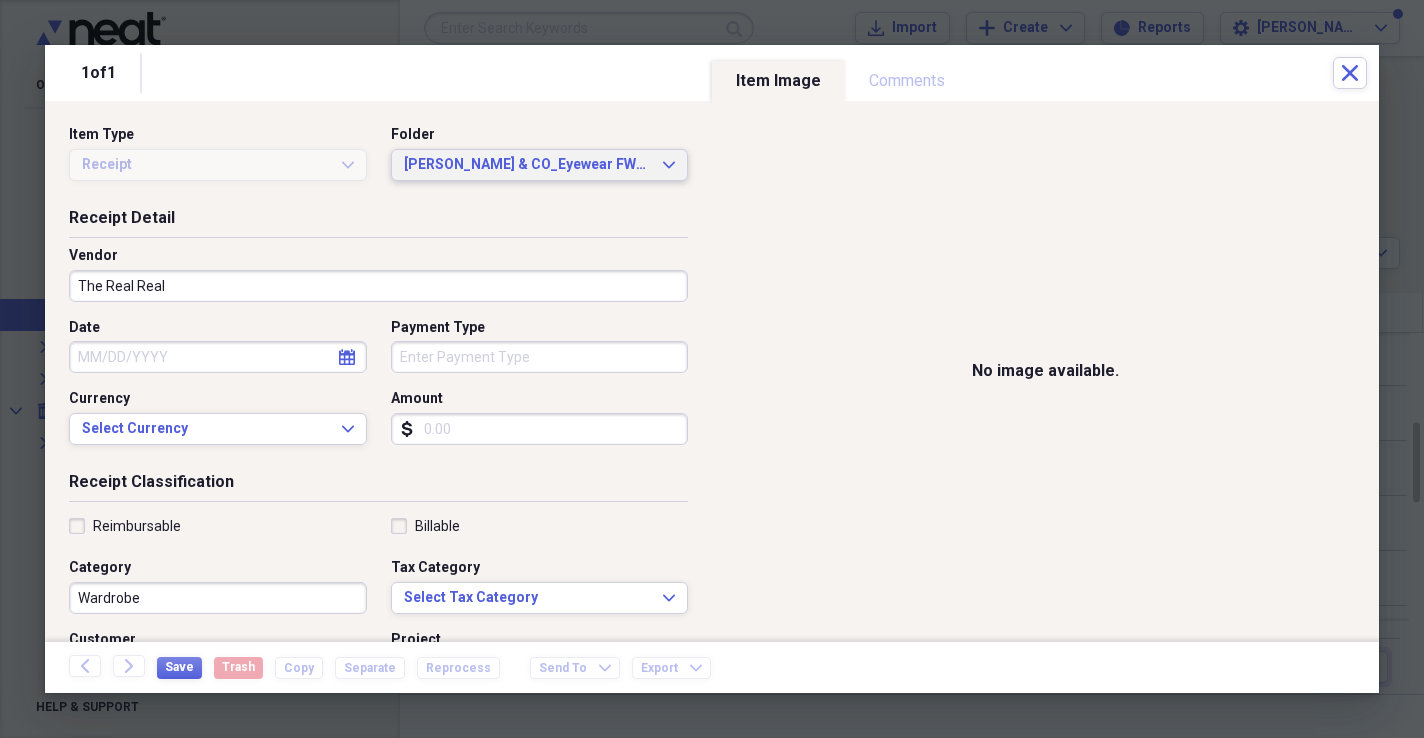 click on "[PERSON_NAME] & CO_Eyewear FW25 SS26_Prep Expenses_Jody [PERSON_NAME] 25&26.2025 Expand" at bounding box center [540, 165] 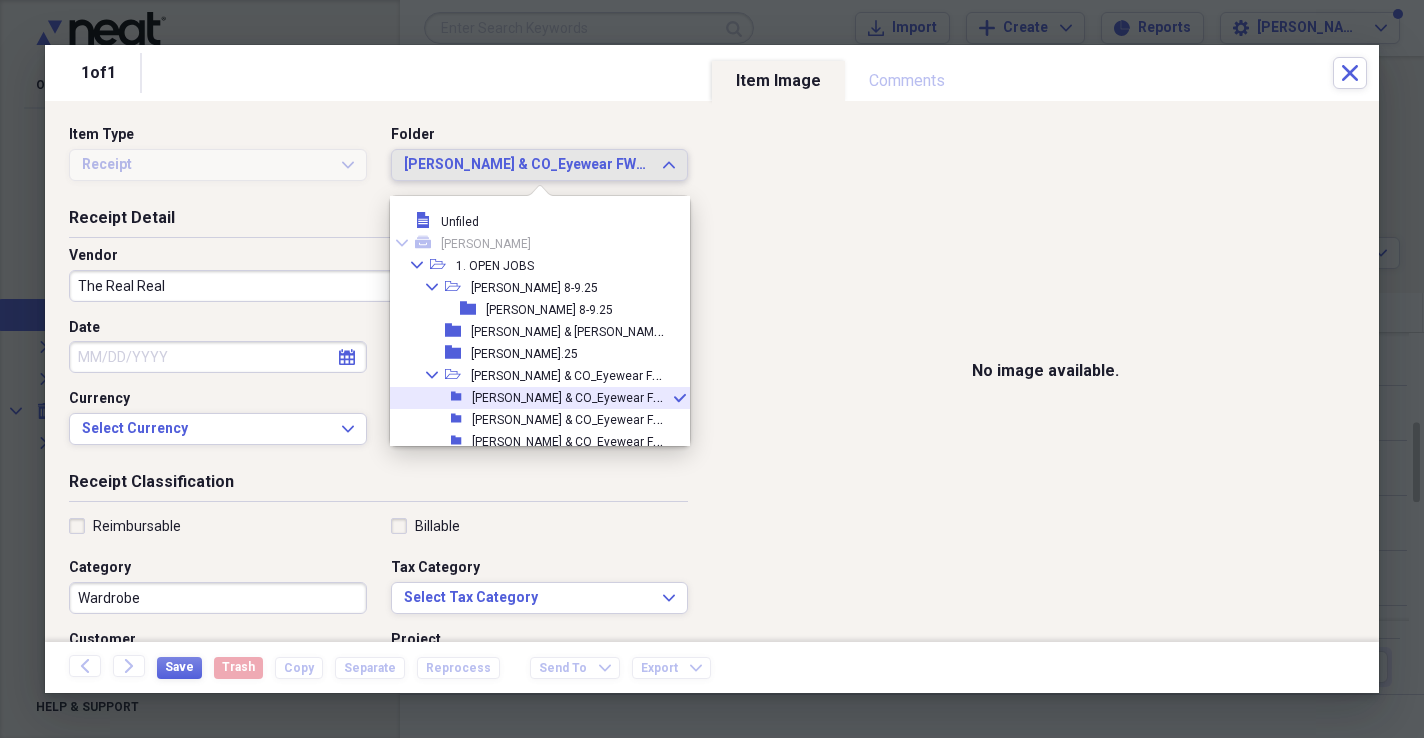 scroll, scrollTop: 51, scrollLeft: 0, axis: vertical 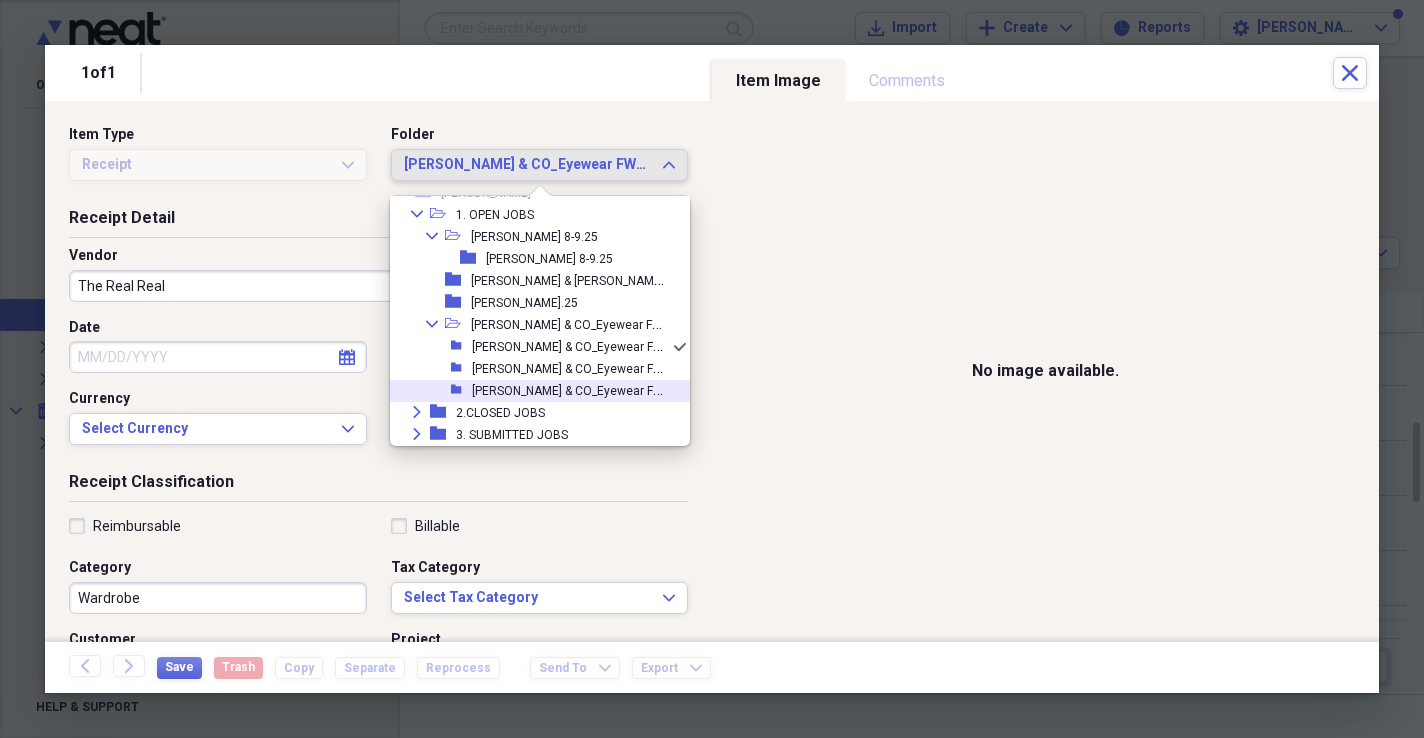 click on "[PERSON_NAME] & CO_Eyewear FW25 SS26_Wardrobe&Shipping_Jody [PERSON_NAME] 25&26.2025" at bounding box center (743, 389) 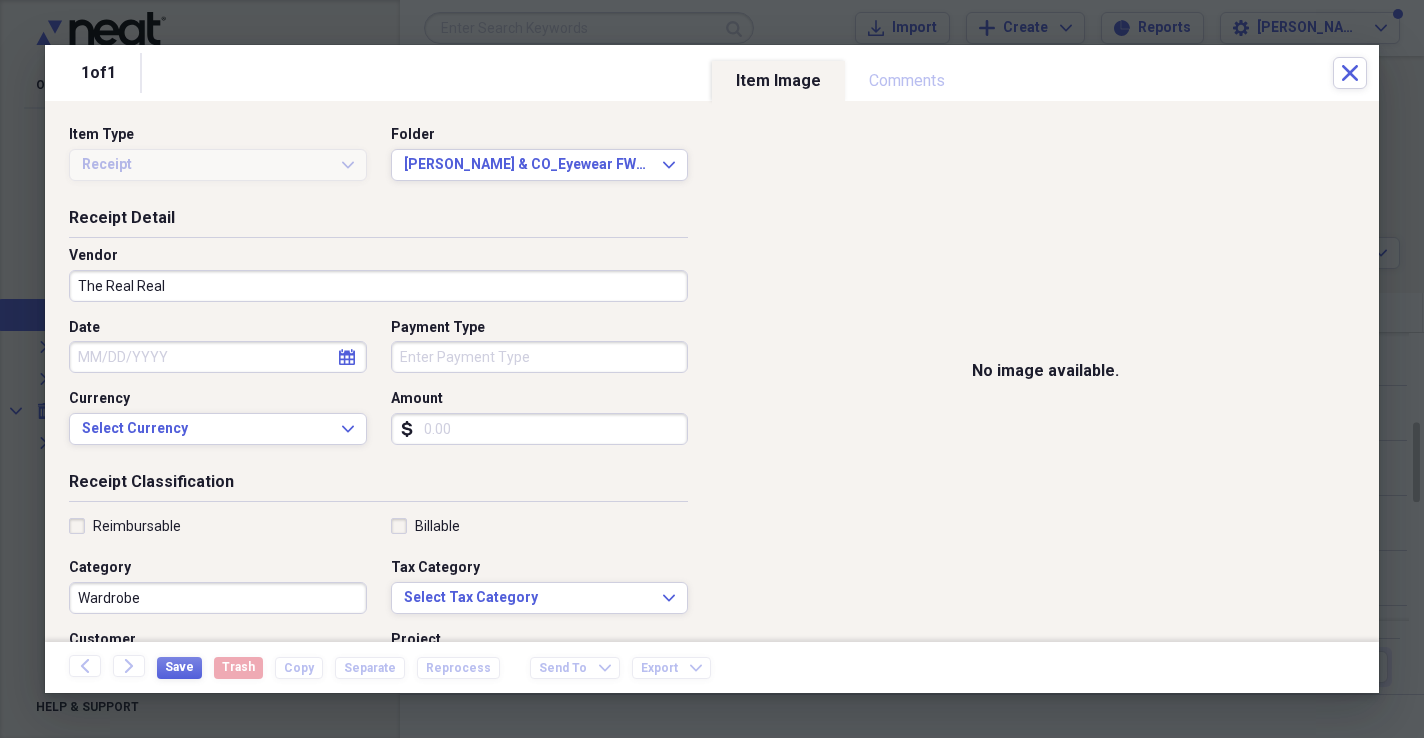 click on "Back Forward Save Trash Copy Separate Reprocess Send To Expand Export Expand" at bounding box center [712, 667] 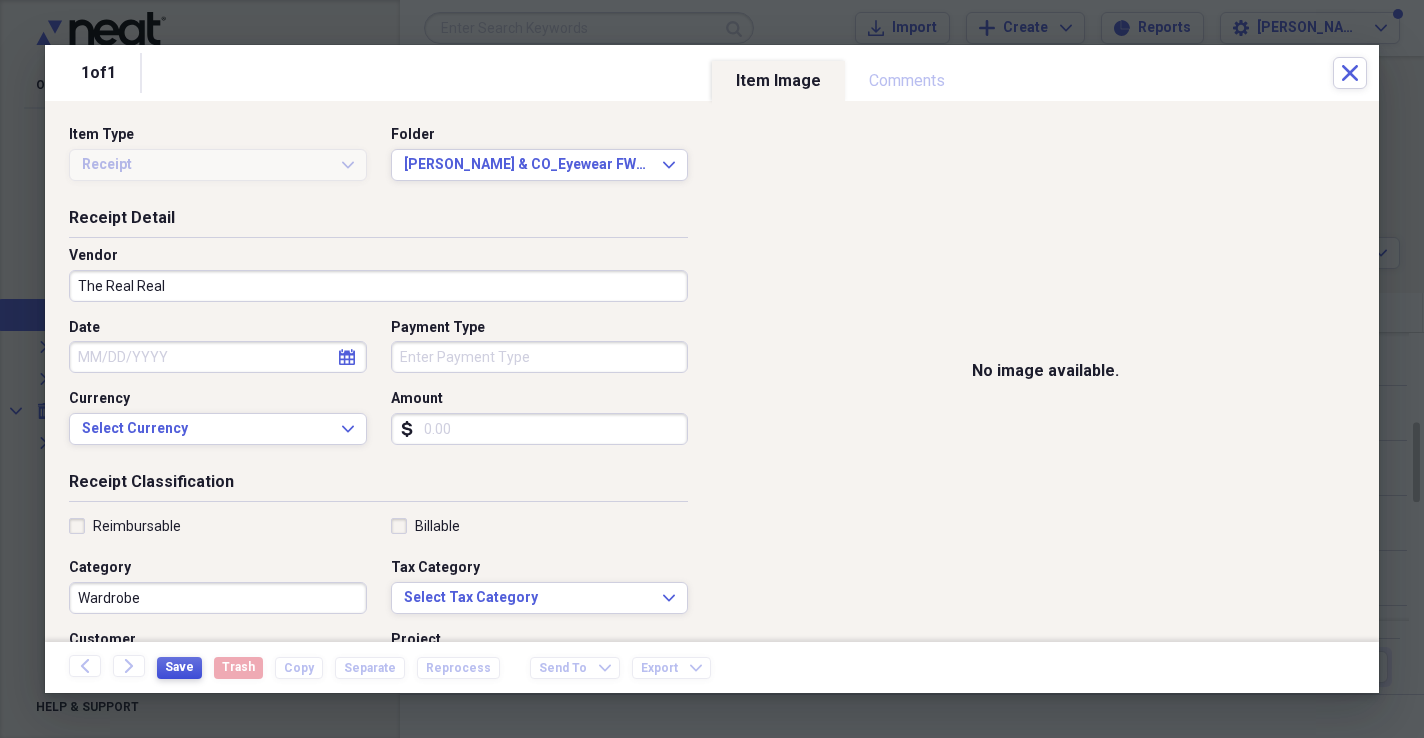 click on "Save" at bounding box center [179, 668] 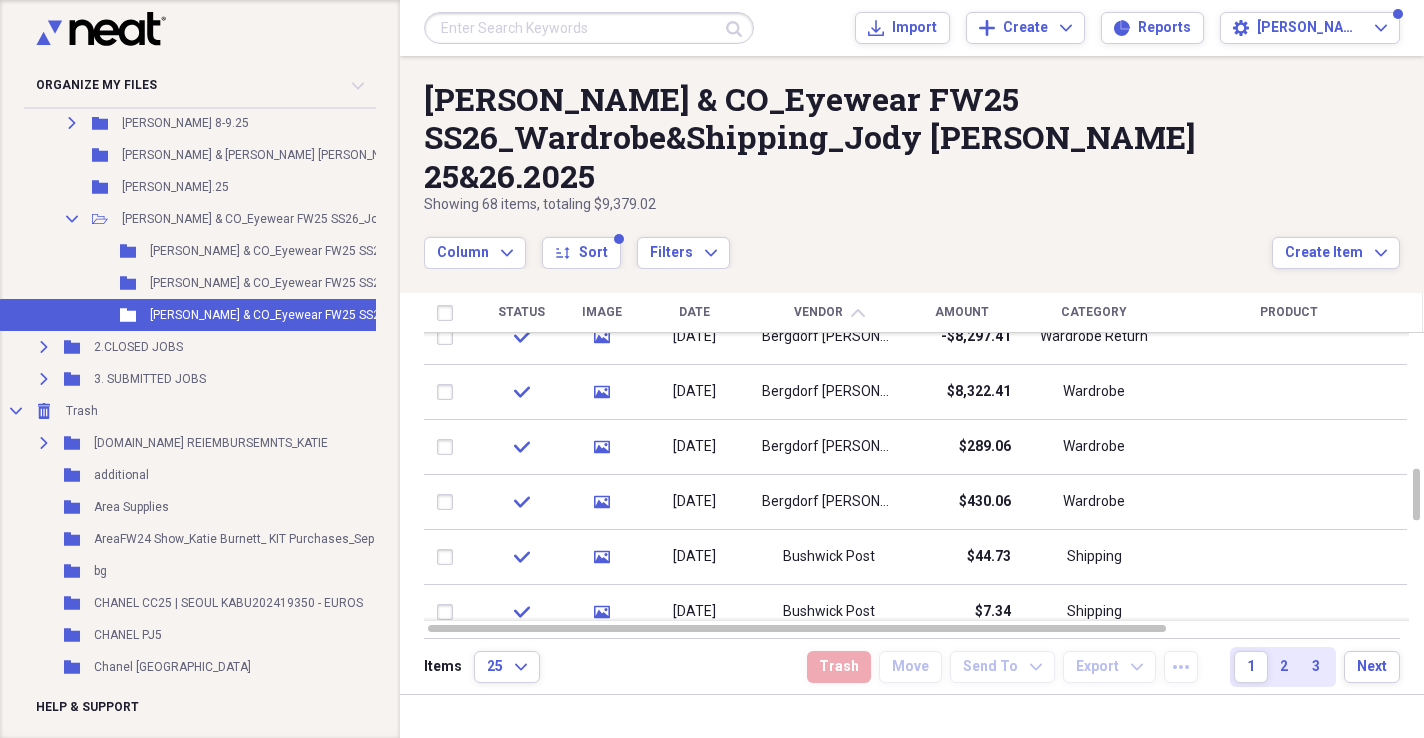 click on "chevron-up" 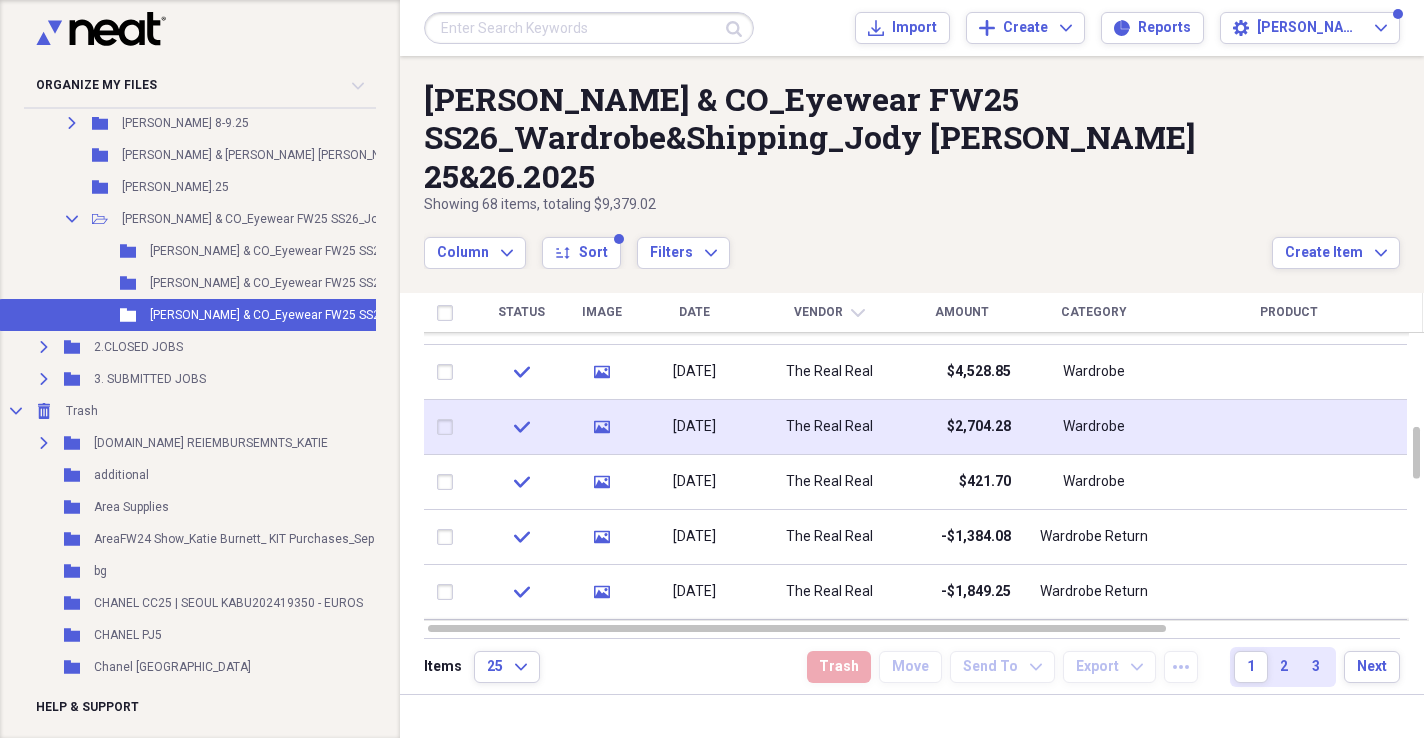 click on "$2,704.28" at bounding box center [961, 427] 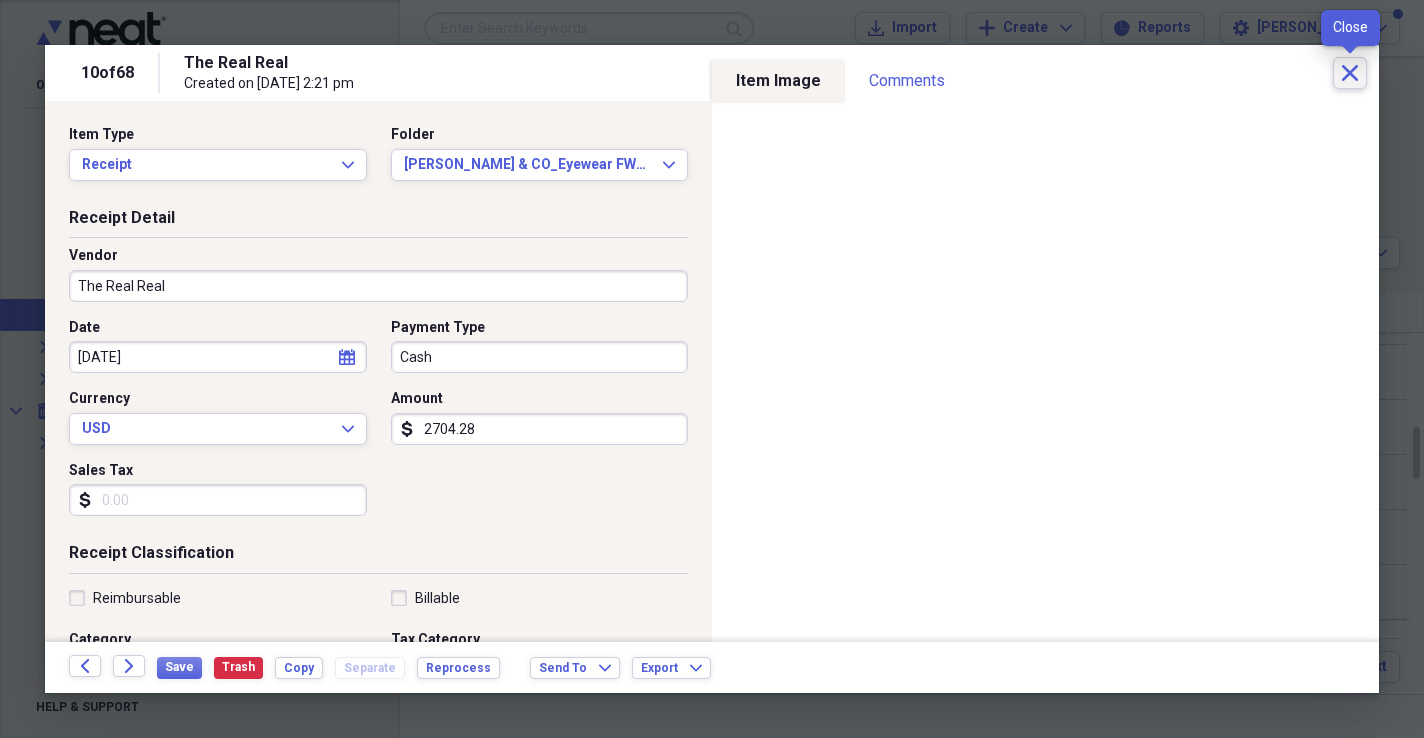 click on "Close" at bounding box center [1350, 73] 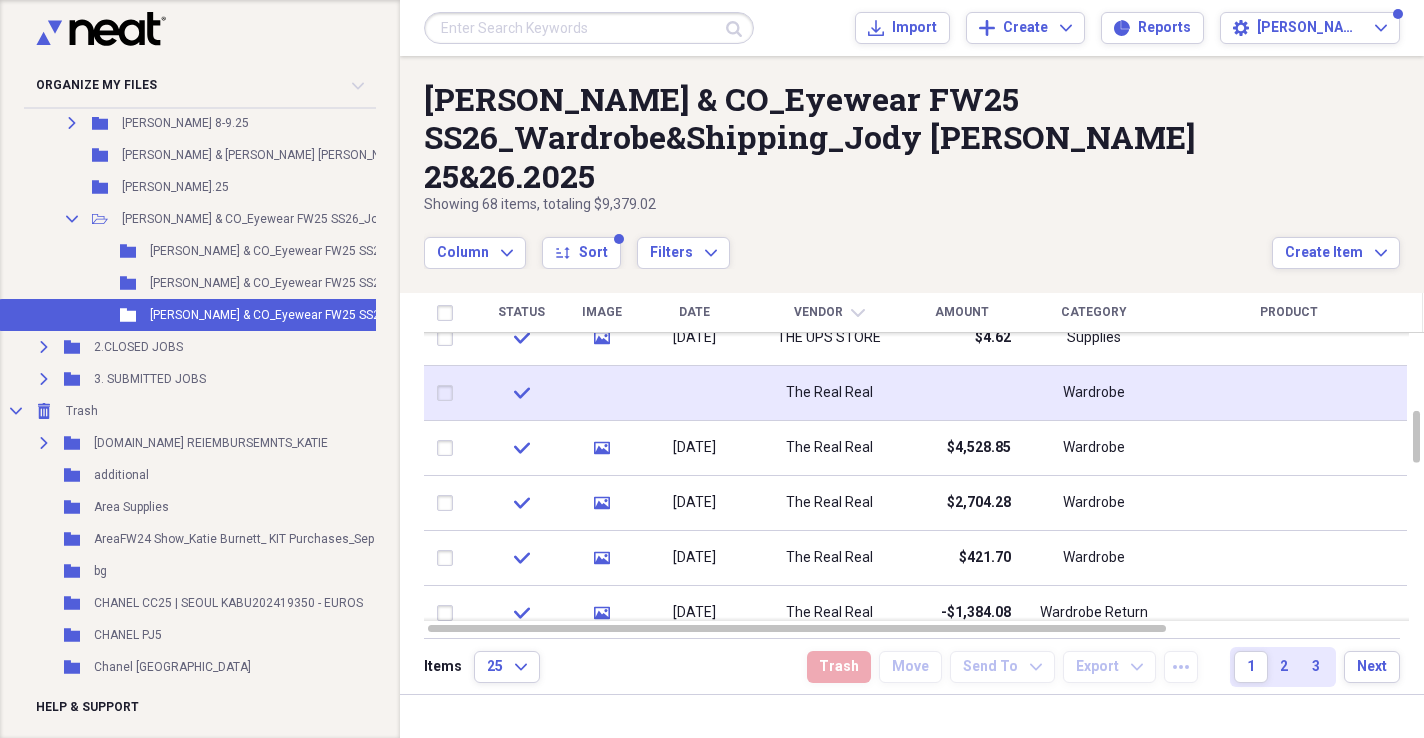 click at bounding box center [961, 393] 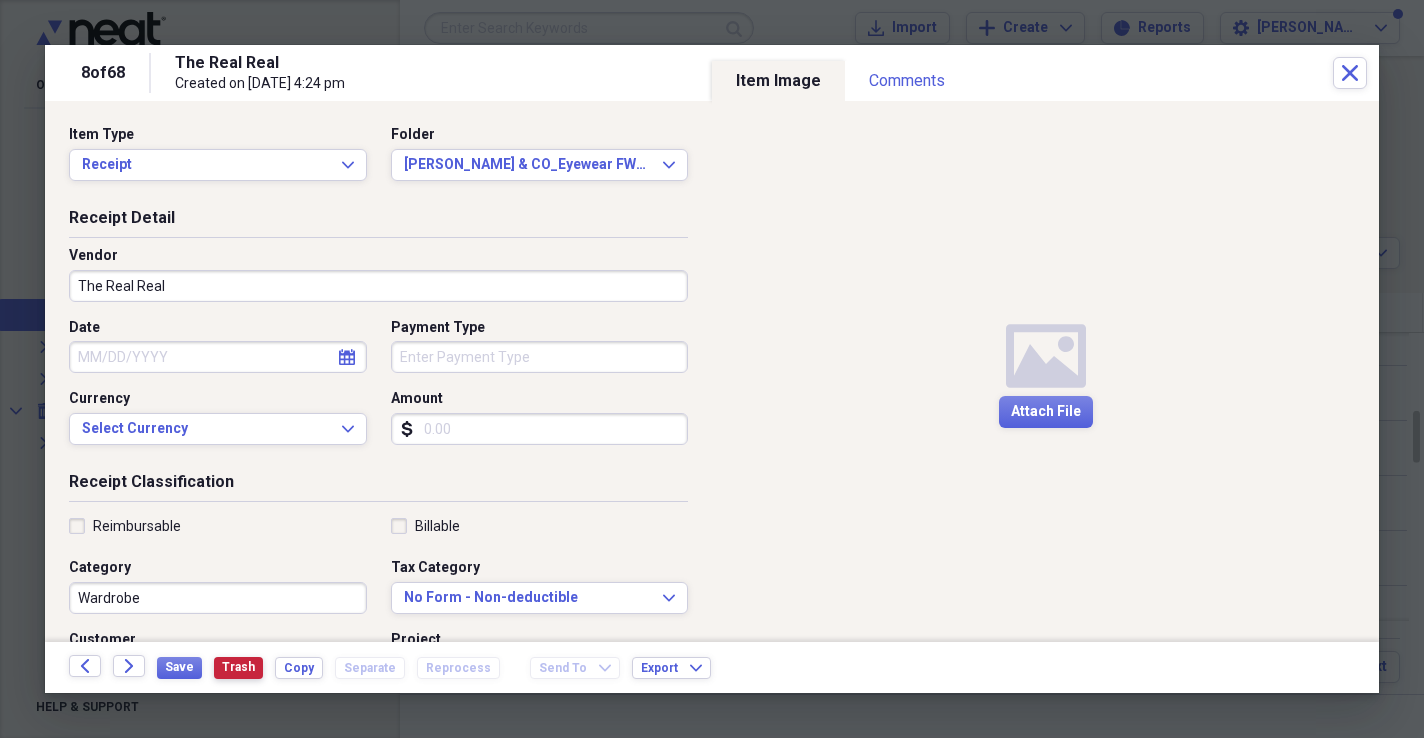 click on "Trash" at bounding box center [238, 667] 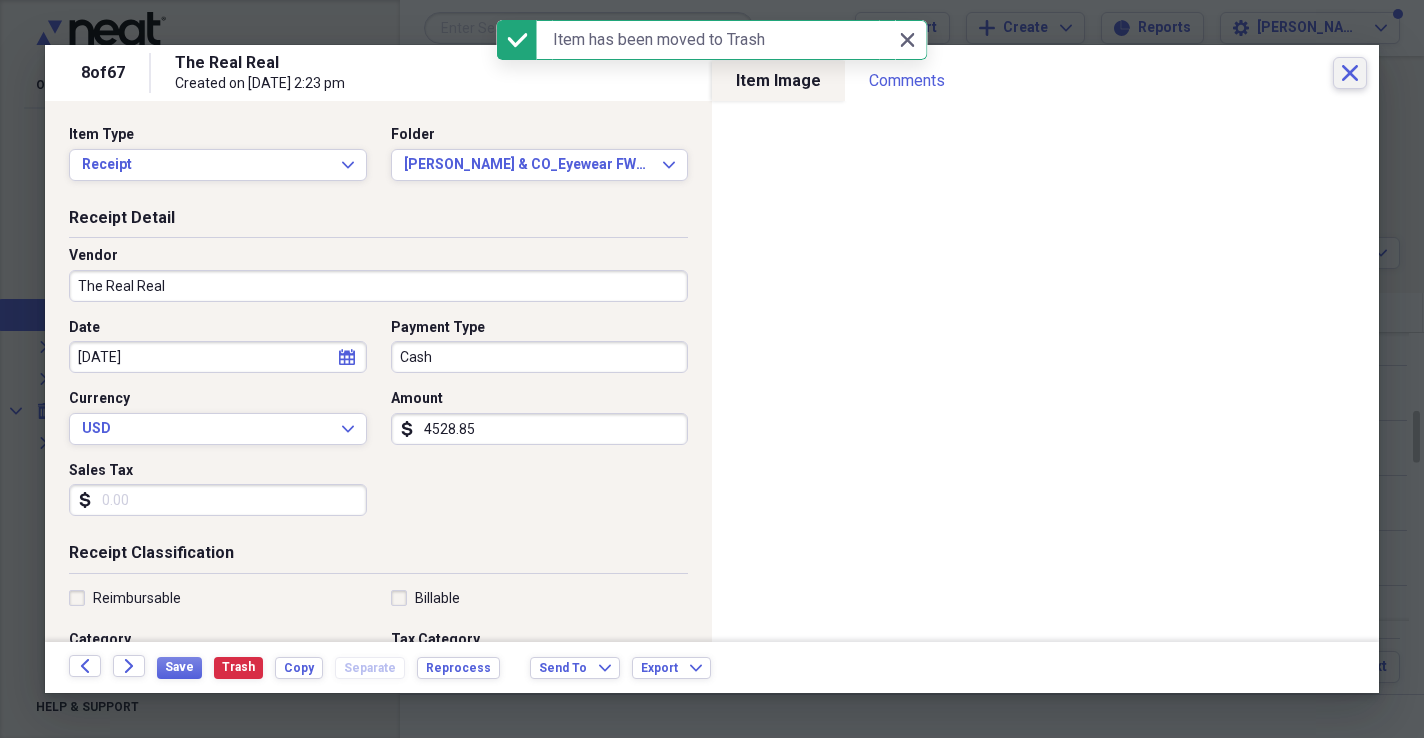 click on "Close" at bounding box center [1350, 73] 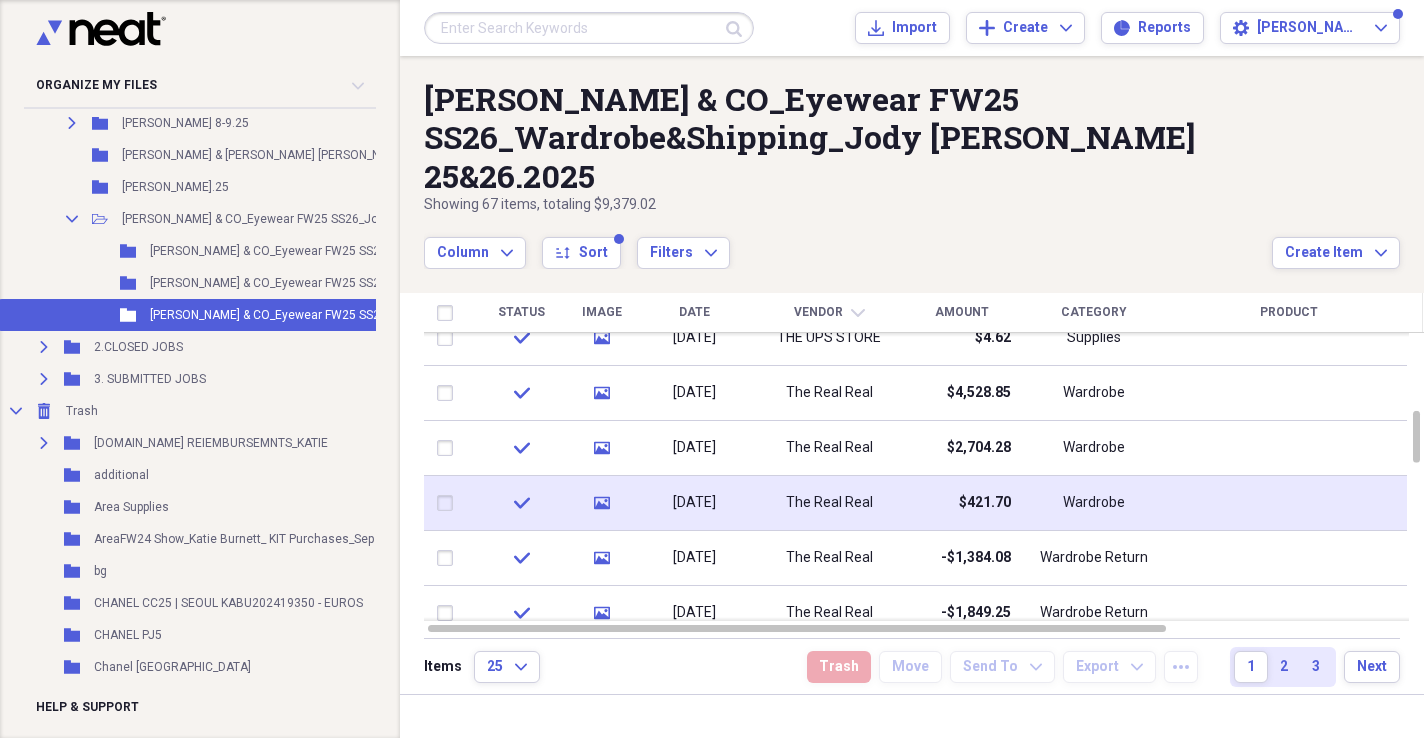 click on "$421.70" at bounding box center [961, 503] 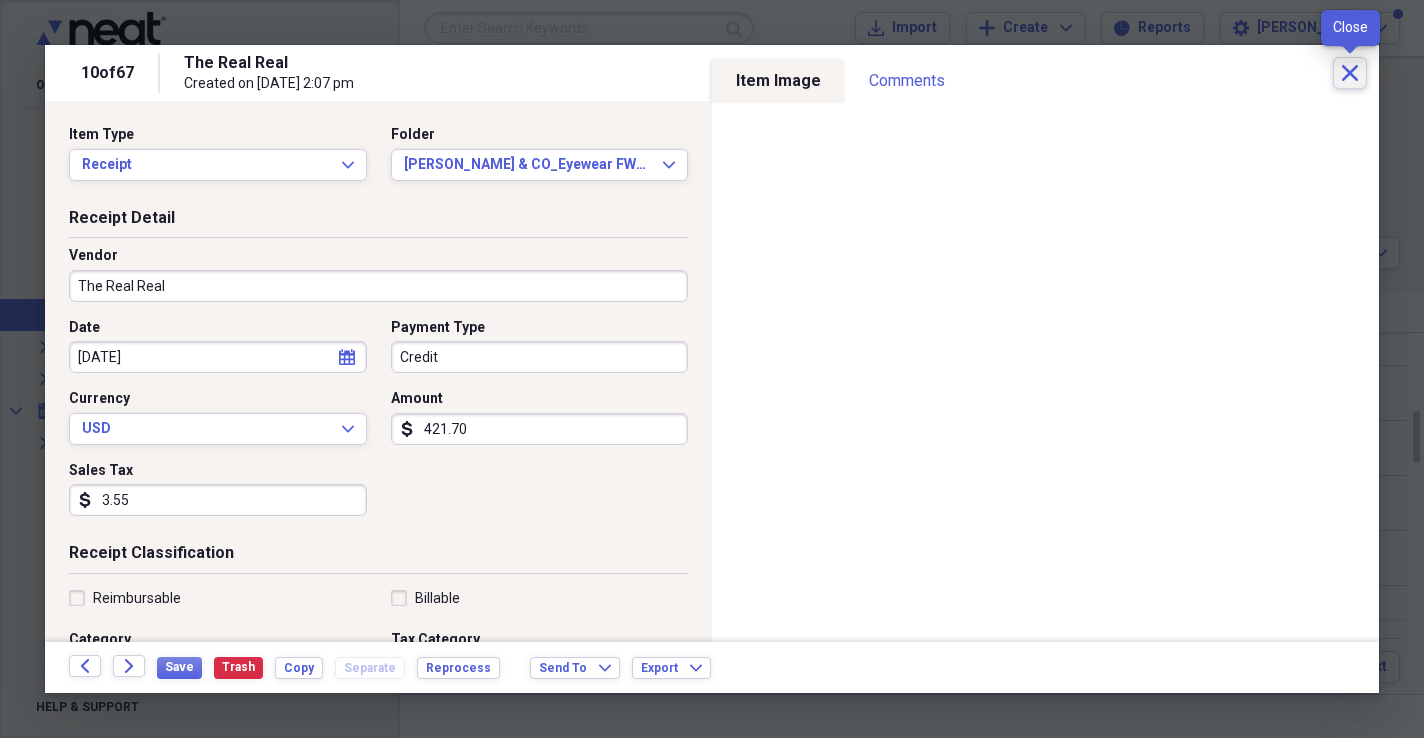 click on "Close" at bounding box center [1350, 73] 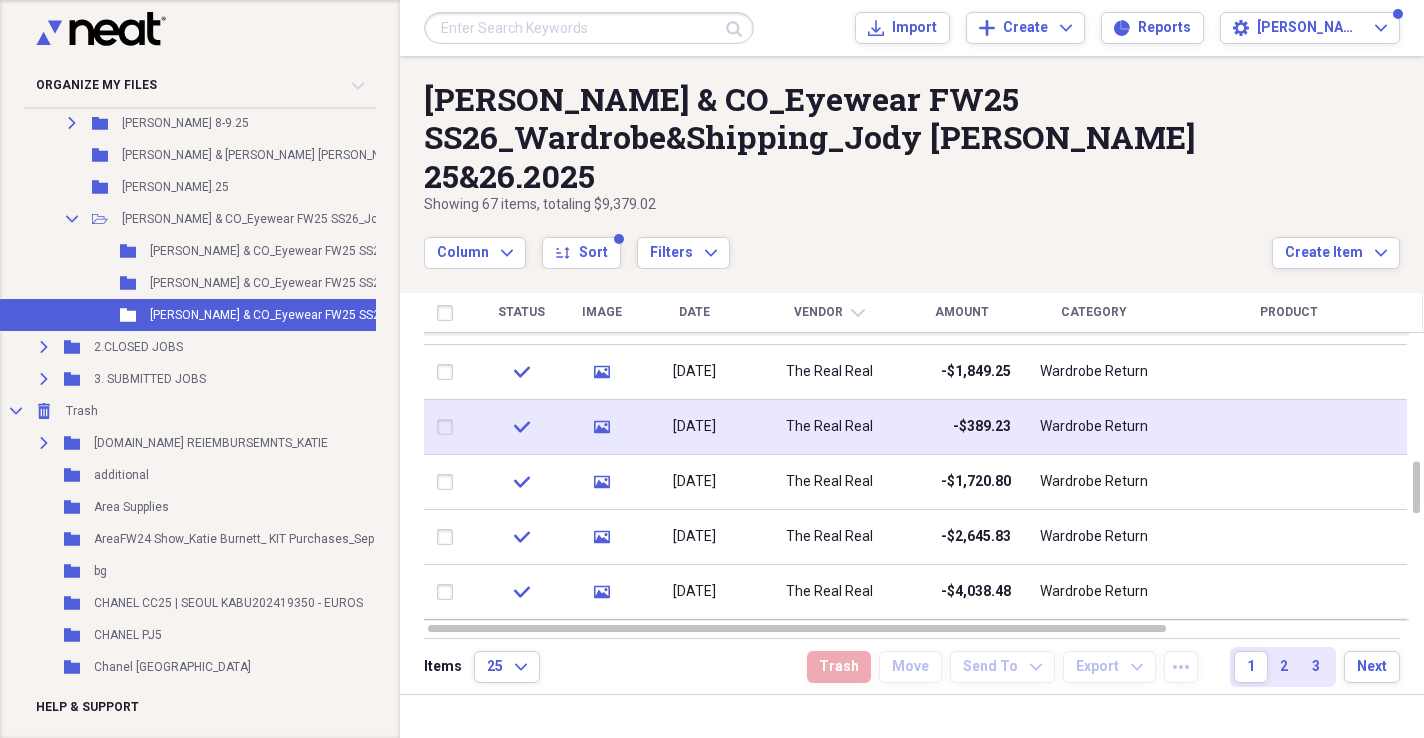 click on "-$389.23" at bounding box center (982, 427) 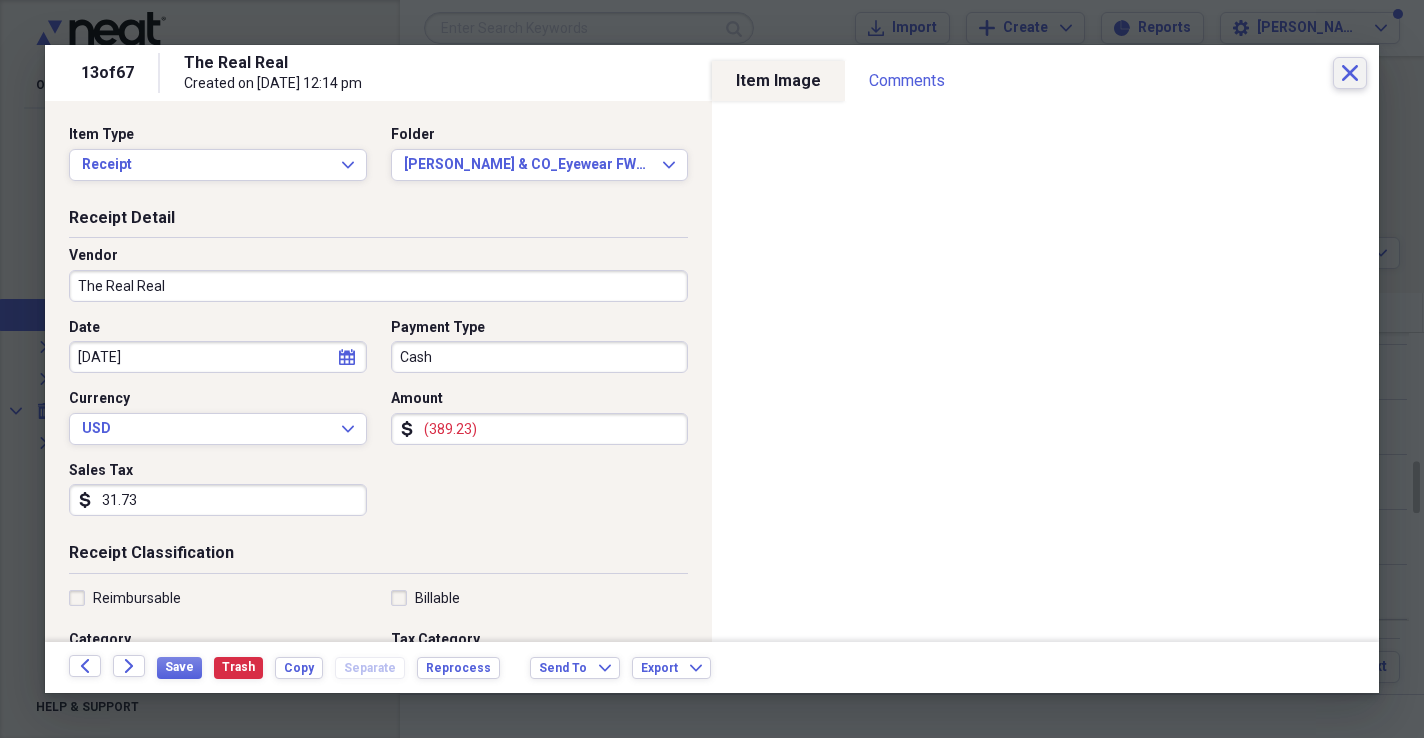 click on "Close" at bounding box center (1350, 73) 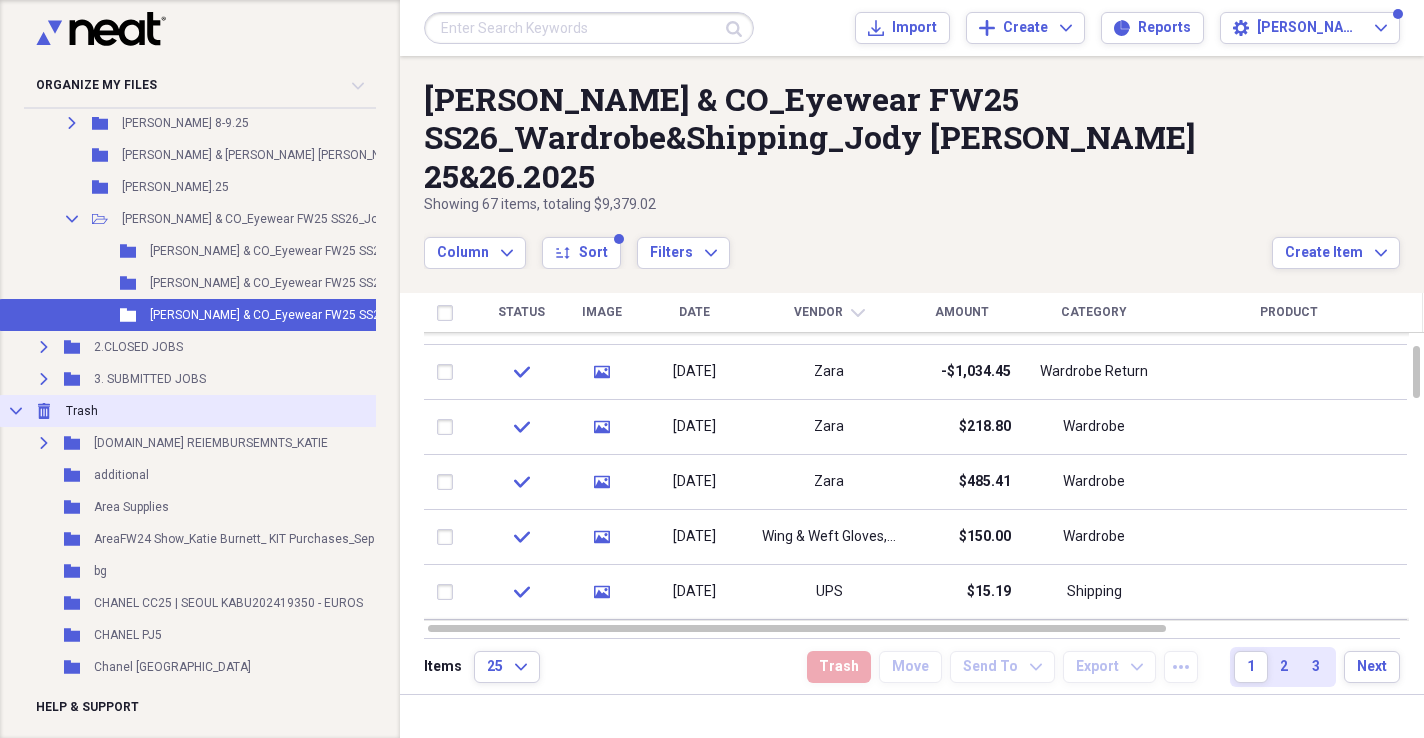 click on "Collapse" 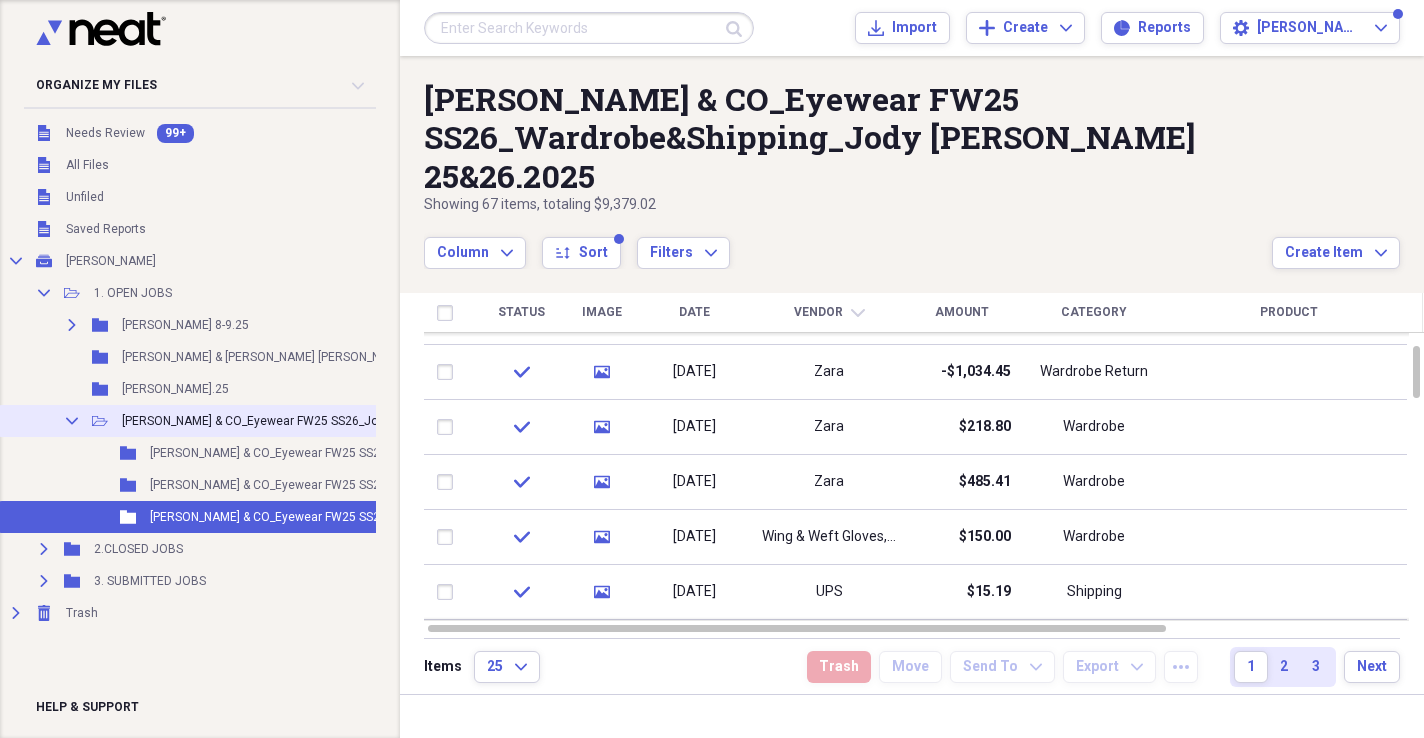 scroll, scrollTop: 0, scrollLeft: 0, axis: both 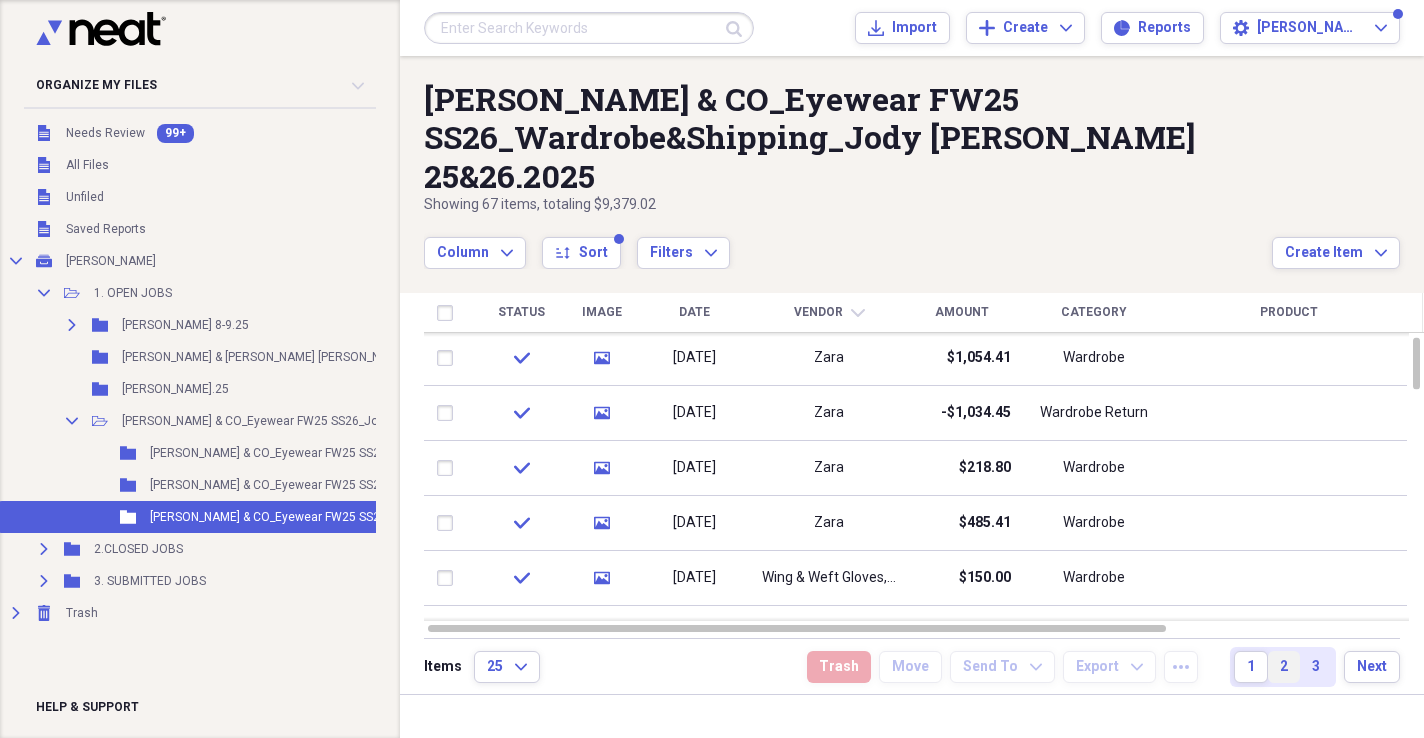 click on "2" at bounding box center [1284, 667] 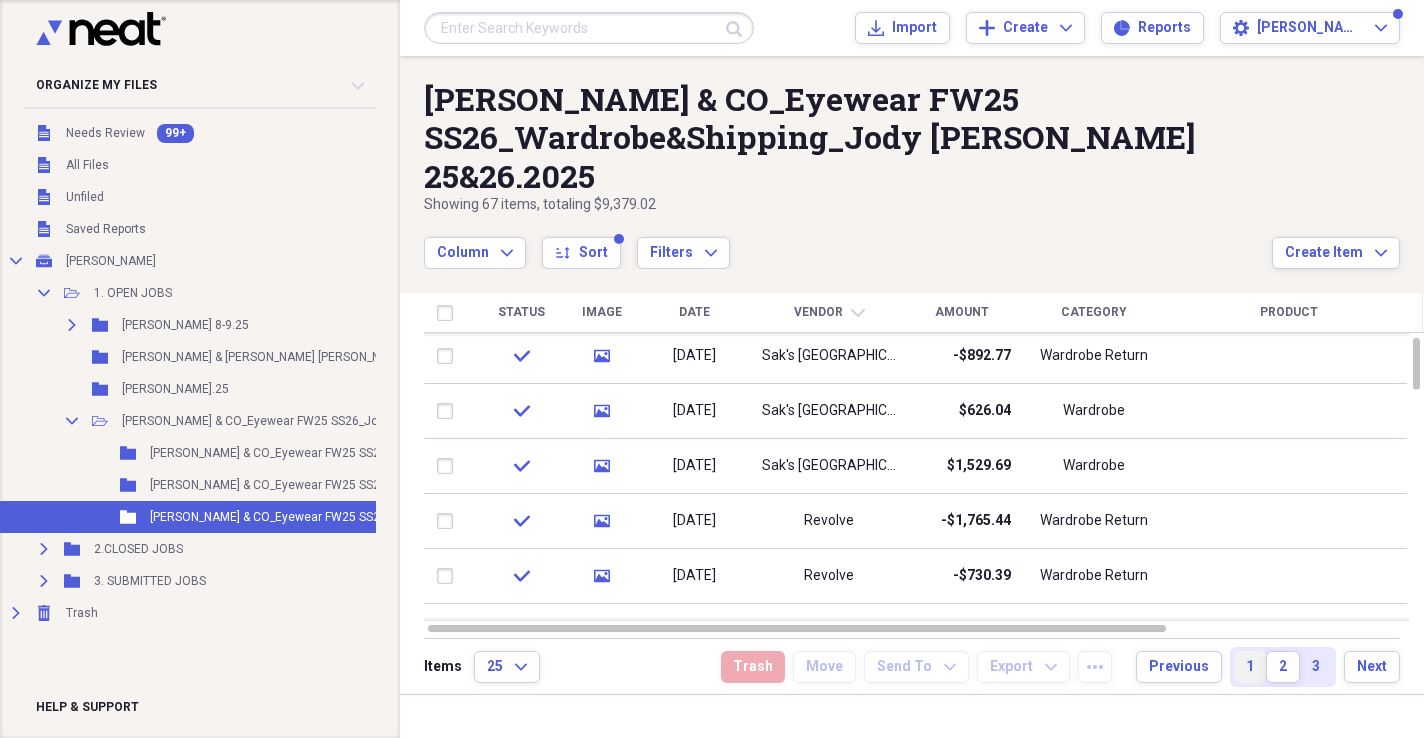 click on "1" at bounding box center [1250, 667] 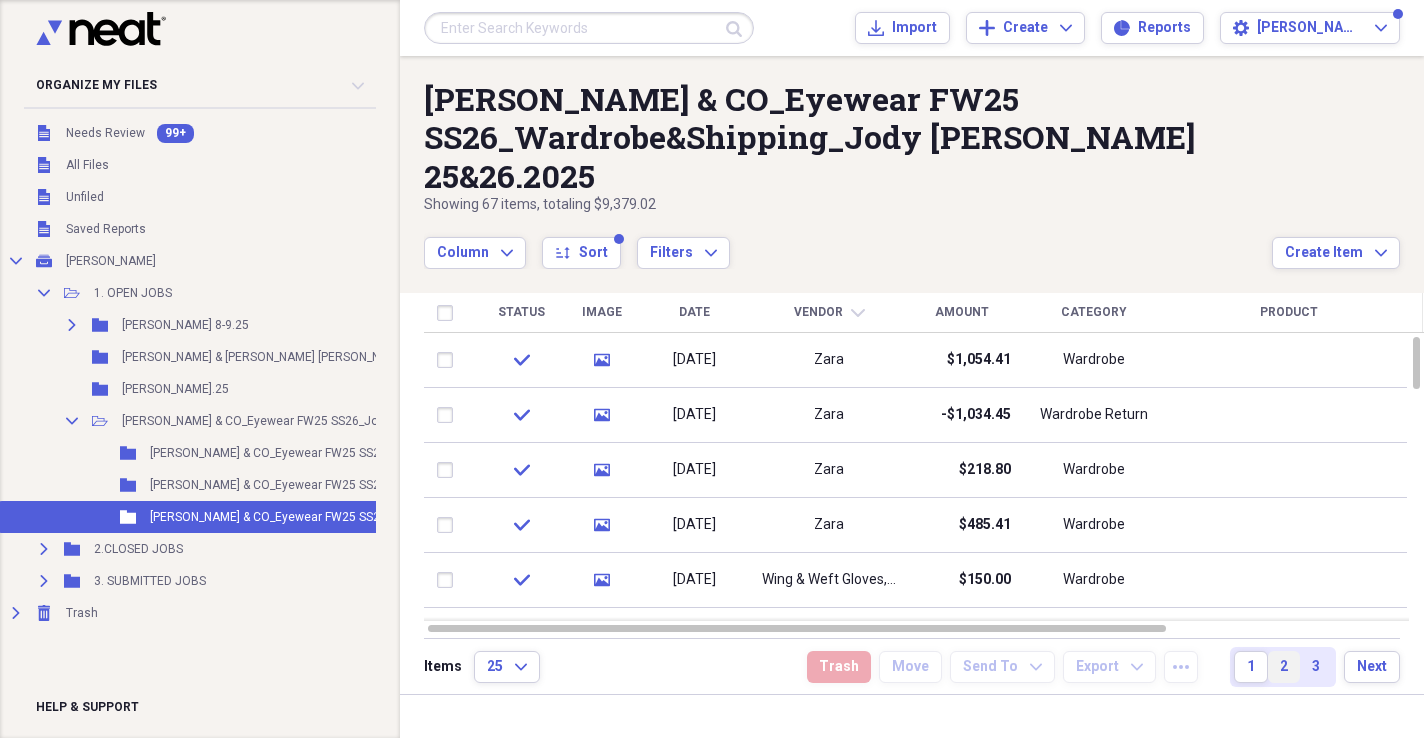 click on "2" at bounding box center (1284, 667) 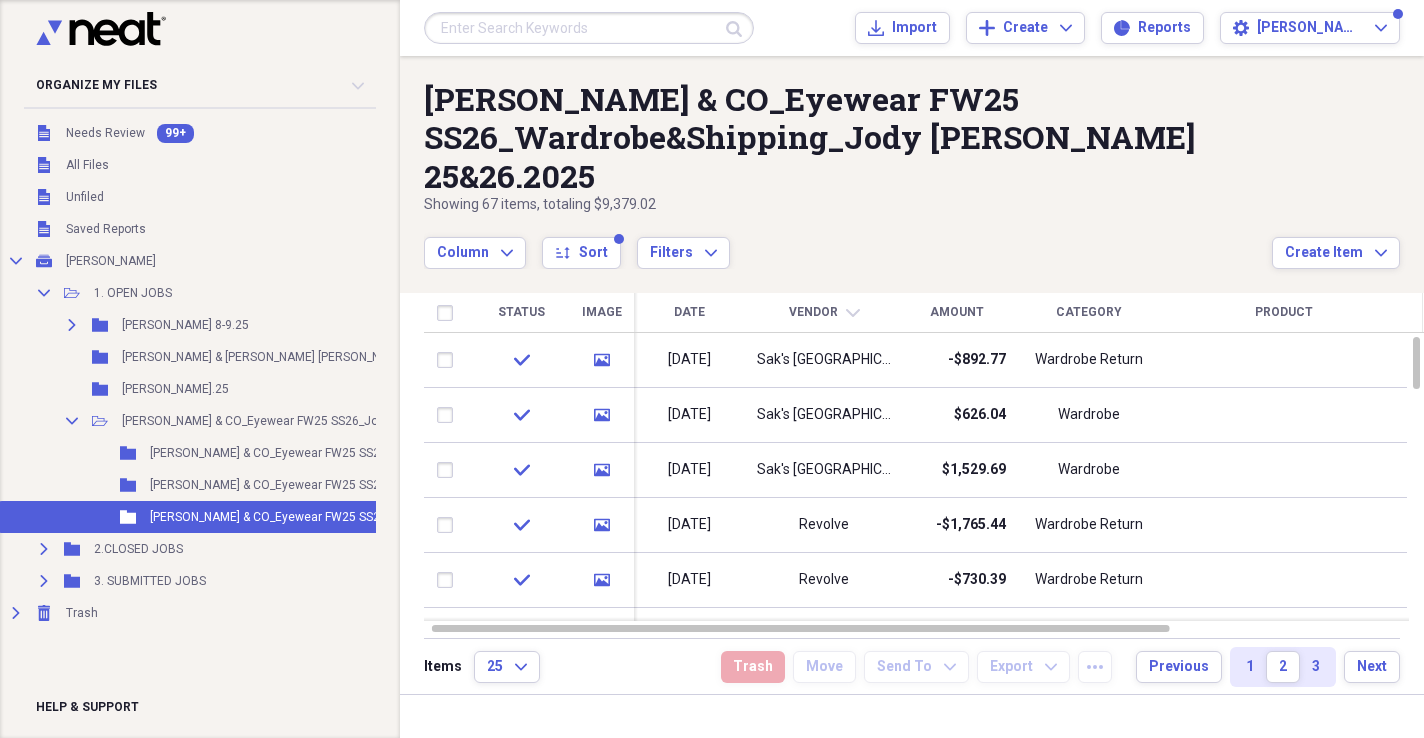 click on "[PERSON_NAME] & CO_Eyewear FW25 SS26_Wardrobe&Shipping_Jody [PERSON_NAME] 25&26.2025" at bounding box center [848, 137] 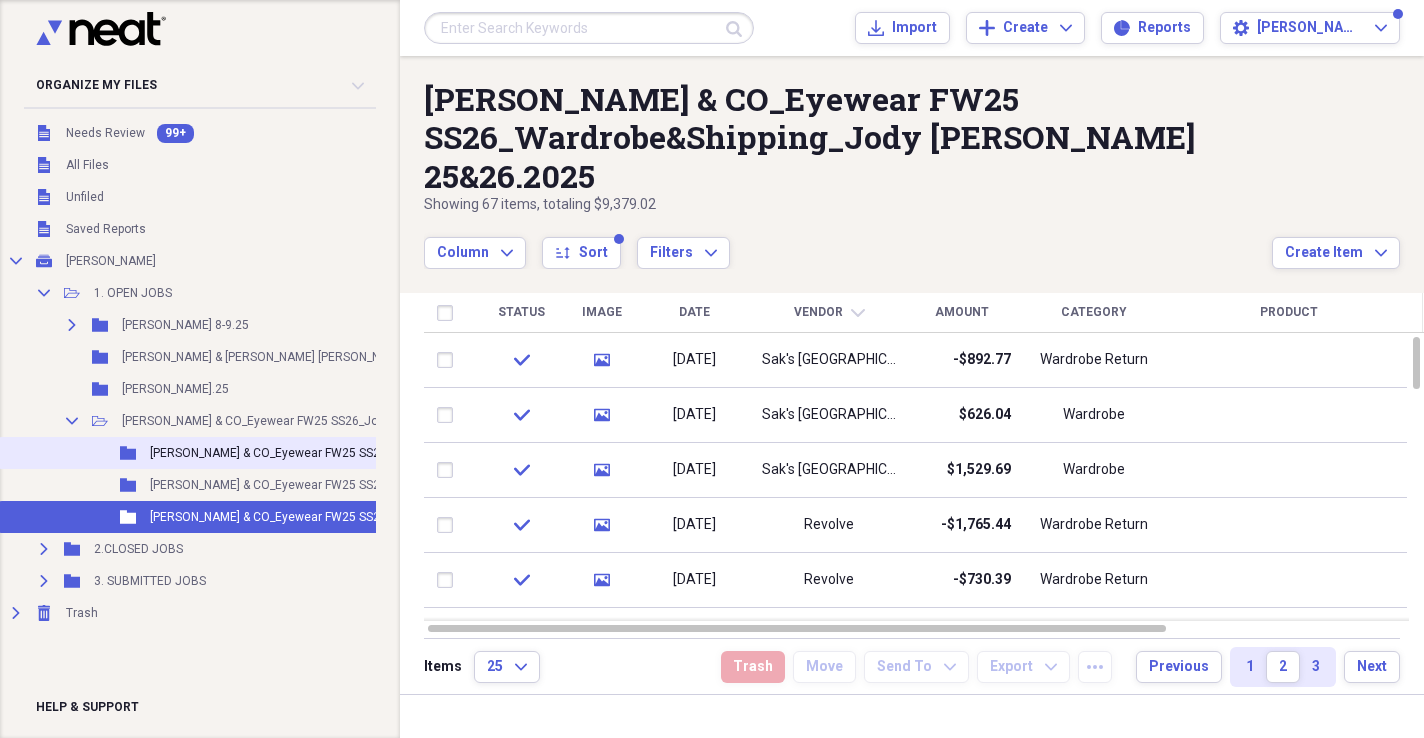 click on "Folder [PERSON_NAME] & CO_Eyewear FW25 SS26_Prep Expenses_Jody [PERSON_NAME] 25&26.2025 Add Folder" at bounding box center (376, 453) 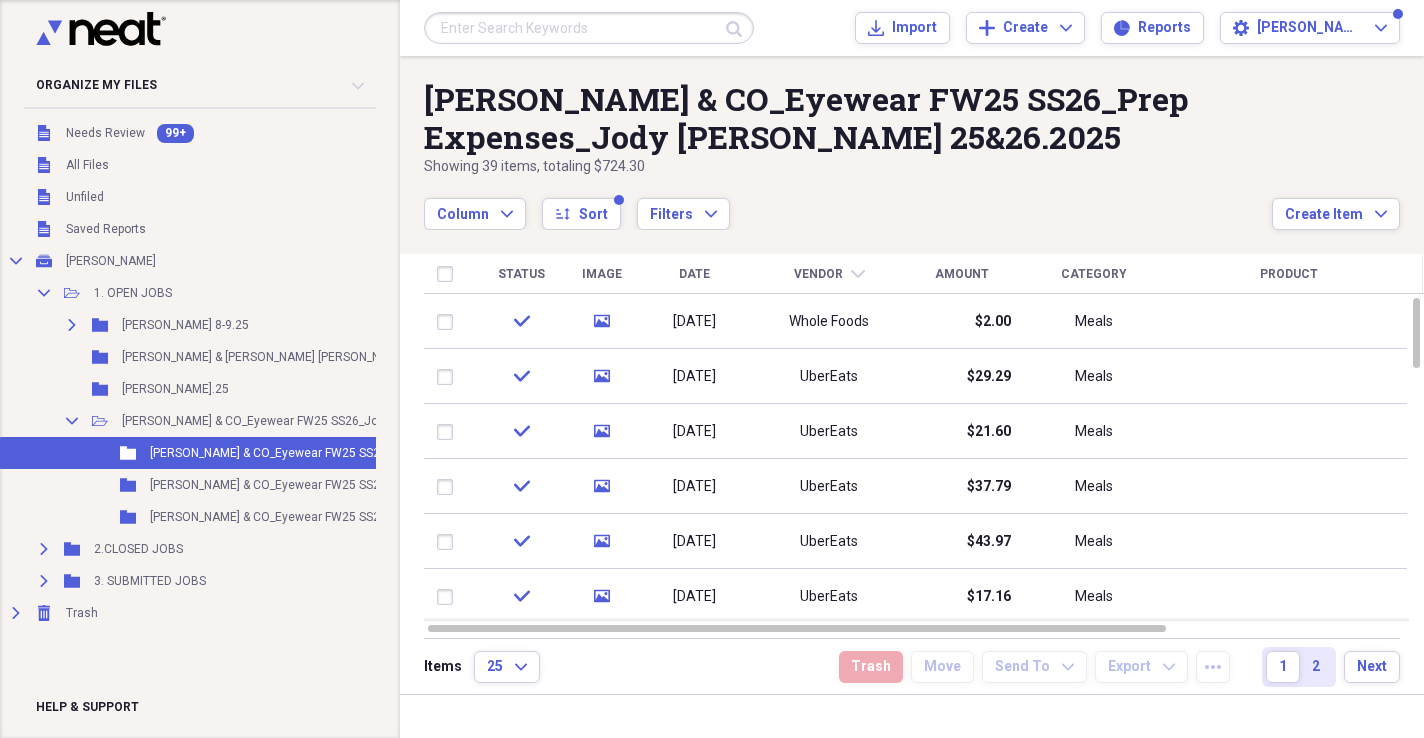 click on "Status" at bounding box center [521, 274] 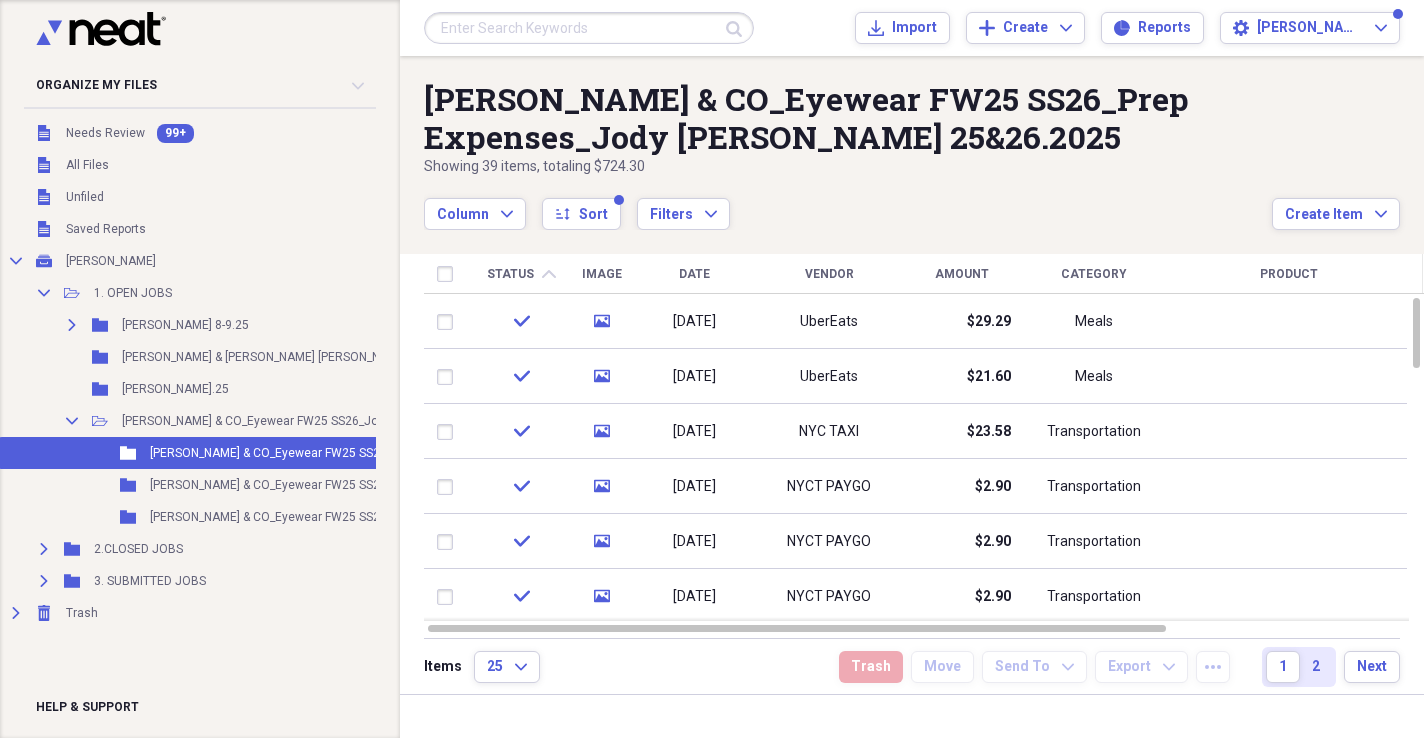 click on "[PERSON_NAME] & CO_Eyewear FW25 SS26_Prep Expenses_Jody [PERSON_NAME] 25&26.2025 Showing 39 items , totaling $724.30 Column Expand sort Sort Filters  Expand Create Item Expand Status chevron-up Image Date Vendor Amount Category Product Source Billable Reimbursable check media [DATE] UberEats $29.29 Meals Import check media [DATE] UberEats $21.60 Meals Import check media [DATE] NYC TAXI $23.58 Transportation Import check media [DATE] NYCT PAYGO $2.90 Transportation Import check media [DATE] NYCT PAYGO $2.90 Transportation Import check media [DATE] NYCT PAYGO $2.90 Transportation Import check media [DATE] NYCT PAYGO $2.90 Transportation Import check media [DATE] Lyft $24.73 Transportation Import check media [DATE] Lyft $1.36 Transportation Import check media [DATE] Lyft $11.99 Transportation Import check media [DATE] Lyft $12.59 Transportation Import check media [DATE] Lyft $2.99 Transportation Import check media [DATE] Lyft $4.63 Transportation Import 25" at bounding box center [912, 375] 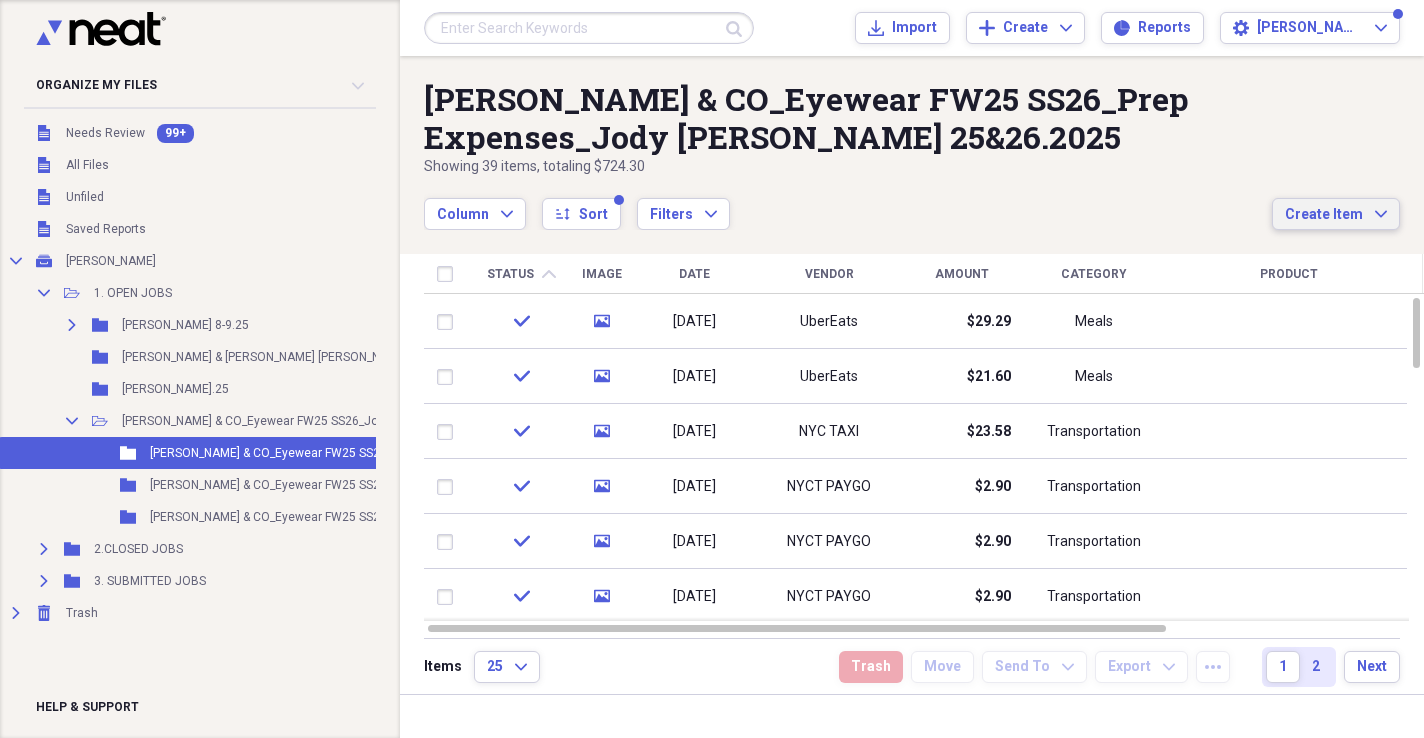 click on "Create Item Expand" at bounding box center (1336, 214) 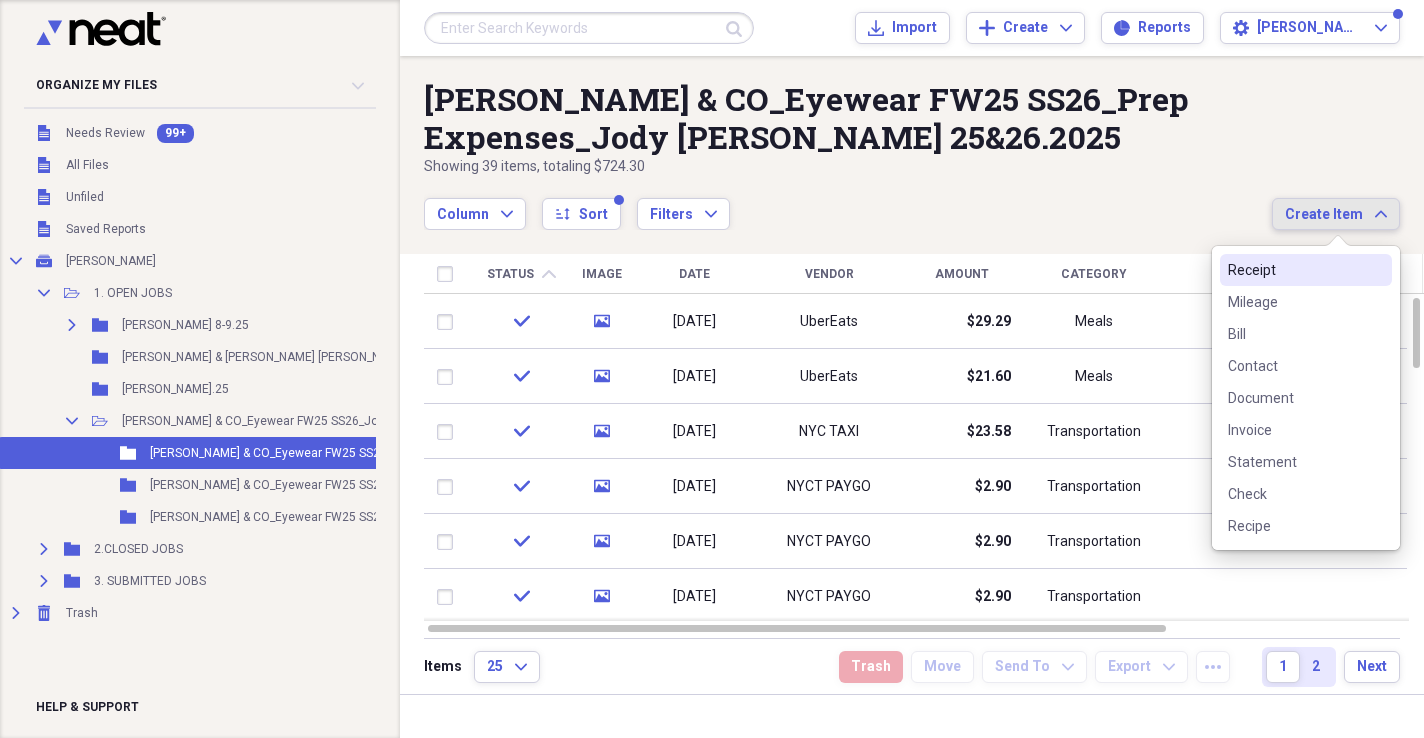 click on "Receipt" at bounding box center (1294, 270) 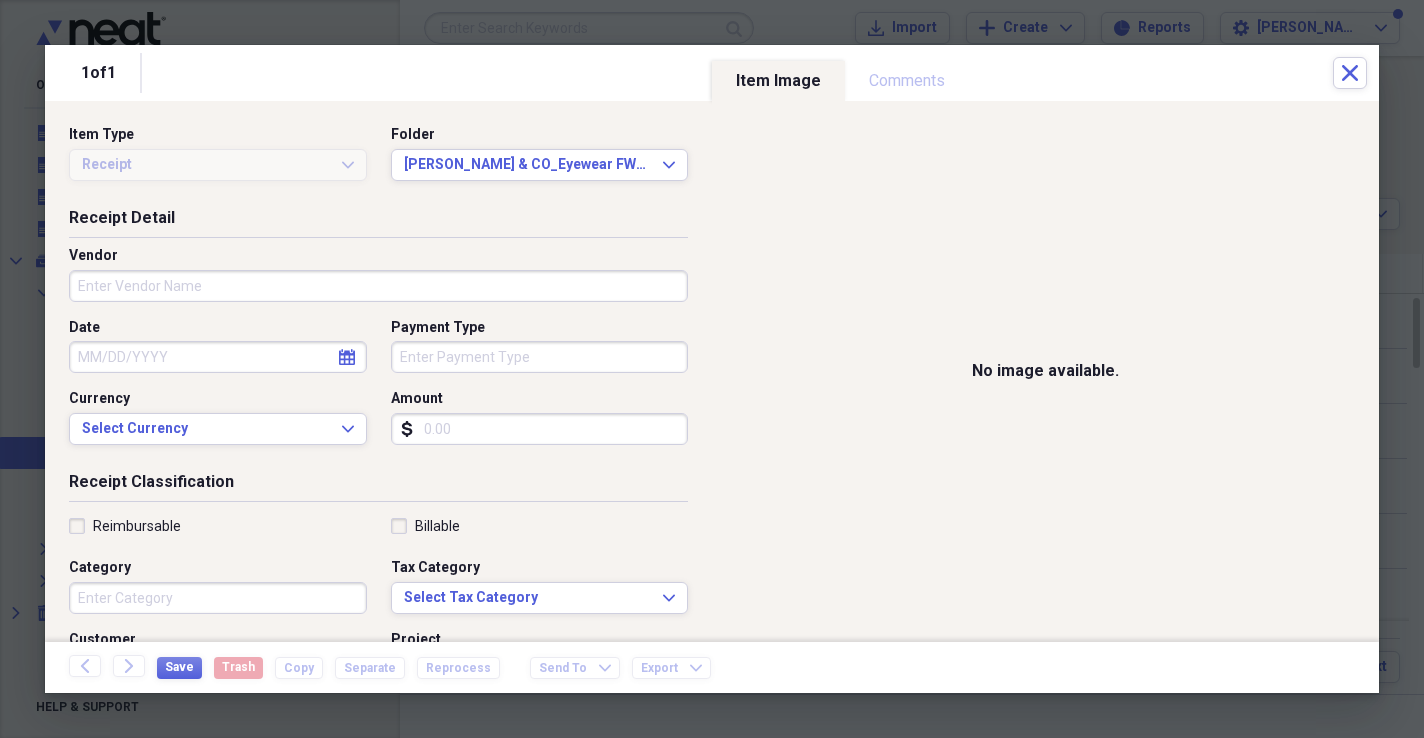 click on "Vendor" at bounding box center (378, 286) 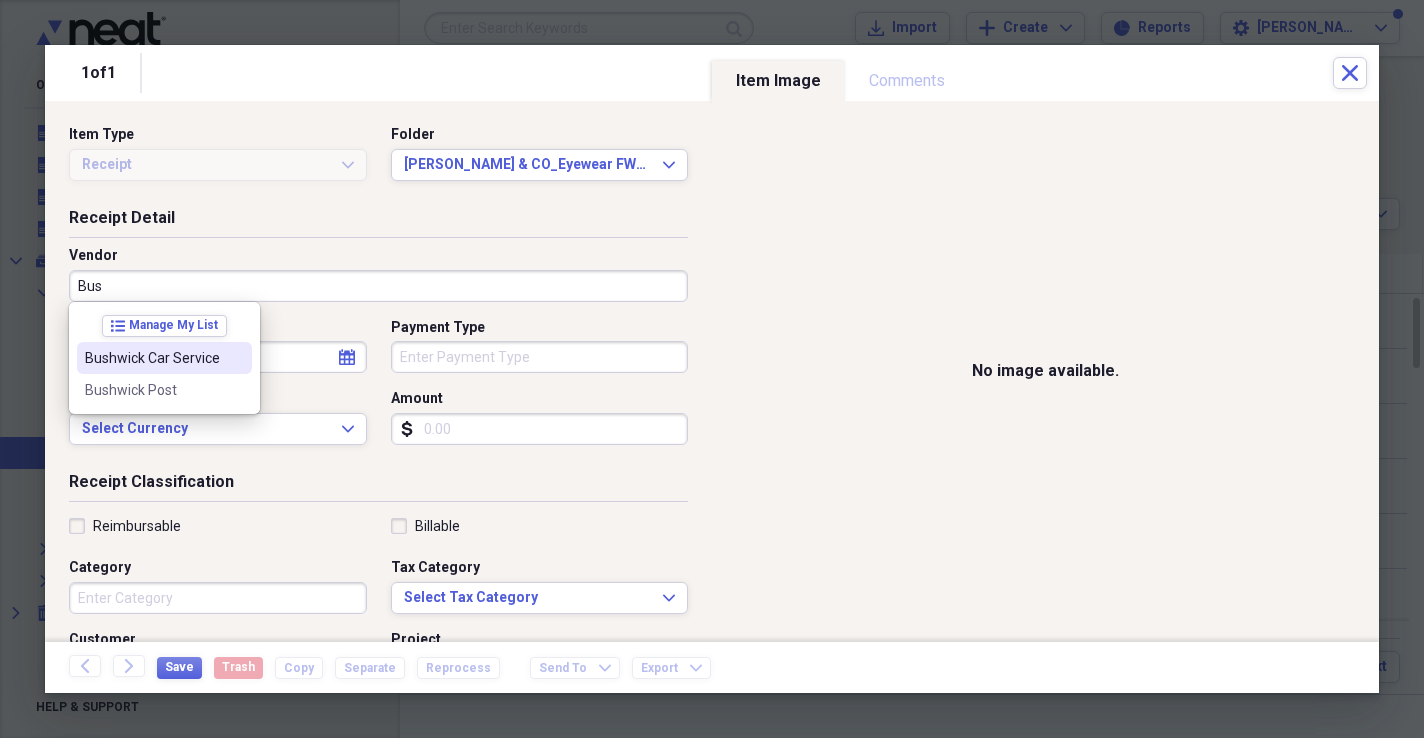 click on "Bushwick Car Service" at bounding box center (164, 358) 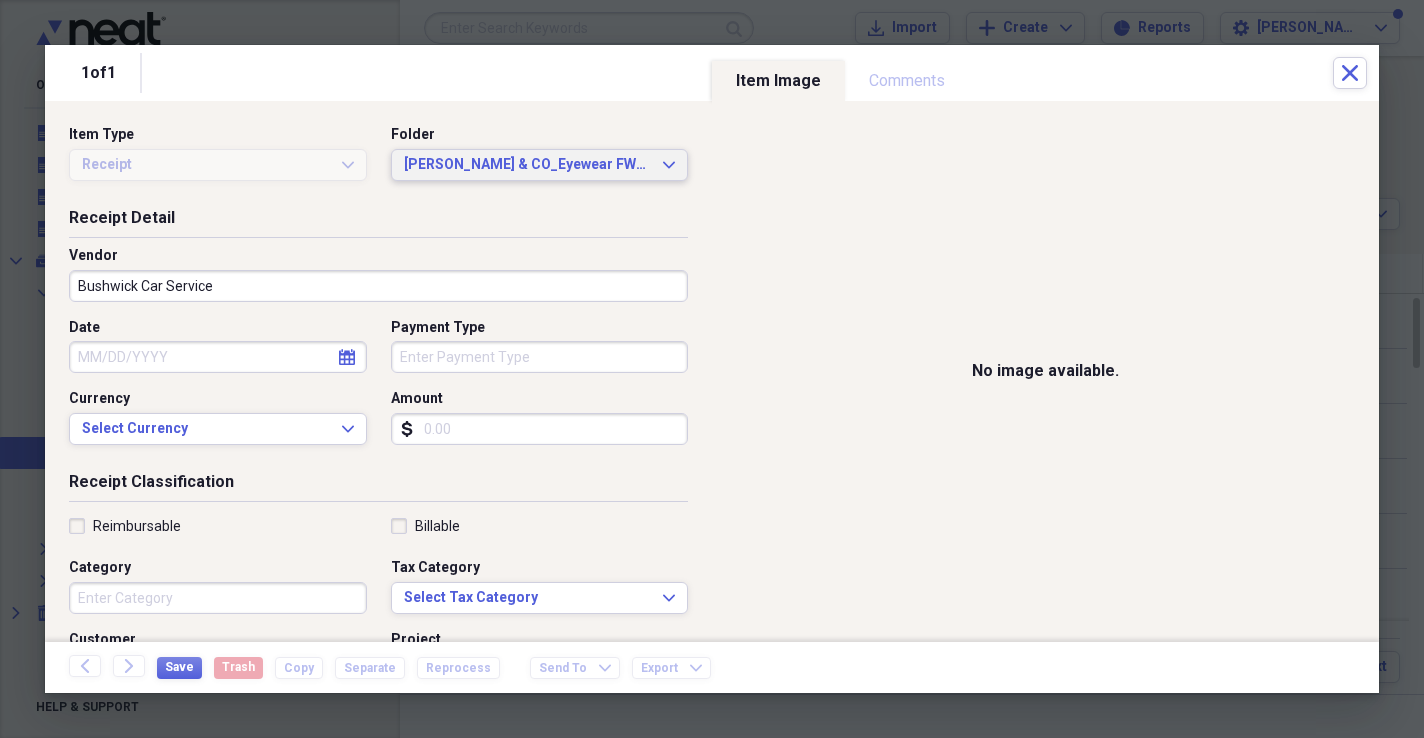 click on "[PERSON_NAME] & CO_Eyewear FW25 SS26_Wardrobe&Shipping_Jody [PERSON_NAME] 25&26.2025 Expand" at bounding box center [540, 165] 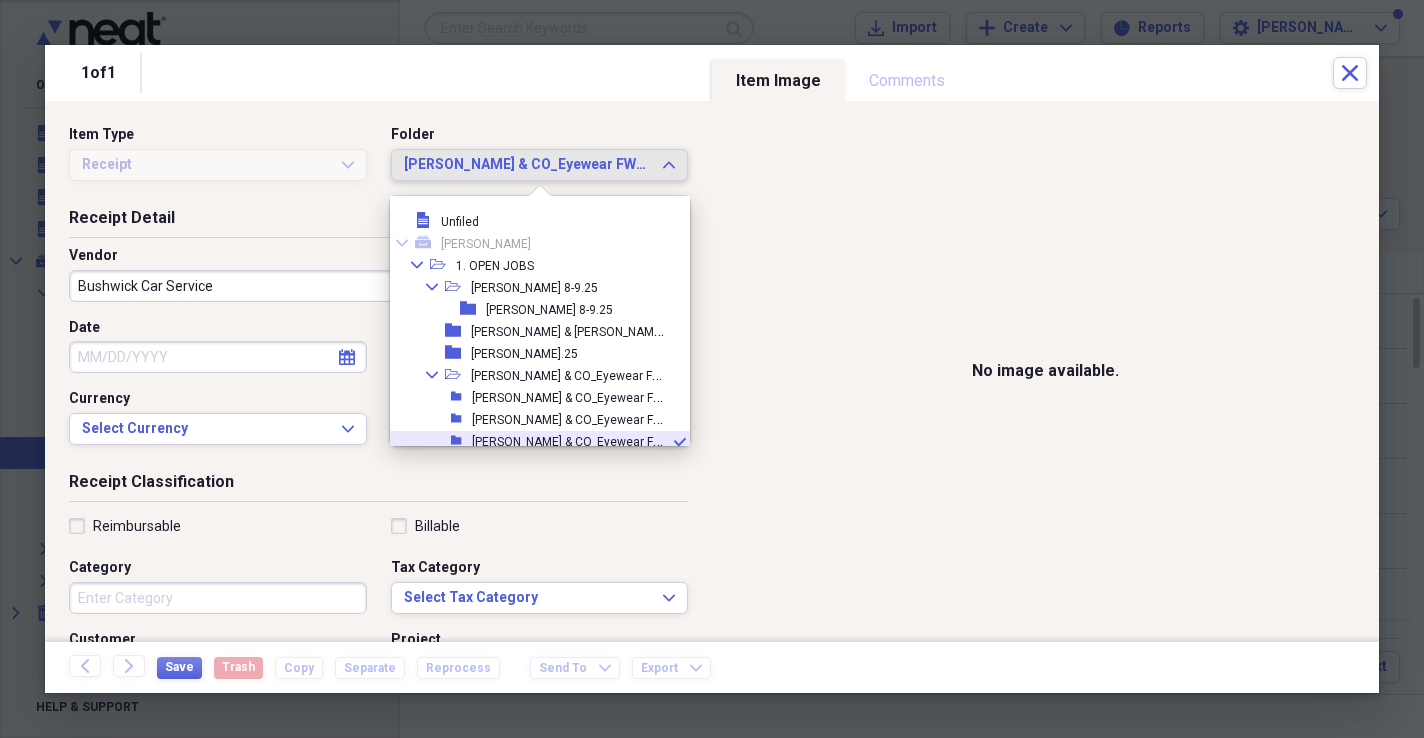 scroll, scrollTop: 51, scrollLeft: 0, axis: vertical 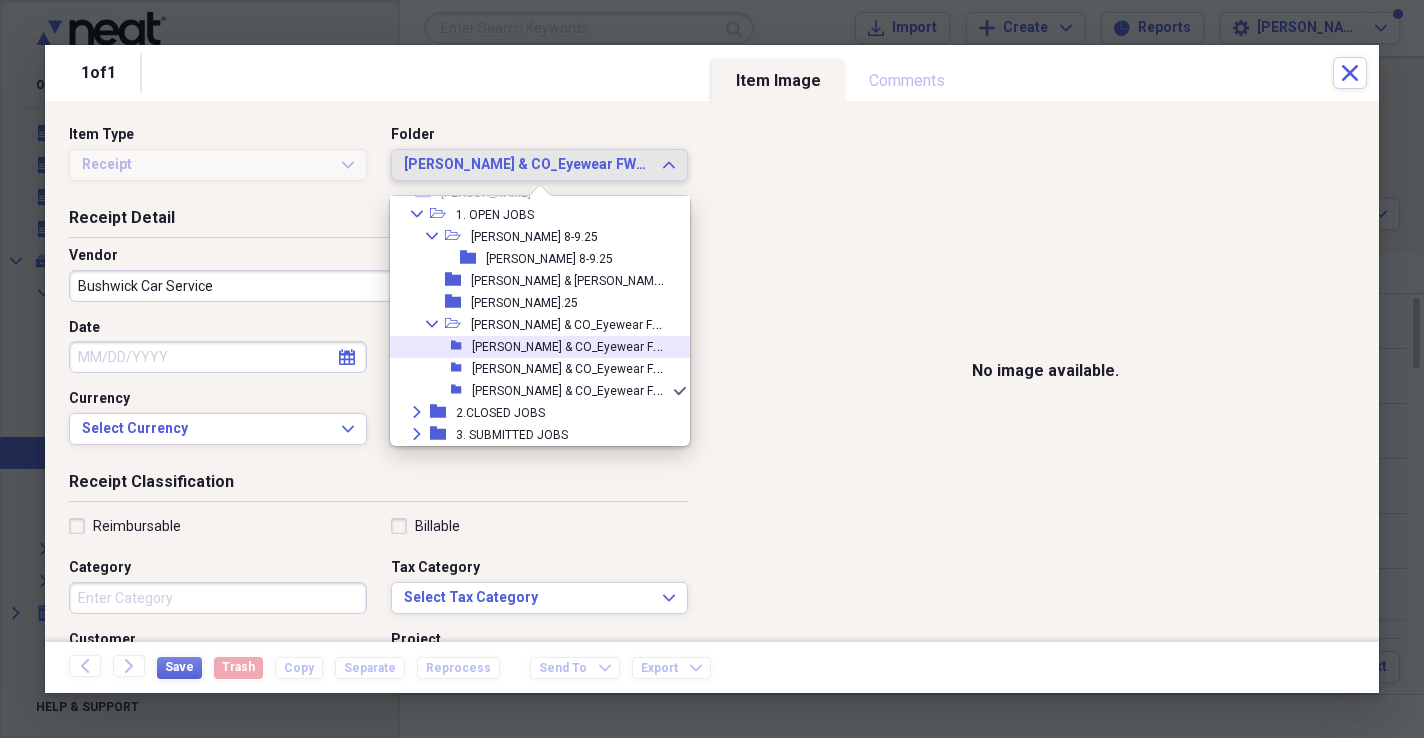 click on "[PERSON_NAME] & CO_Eyewear FW25 SS26_Prep Expenses_Jody [PERSON_NAME] 25&26.2025" at bounding box center [730, 345] 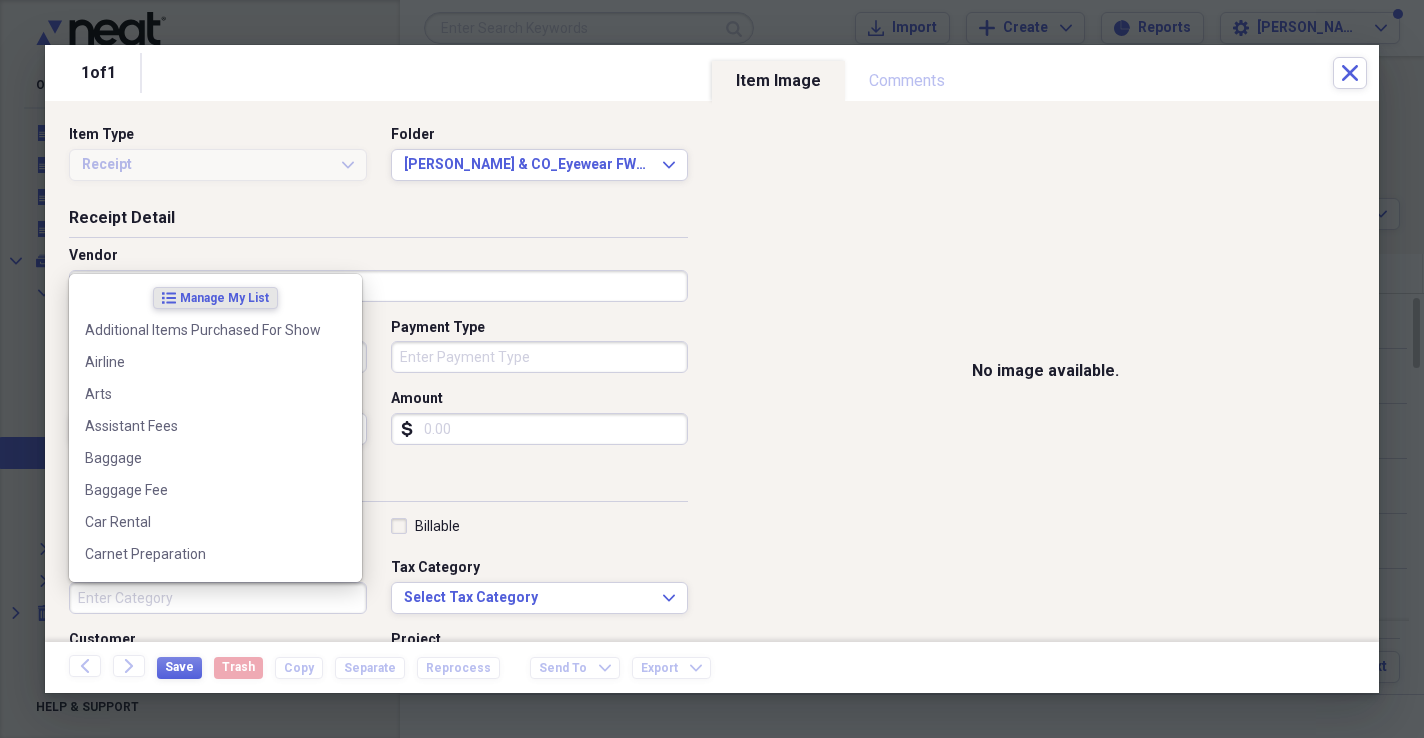 click on "Category" at bounding box center [218, 598] 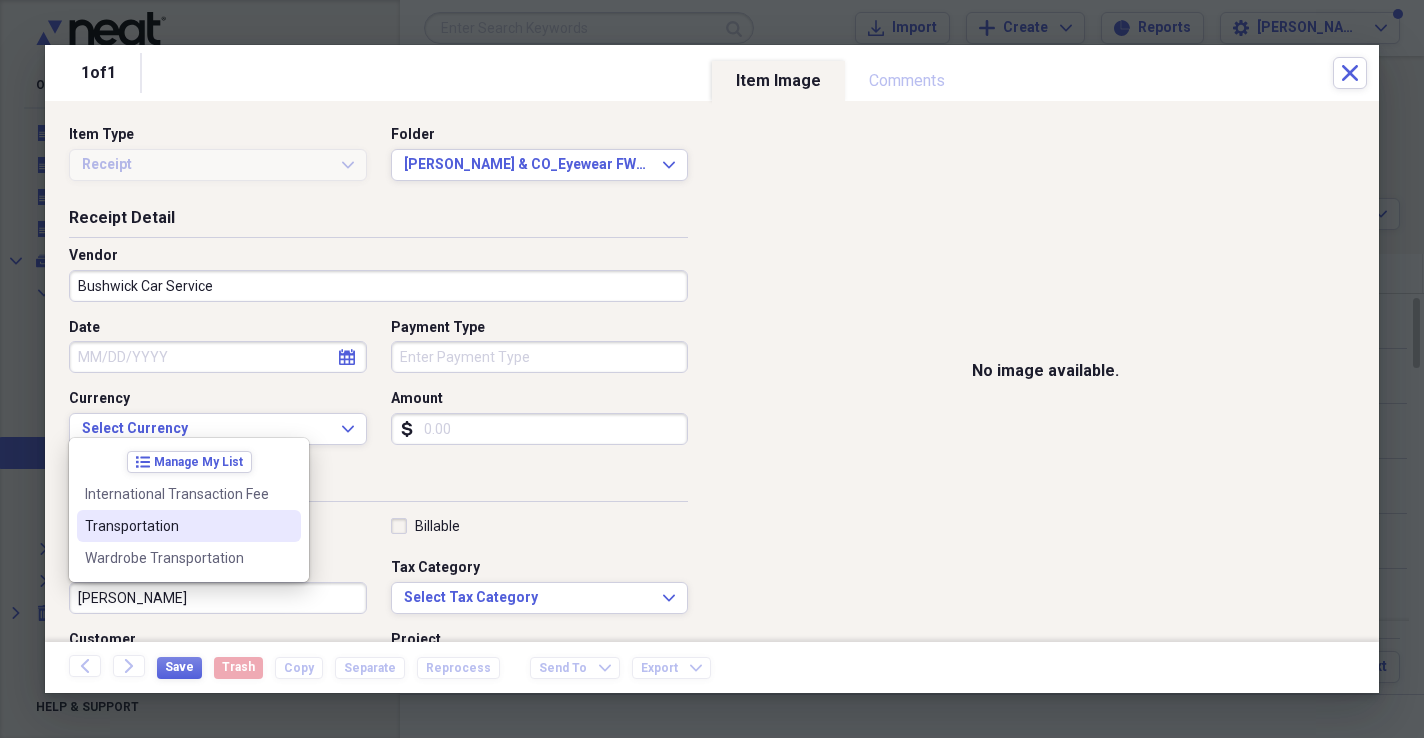 click on "Transportation" at bounding box center (177, 526) 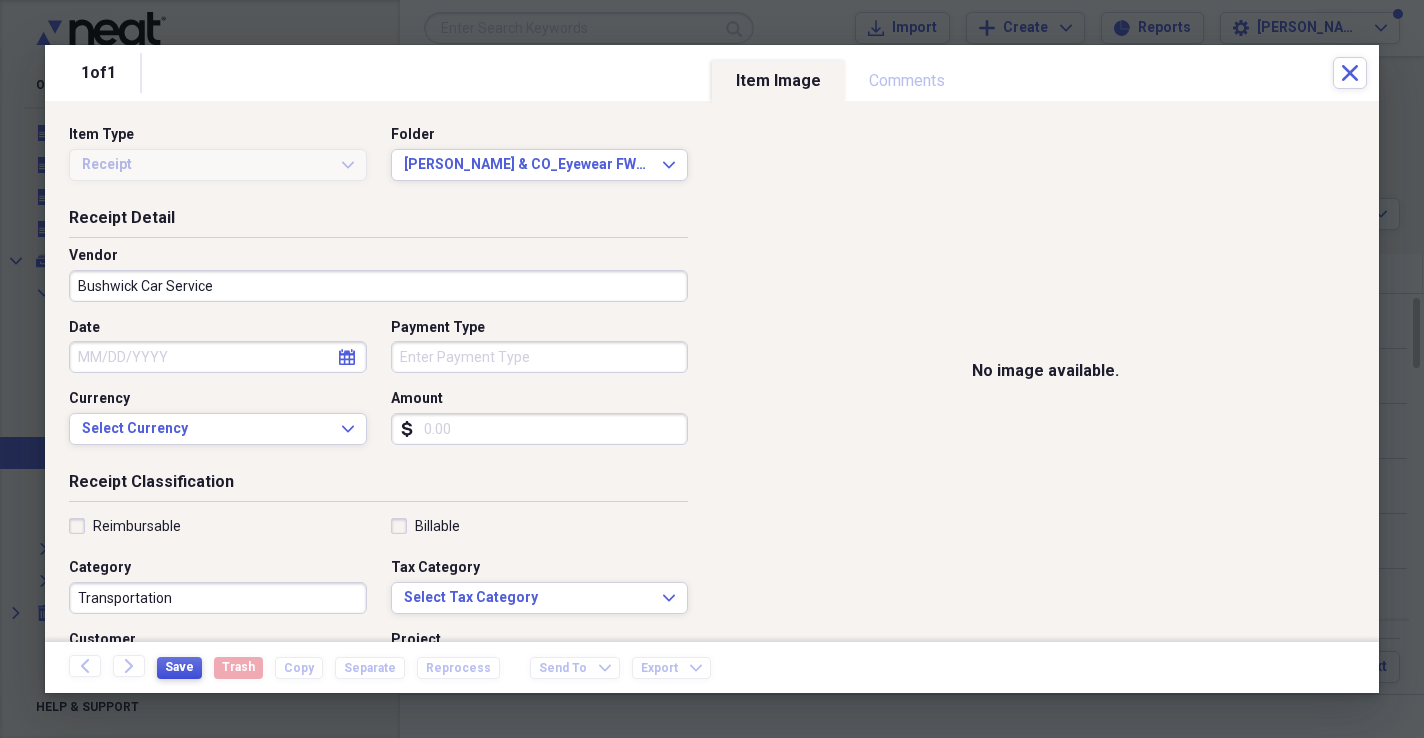 click on "Save" at bounding box center [179, 667] 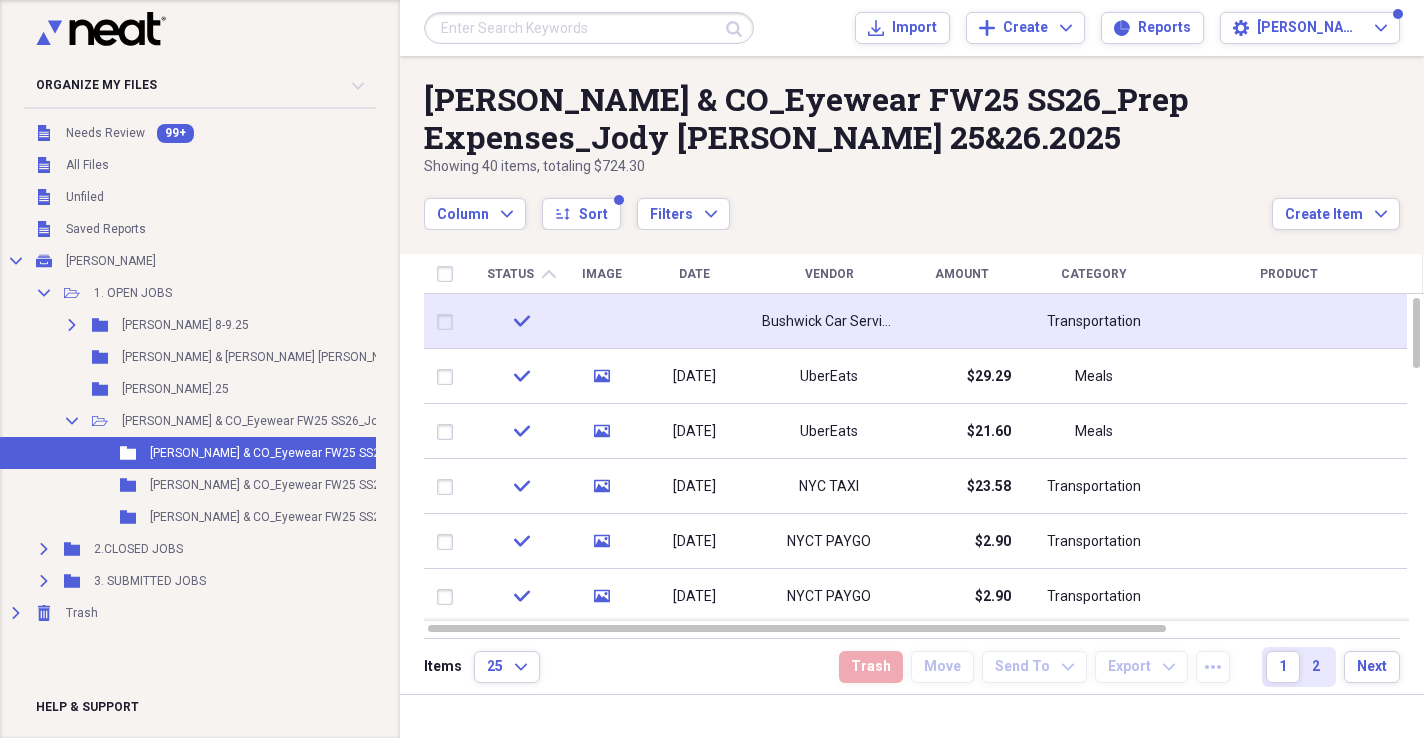 click on "Bushwick Car Service" at bounding box center [829, 322] 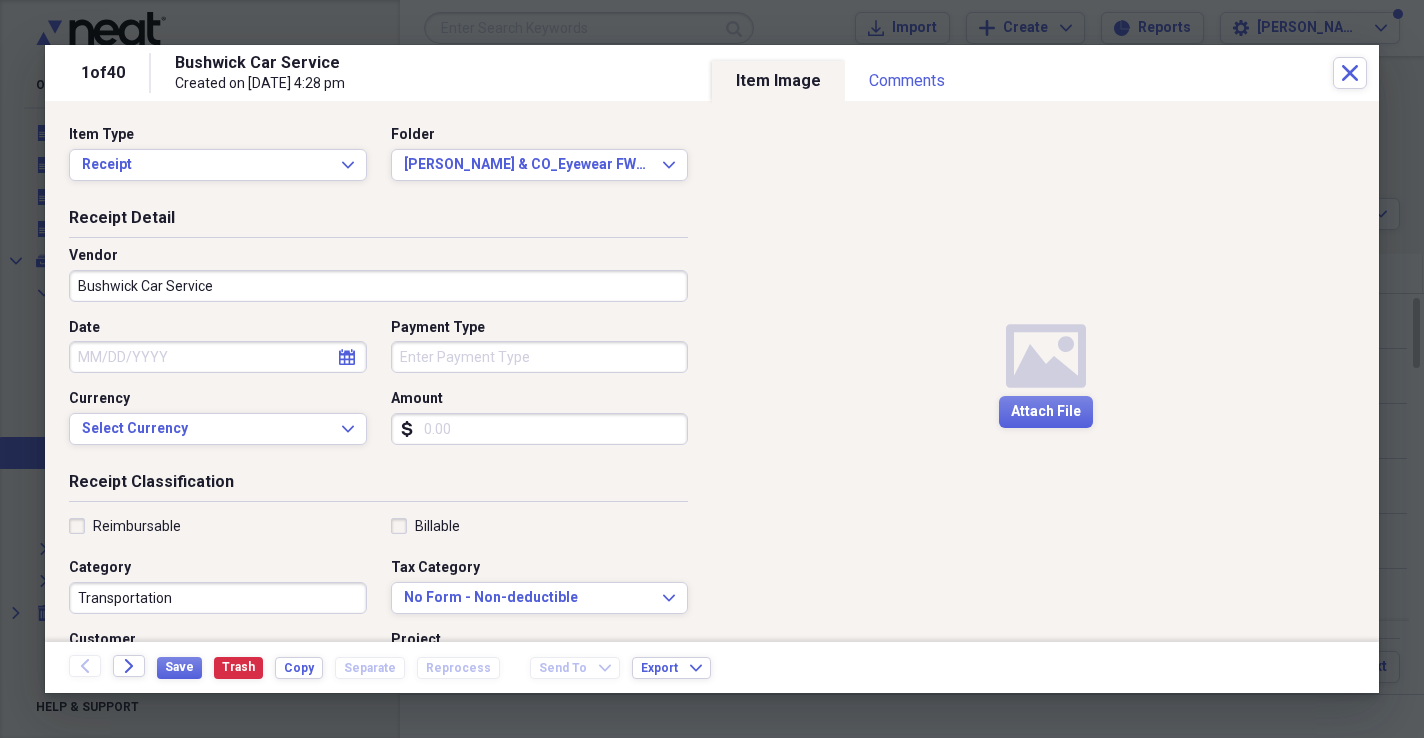 click on "Media Attach File" at bounding box center (1045, 371) 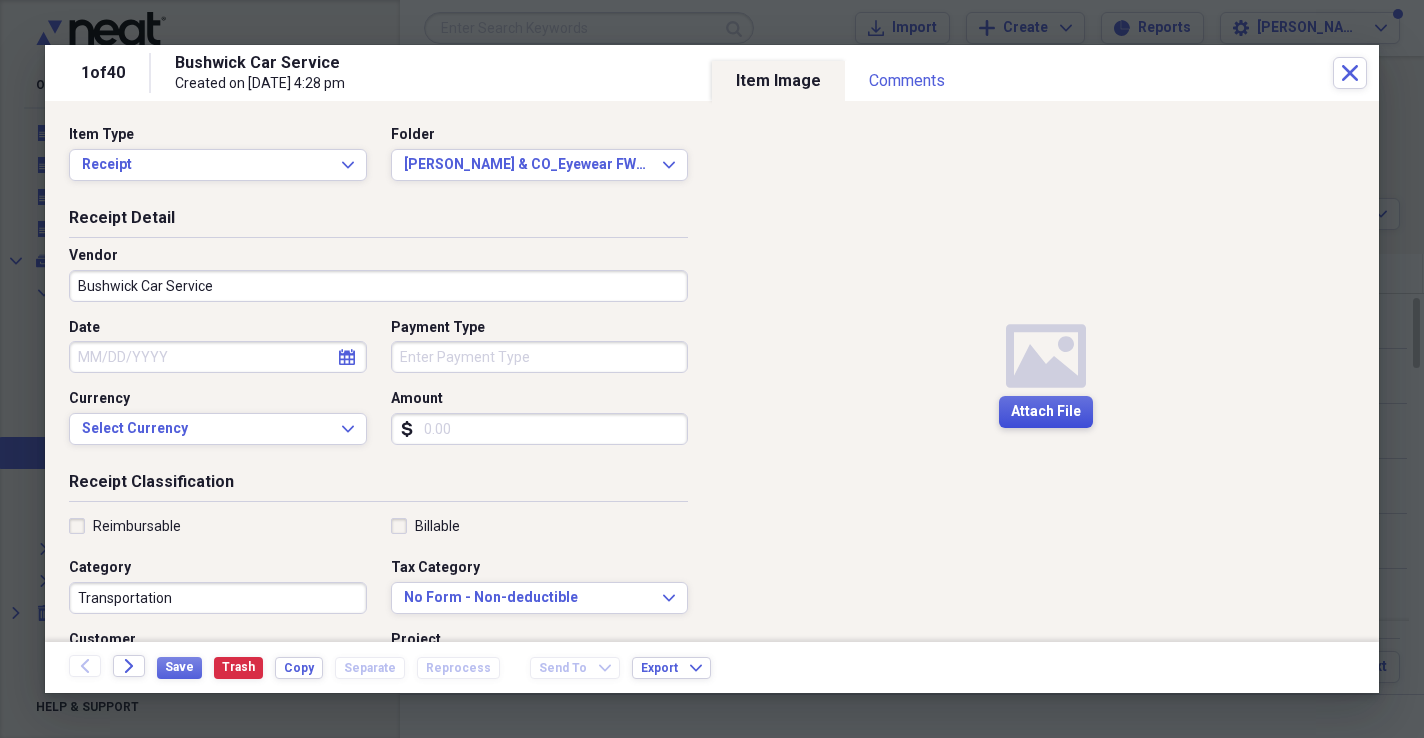 click on "Attach File" at bounding box center (1046, 412) 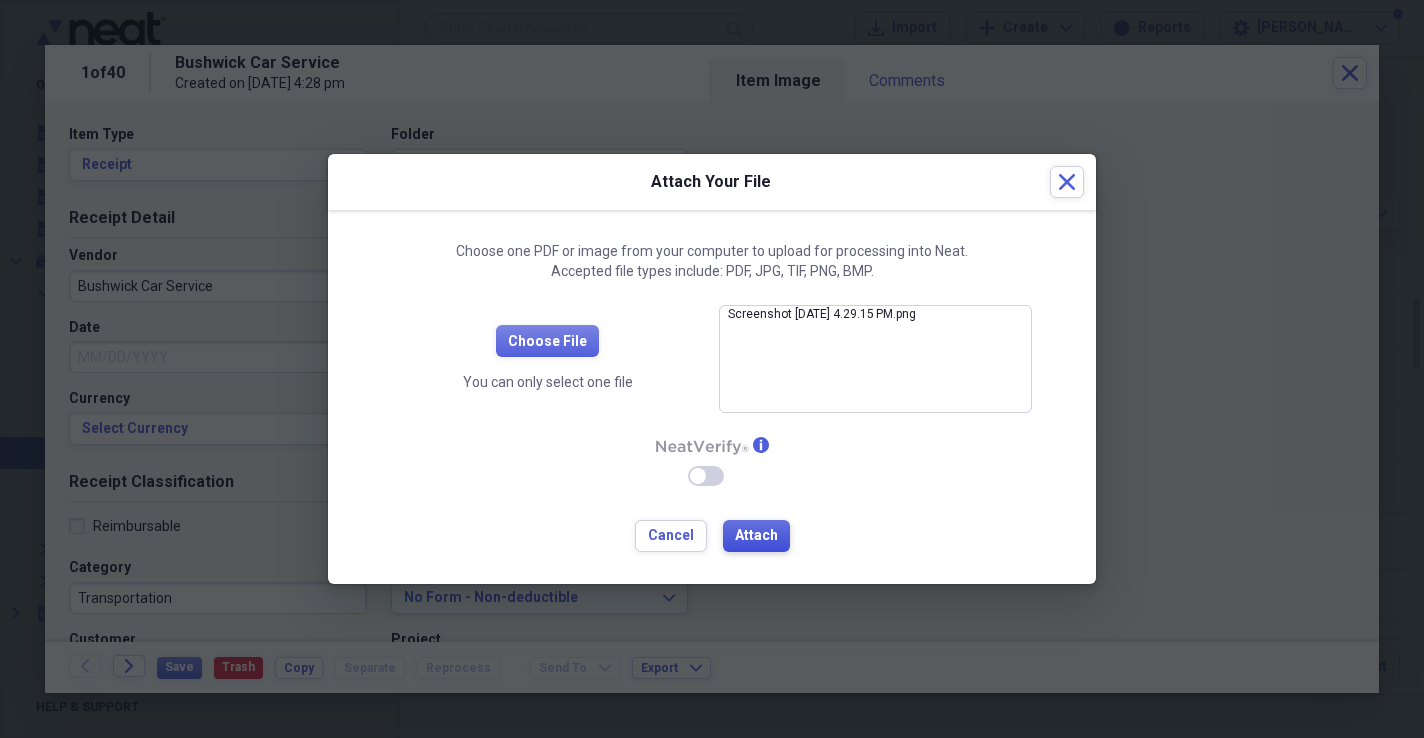 click on "Attach" at bounding box center (756, 536) 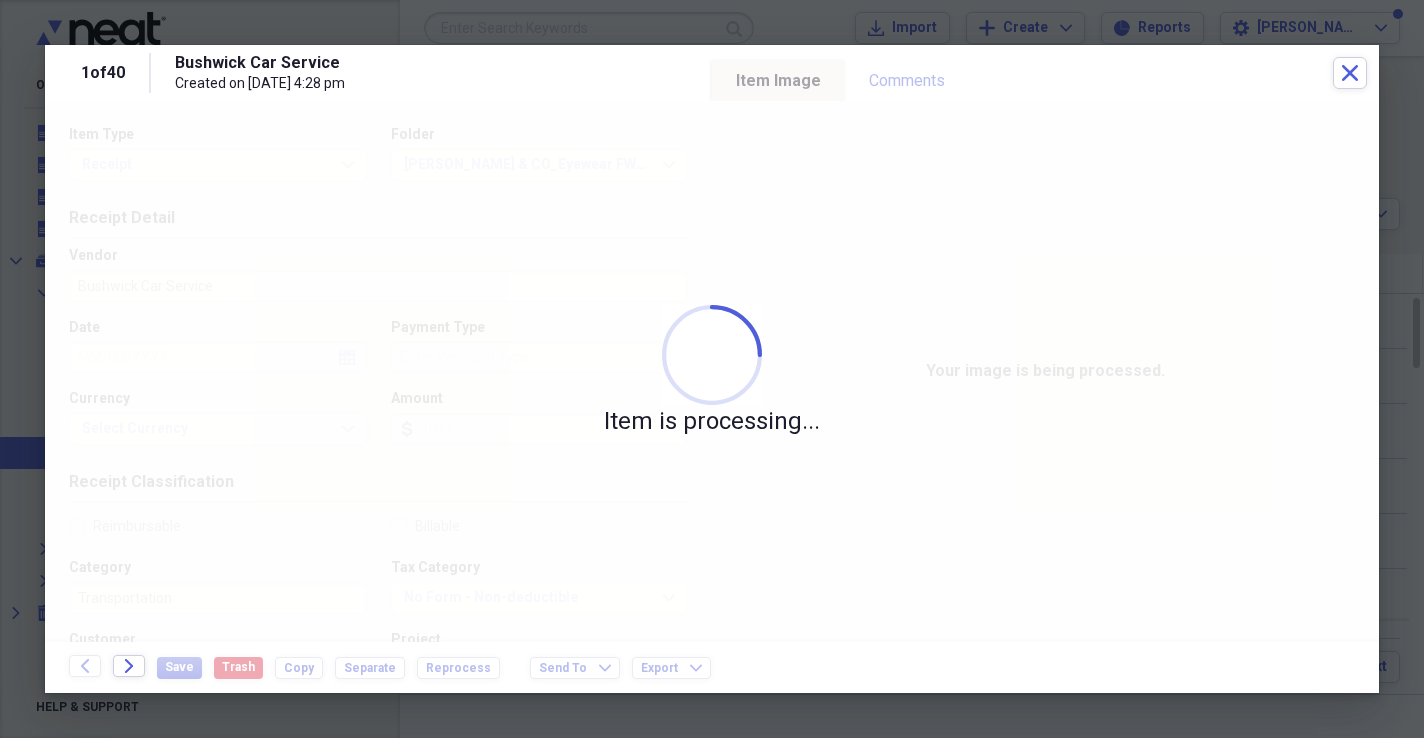 click at bounding box center (712, 369) 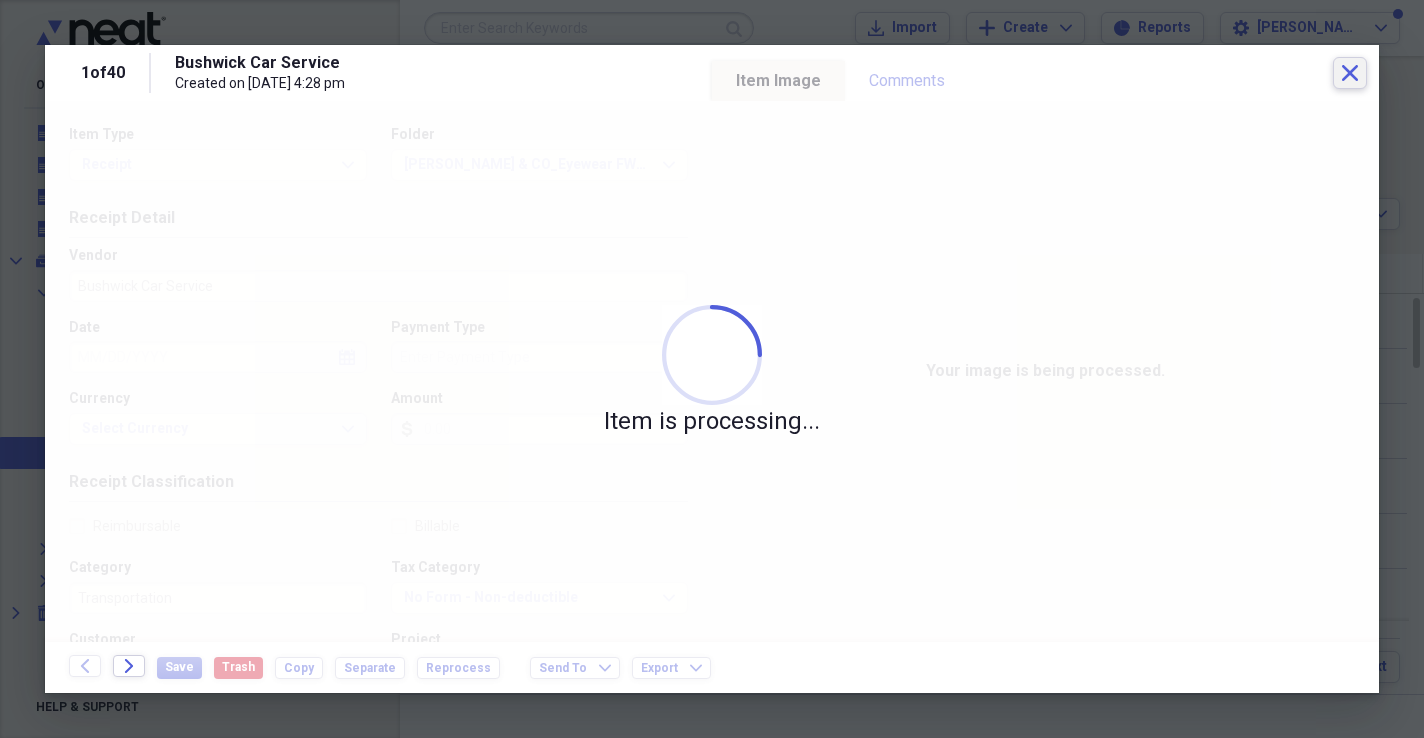 click on "Close" at bounding box center [1350, 73] 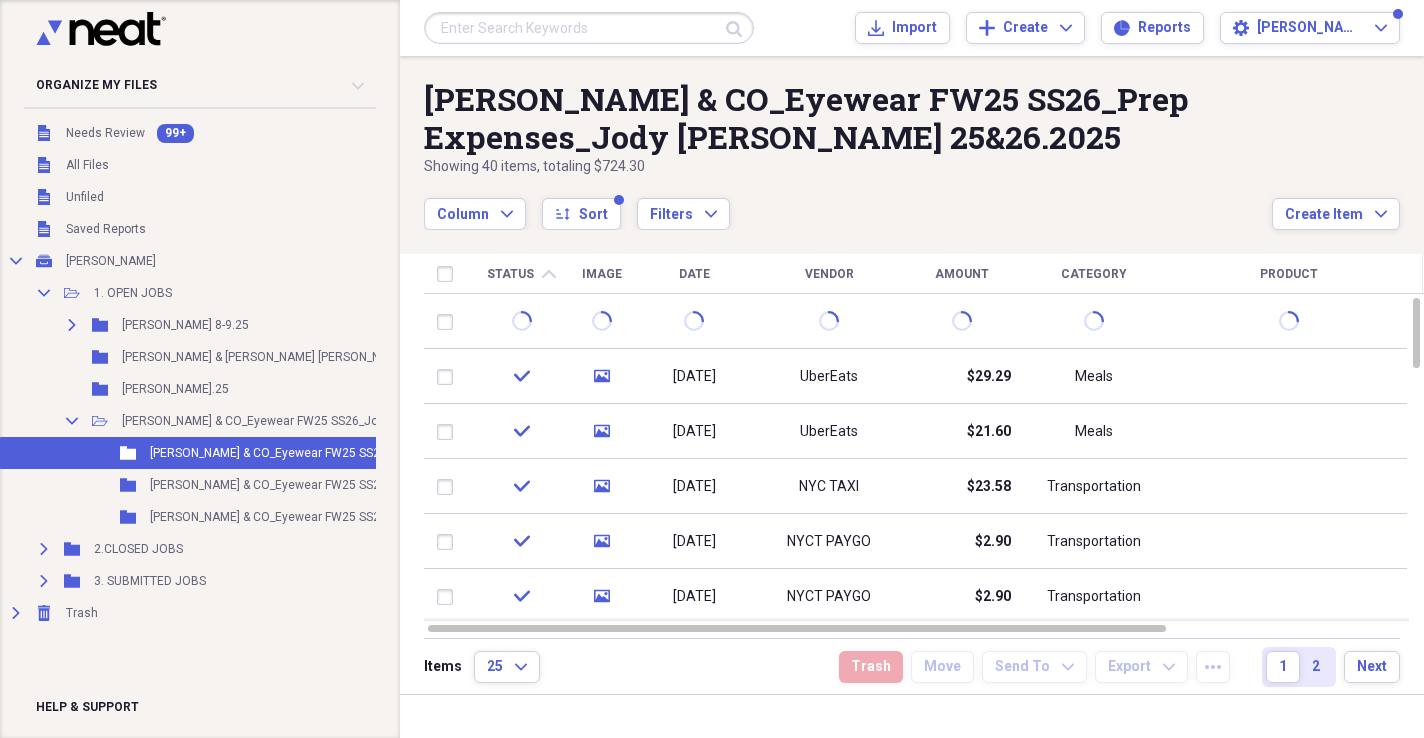 click on "Column Expand sort Sort Filters  Expand" at bounding box center [848, 203] 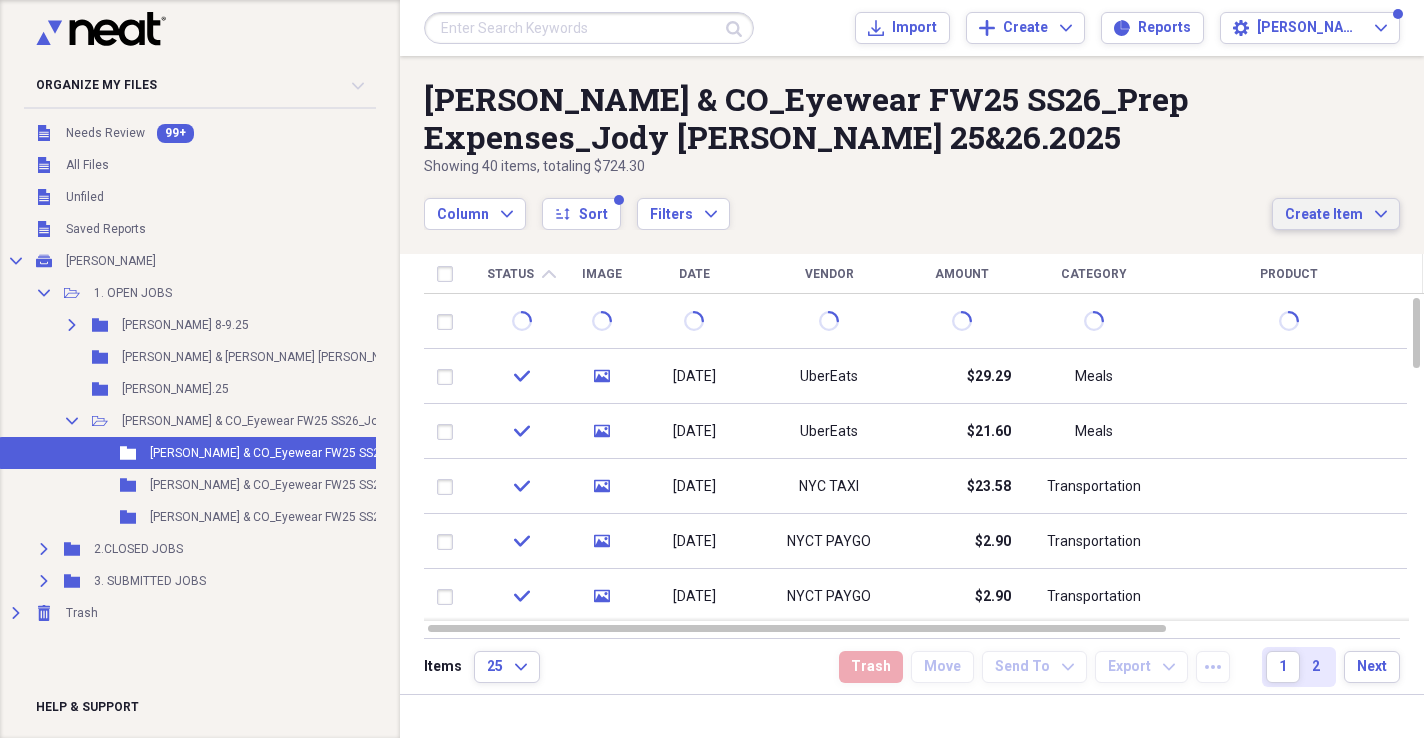 click on "Create Item Expand" at bounding box center (1336, 214) 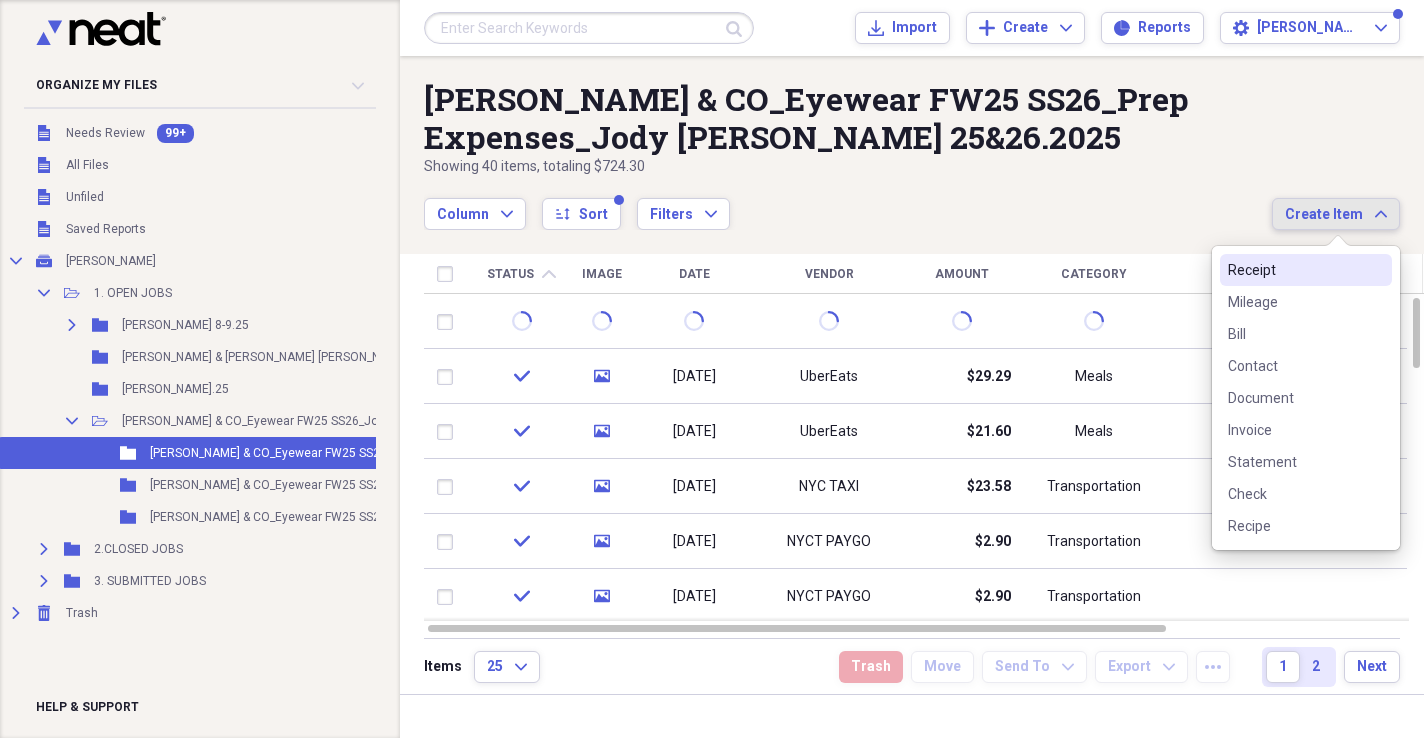 click on "Receipt" at bounding box center [1294, 270] 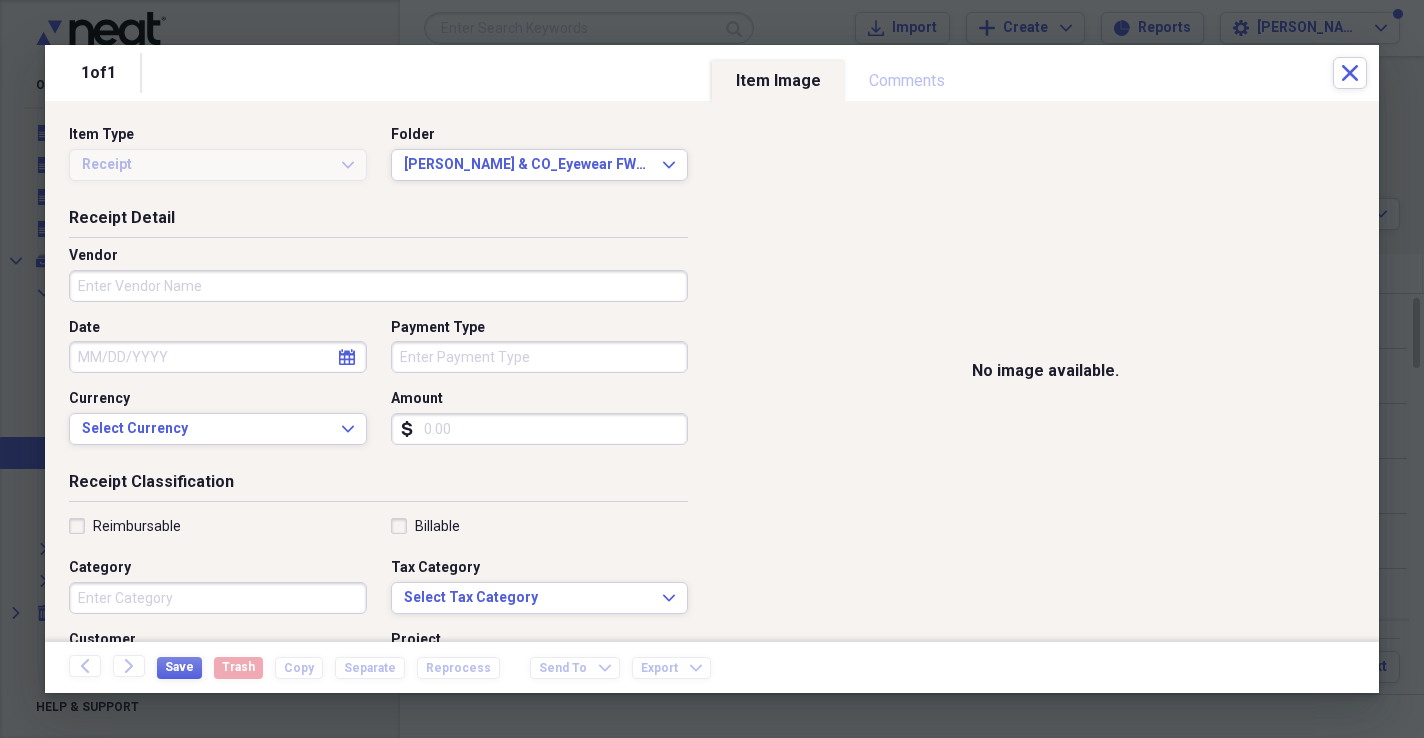 click on "Vendor" at bounding box center (378, 286) 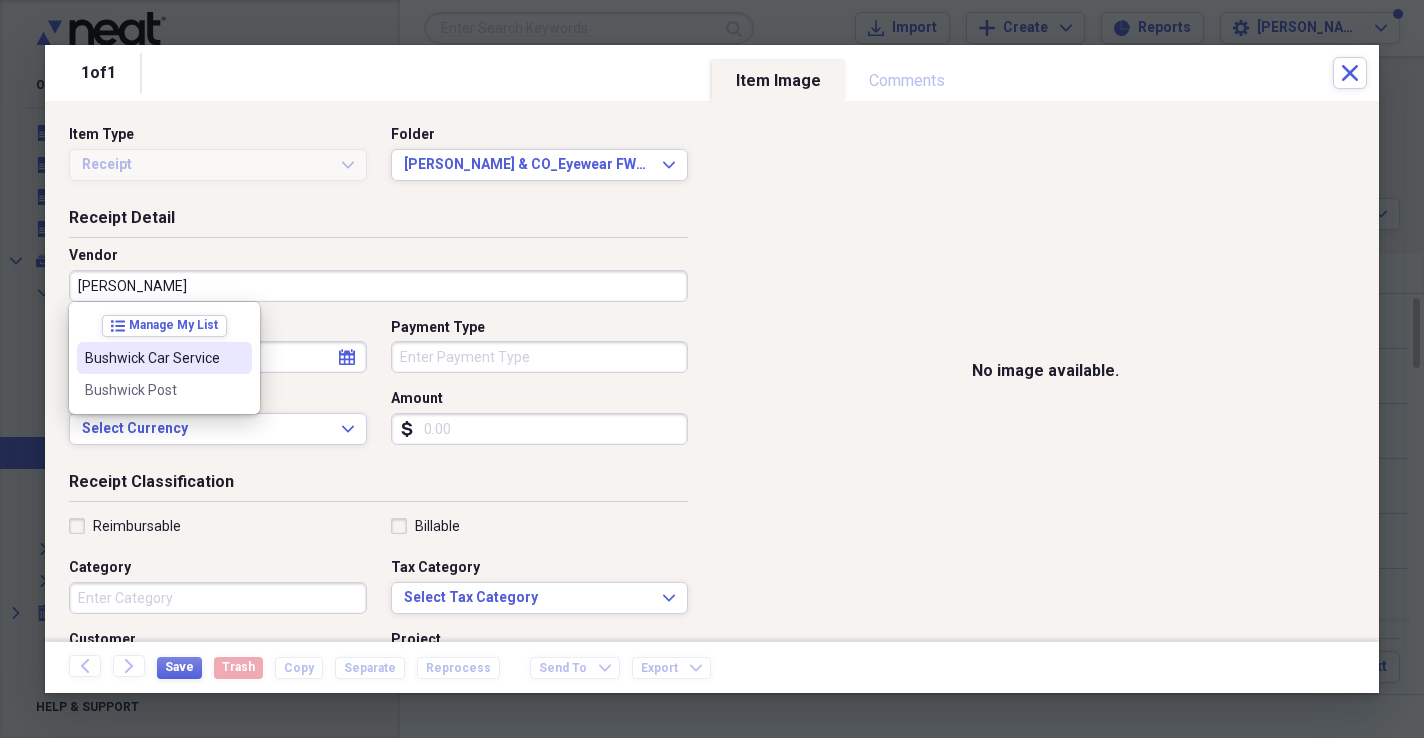click at bounding box center [236, 358] 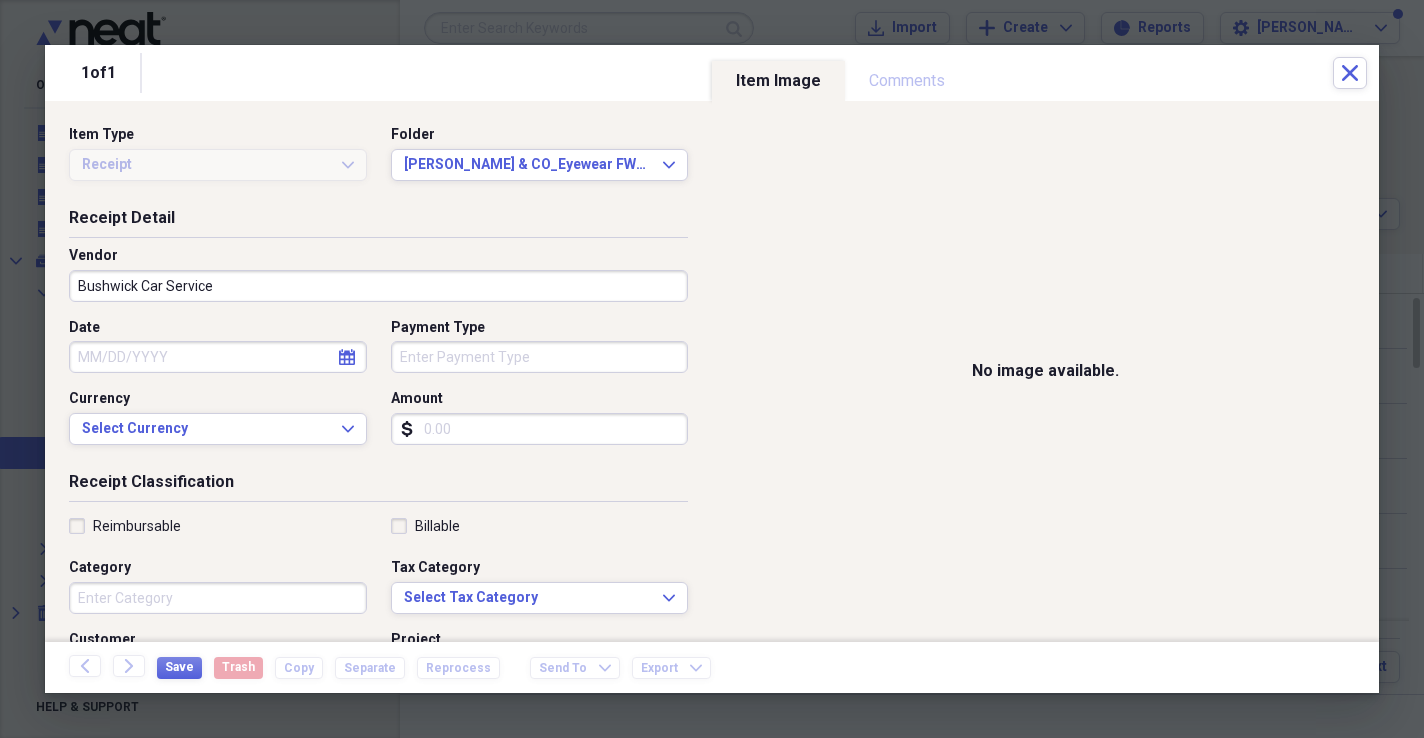 click on "Category" at bounding box center (218, 598) 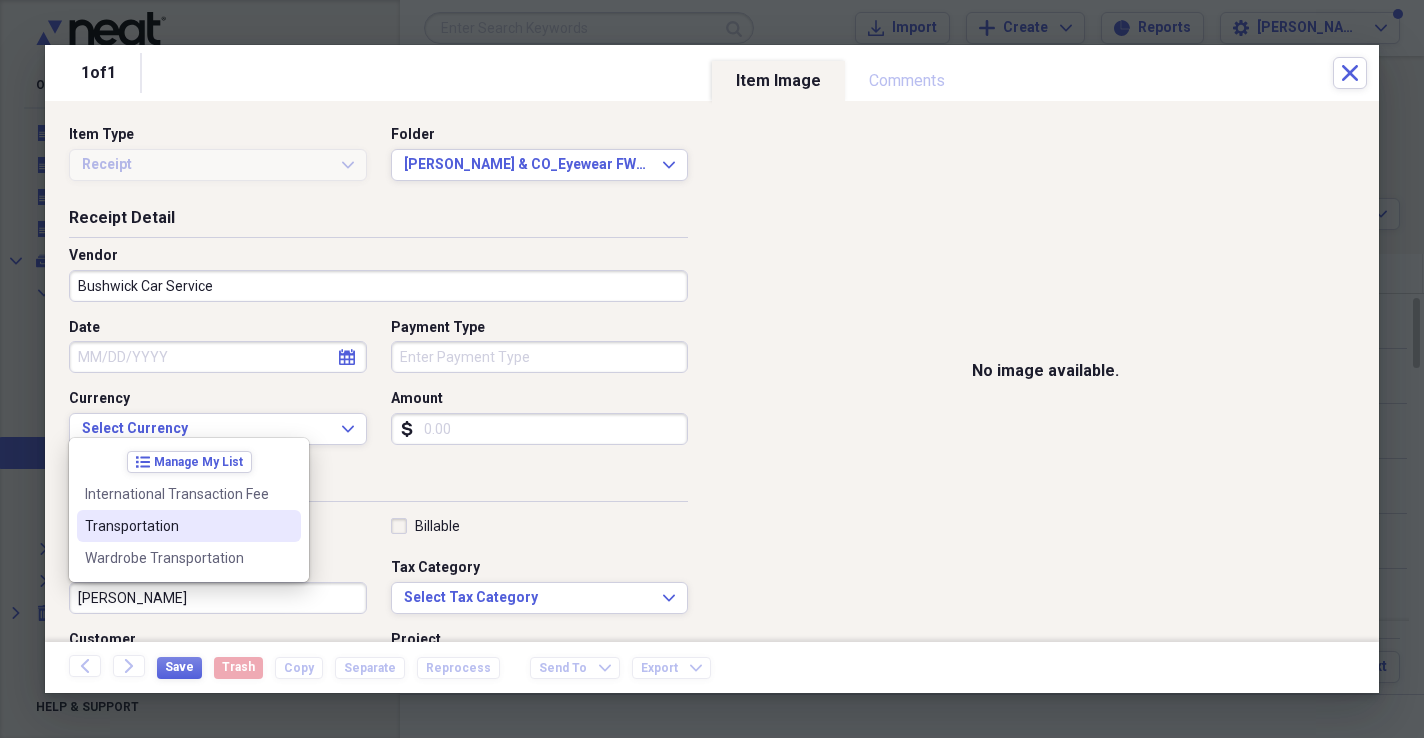 click on "Transportation" at bounding box center (177, 526) 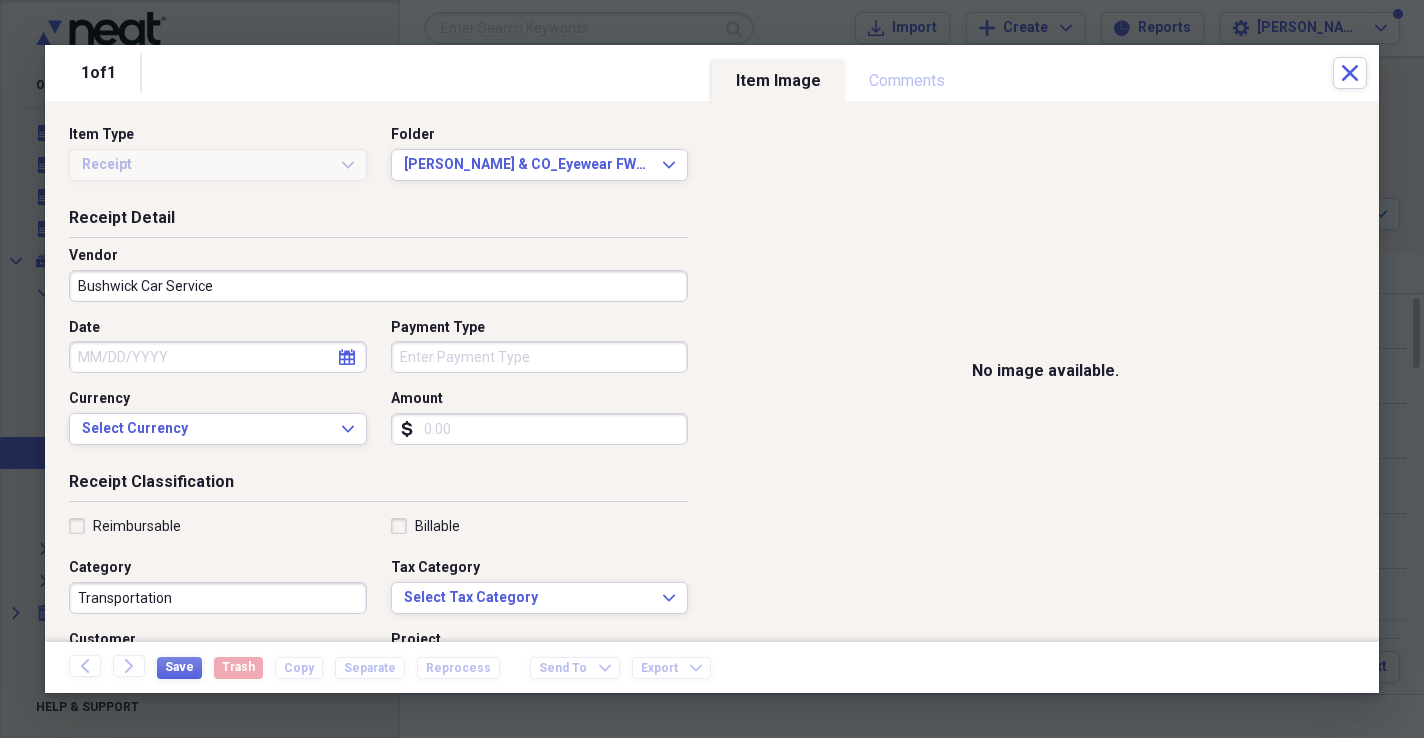 click on "Item Type Receipt Expand Folder [PERSON_NAME] & CO_Eyewear FW25 SS26_Prep Expenses_Jody [PERSON_NAME] 25&26.2025 Expand" at bounding box center (378, 161) 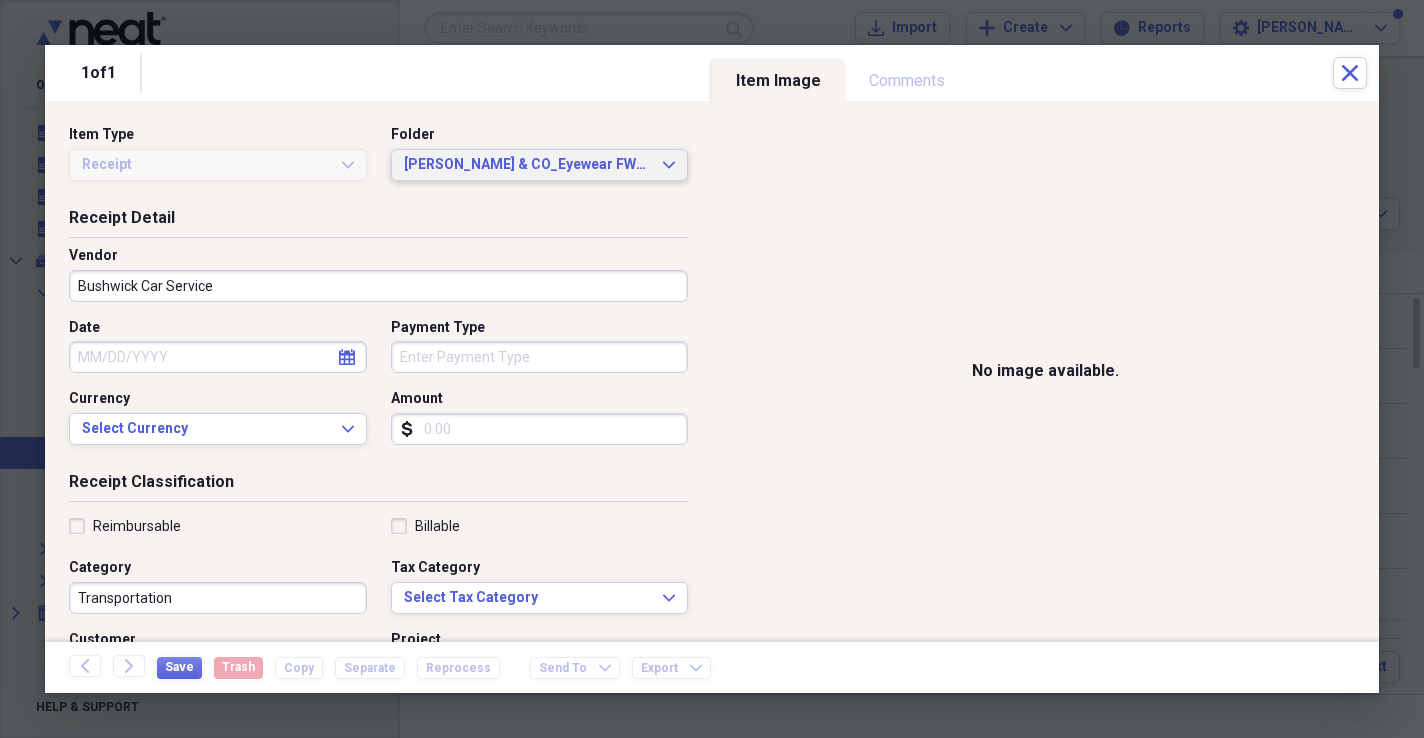 click on "[PERSON_NAME] & CO_Eyewear FW25 SS26_Prep Expenses_Jody [PERSON_NAME] 25&26.2025" at bounding box center [528, 165] 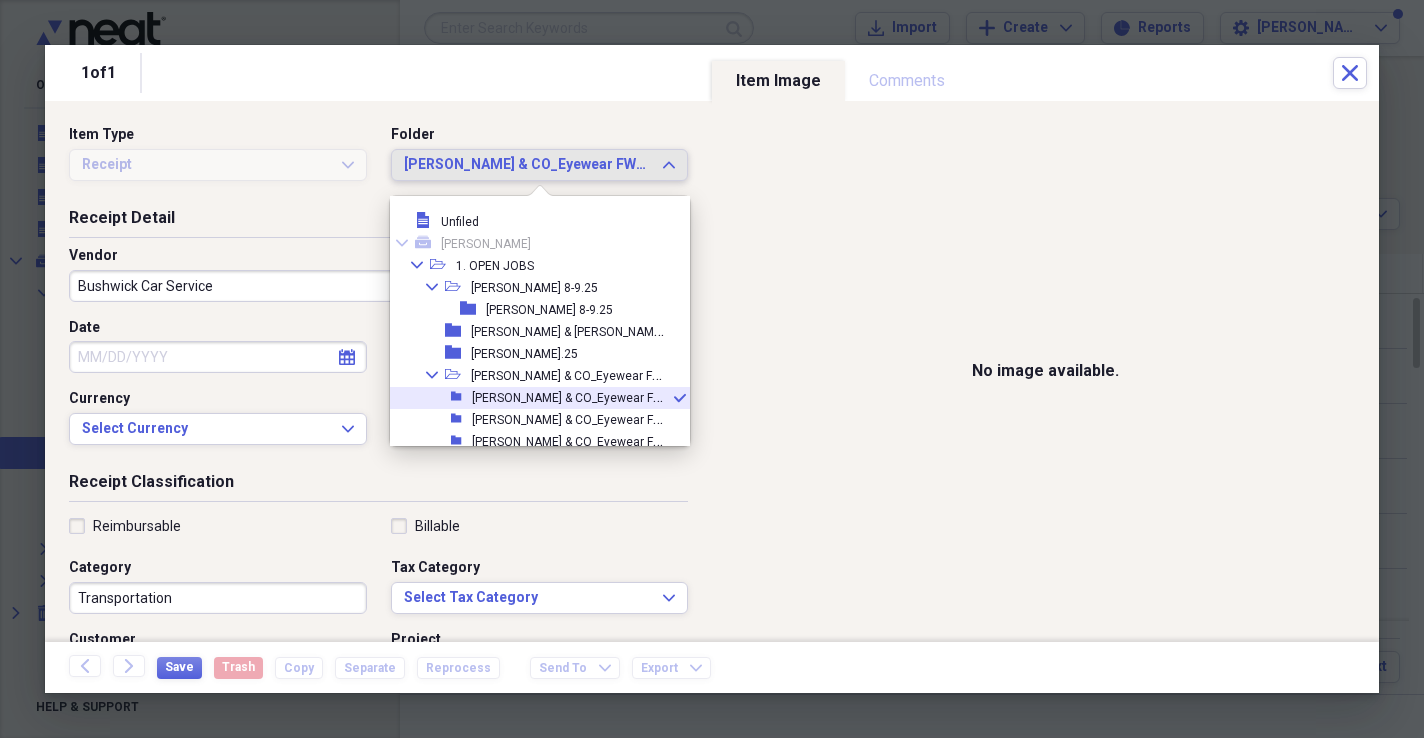 scroll, scrollTop: 51, scrollLeft: 0, axis: vertical 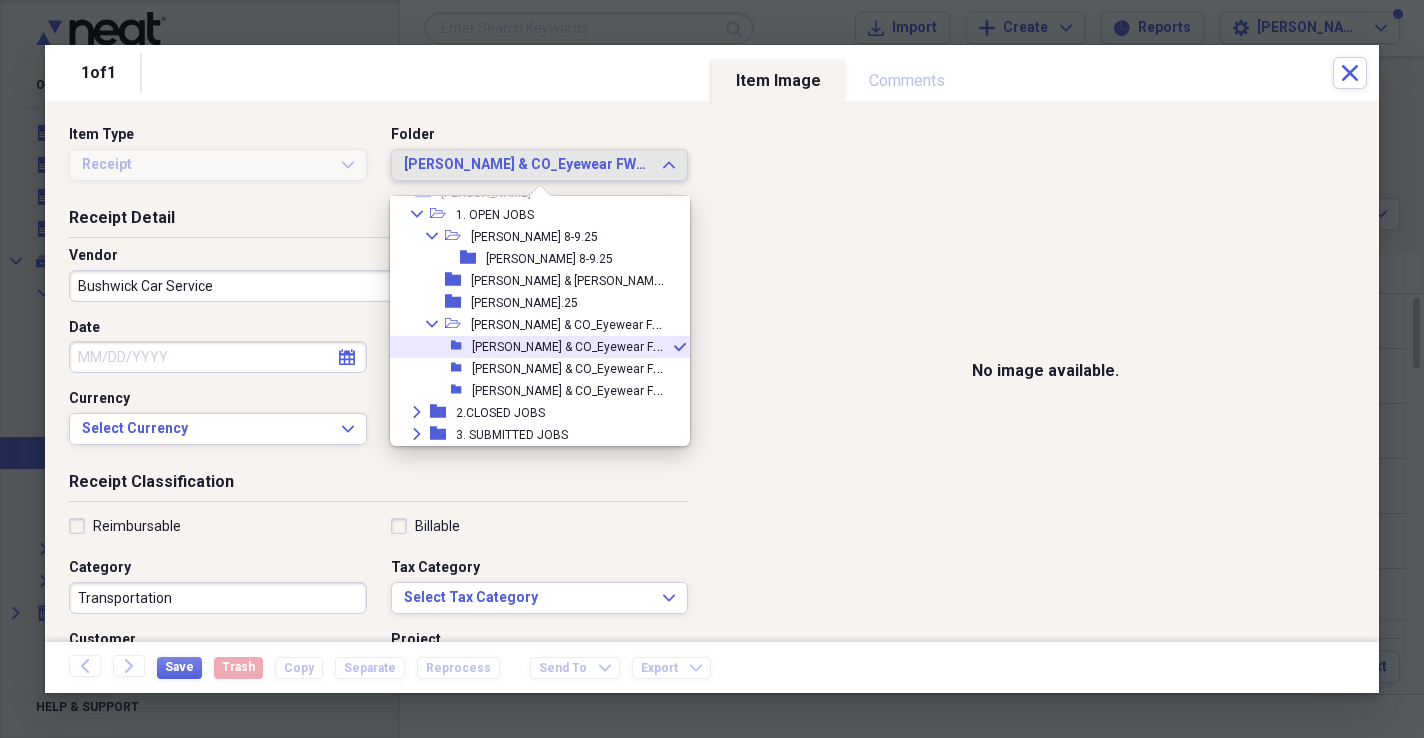 click on "[PERSON_NAME] & CO_Eyewear FW25 SS26_Prep Expenses_Jody [PERSON_NAME] 25&26.2025" at bounding box center [730, 345] 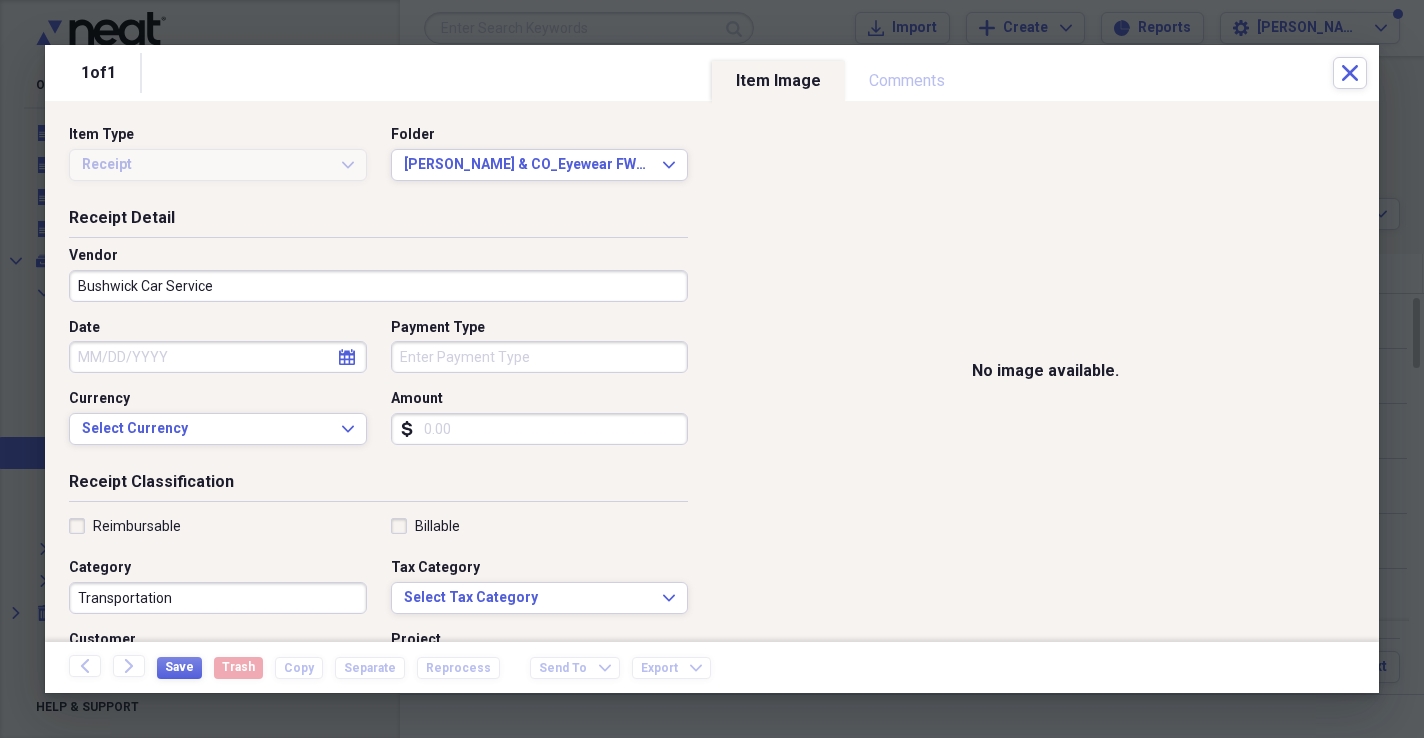 click on "Currency" at bounding box center (218, 399) 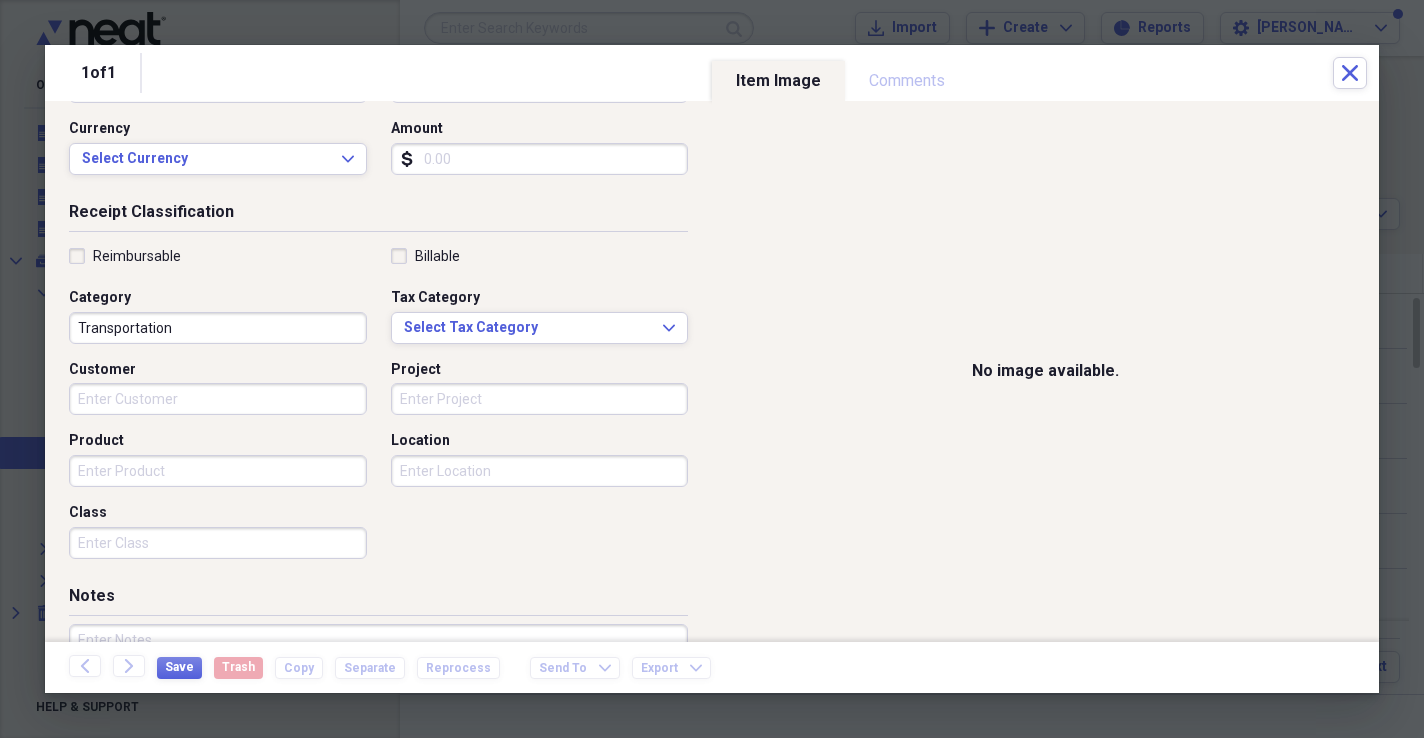 scroll, scrollTop: 0, scrollLeft: 0, axis: both 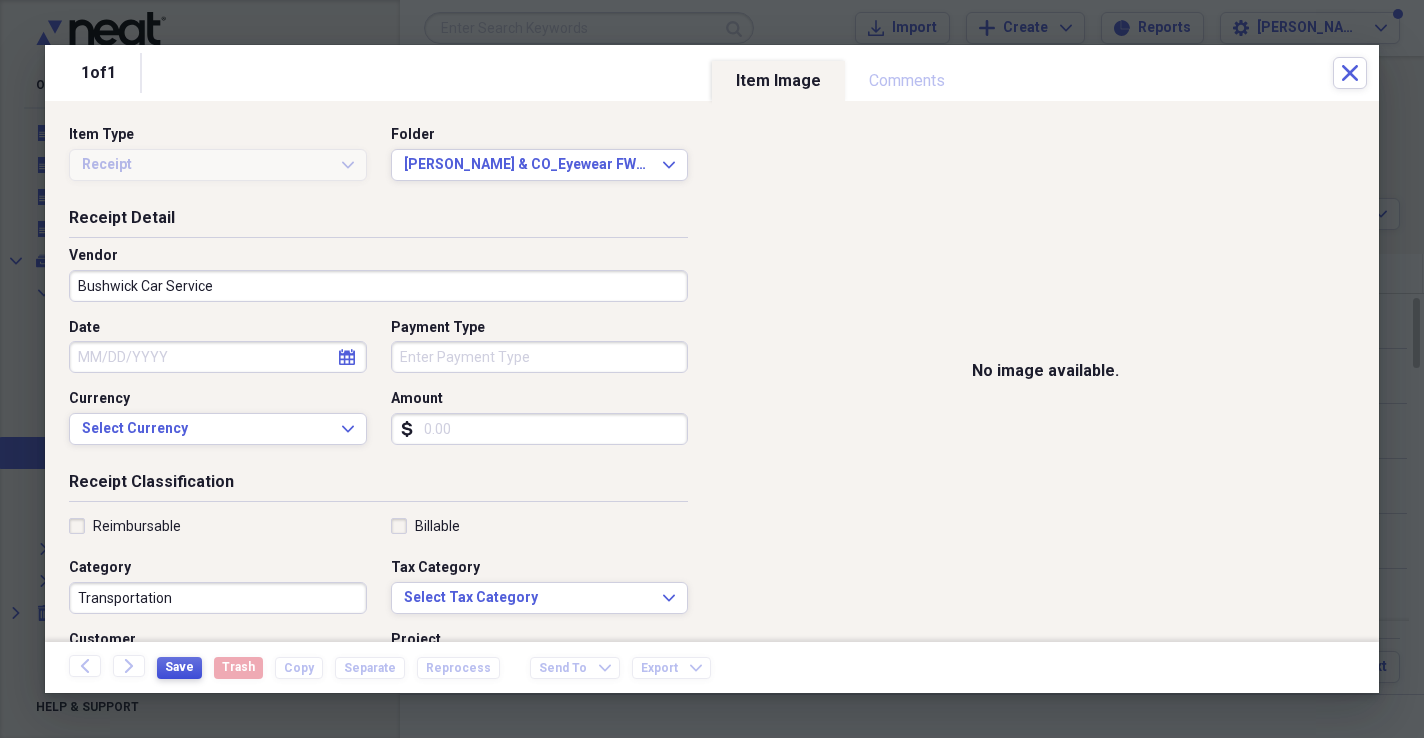 click on "Save" at bounding box center (179, 667) 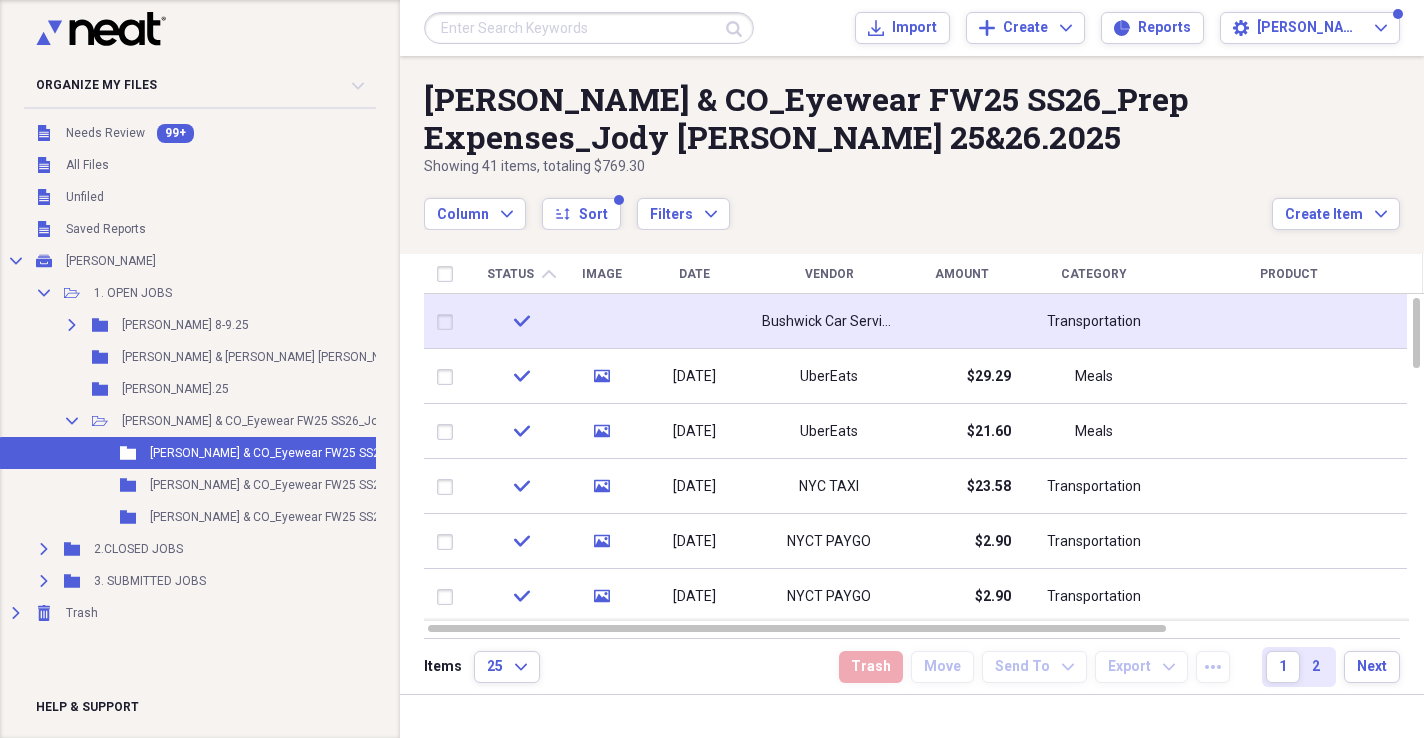 click on "Bushwick Car Service" at bounding box center (829, 322) 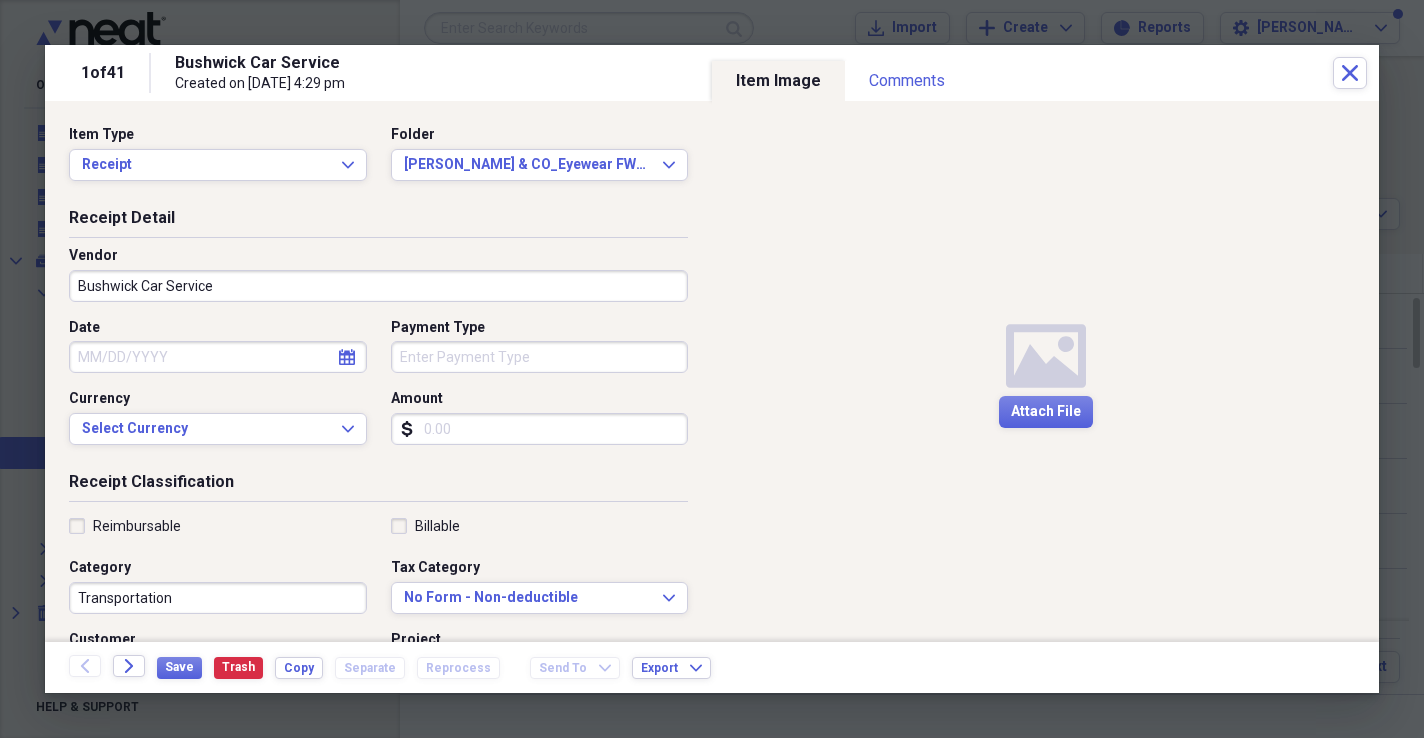 click on "Media Attach File" at bounding box center (1045, 371) 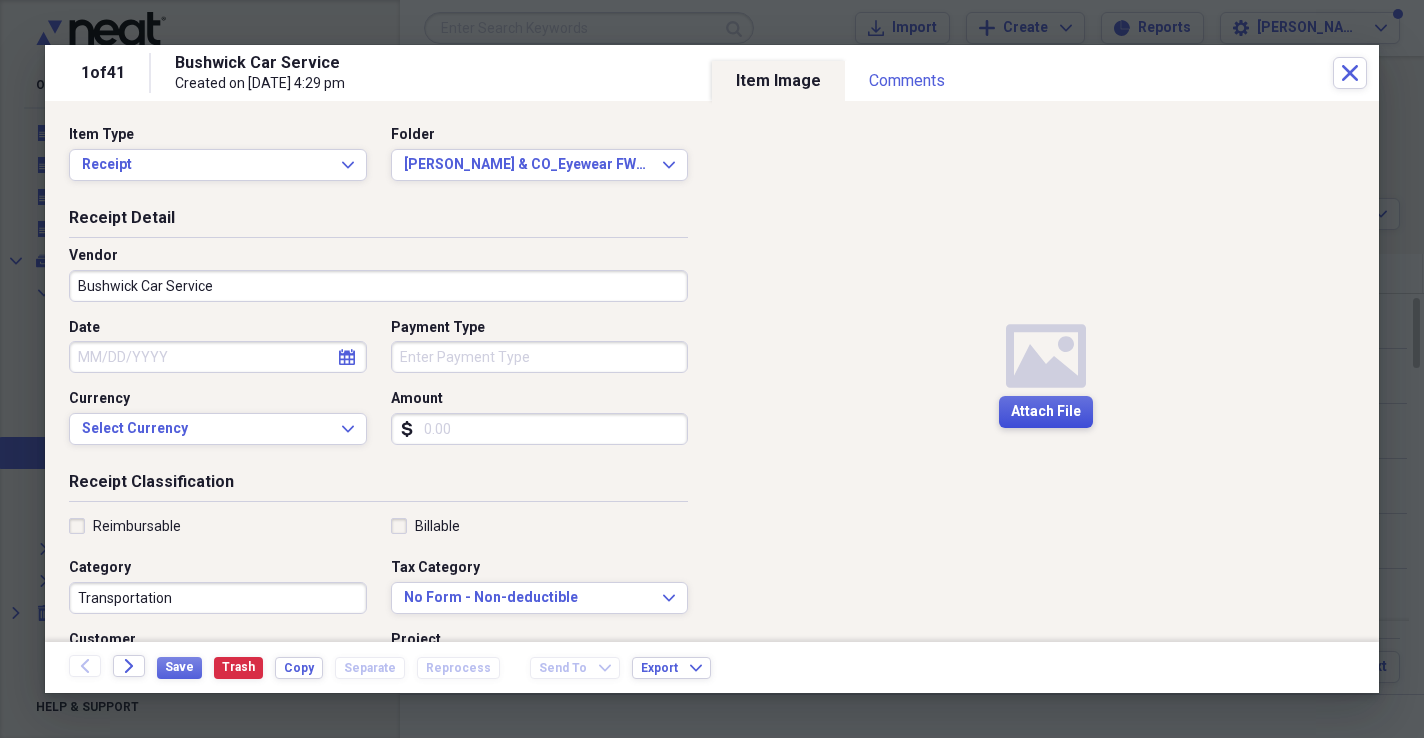 click on "Attach File" at bounding box center (1046, 412) 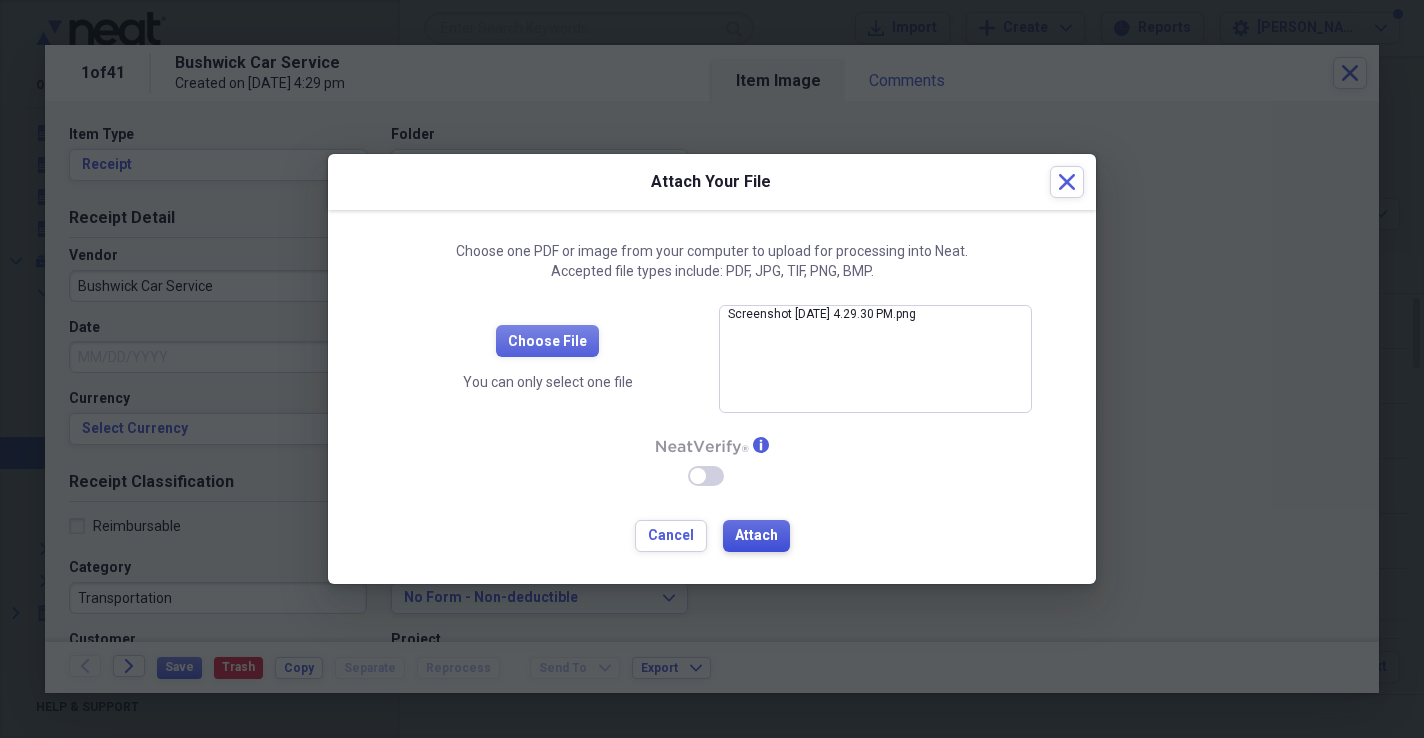 click on "Attach" at bounding box center [756, 536] 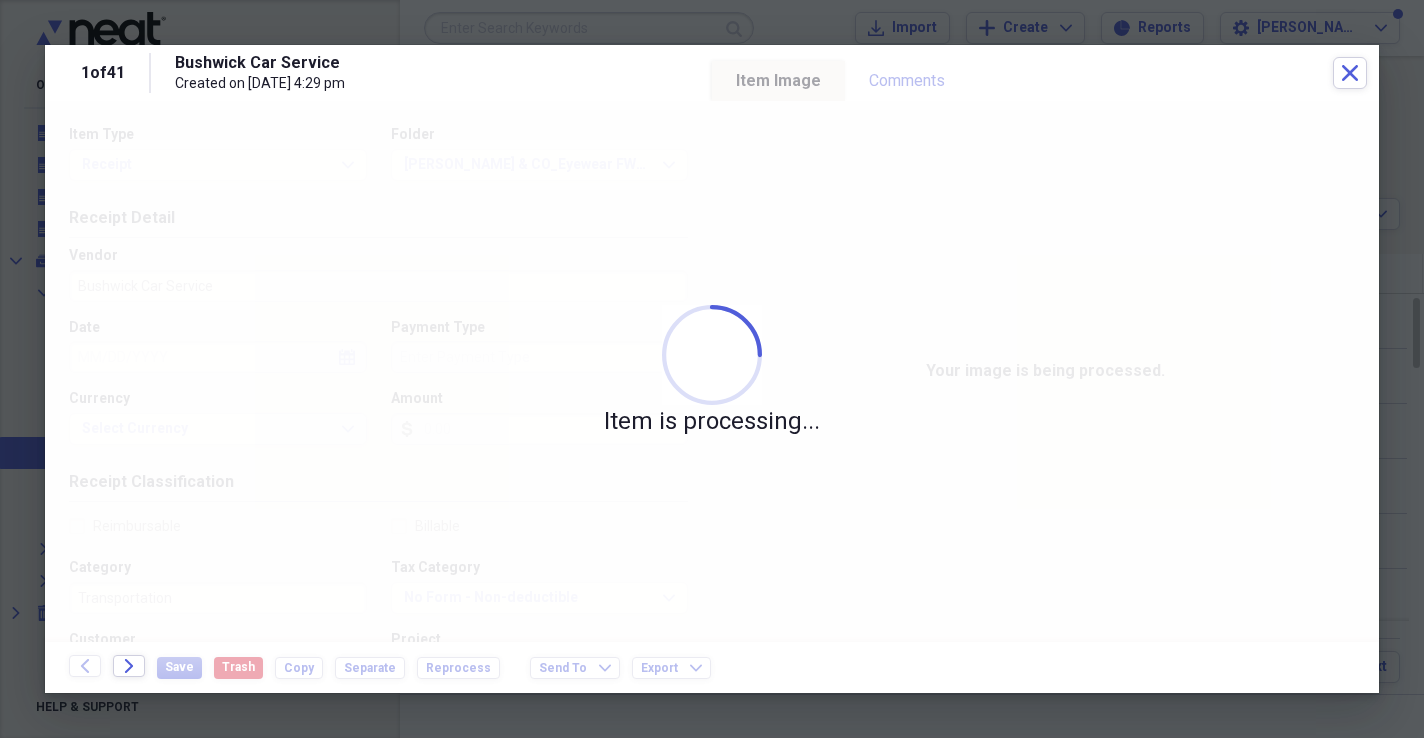 click on "Bushwick Car Service Created on [DATE] 4:29 pm" at bounding box center (754, 73) 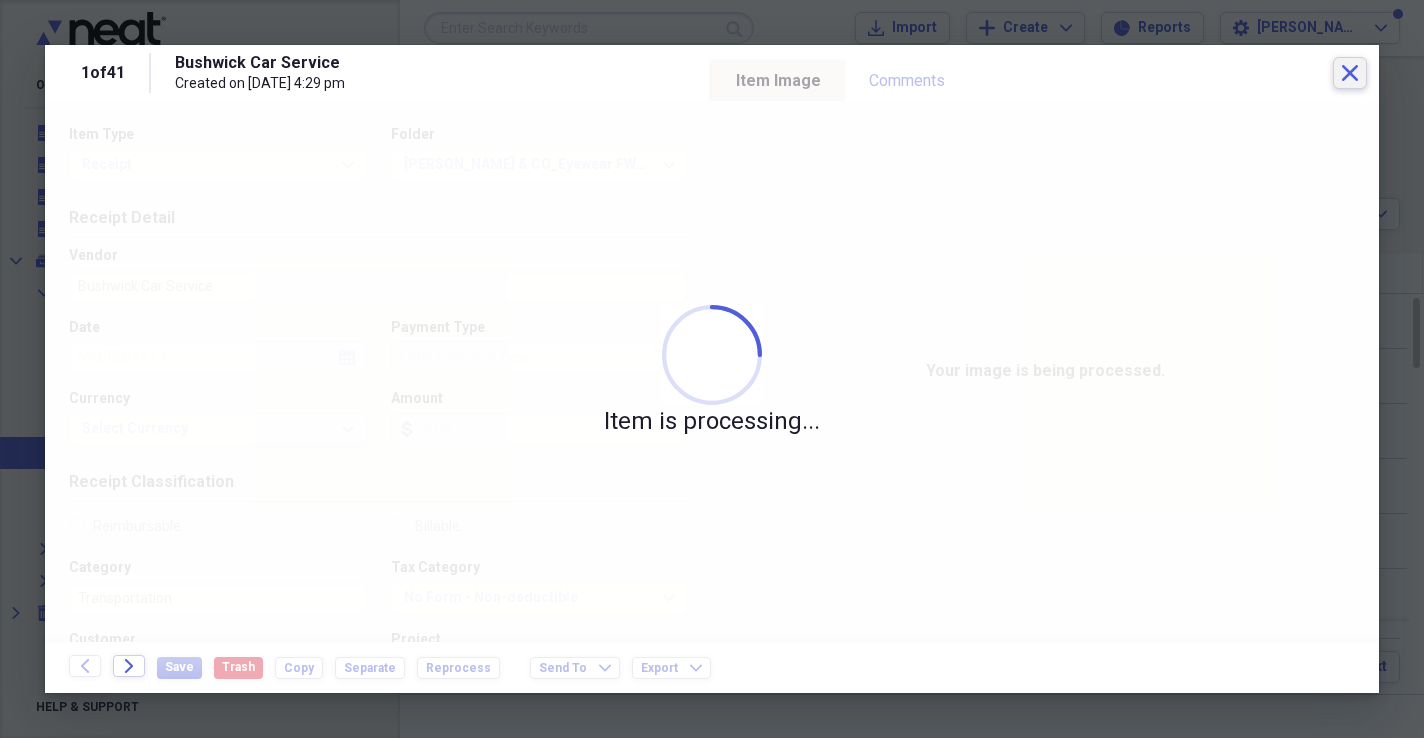 click on "Close" at bounding box center (1350, 73) 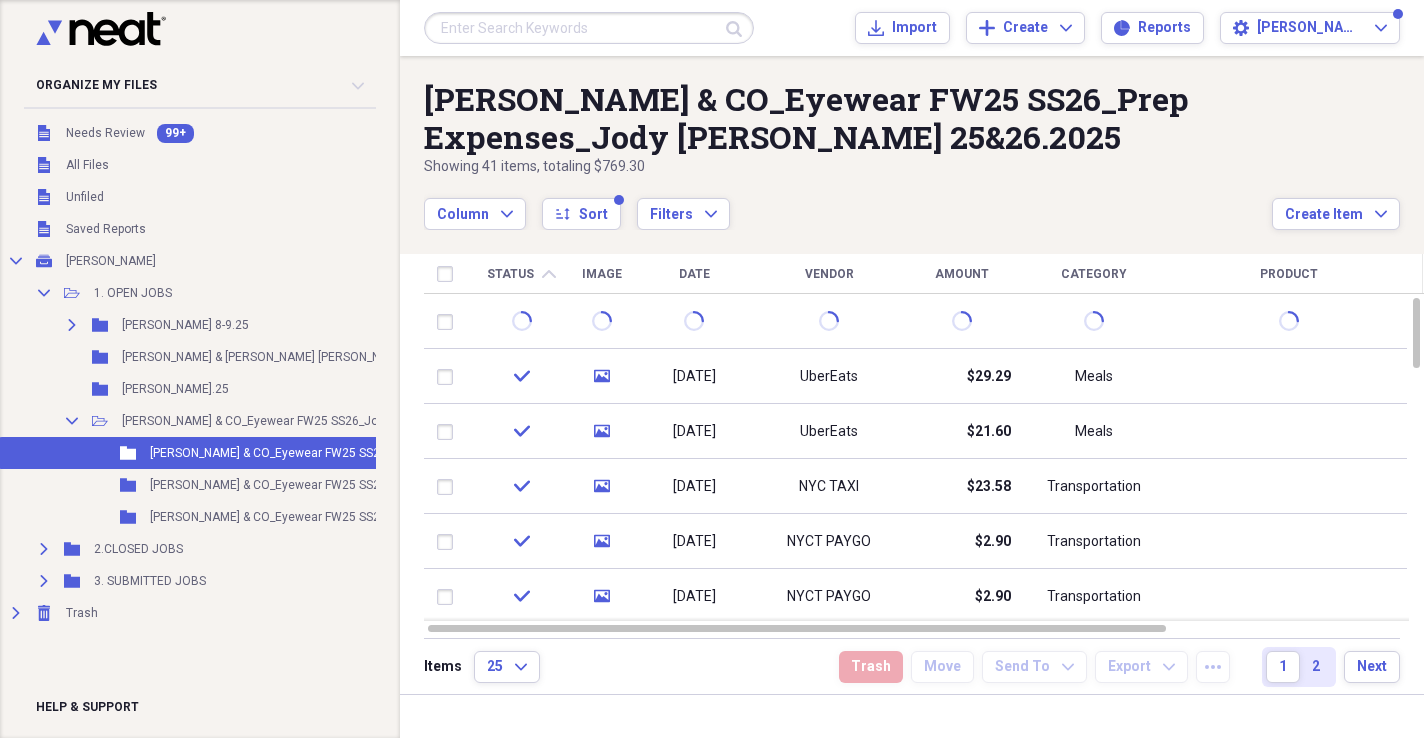 click on "[PERSON_NAME] & CO_Eyewear FW25 SS26_Prep Expenses_Jody [PERSON_NAME] 25&26.2025 Showing 41 items , totaling $769.30 Column Expand sort Sort Filters  Expand Create Item Expand Status chevron-up Image Date Vendor Amount Category Product Source Billable Reimbursable check media [DATE] UberEats $29.29 Meals Import check media [DATE] UberEats $21.60 Meals Import check media [DATE] NYC TAXI $23.58 Transportation Import check media [DATE] NYCT PAYGO $2.90 Transportation Import check media [DATE] NYCT PAYGO $2.90 Transportation Import check media [DATE] NYCT PAYGO $2.90 Transportation Import check media [DATE] NYCT PAYGO $2.90 Transportation Import check media [DATE] Lyft $24.73 Transportation Import check media [DATE] Lyft $1.36 Transportation Import check media [DATE] Lyft $11.99 Transportation Import check media [DATE] Lyft $12.59 Transportation Import check media [DATE] Lyft $2.99 Transportation Import Items 25 Expand Trash Move Send To Expand Export Expand 1" at bounding box center (912, 375) 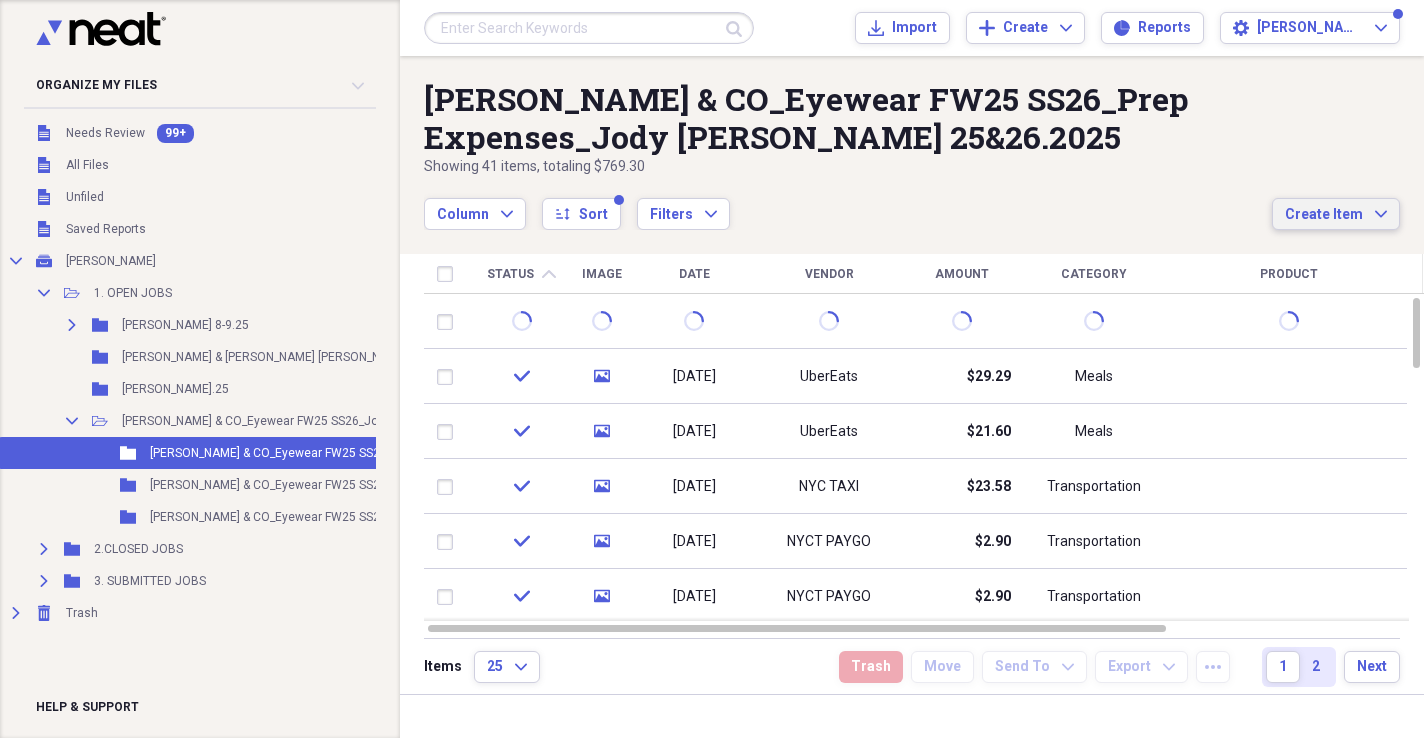 click on "Create Item Expand" at bounding box center (1336, 214) 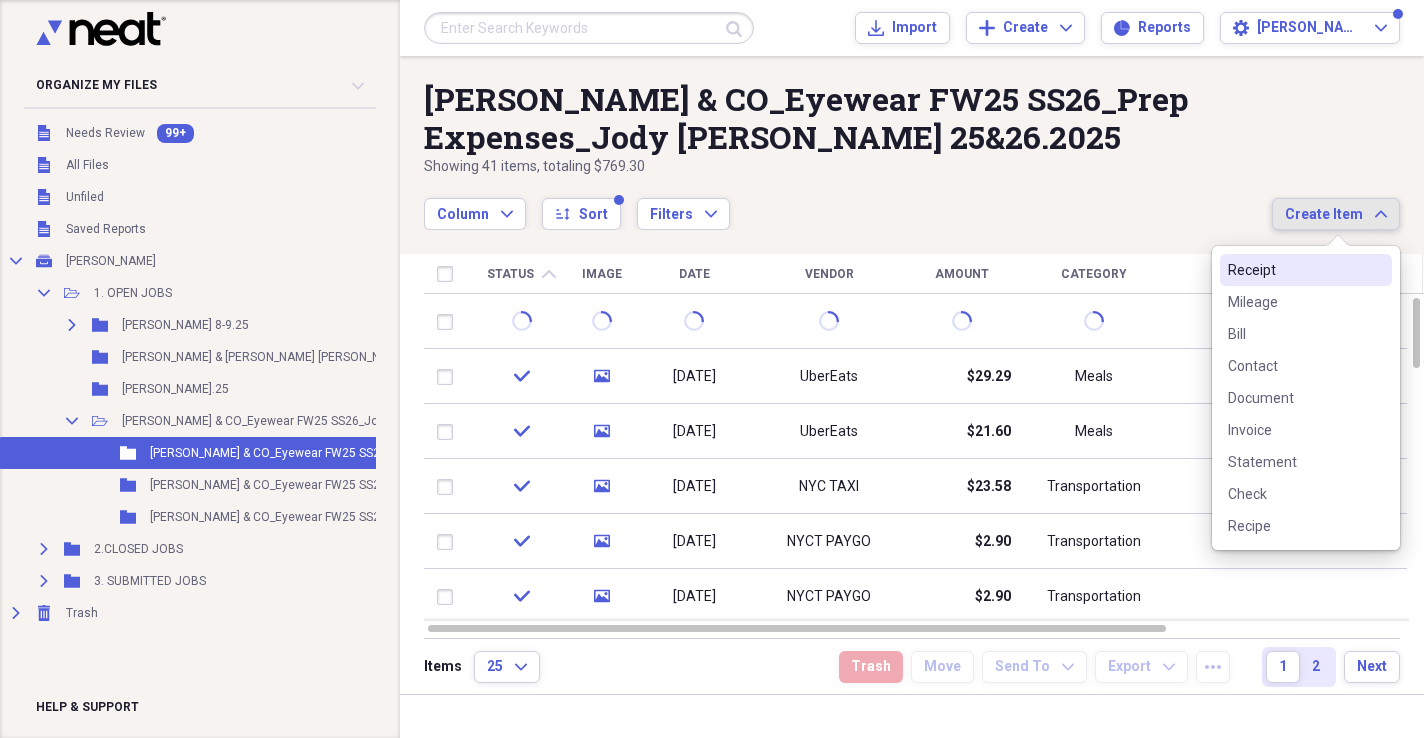 click on "Receipt" at bounding box center (1294, 270) 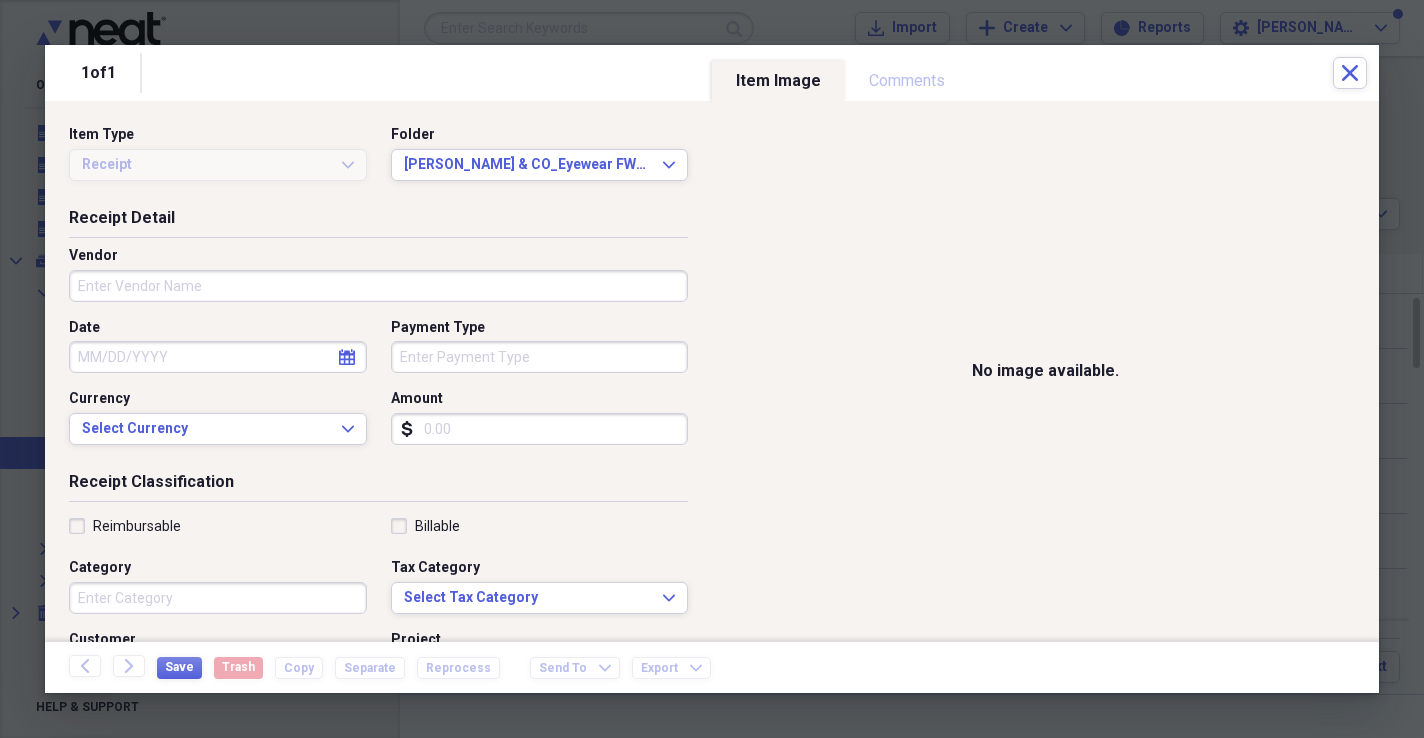 click on "Vendor" at bounding box center [378, 286] 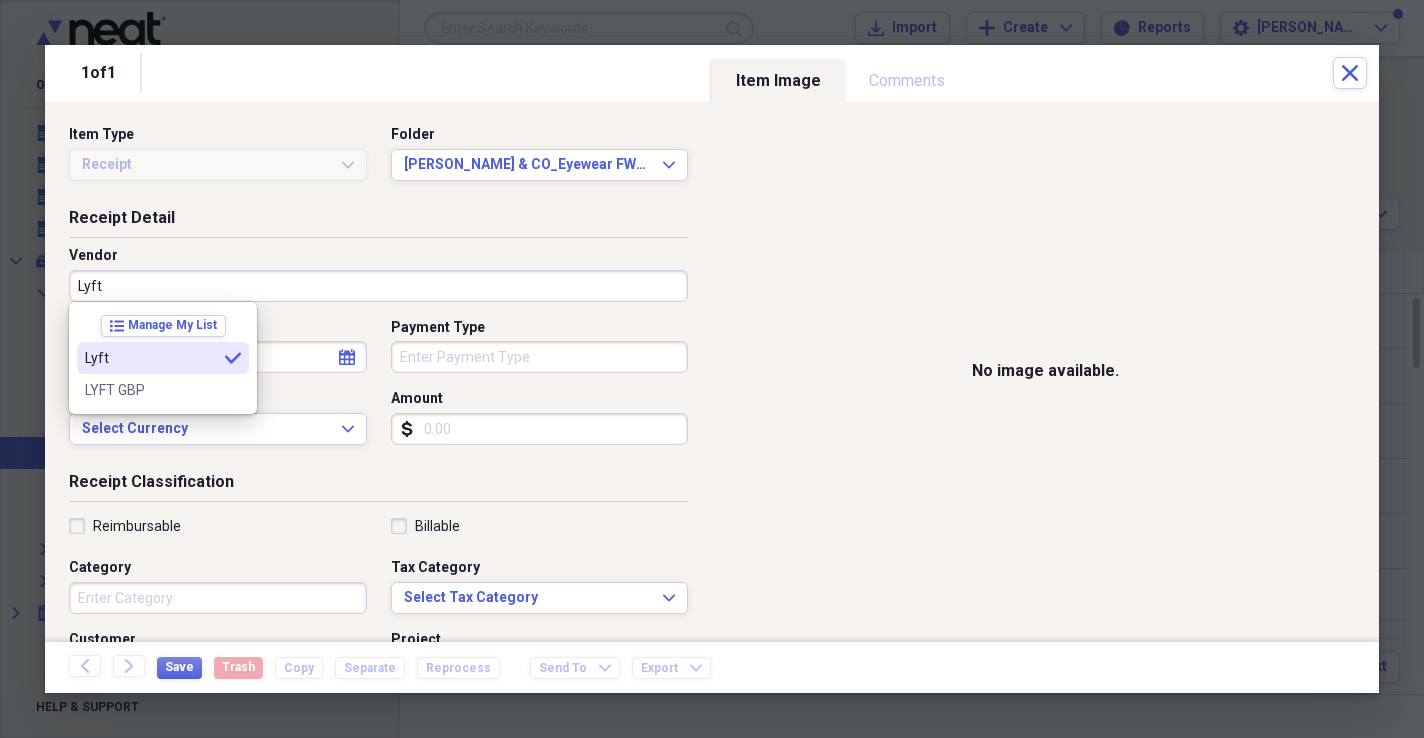 type on "Lyft" 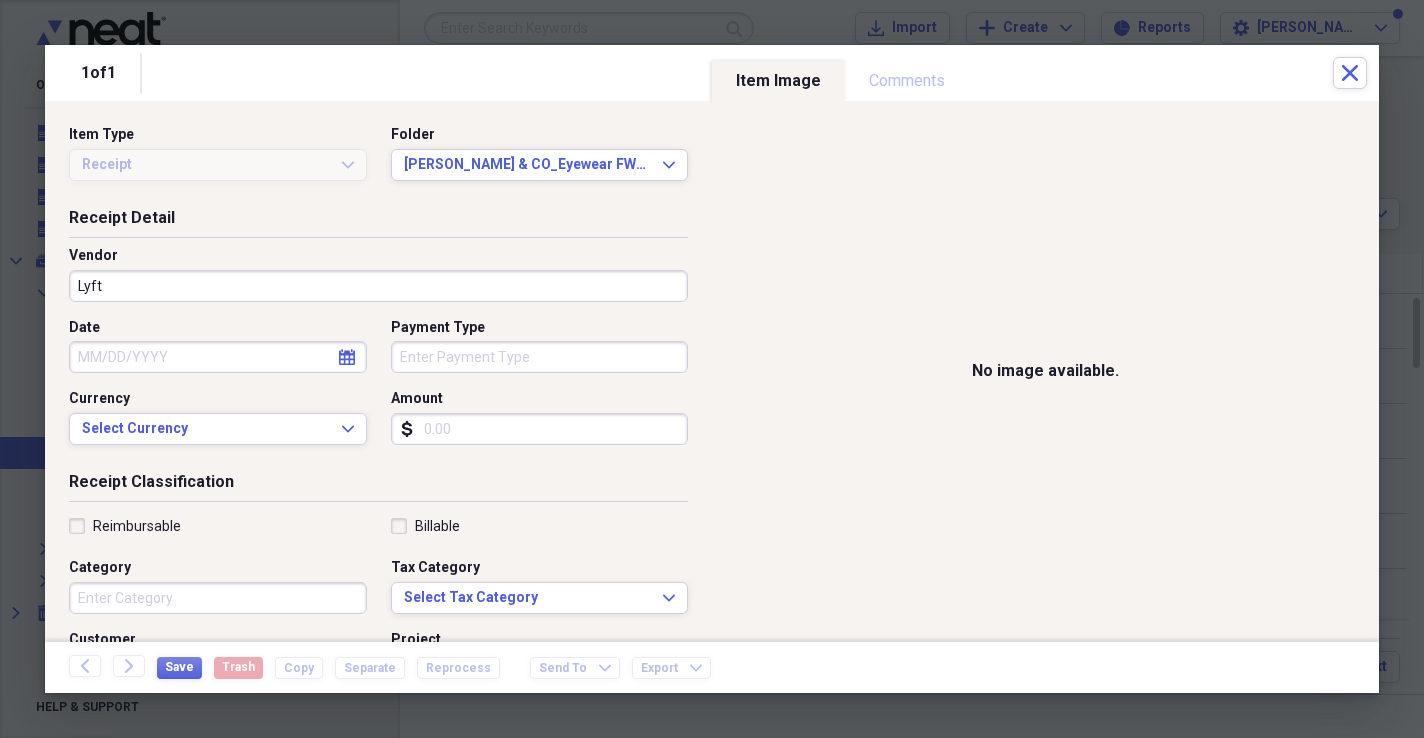 click on "Category" at bounding box center (218, 598) 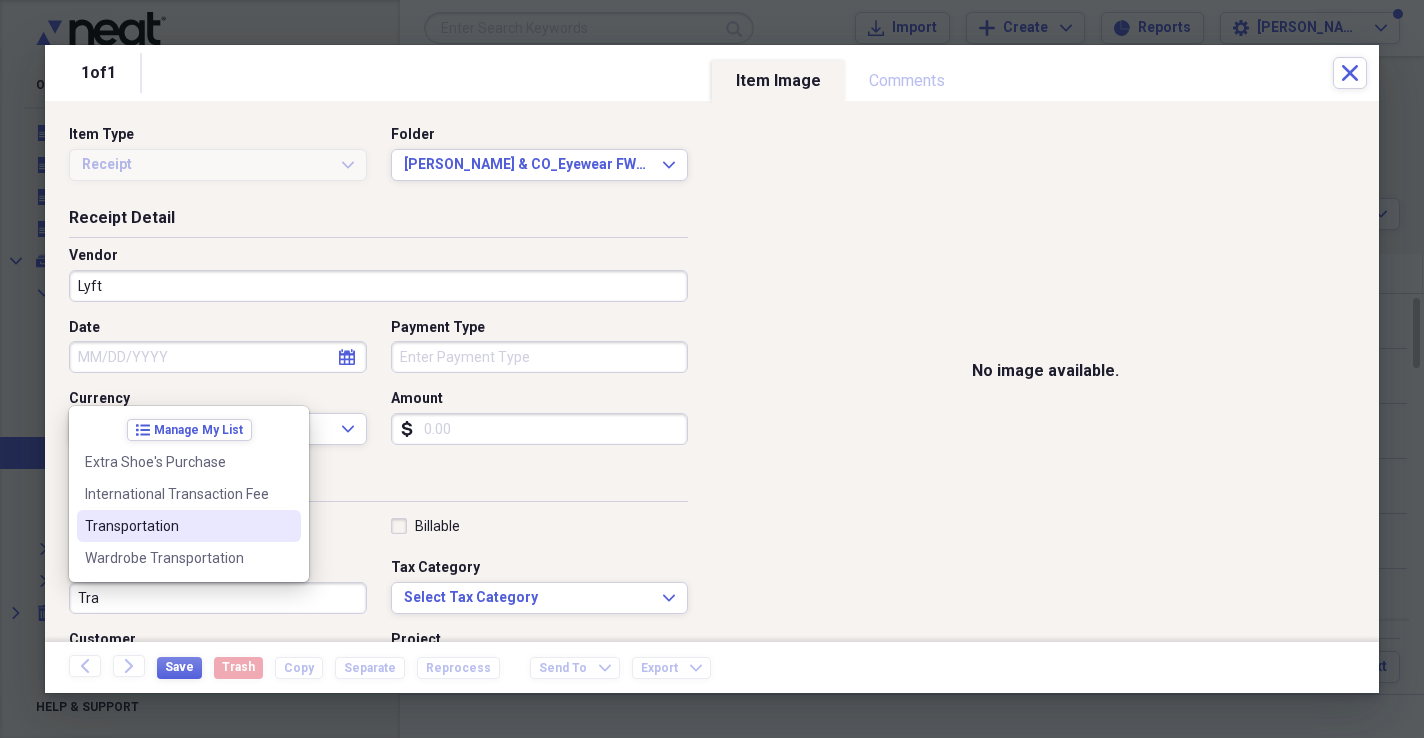 click on "Transportation" at bounding box center (177, 526) 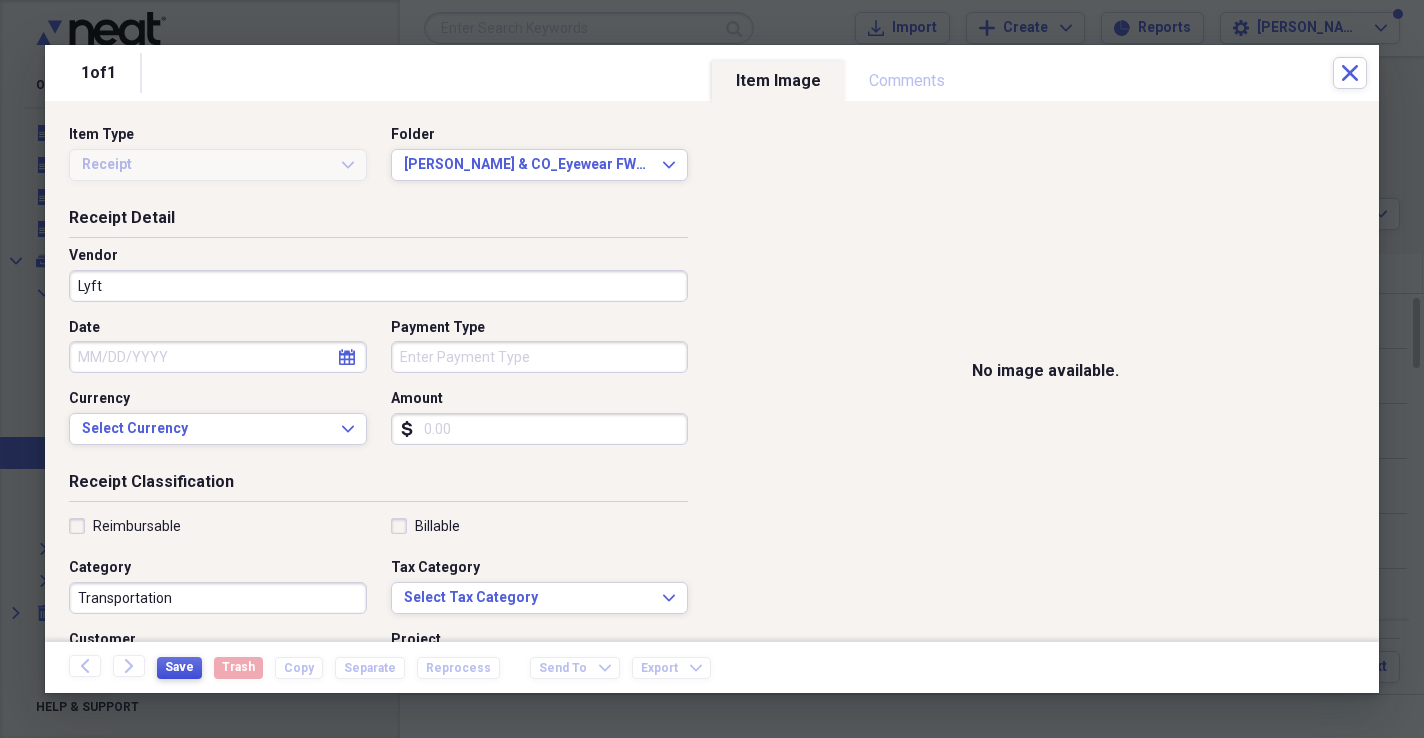 click on "Save" at bounding box center (179, 667) 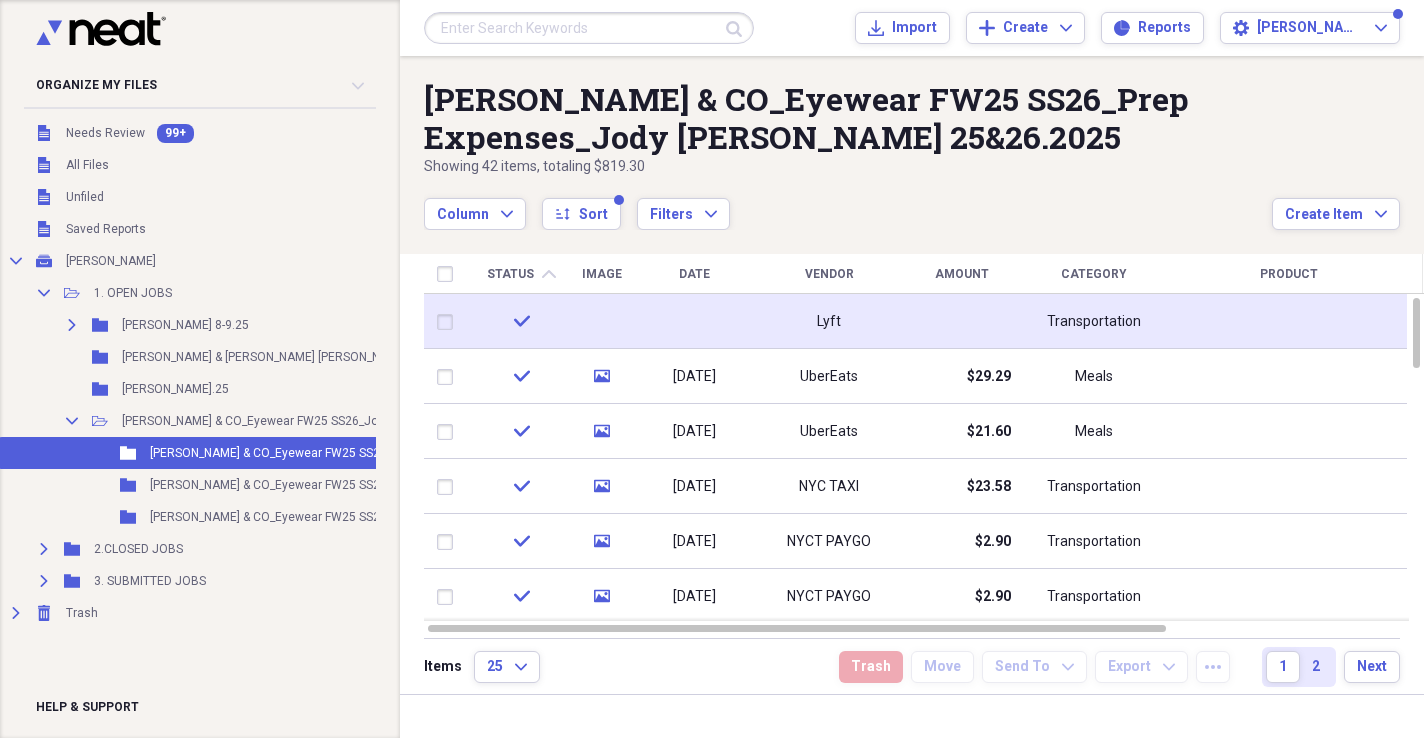 click on "Lyft" at bounding box center [829, 321] 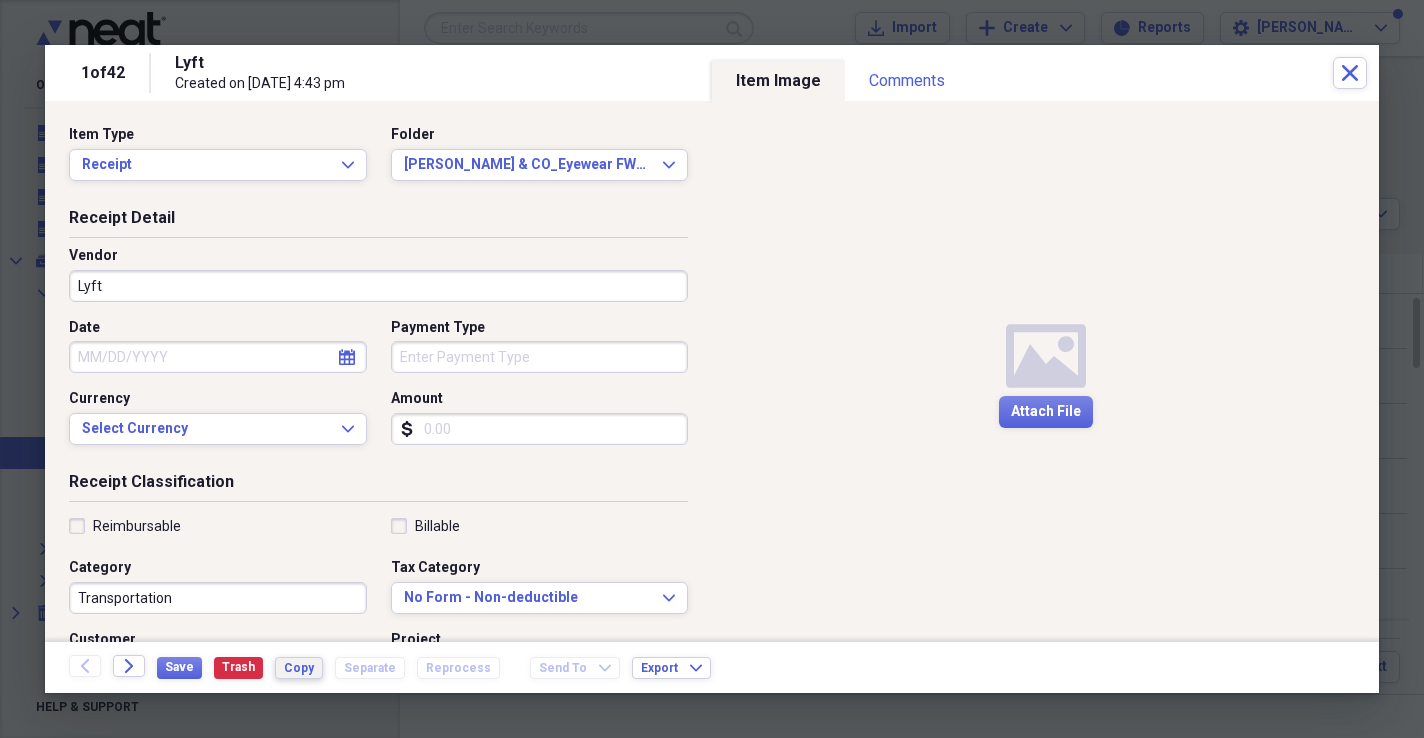 click on "Copy" at bounding box center [299, 668] 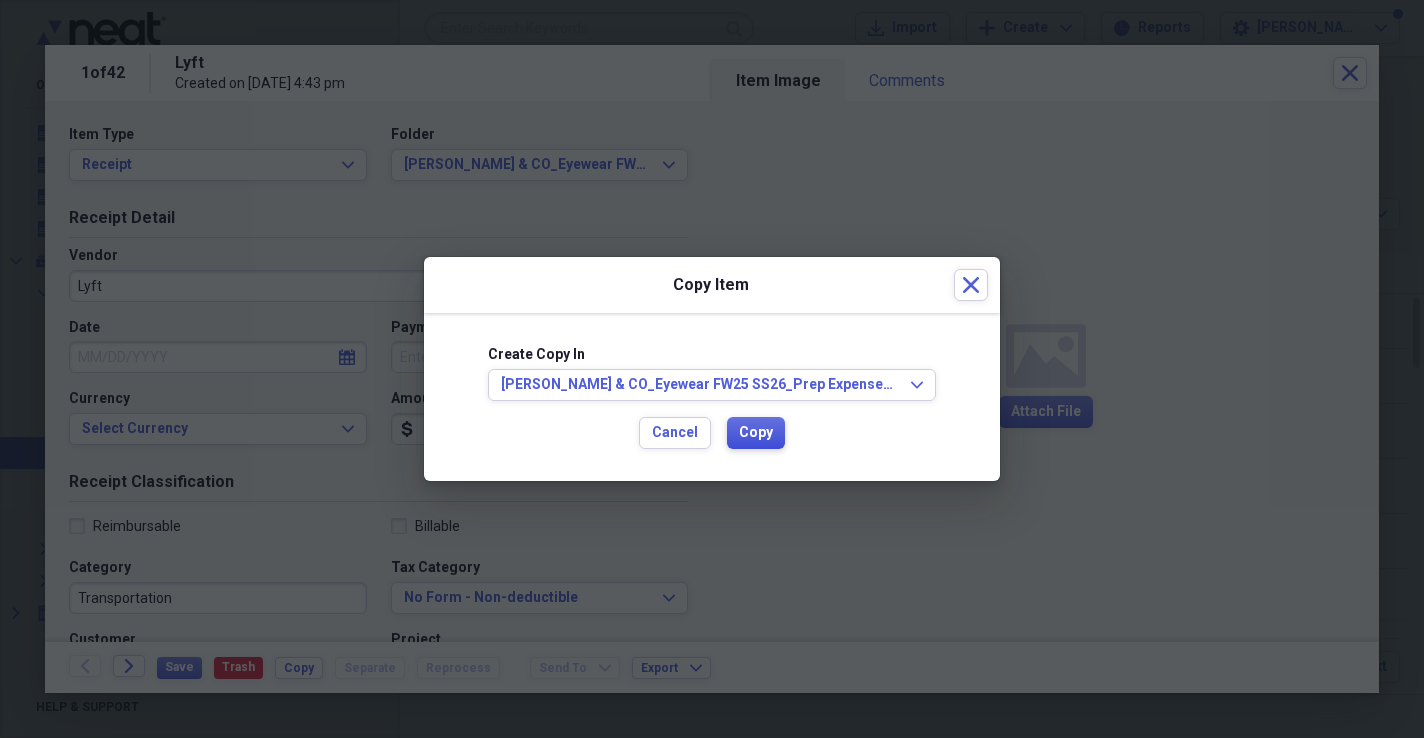 click on "Copy" at bounding box center (756, 433) 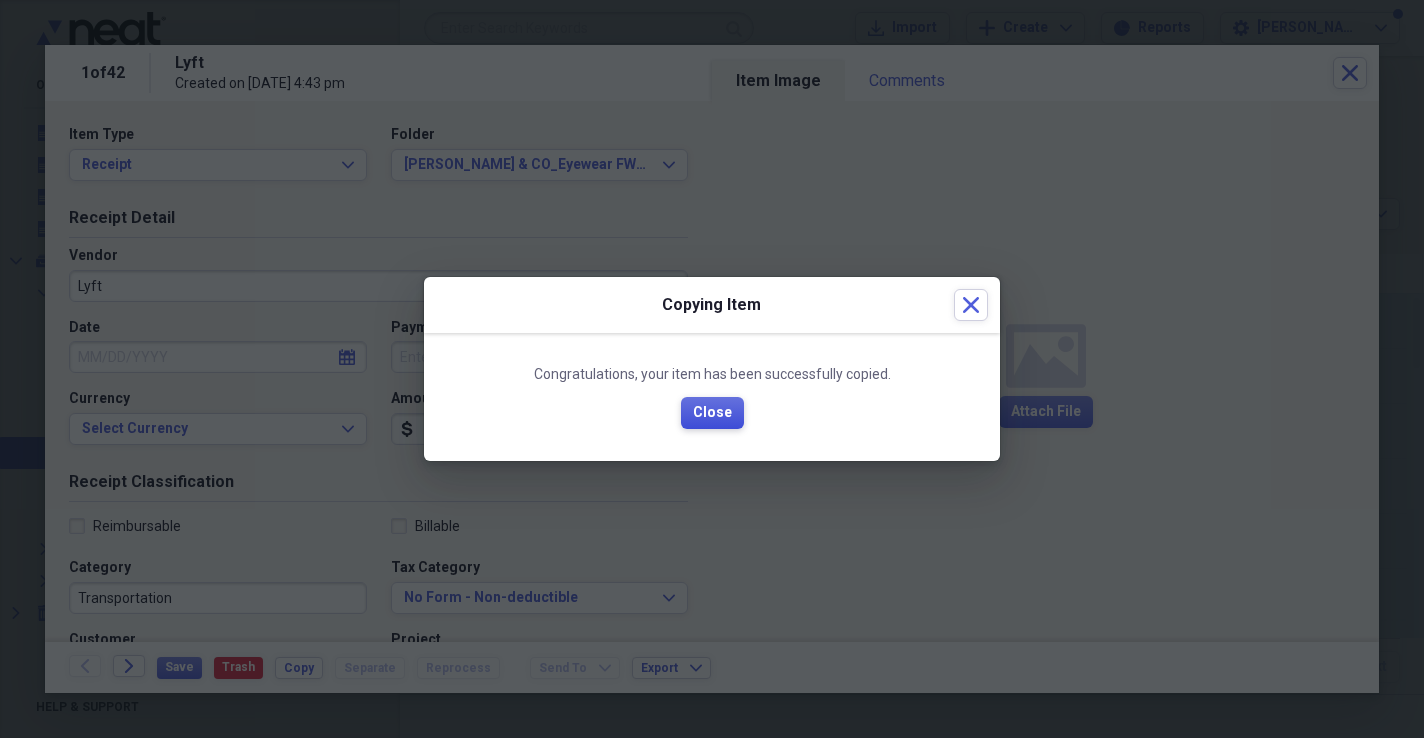 click on "Close" at bounding box center [712, 413] 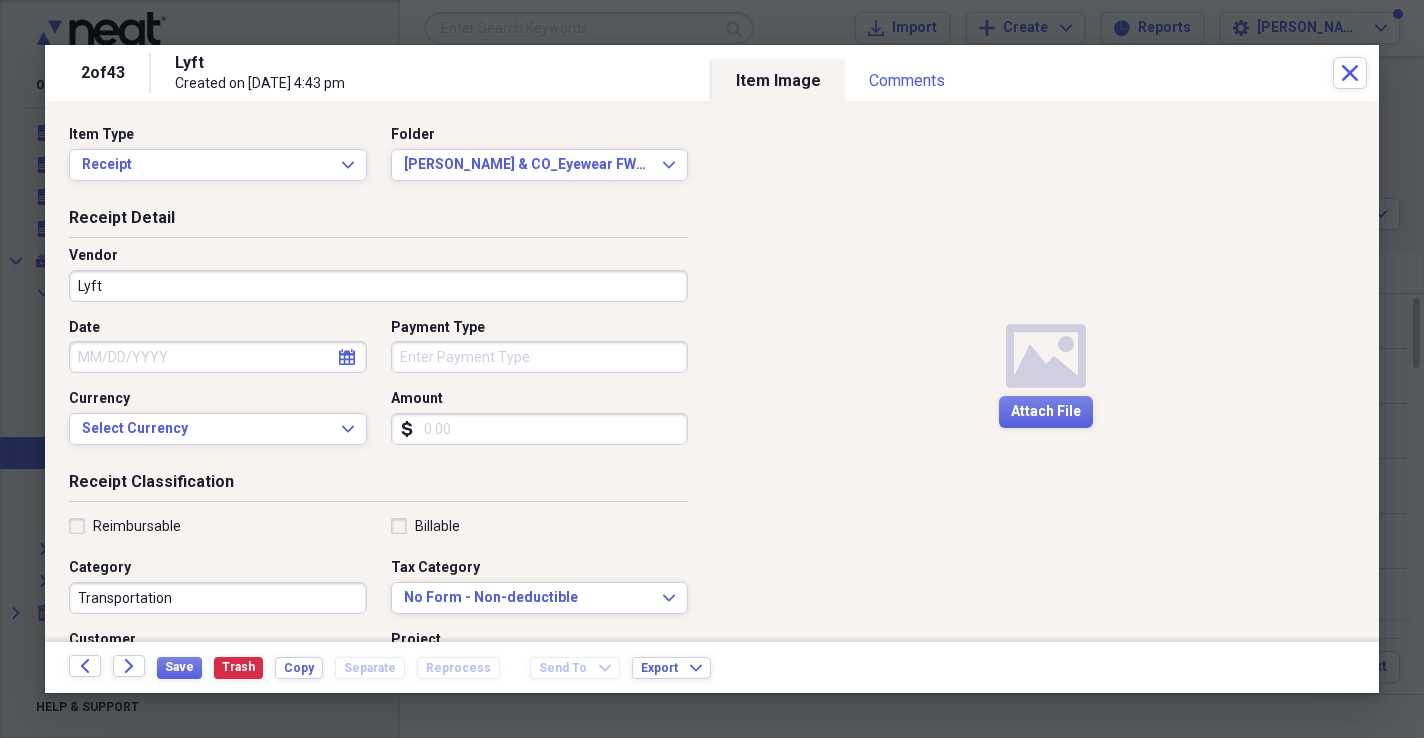 click on "Receipt Classification Reimbursable Billable Category Transportation Tax Category No Form - Non-deductible Expand Customer Project Product Location Class" at bounding box center [378, 663] 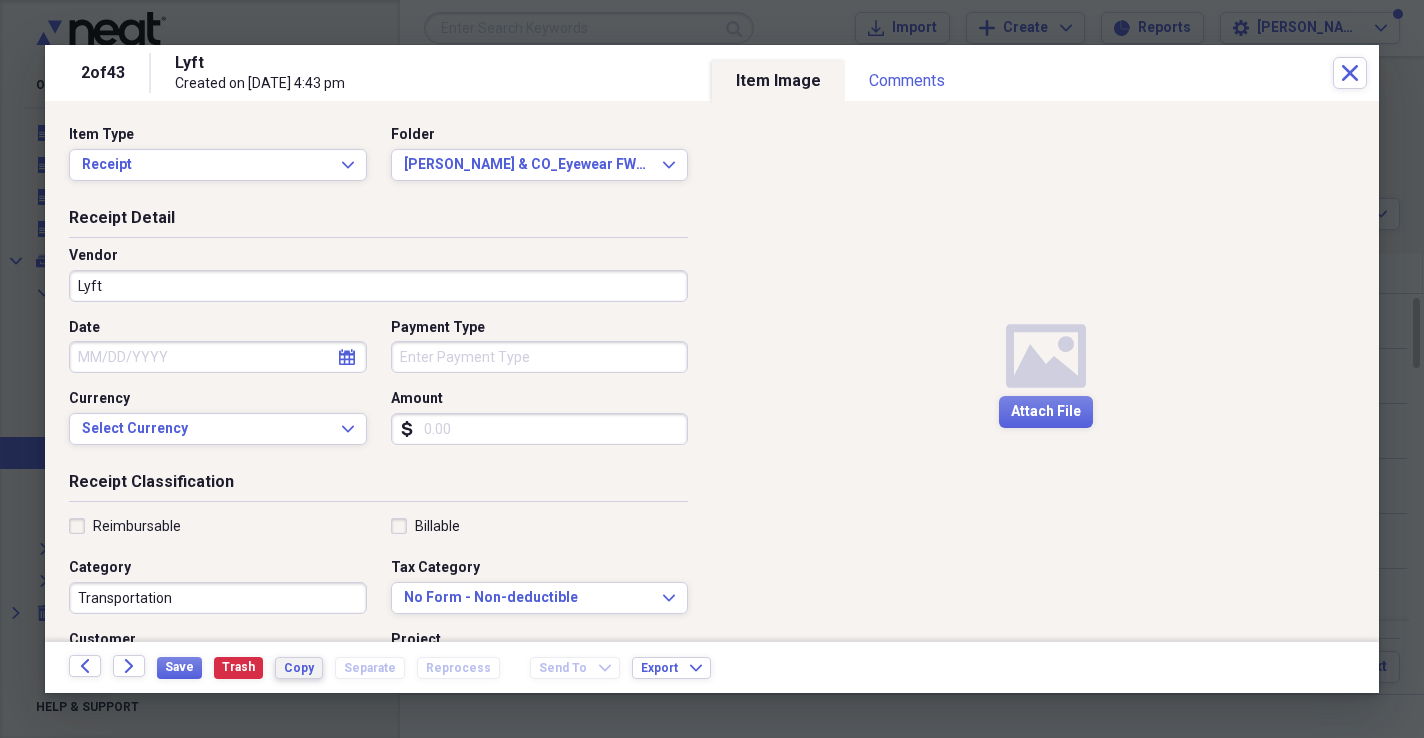 click on "Copy" at bounding box center (299, 668) 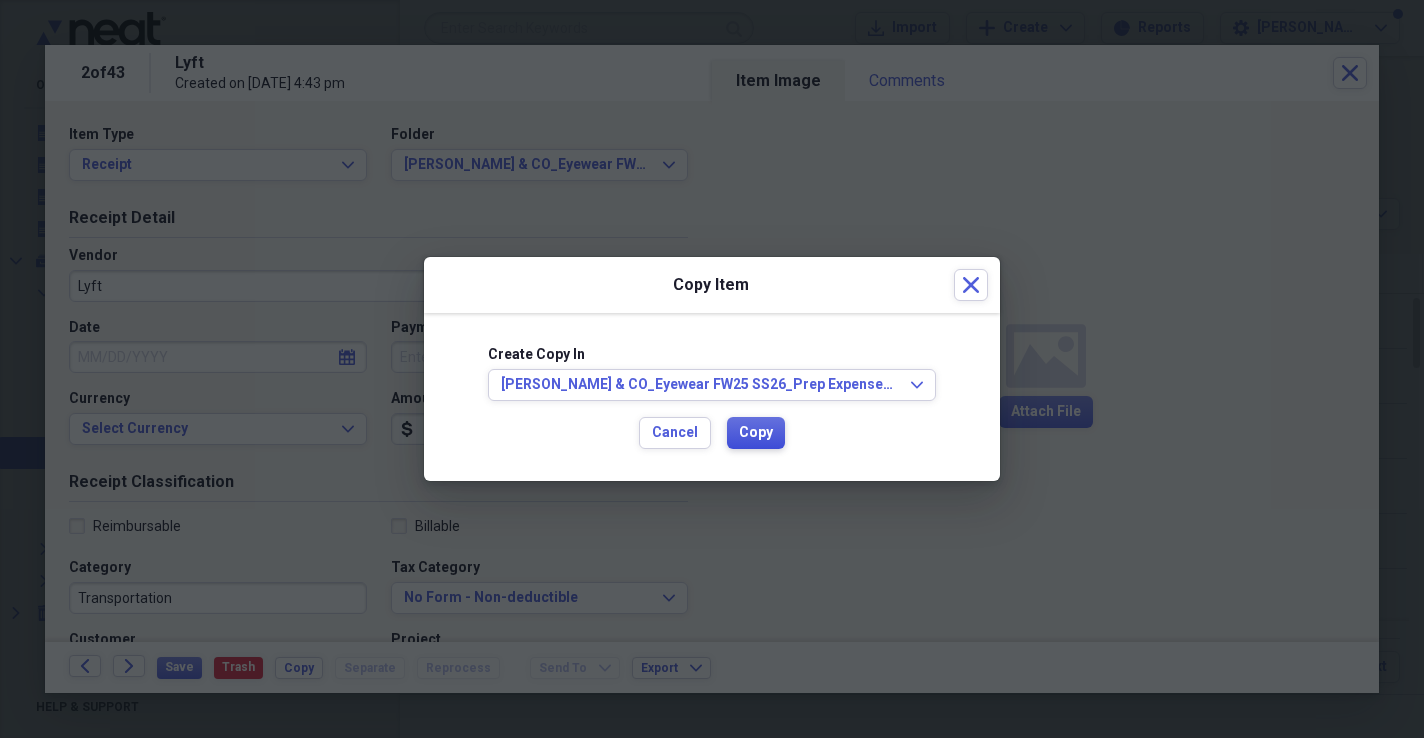 click on "Copy" at bounding box center [756, 433] 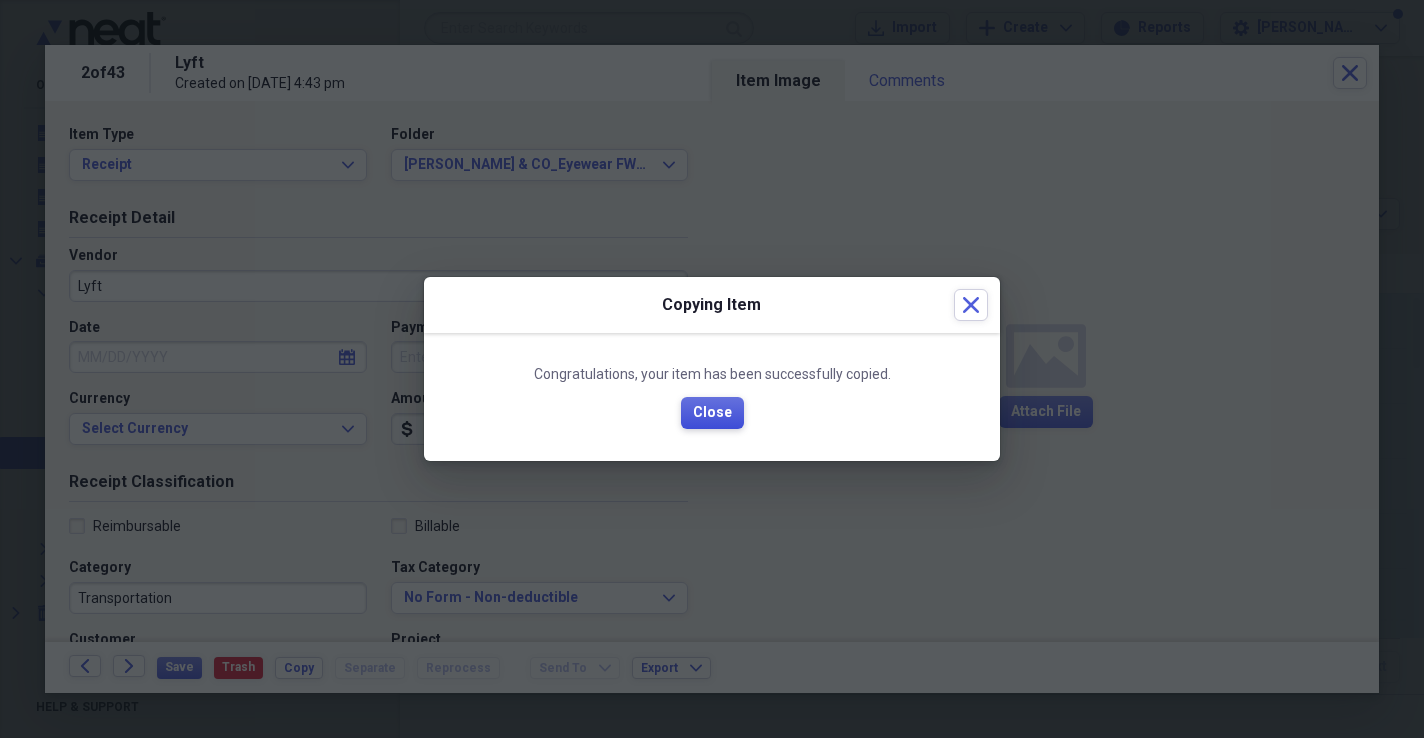 click on "Close" at bounding box center [712, 413] 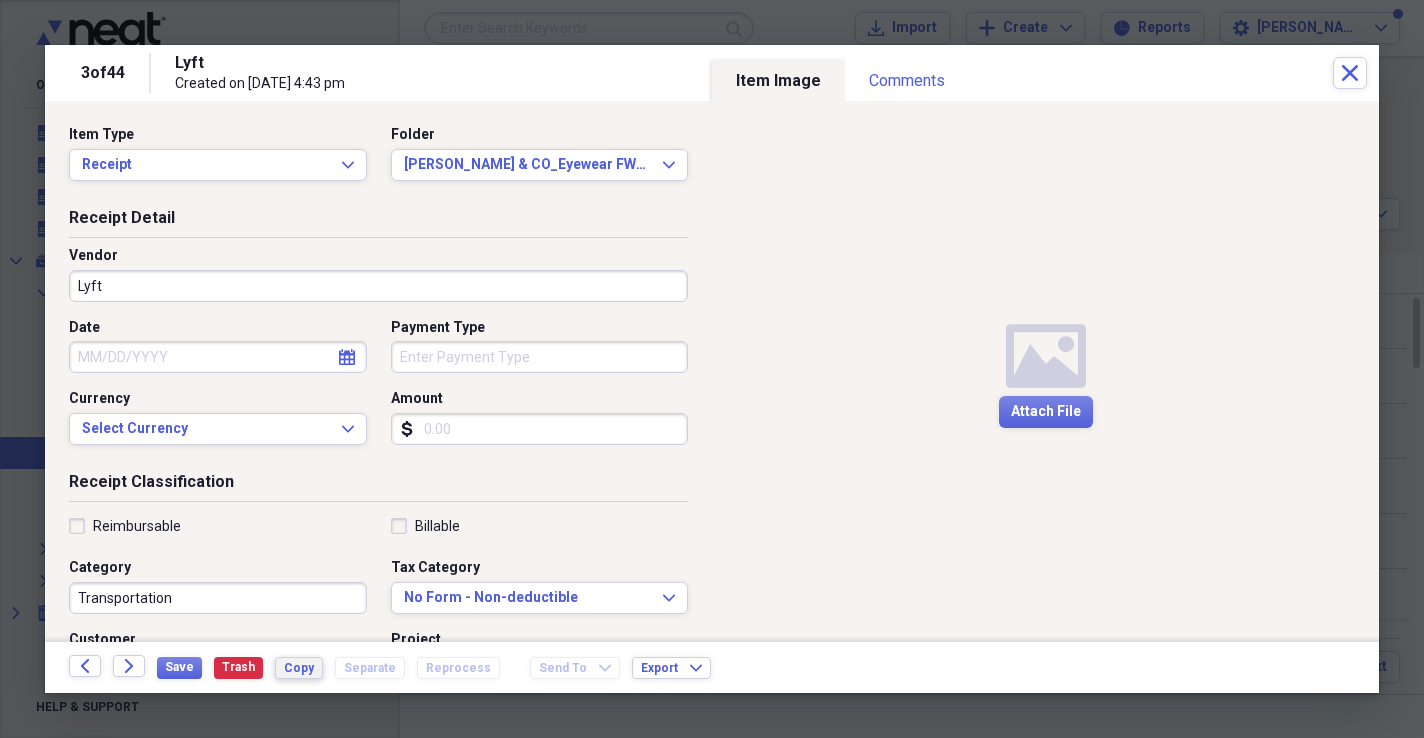 click on "Copy" at bounding box center [299, 668] 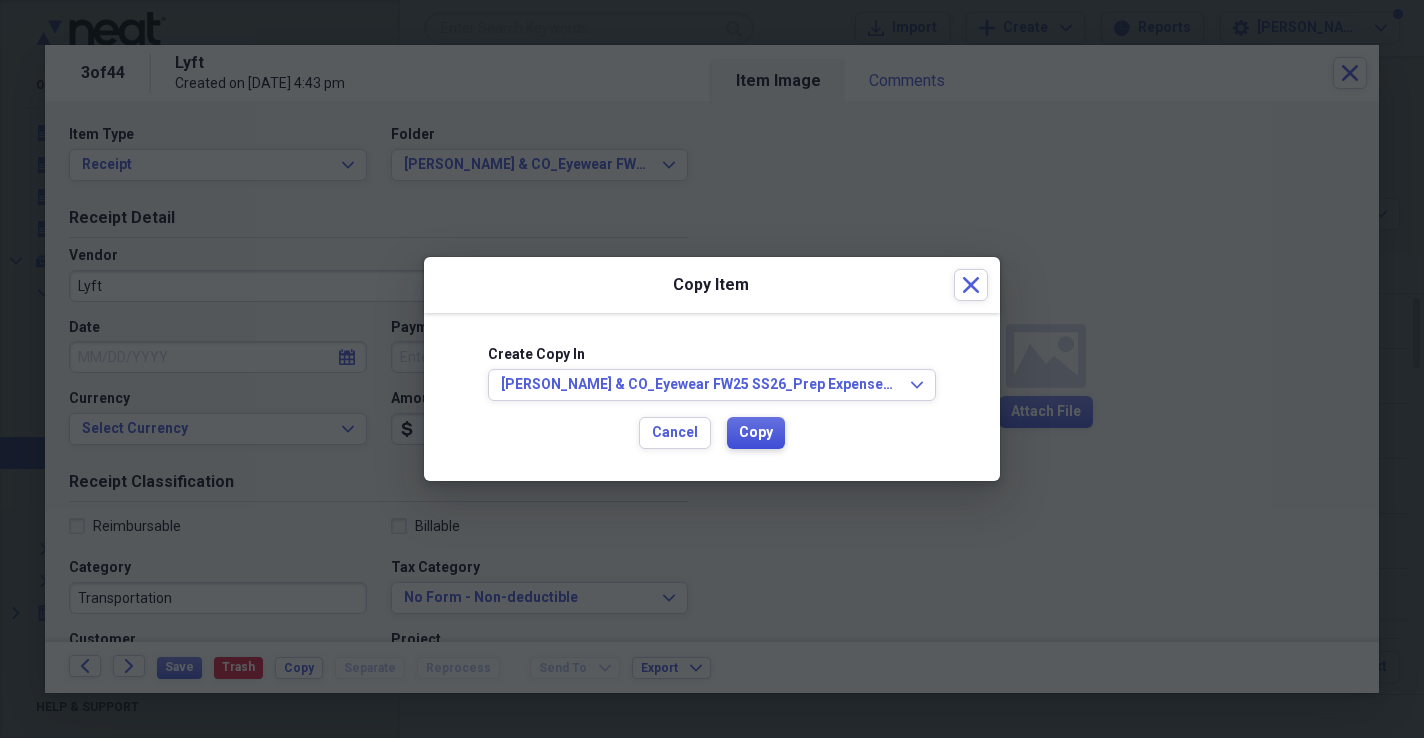 click on "Copy" at bounding box center (756, 433) 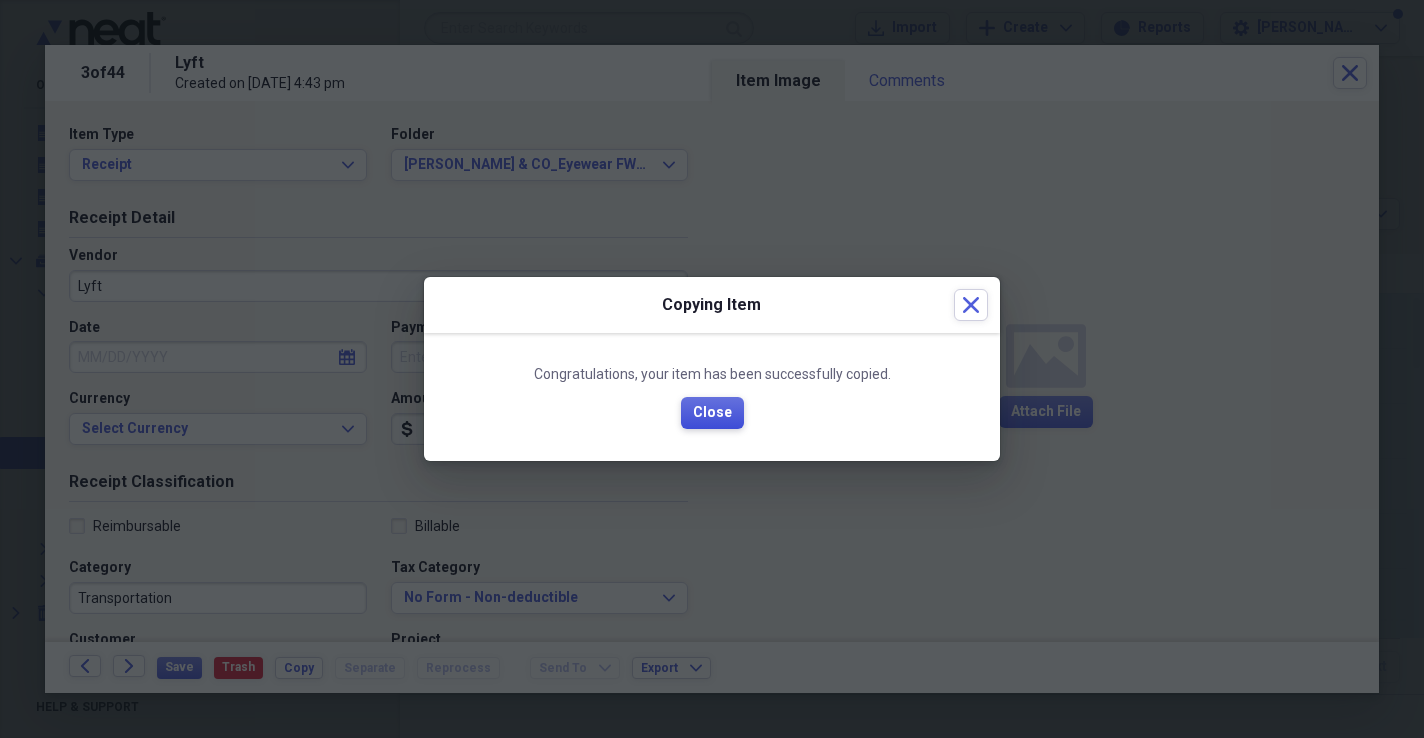 click on "Close" at bounding box center (712, 413) 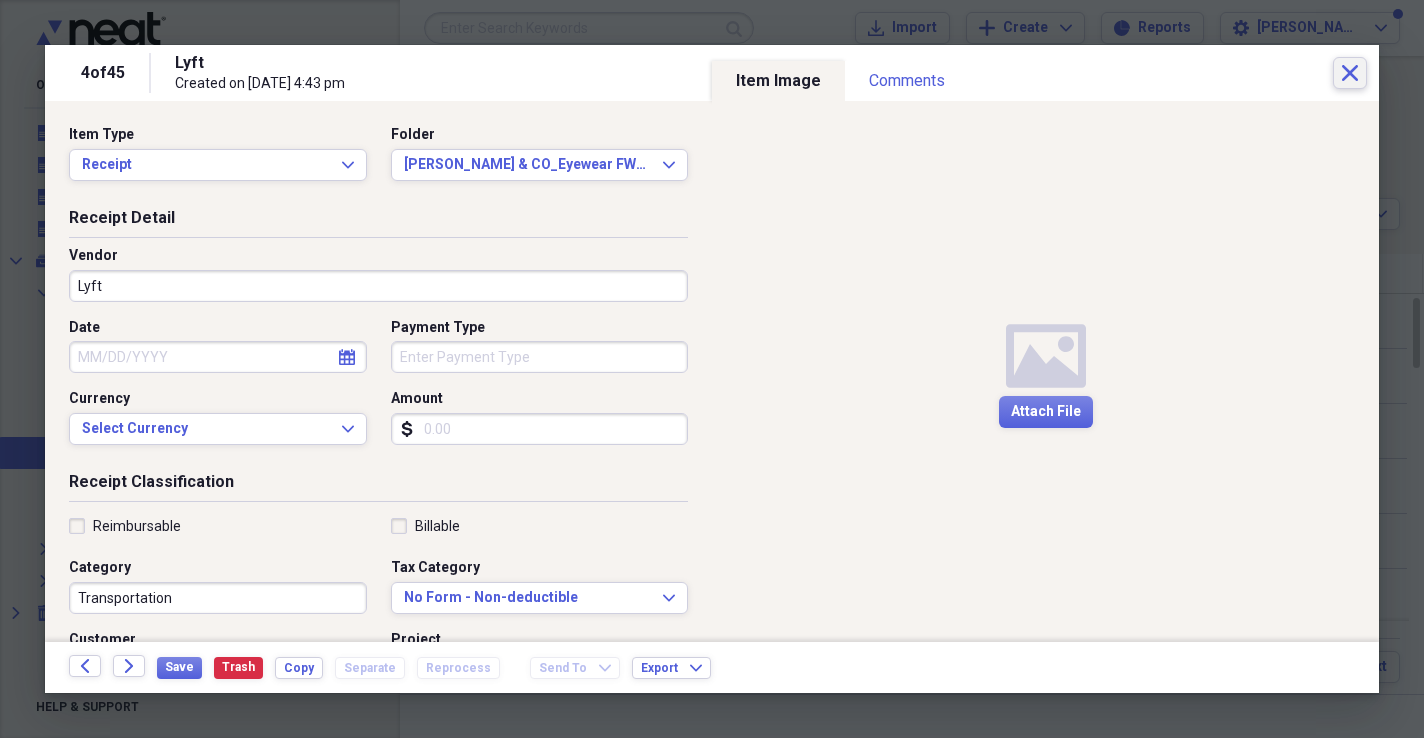 click on "Close" at bounding box center (1350, 73) 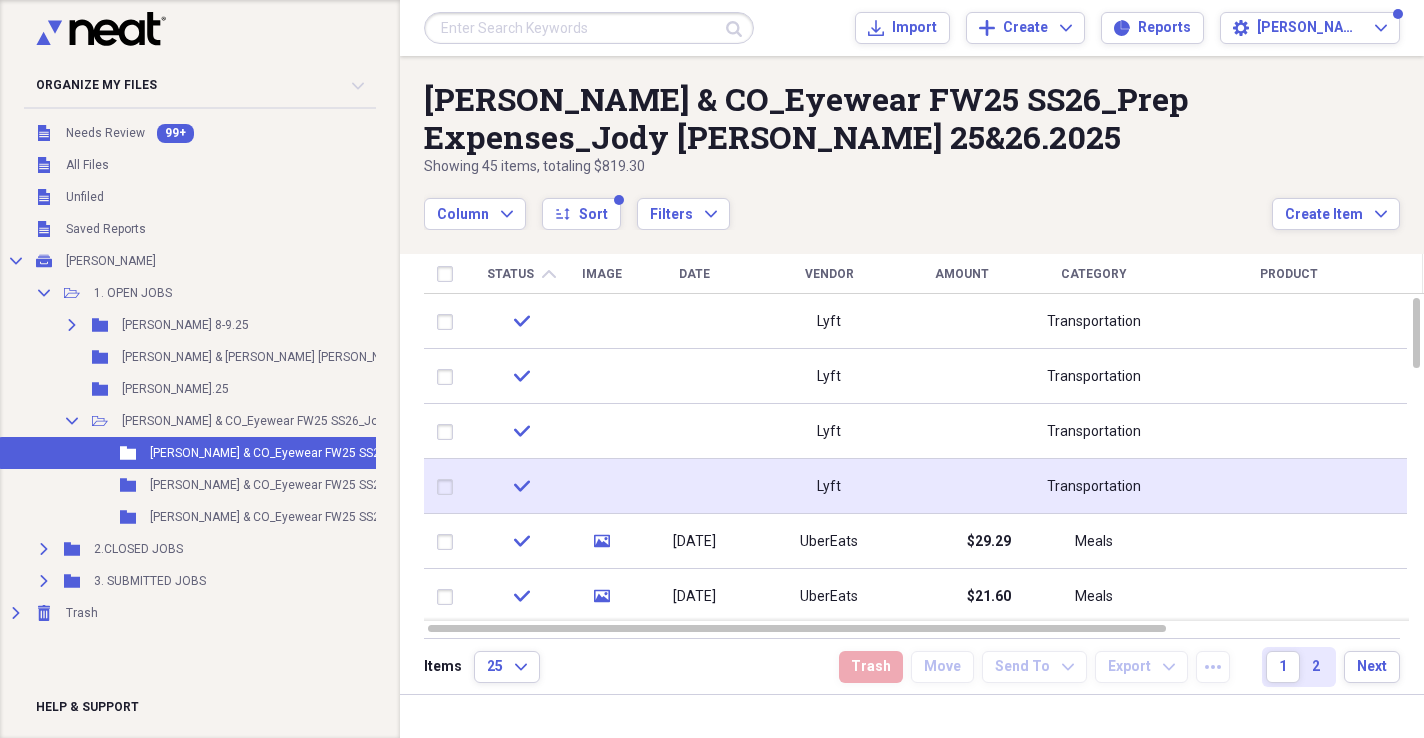 click on "Lyft" at bounding box center (829, 486) 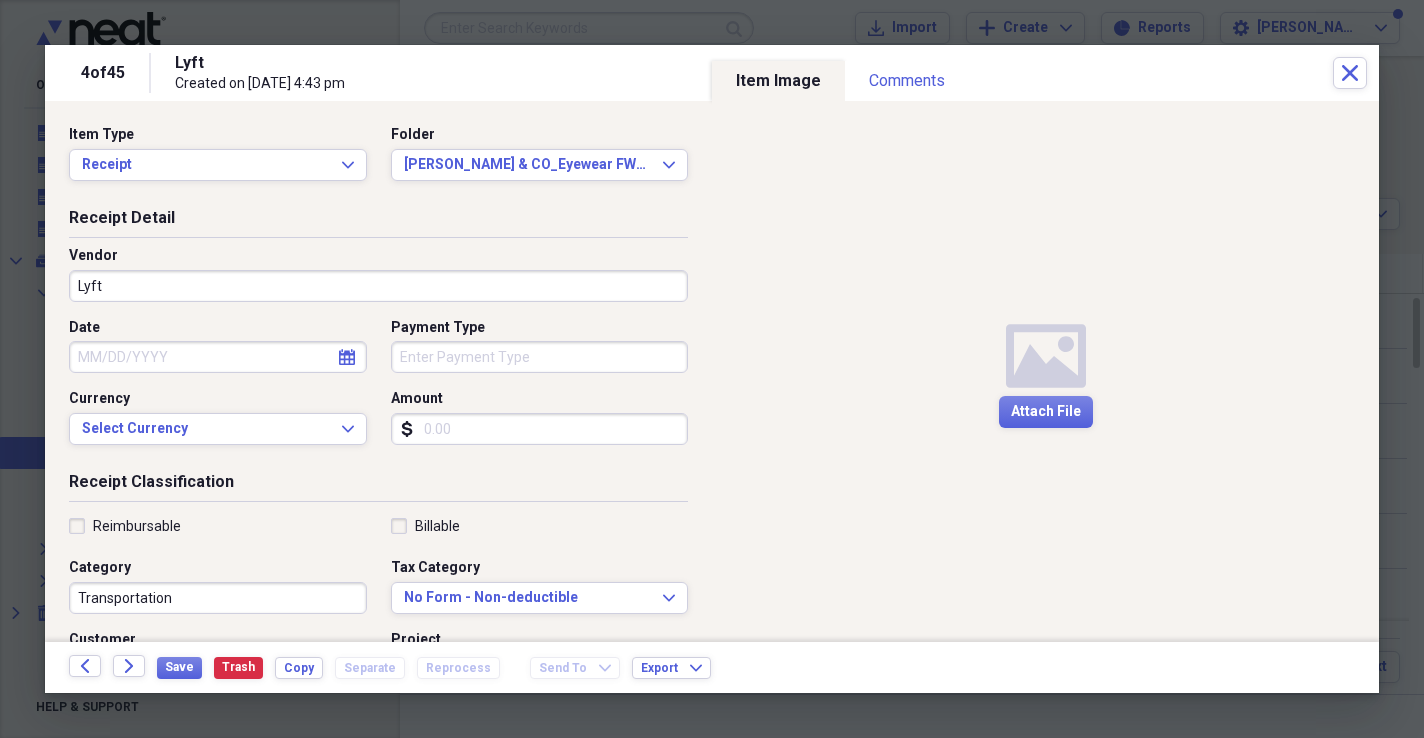 click on "Receipt Detail Vendor Lyft Date calendar Calendar Payment Type Currency Select Currency Expand Amount dollar-sign" at bounding box center [378, 339] 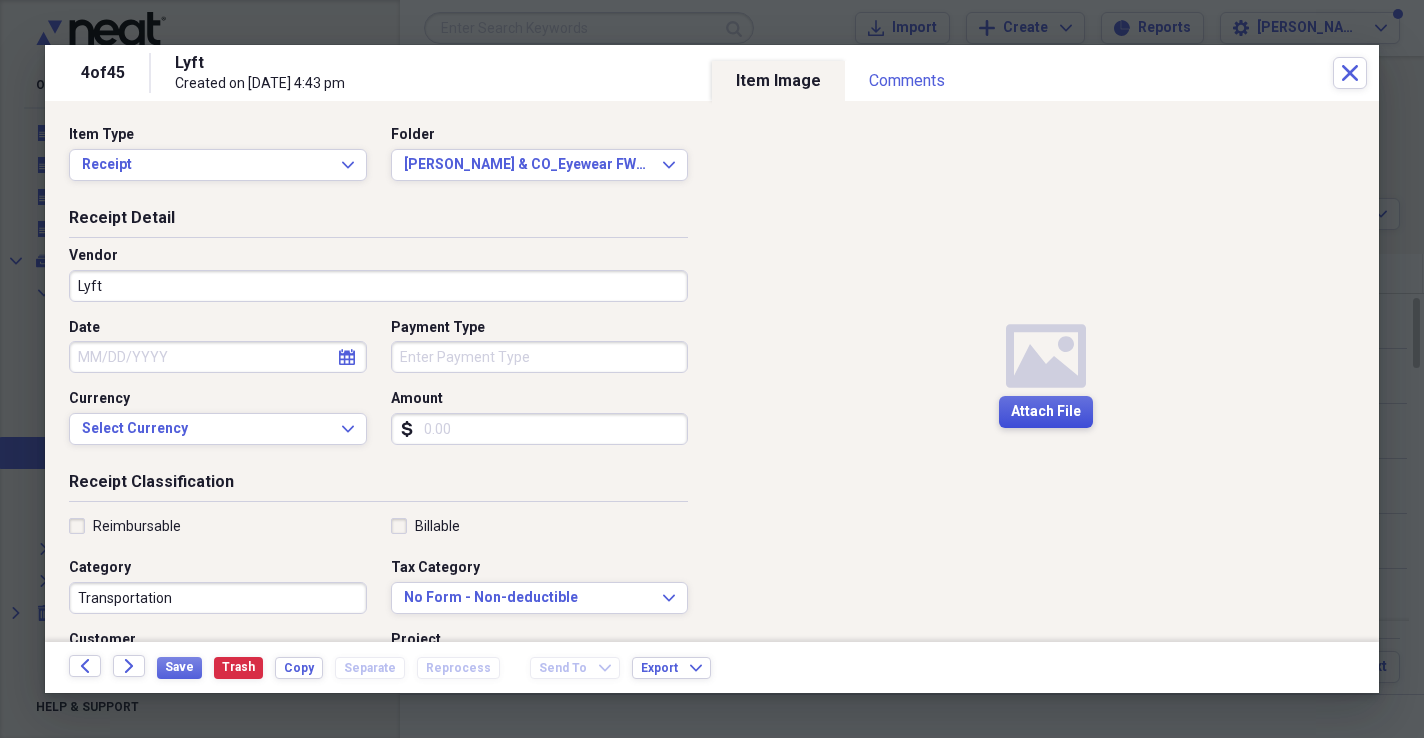 click on "Attach File" at bounding box center [1046, 412] 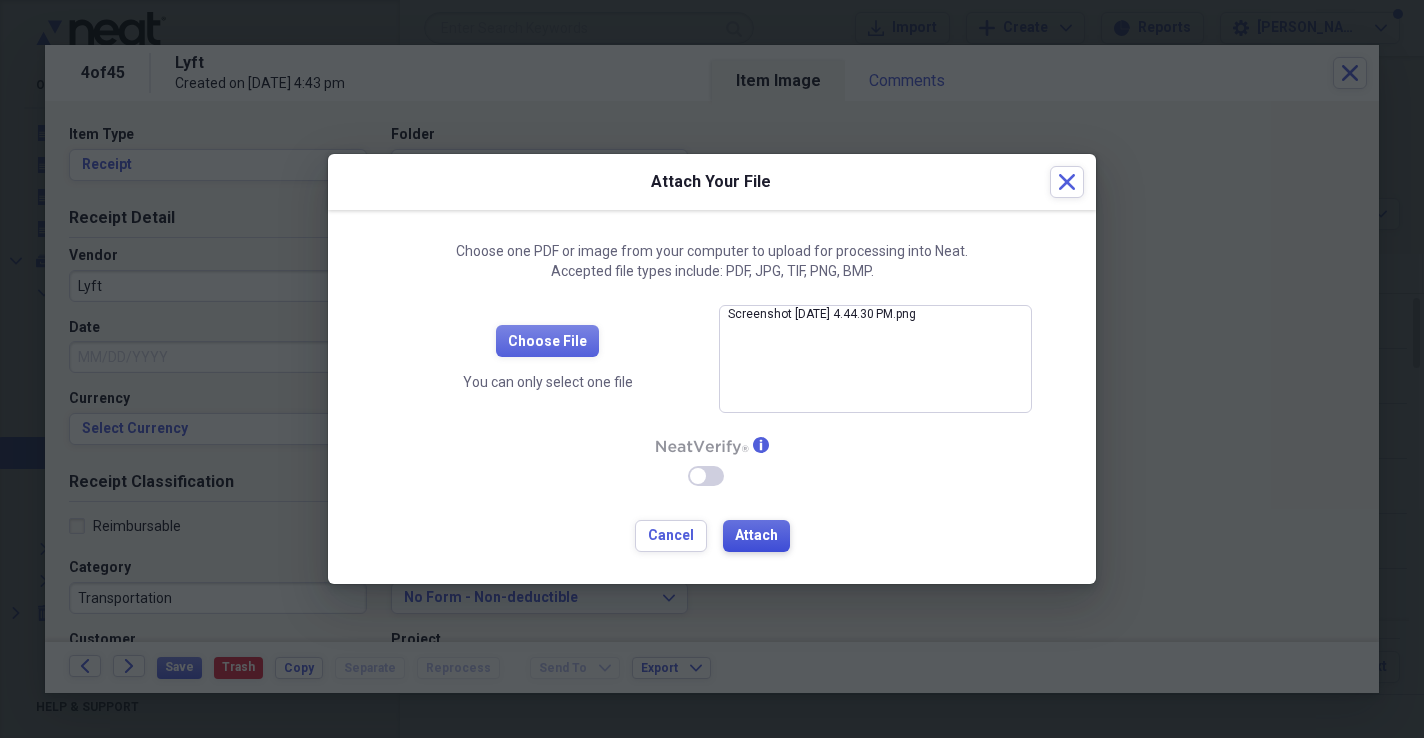 click on "Attach" at bounding box center [756, 536] 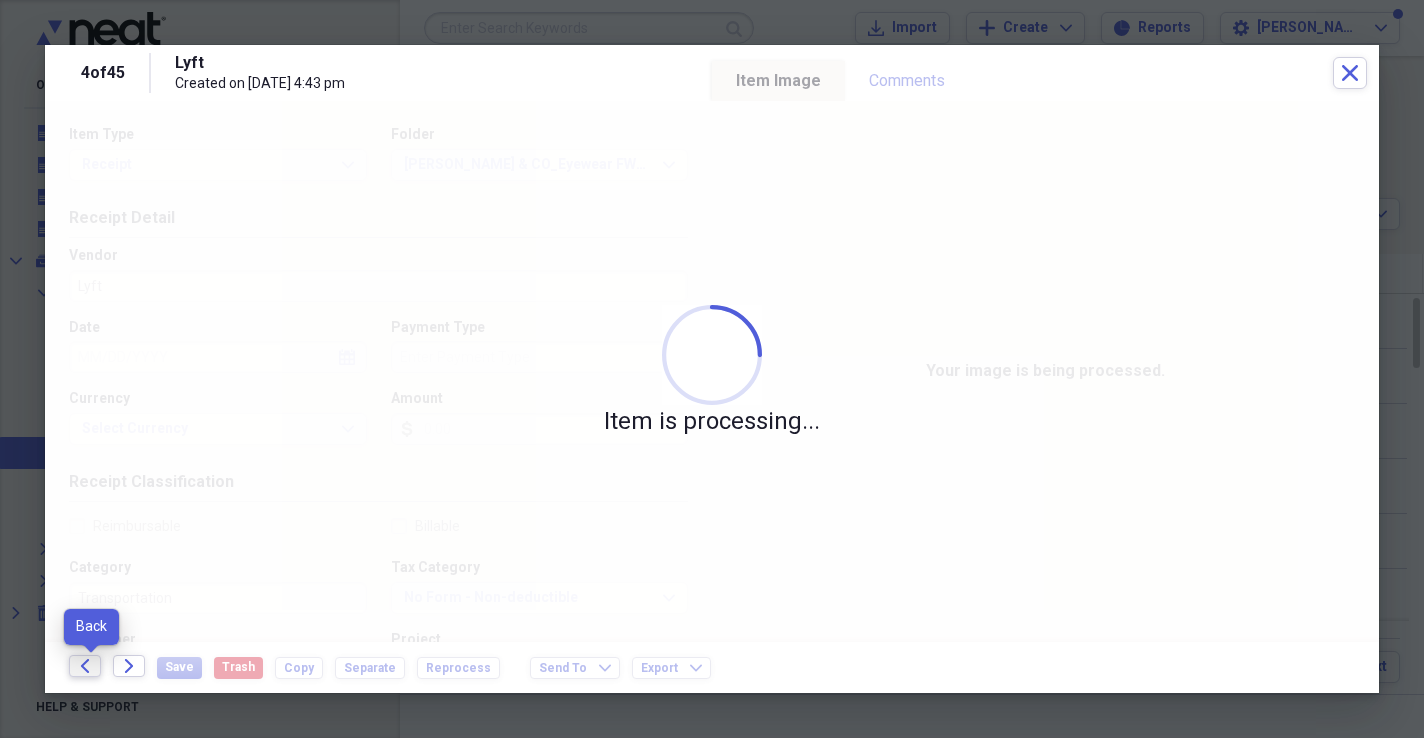 click on "Back" 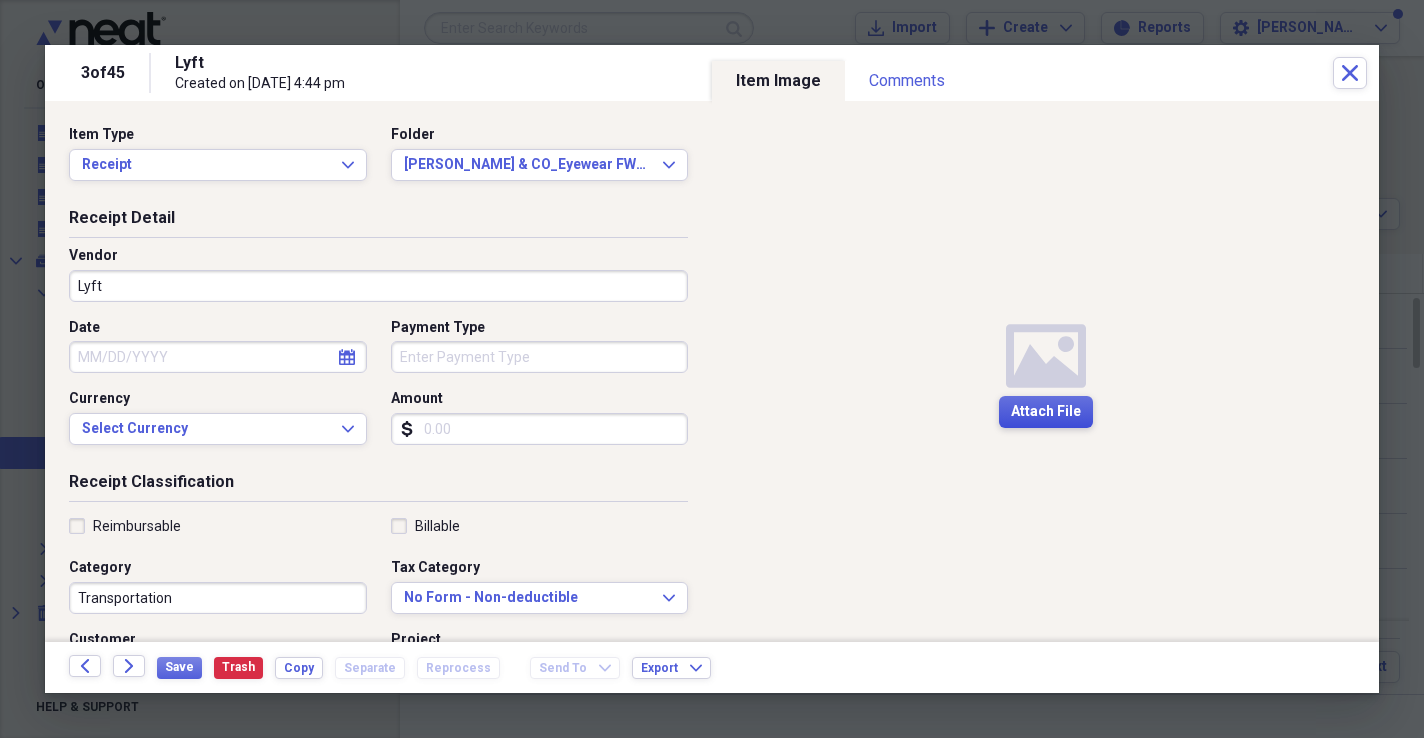 click on "Attach File" at bounding box center [1046, 412] 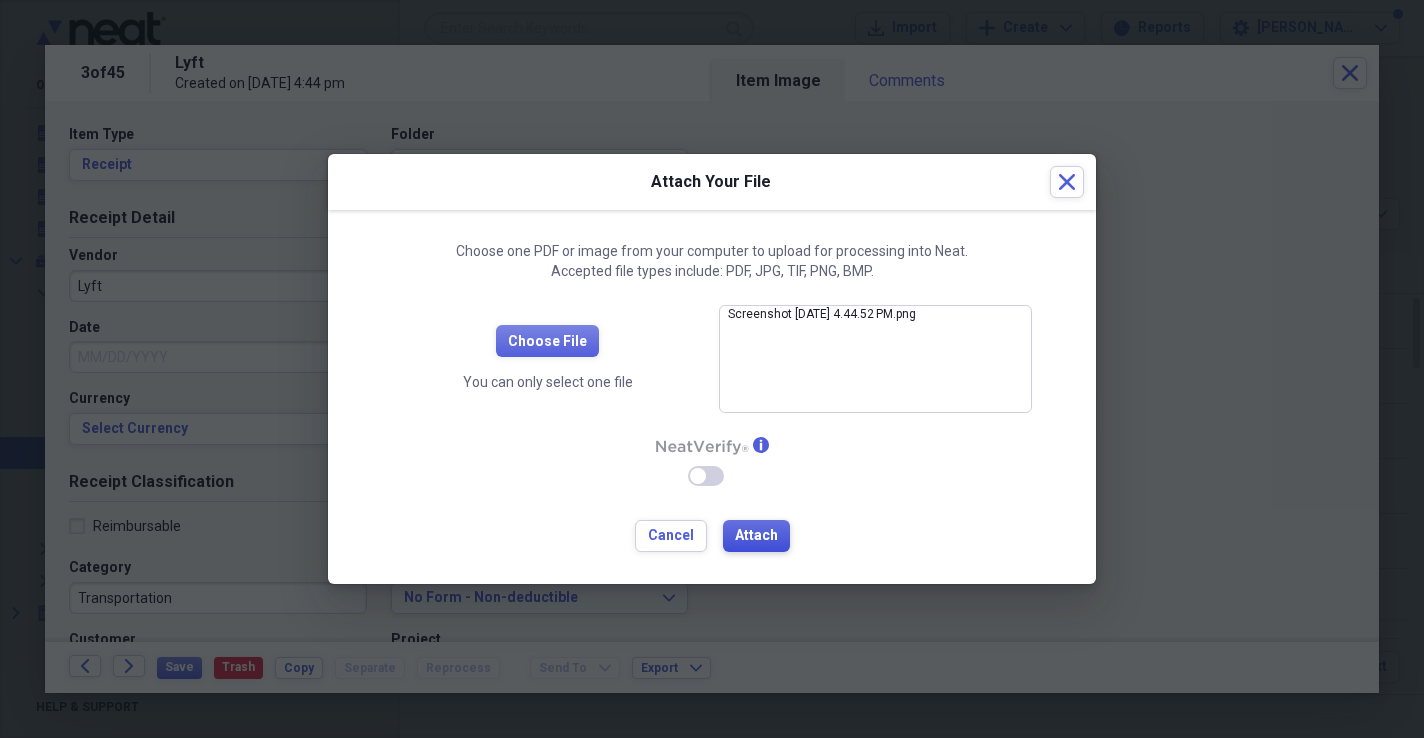 click on "Attach" at bounding box center (756, 536) 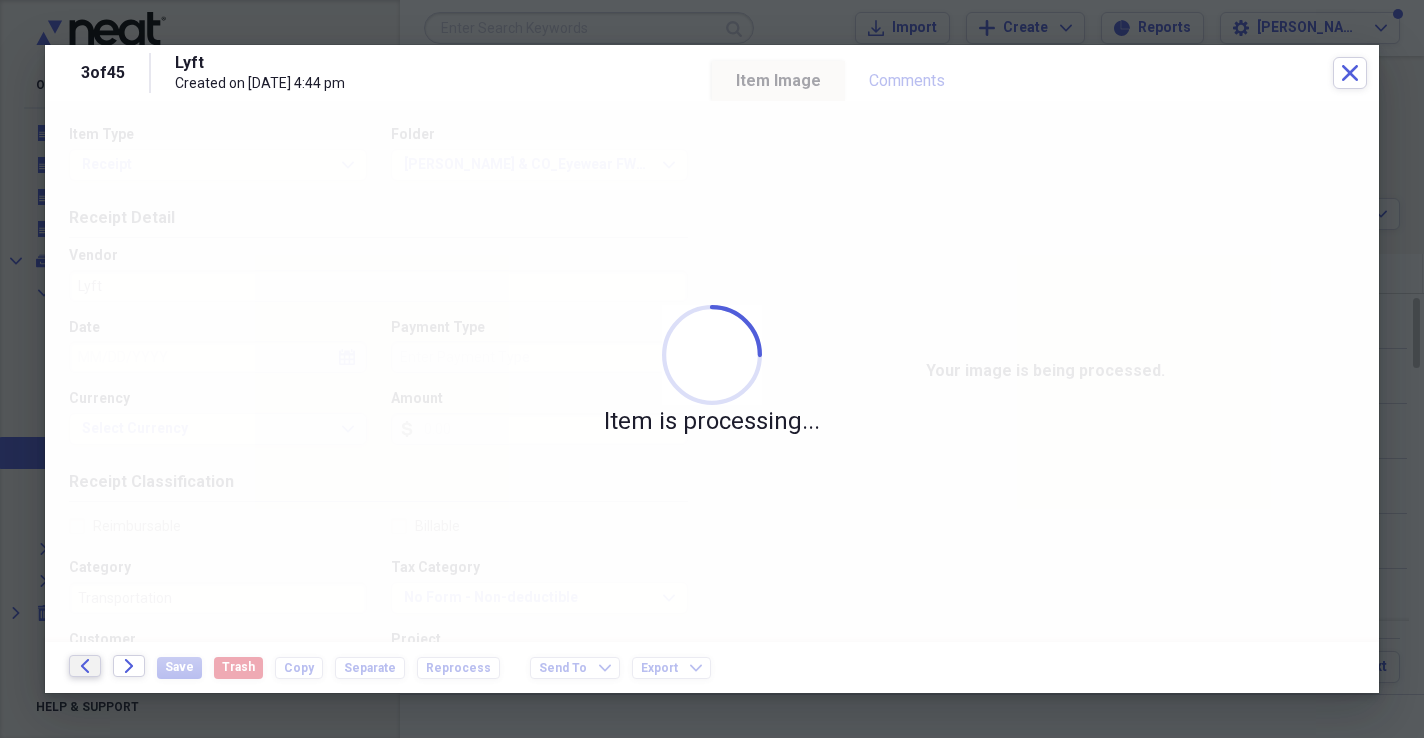 click on "Back" 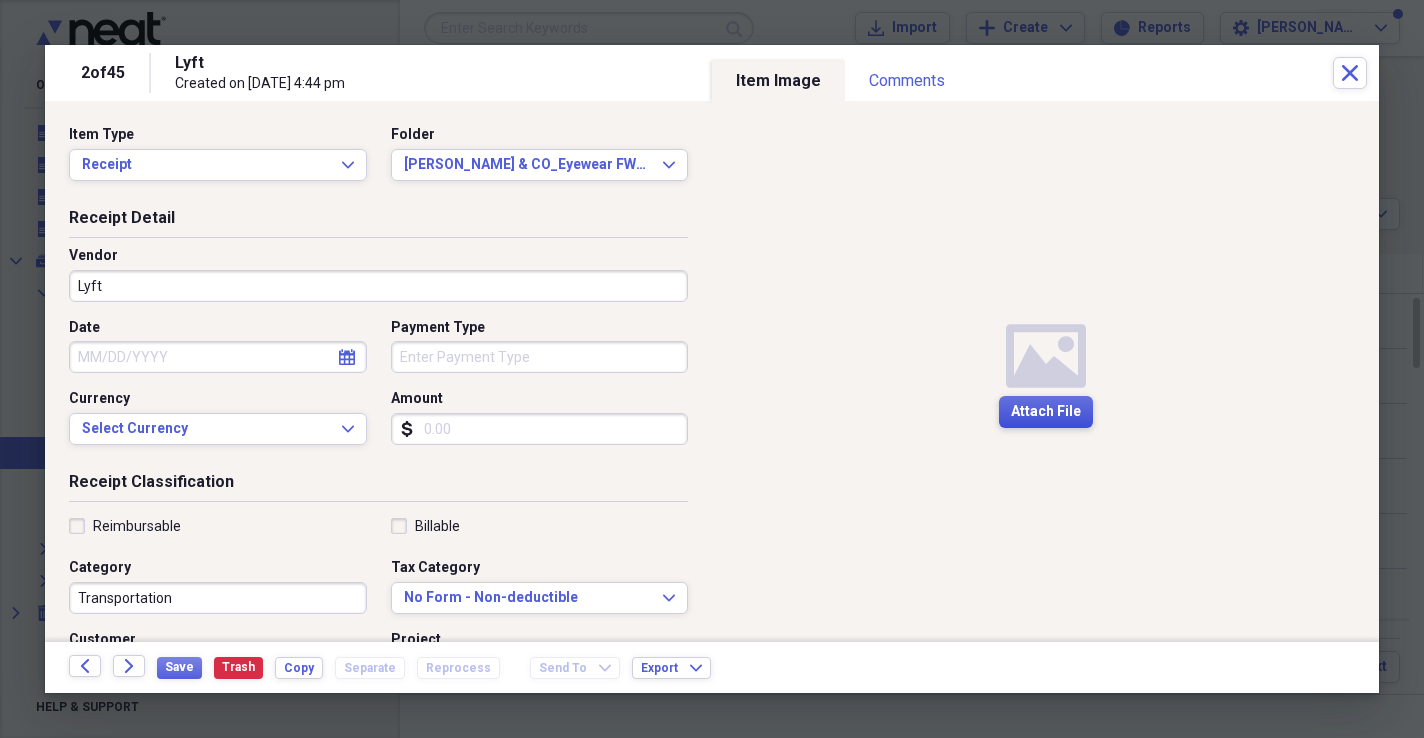 click on "Attach File" at bounding box center [1046, 412] 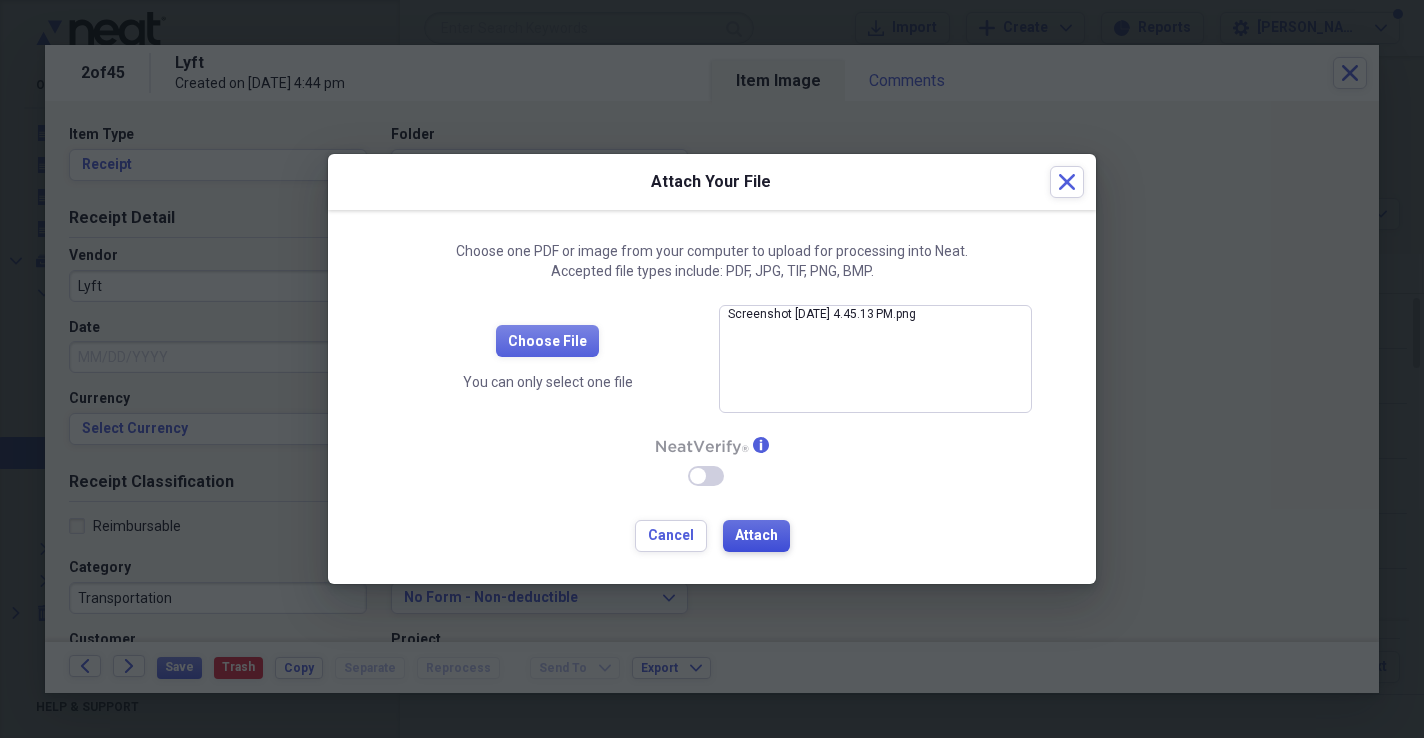 click on "Attach" at bounding box center (756, 536) 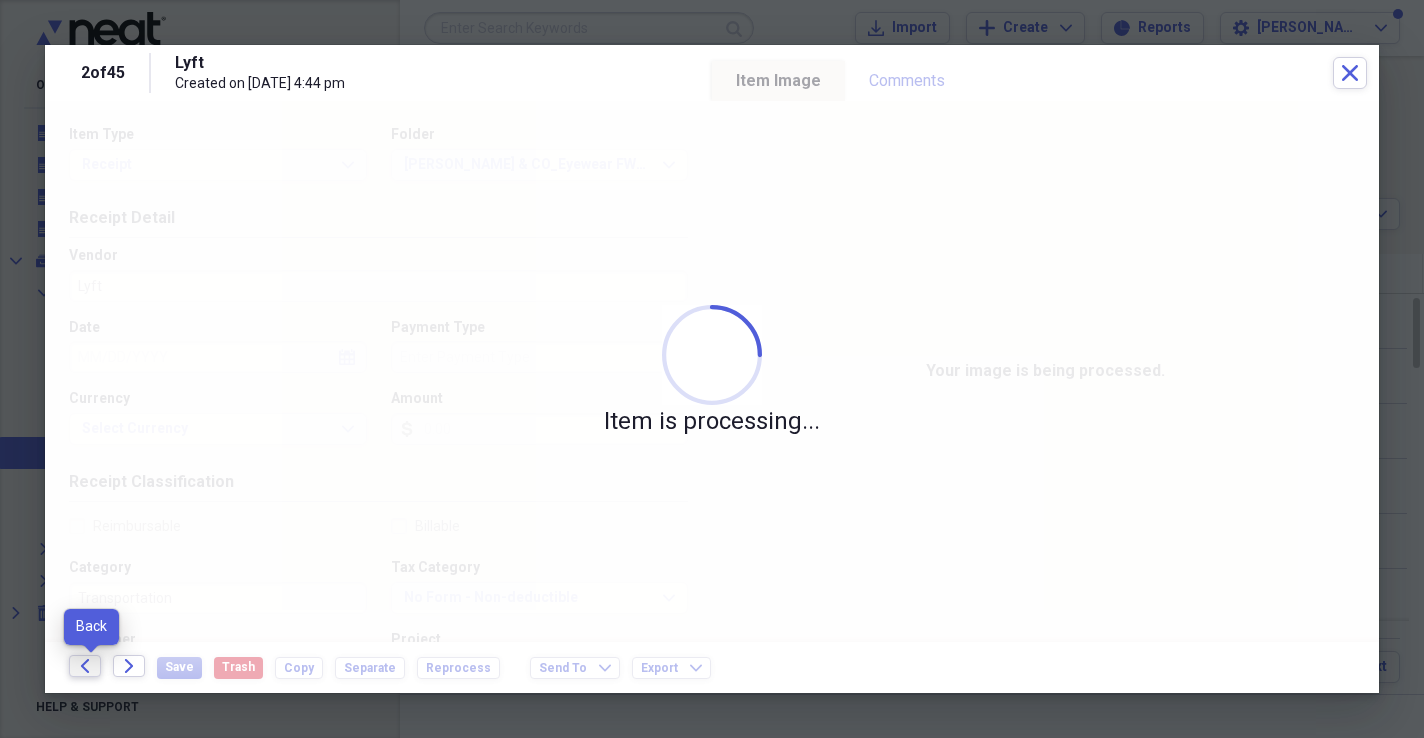 click 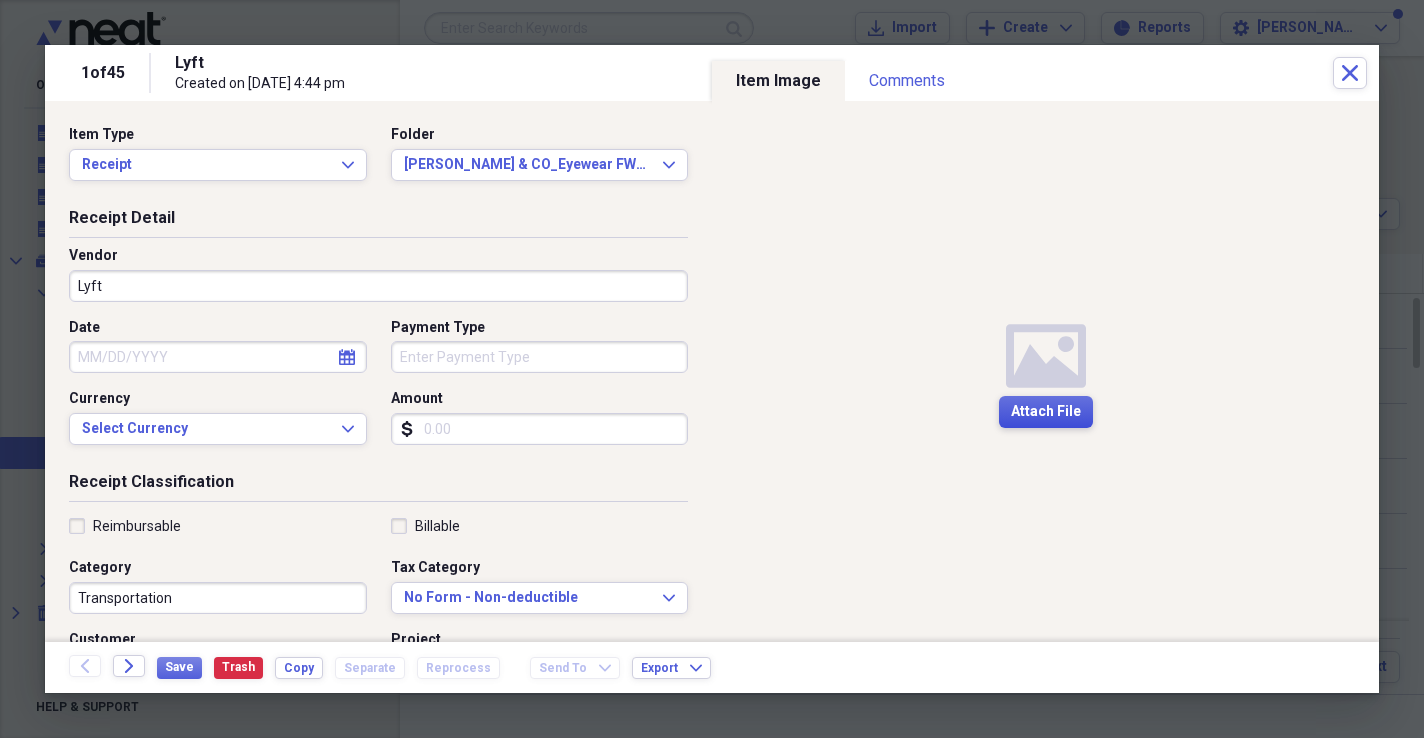 click on "Attach File" at bounding box center [1046, 412] 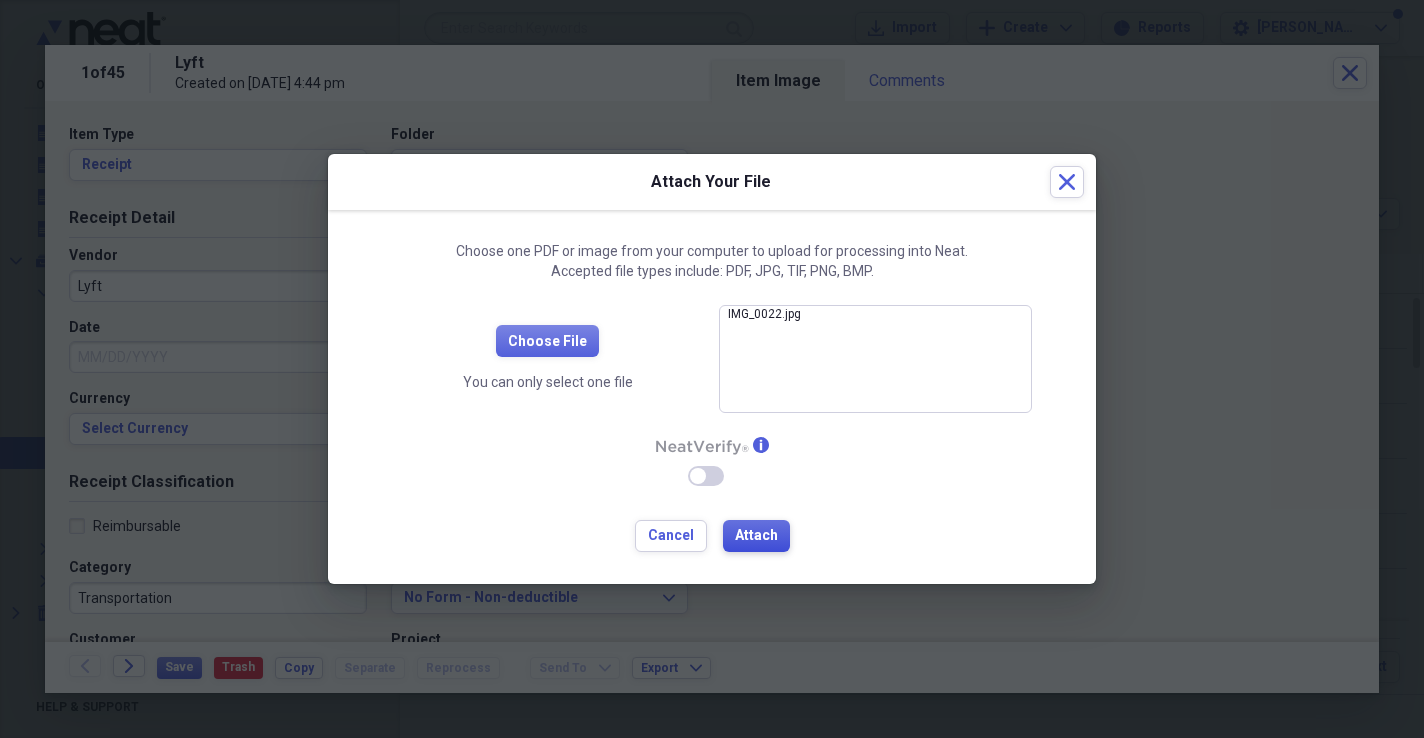 click on "Attach" at bounding box center [756, 536] 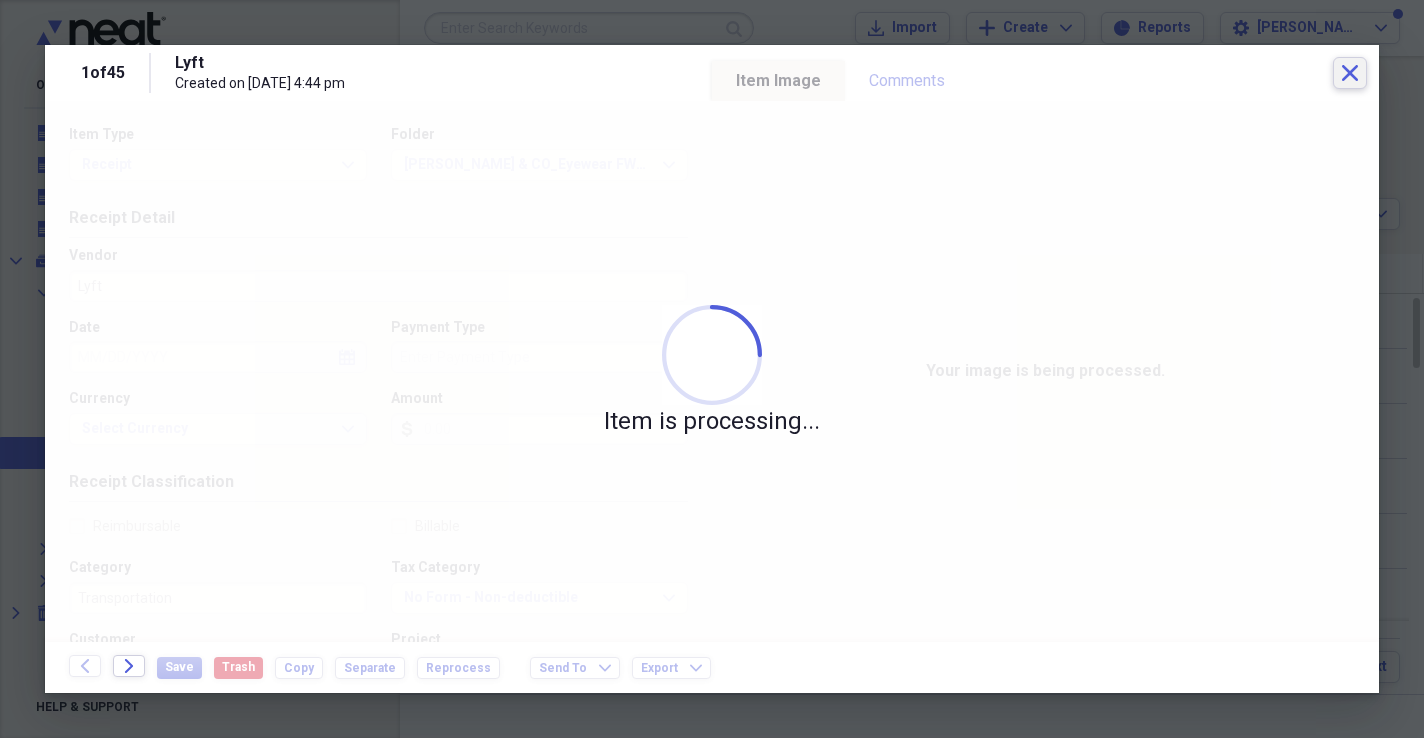click on "Close" at bounding box center (1350, 73) 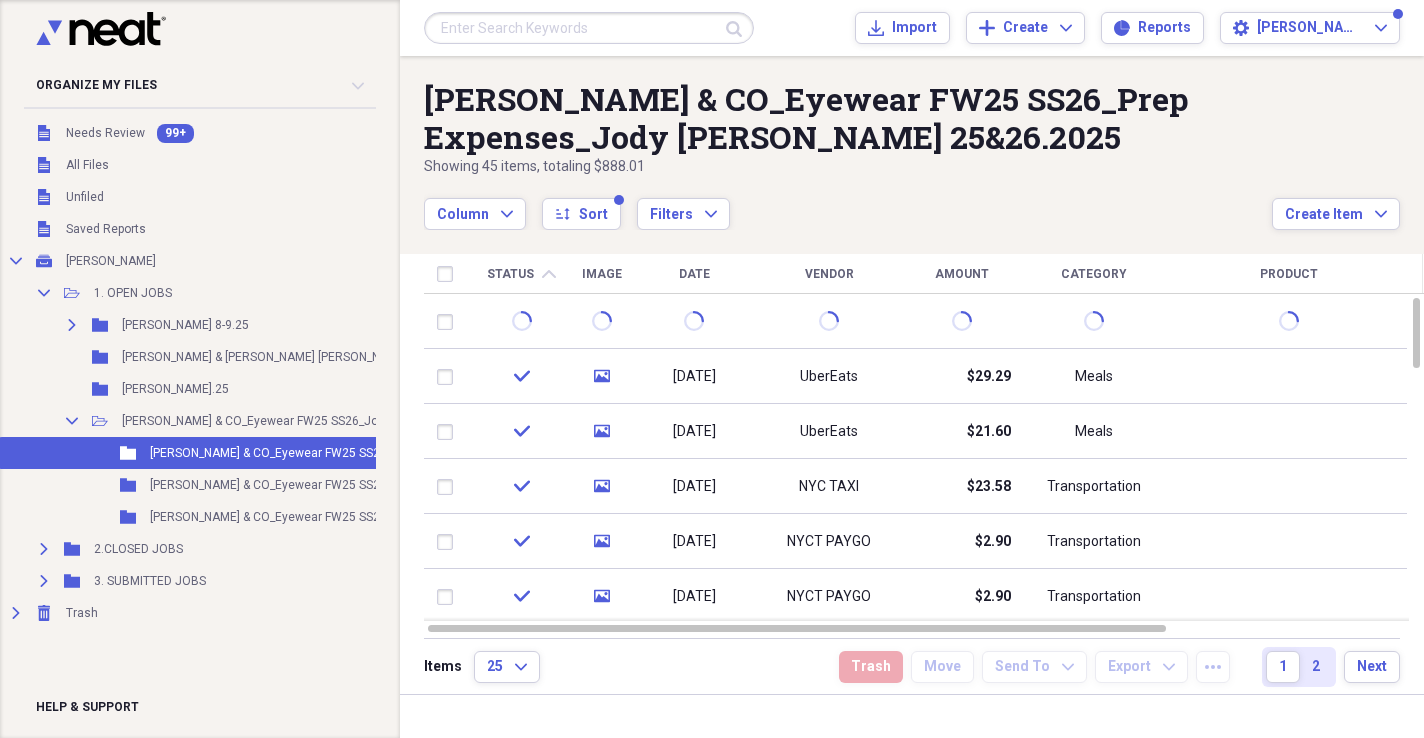 click on "Column Expand sort Sort Filters  Expand" at bounding box center (848, 203) 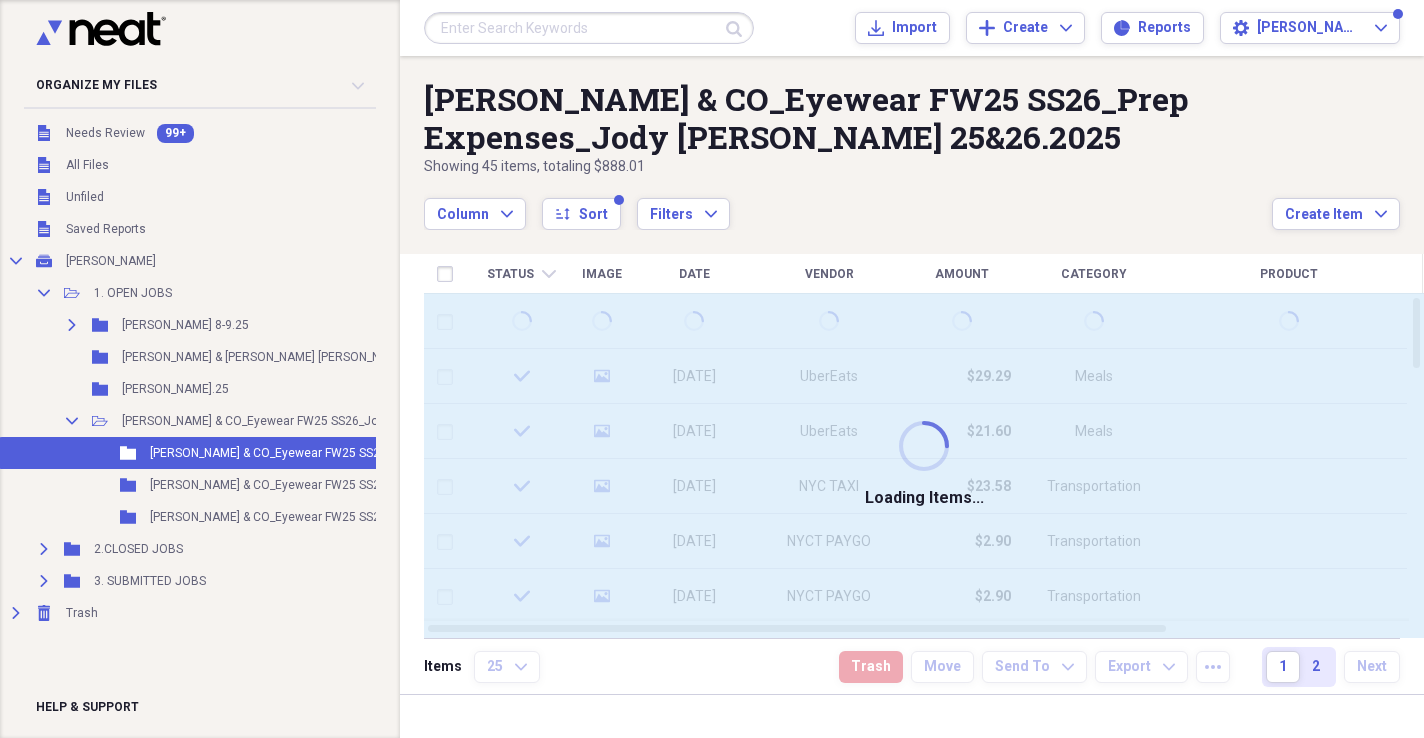click on "Status" at bounding box center (510, 274) 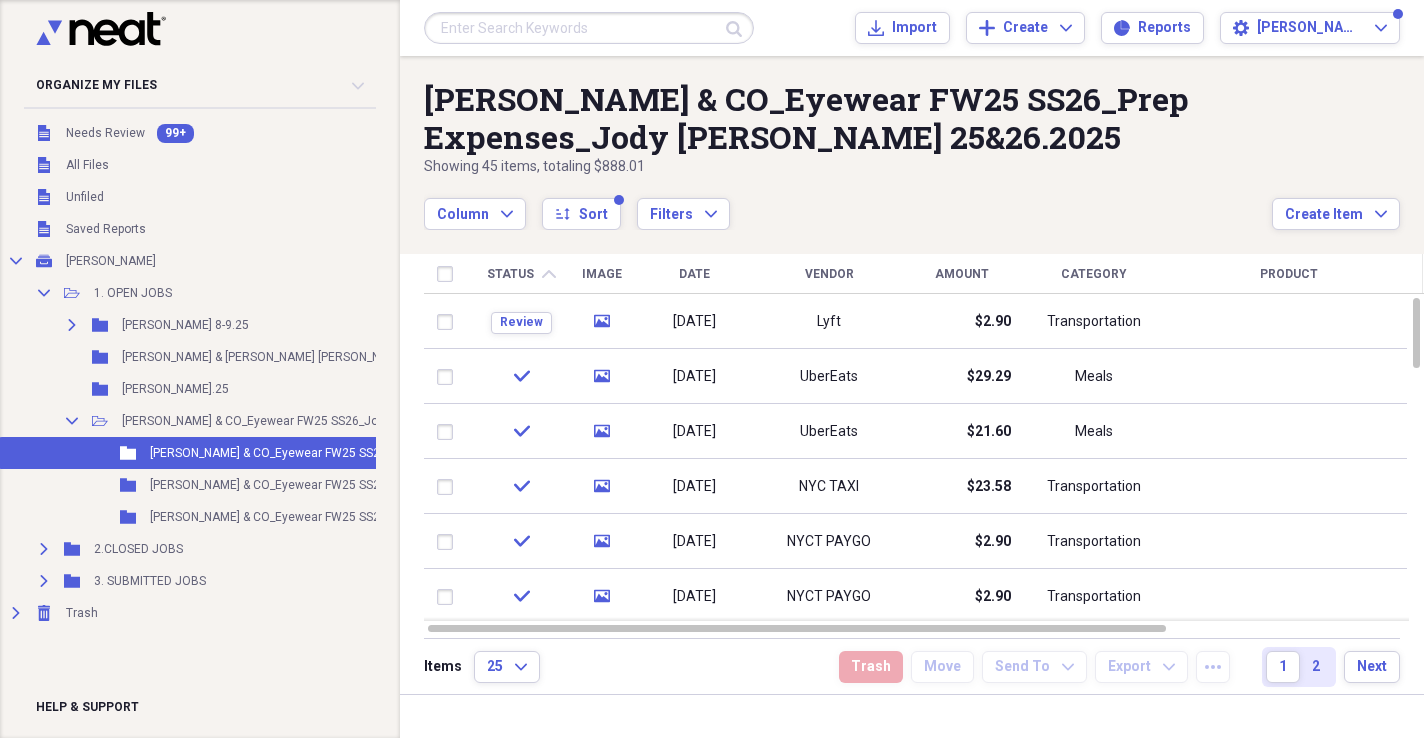 click on "Status" at bounding box center (510, 274) 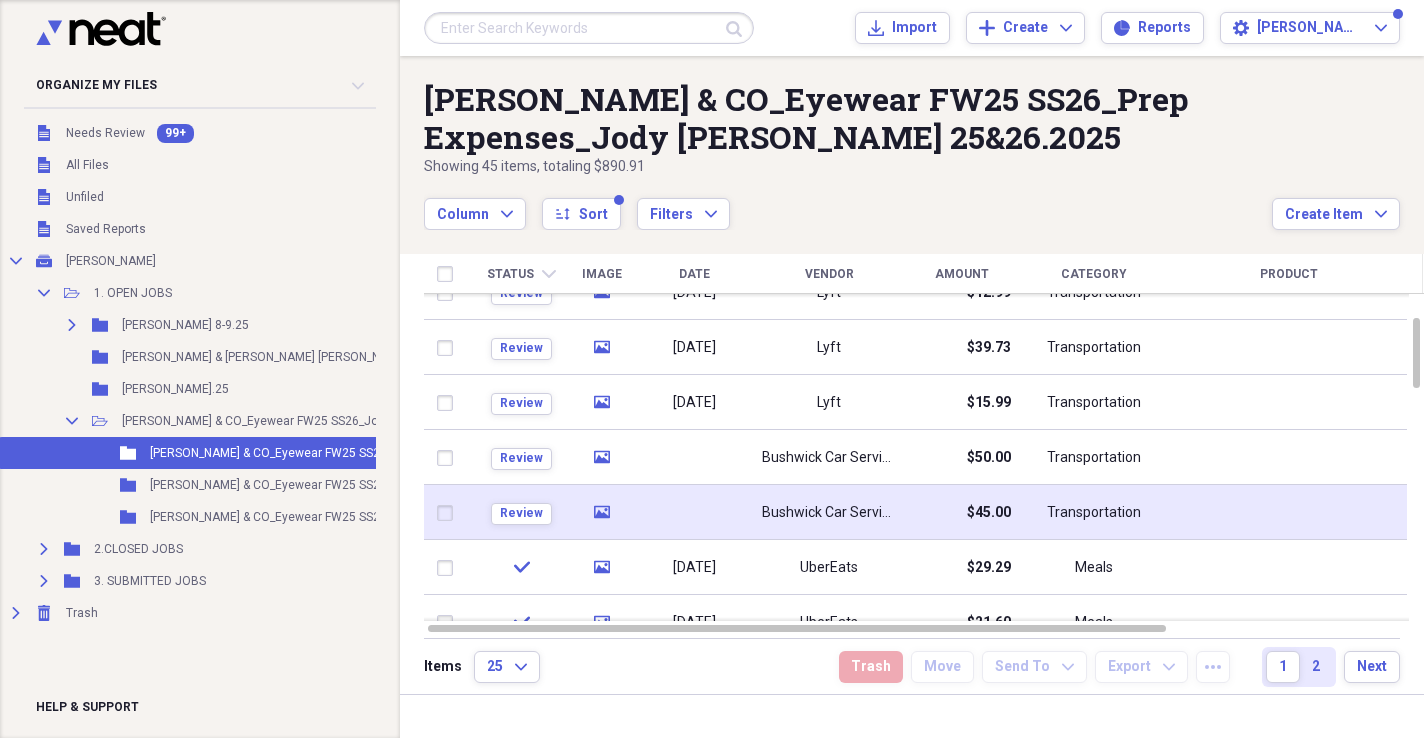 click at bounding box center (694, 512) 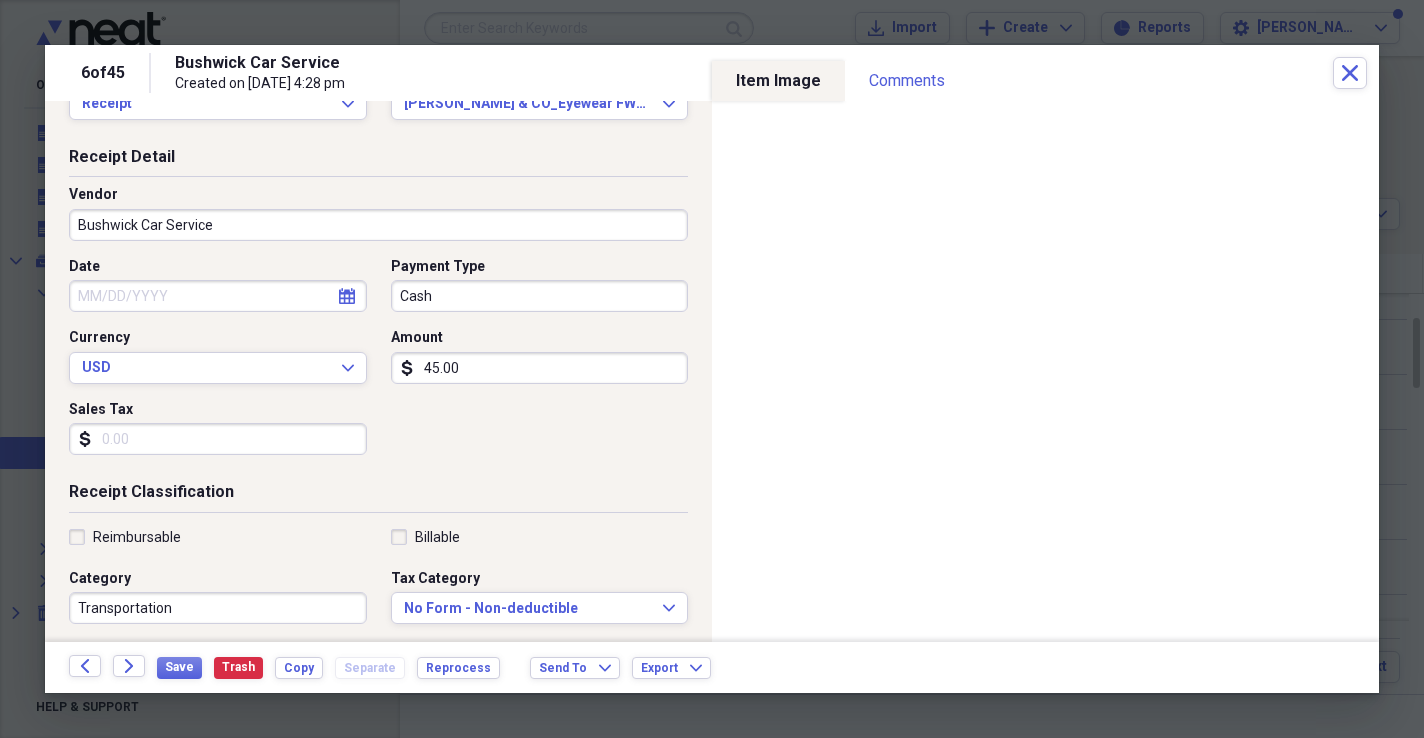 scroll, scrollTop: 67, scrollLeft: 0, axis: vertical 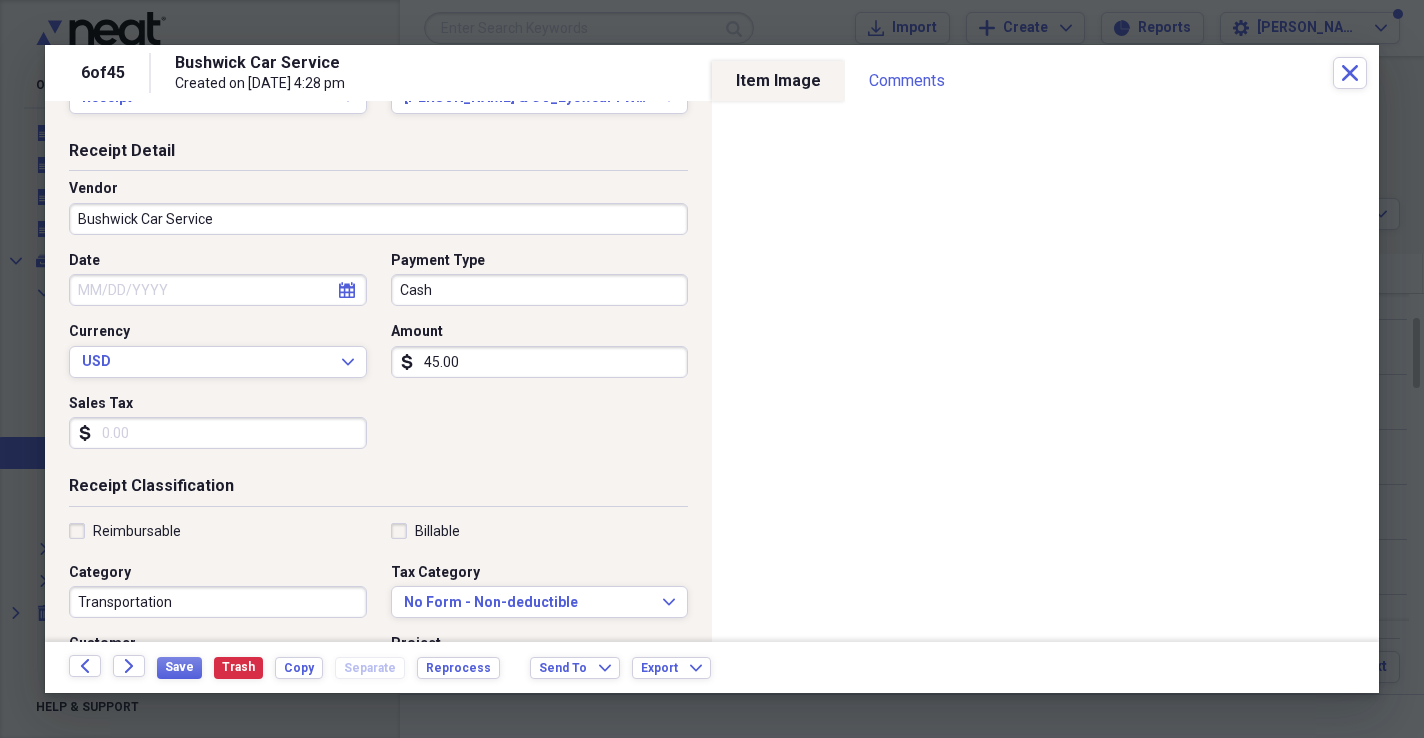 click on "calendar" 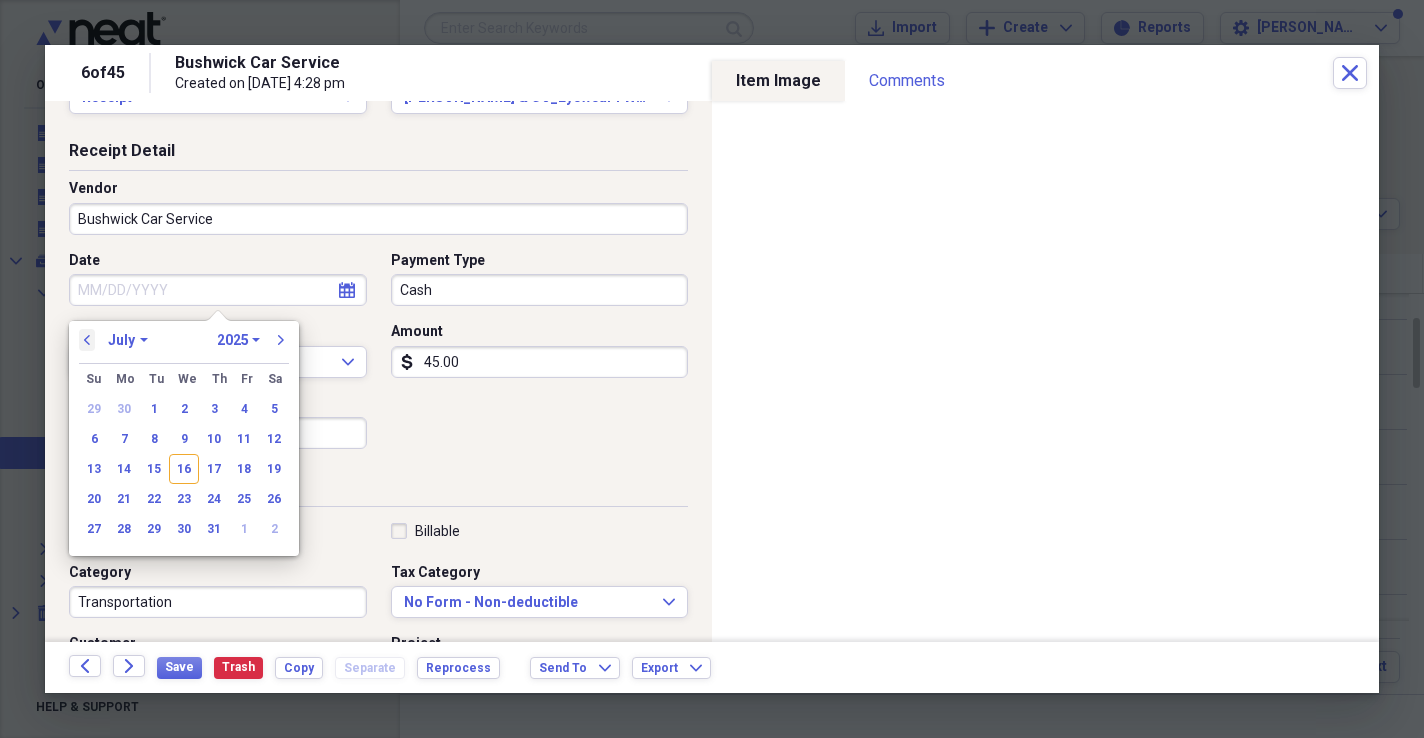click on "previous" at bounding box center [87, 340] 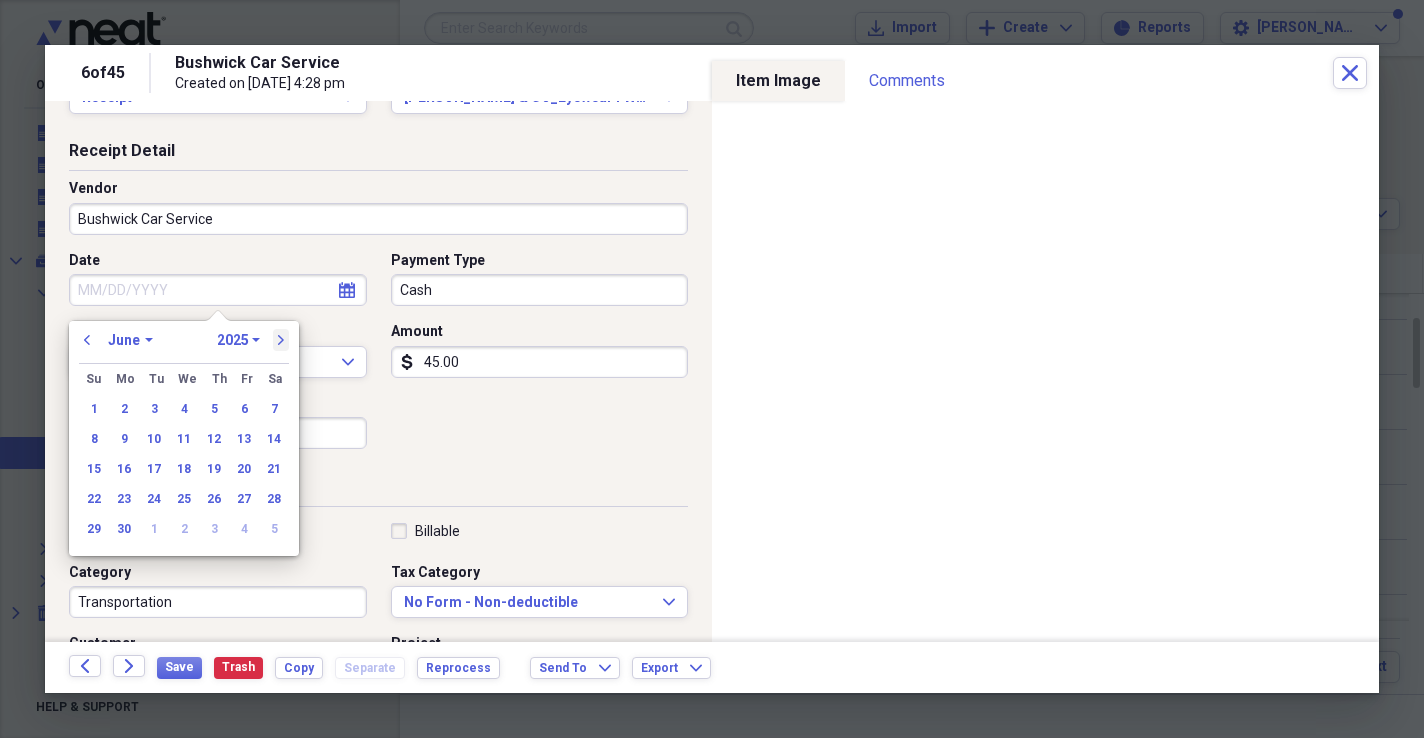 click on "next" at bounding box center [281, 340] 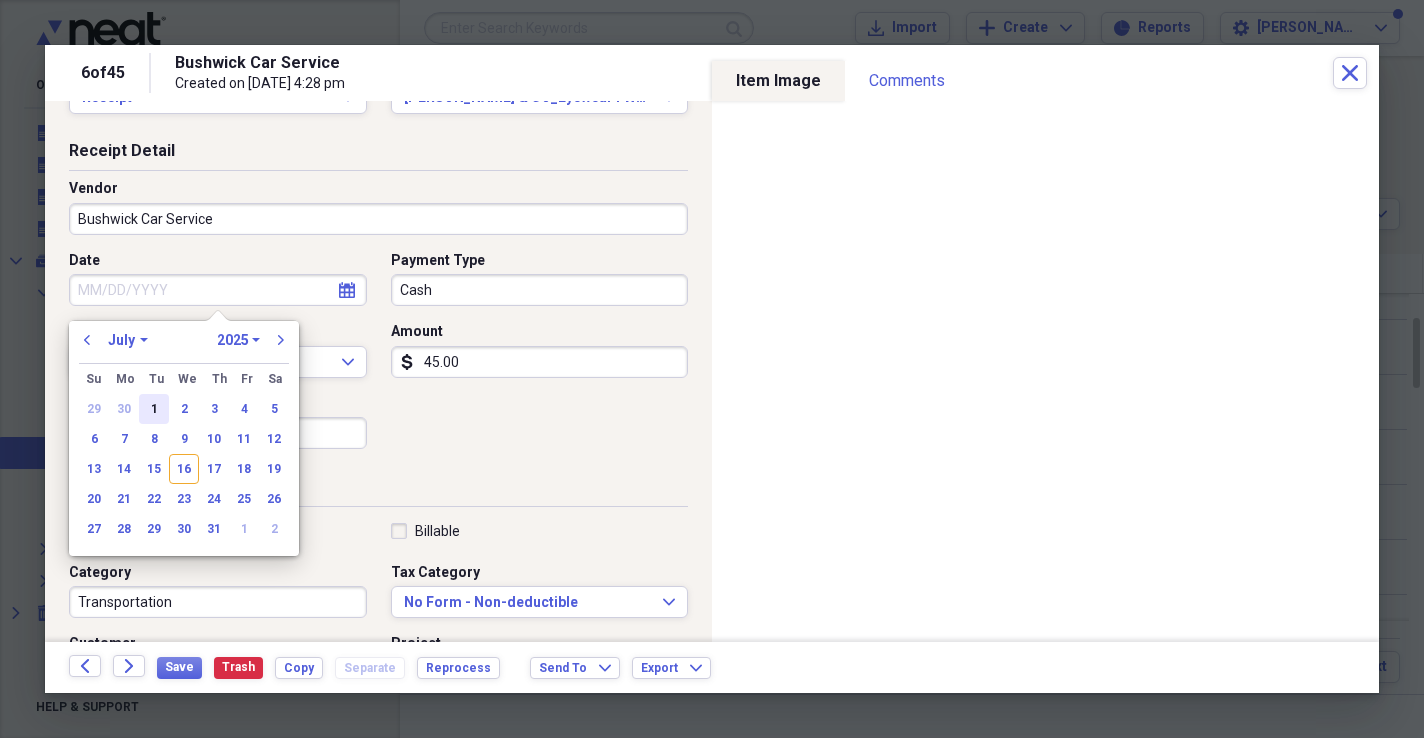 click on "1" at bounding box center (154, 409) 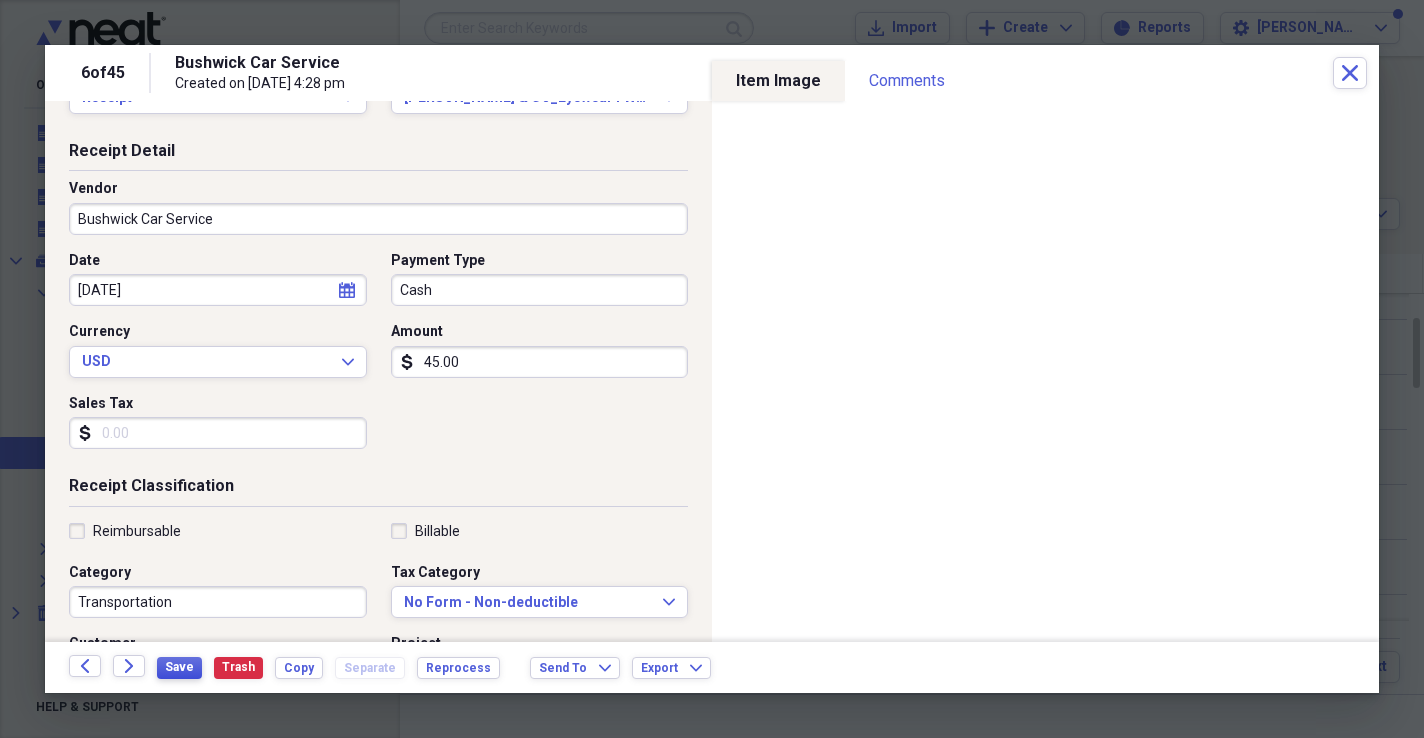click on "Save" at bounding box center (179, 667) 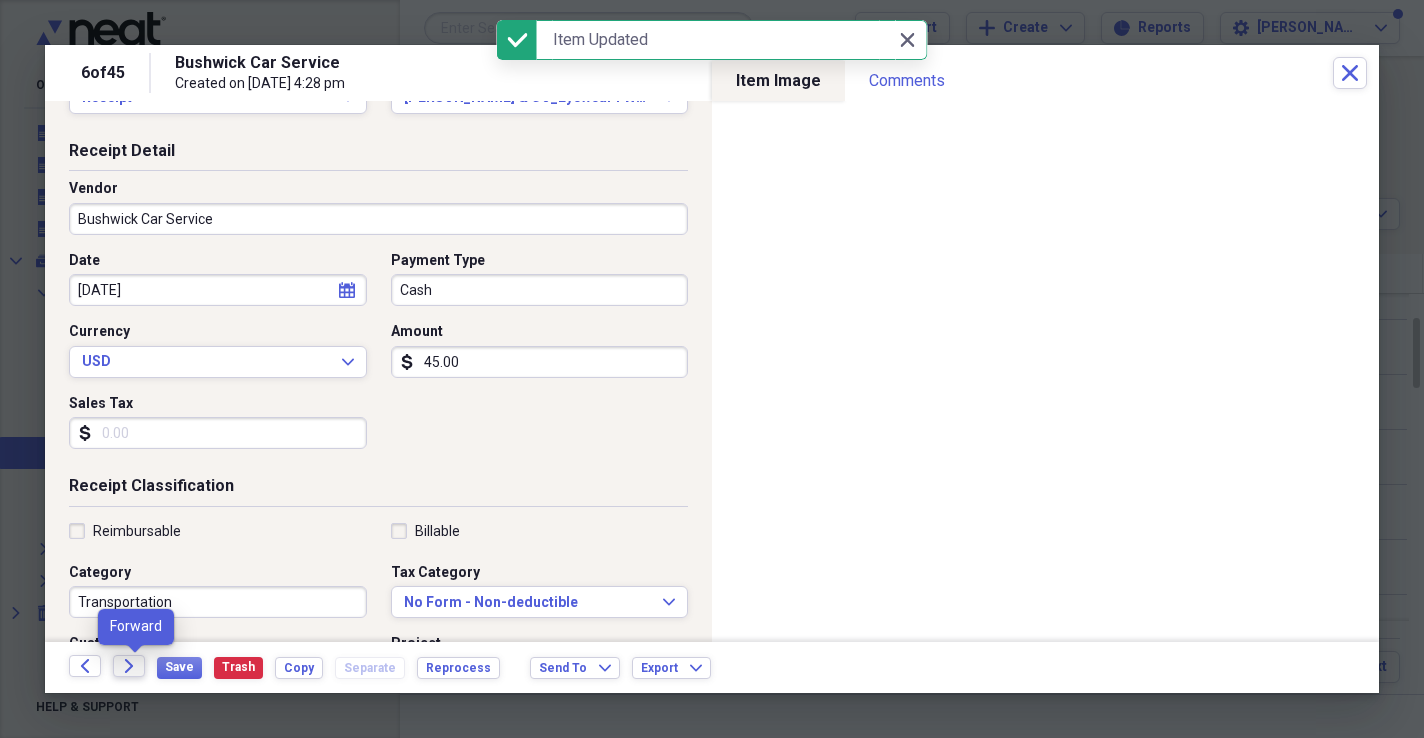 click on "Forward" 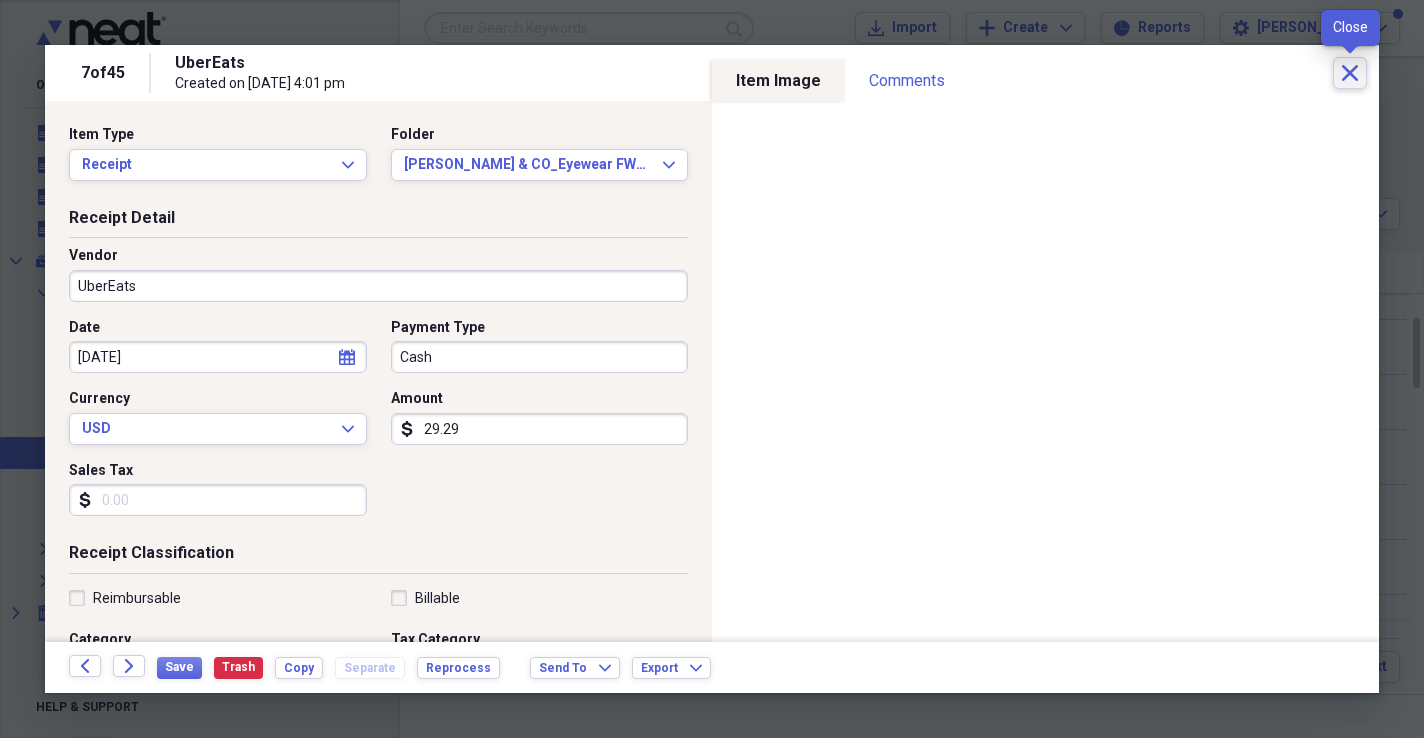 click on "Close" at bounding box center (1350, 73) 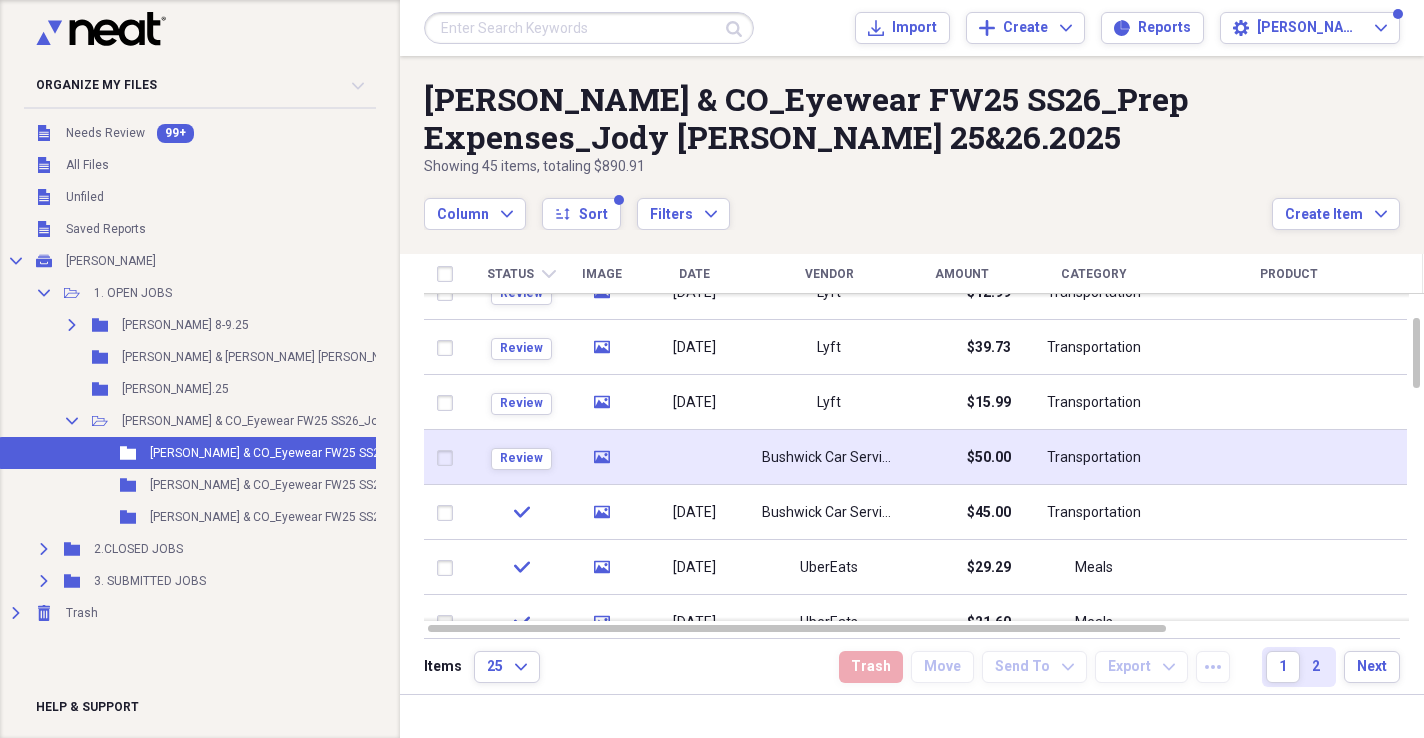 click on "Bushwick Car Service" at bounding box center [829, 457] 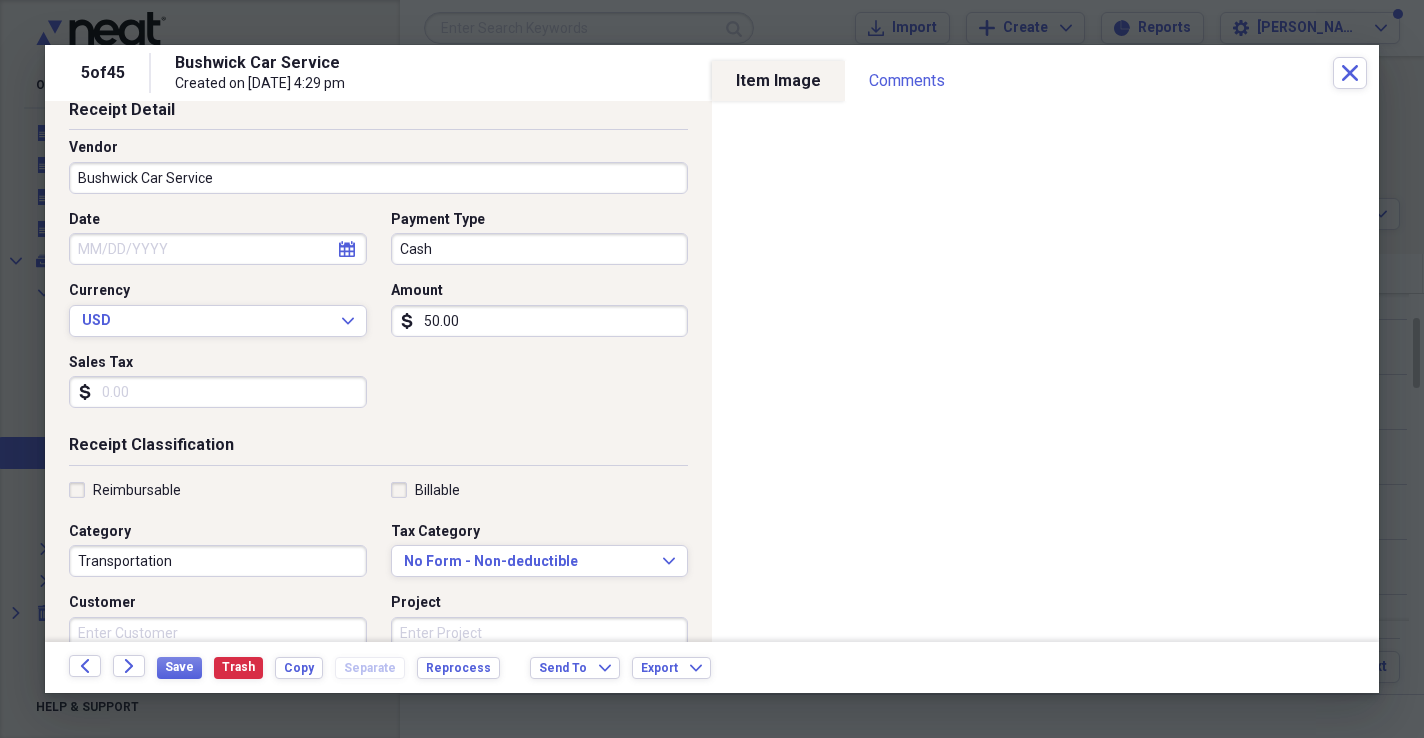 scroll, scrollTop: 110, scrollLeft: 0, axis: vertical 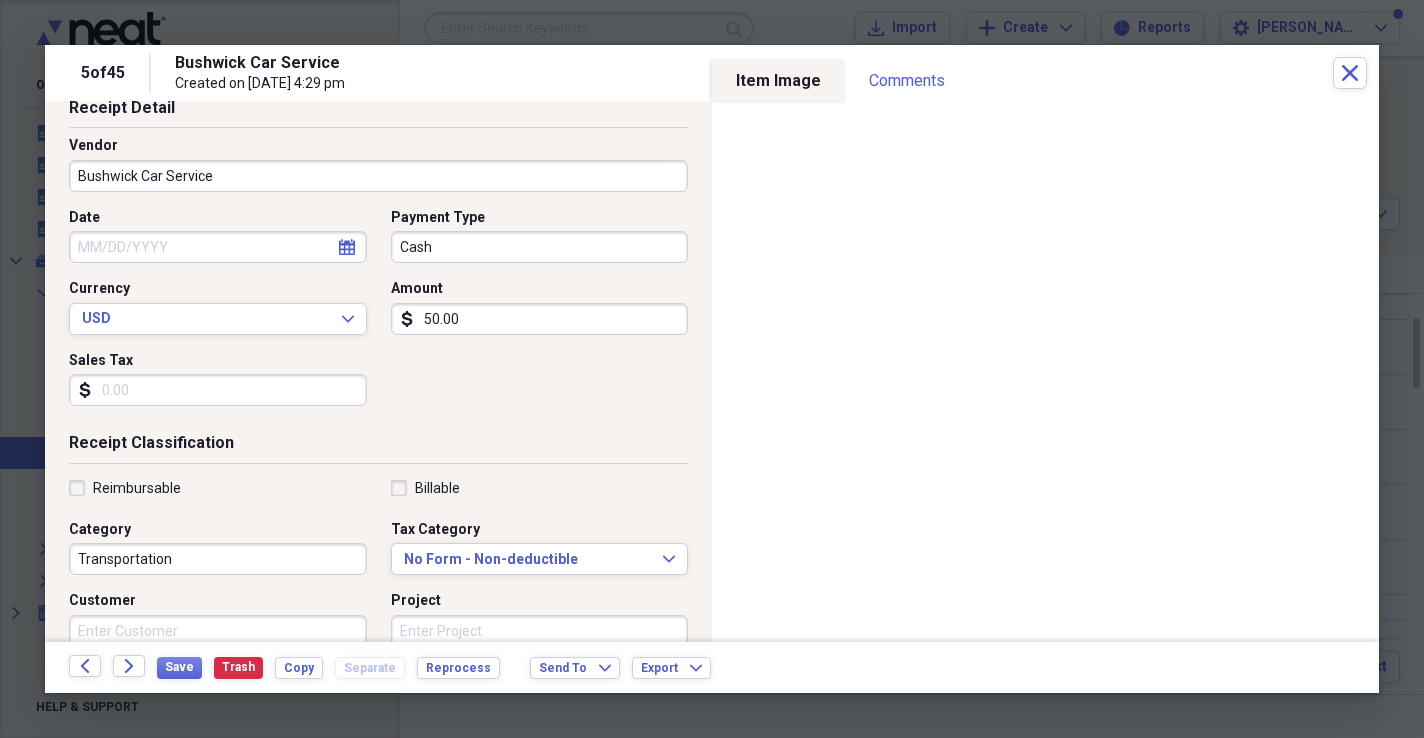 click on "Date" at bounding box center (218, 247) 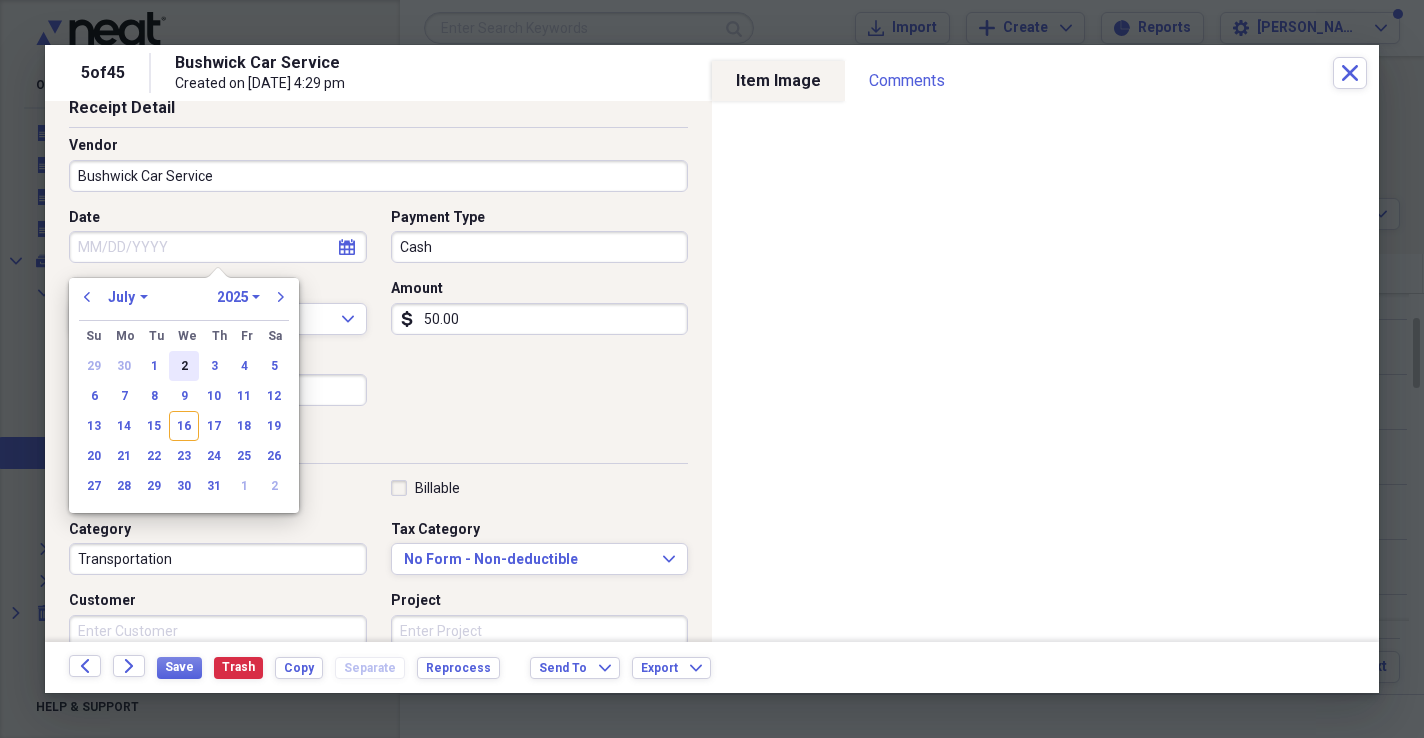 click on "2" at bounding box center (184, 366) 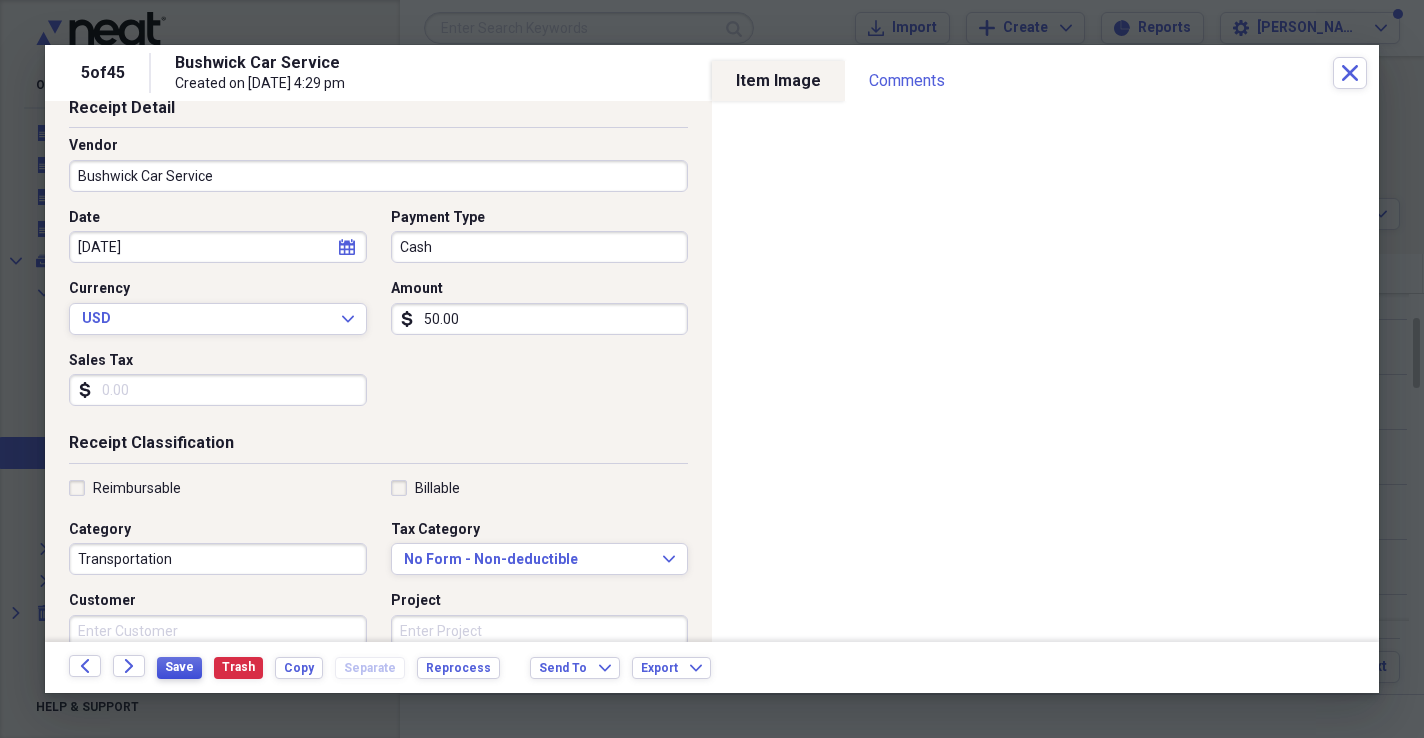 click on "Save" at bounding box center (179, 667) 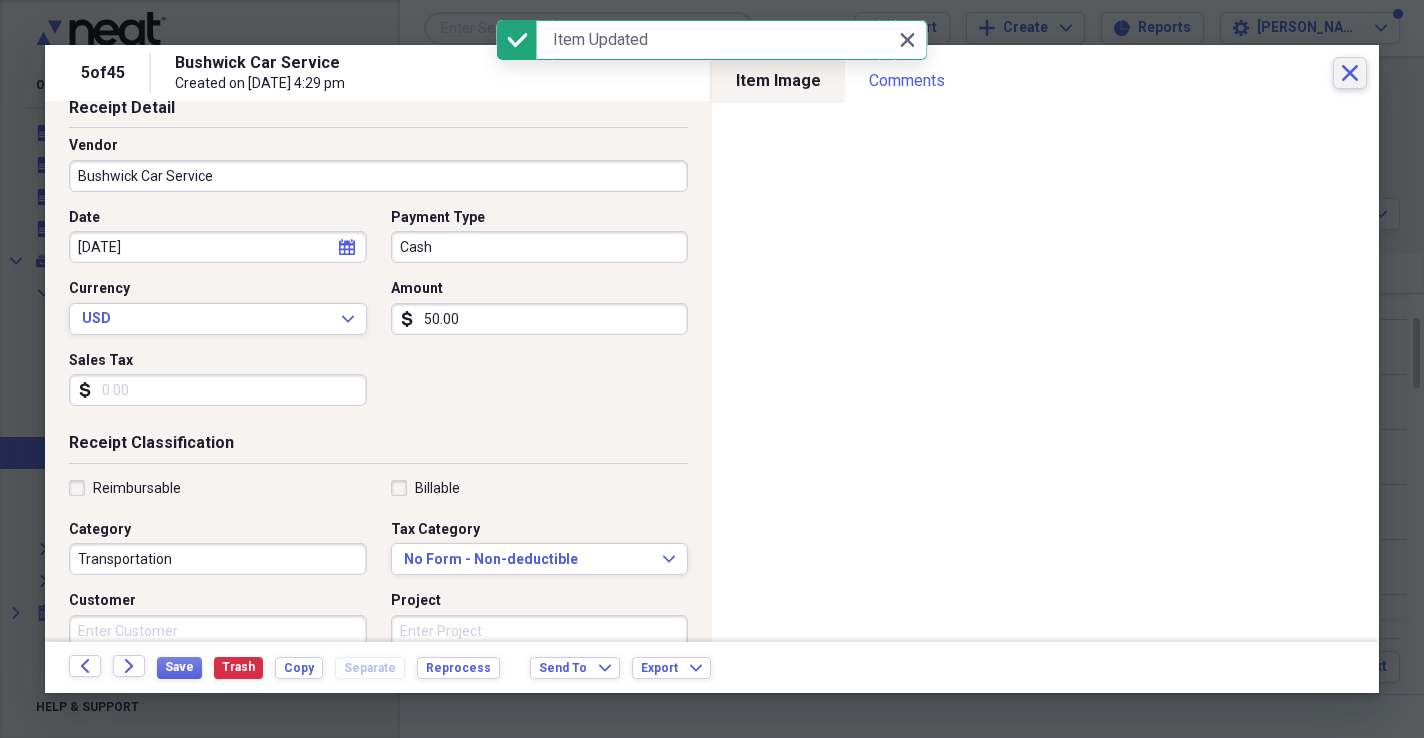 click on "Close" at bounding box center (1350, 73) 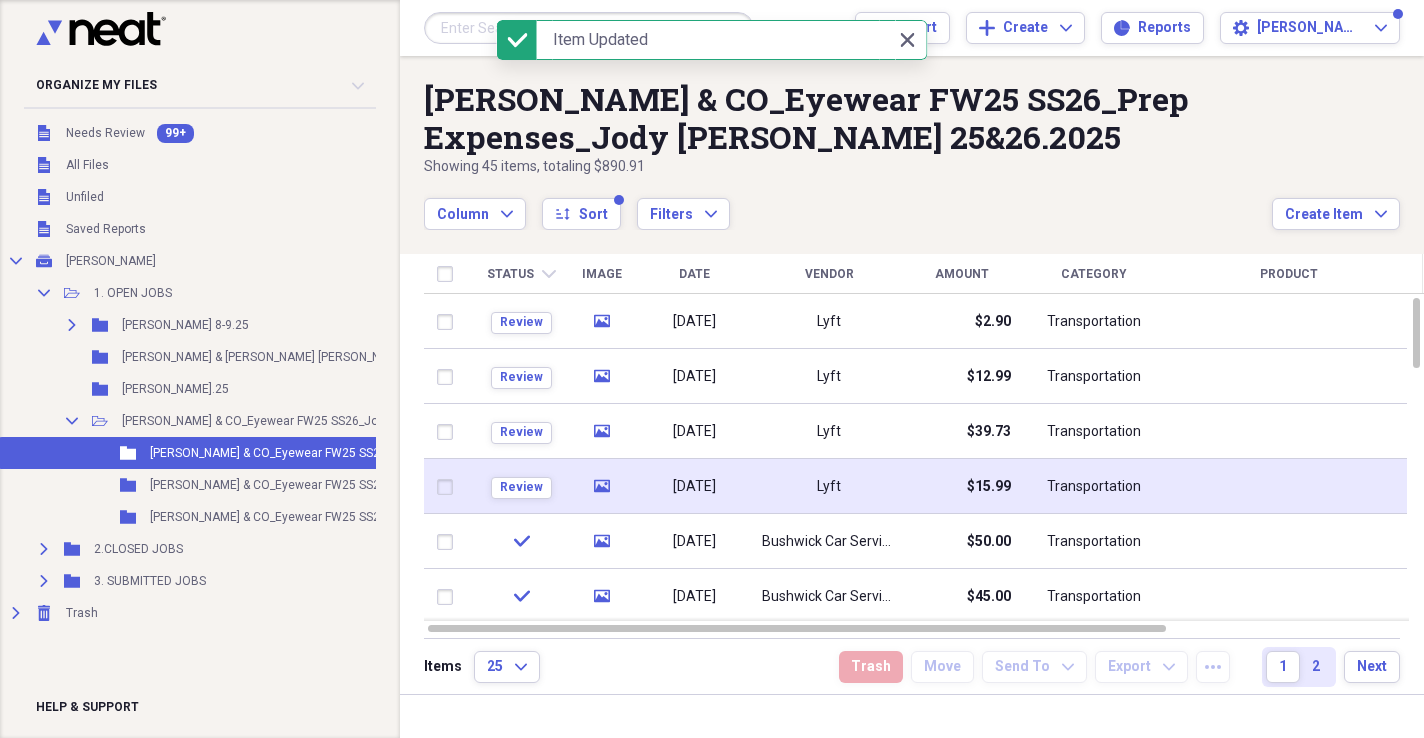 click on "$15.99" at bounding box center (961, 486) 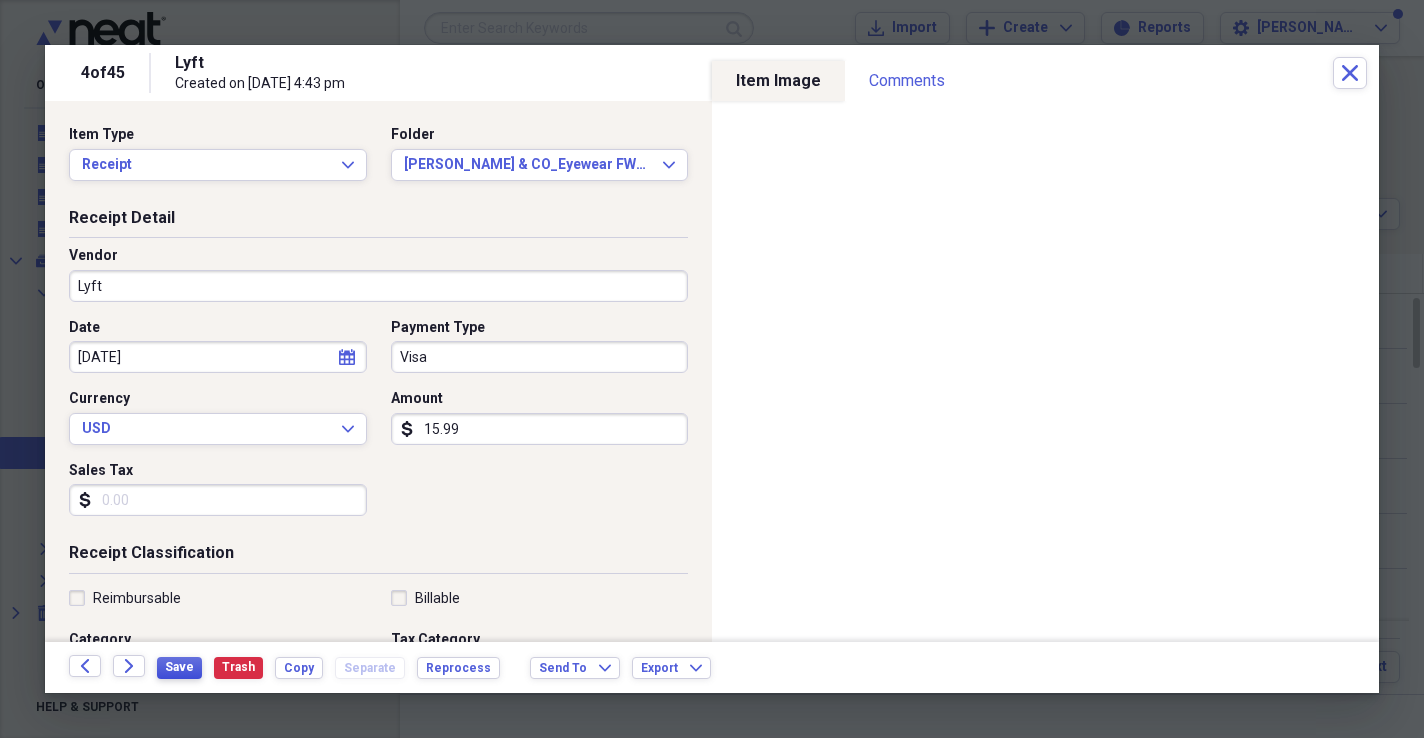 click on "Save" at bounding box center (179, 667) 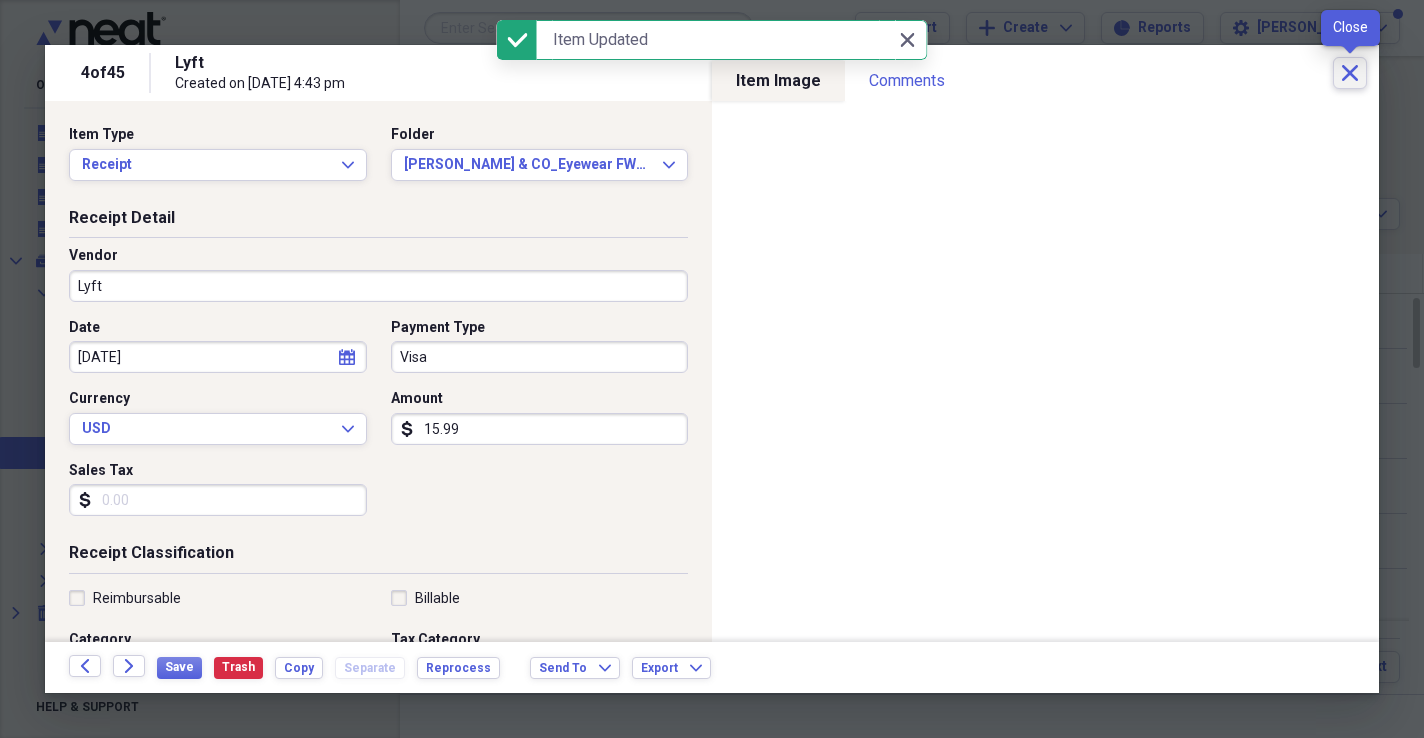 click on "Close" at bounding box center [1350, 73] 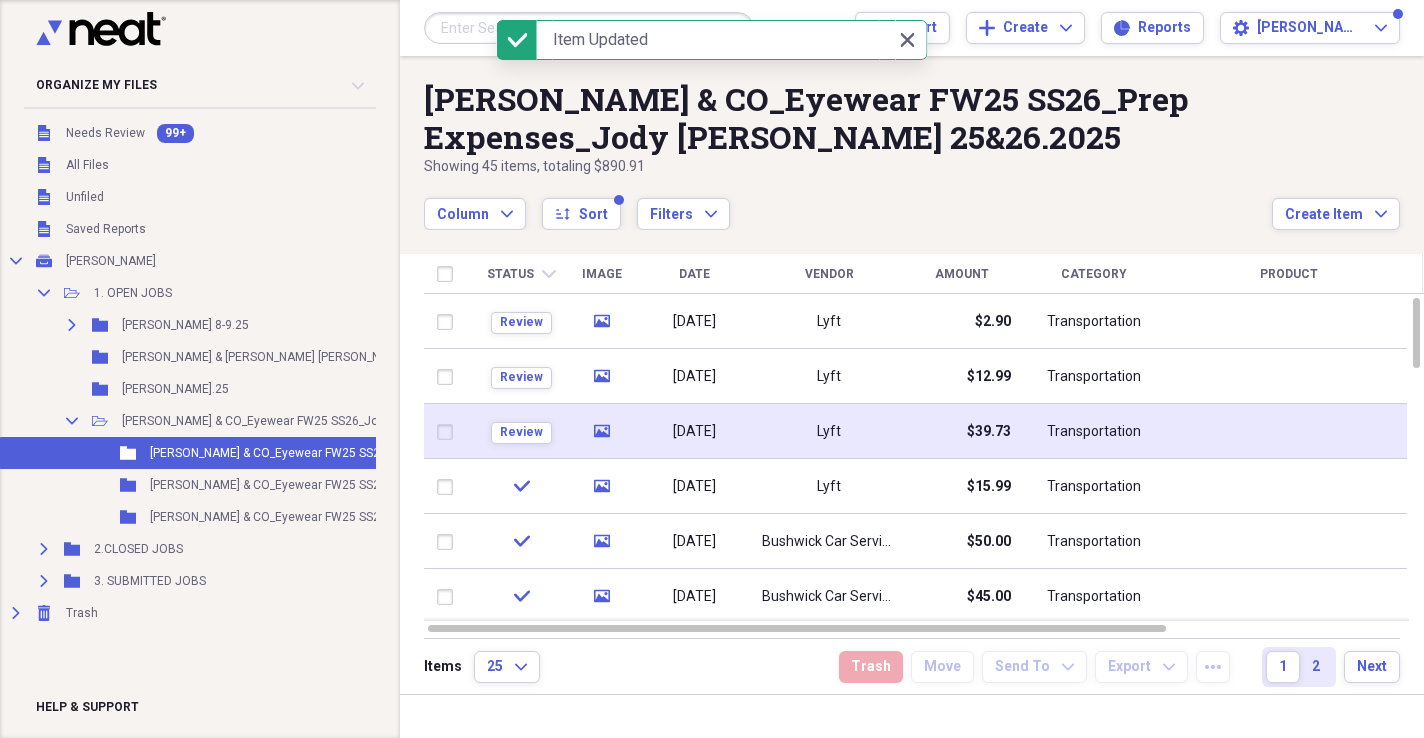 click on "Lyft" at bounding box center [829, 431] 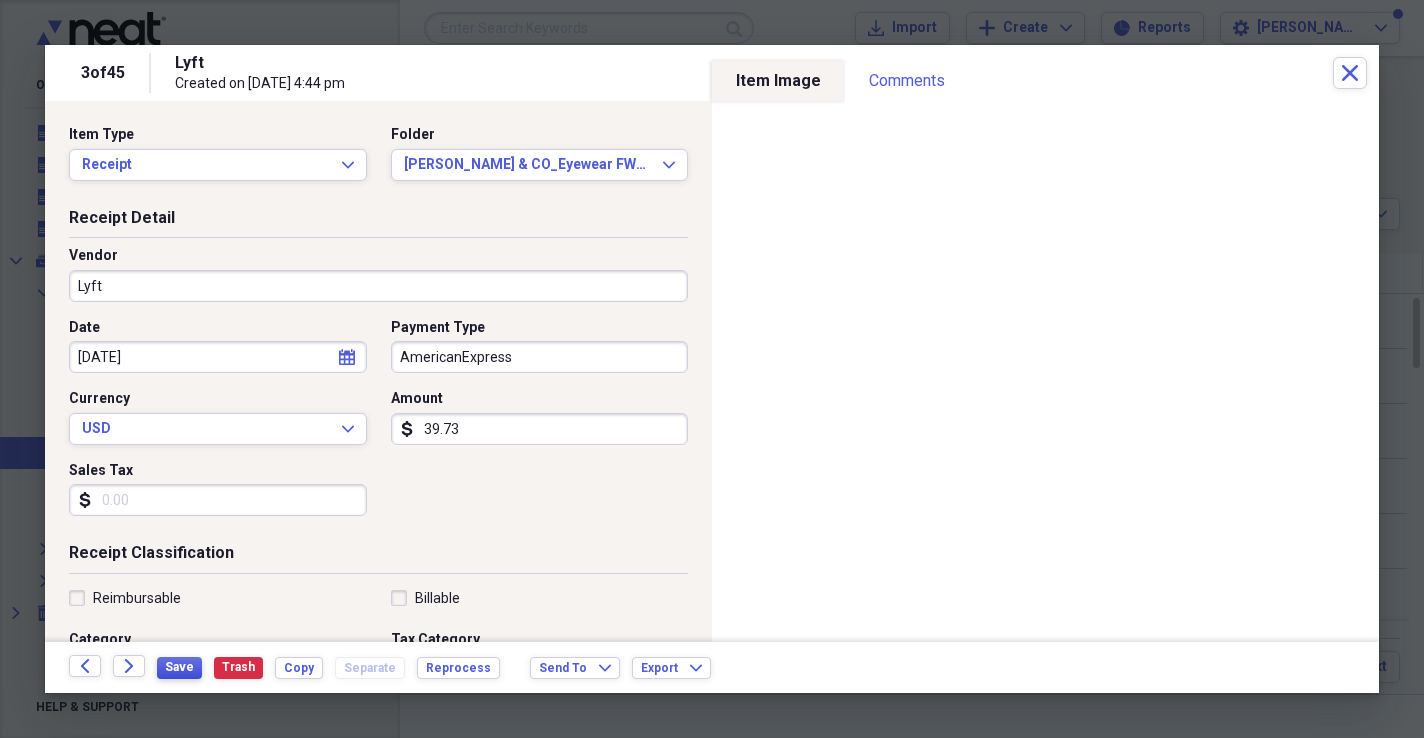 click on "Save" at bounding box center [179, 667] 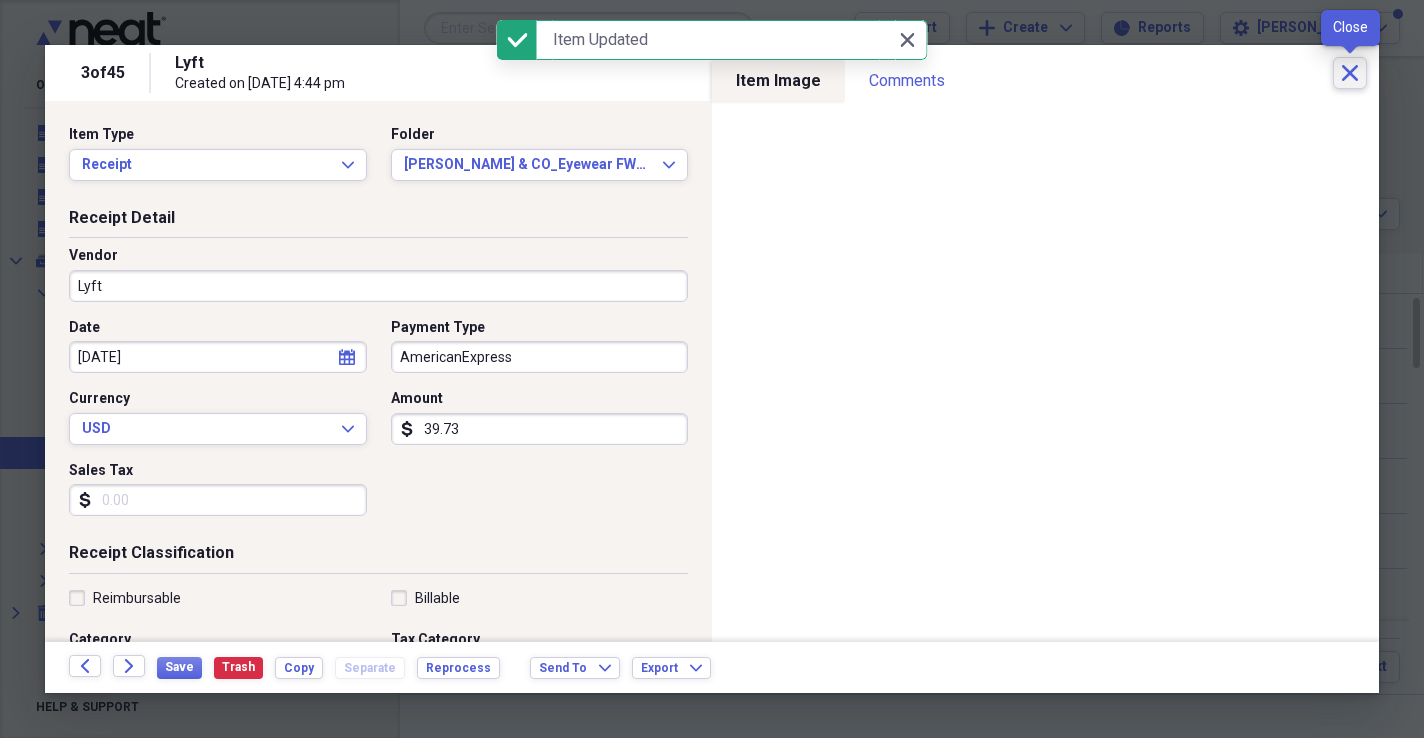 click on "Close" at bounding box center (1350, 73) 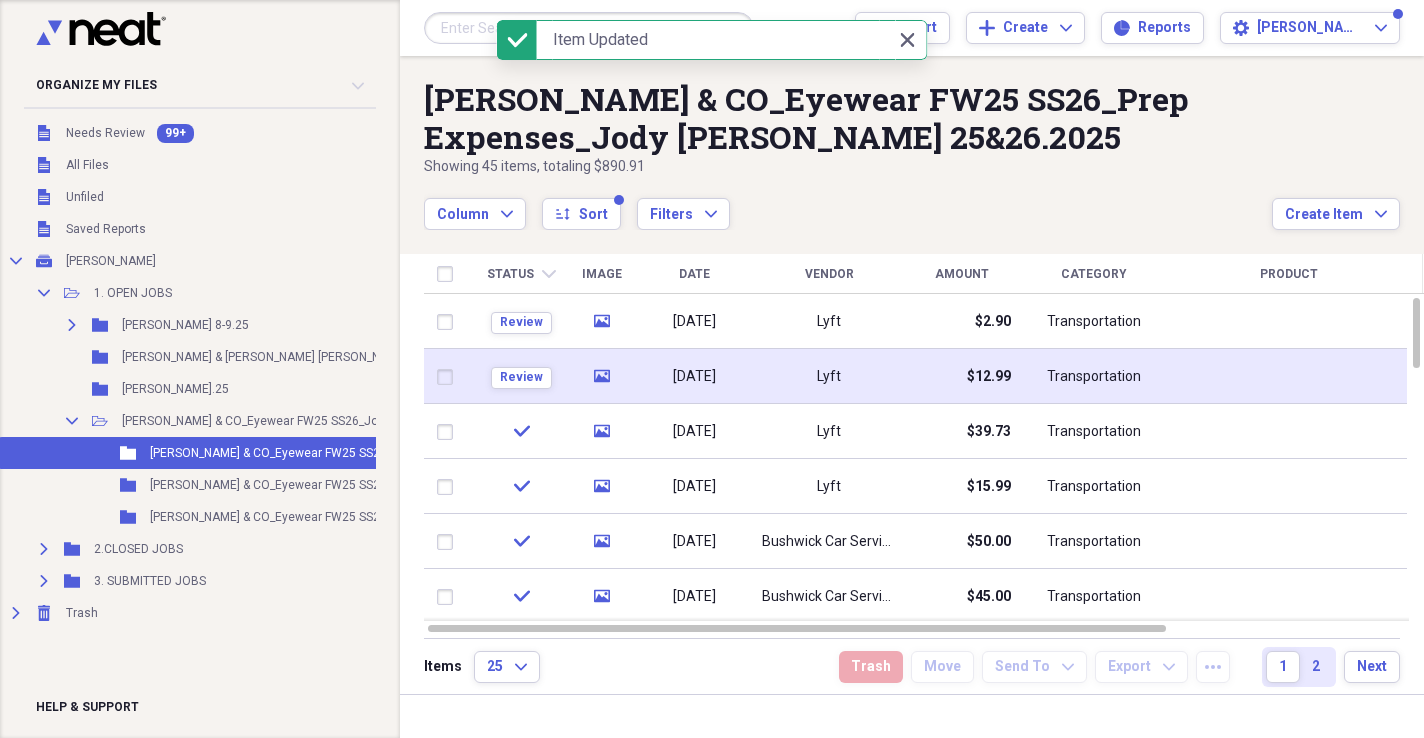 click on "$12.99" at bounding box center (961, 376) 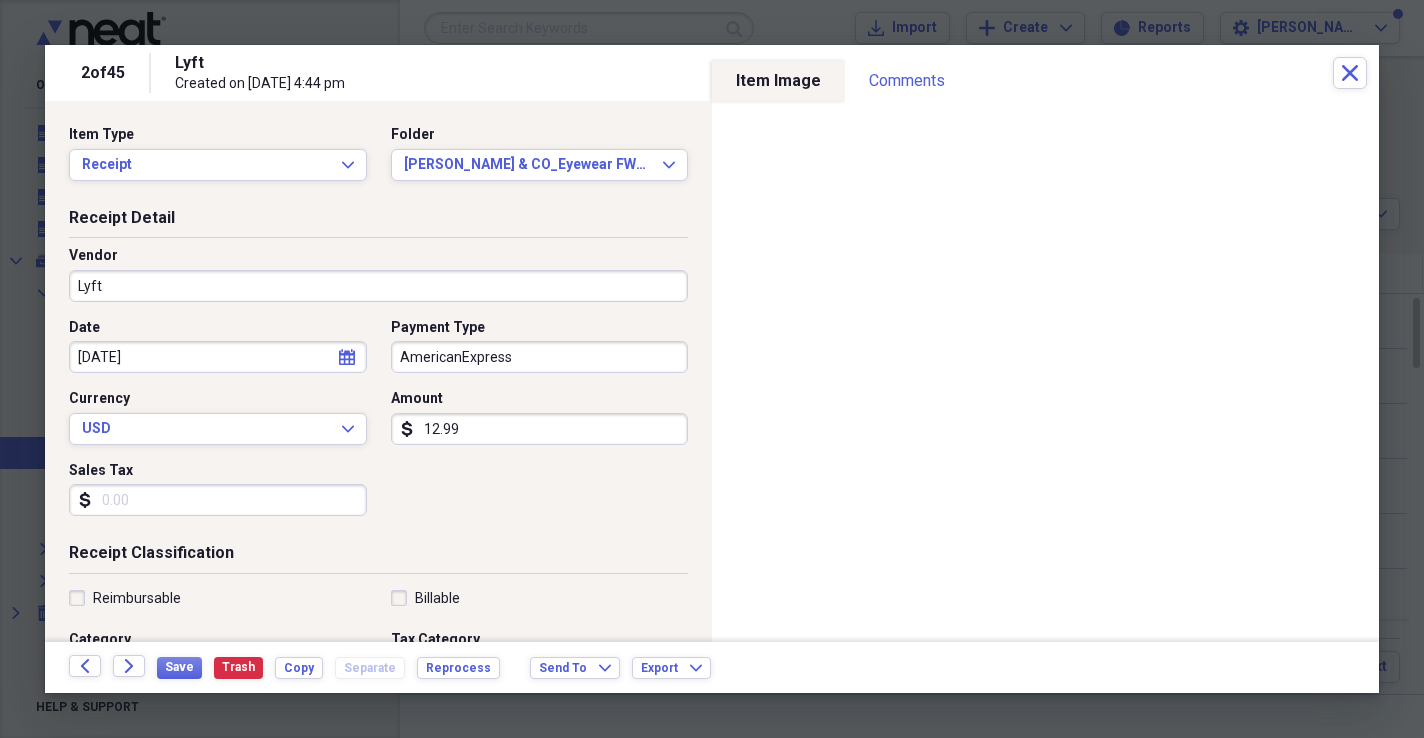 scroll, scrollTop: 65, scrollLeft: 0, axis: vertical 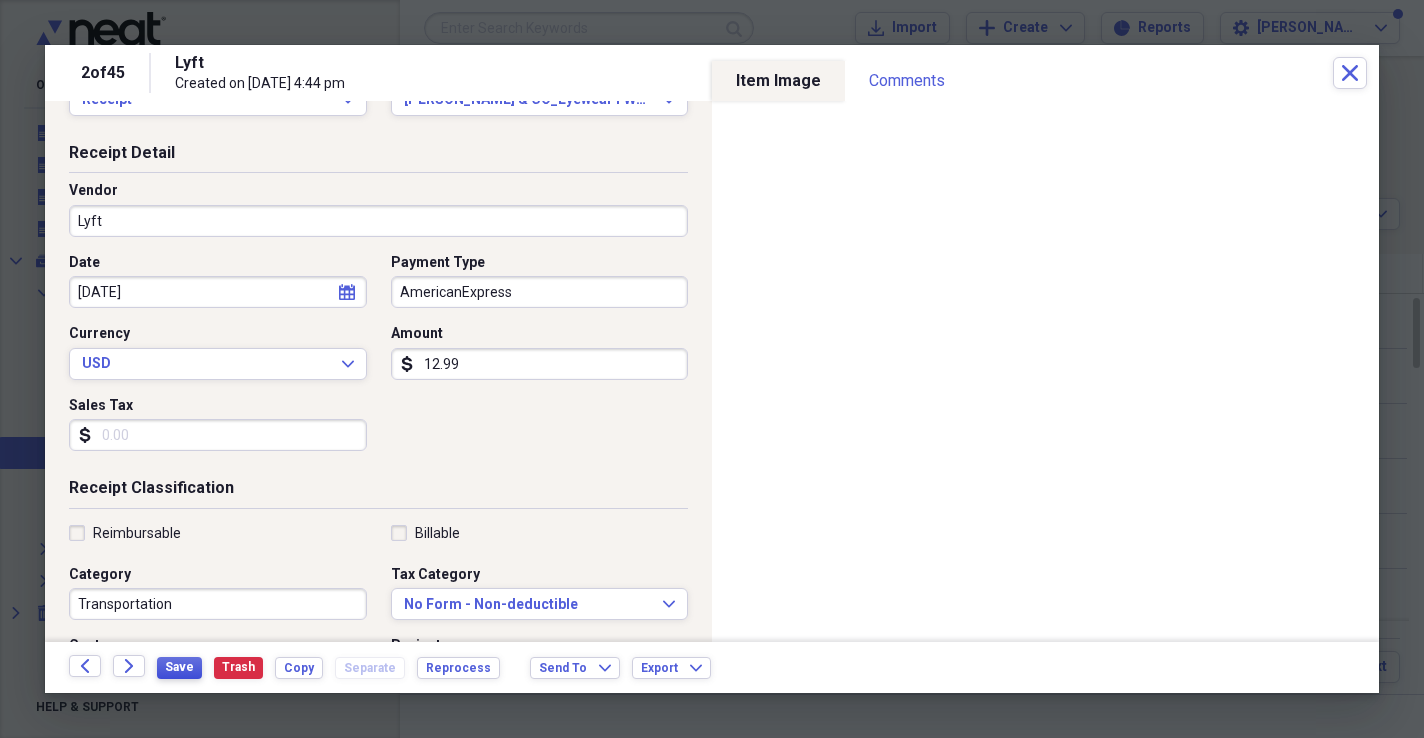 click on "Save" at bounding box center [179, 667] 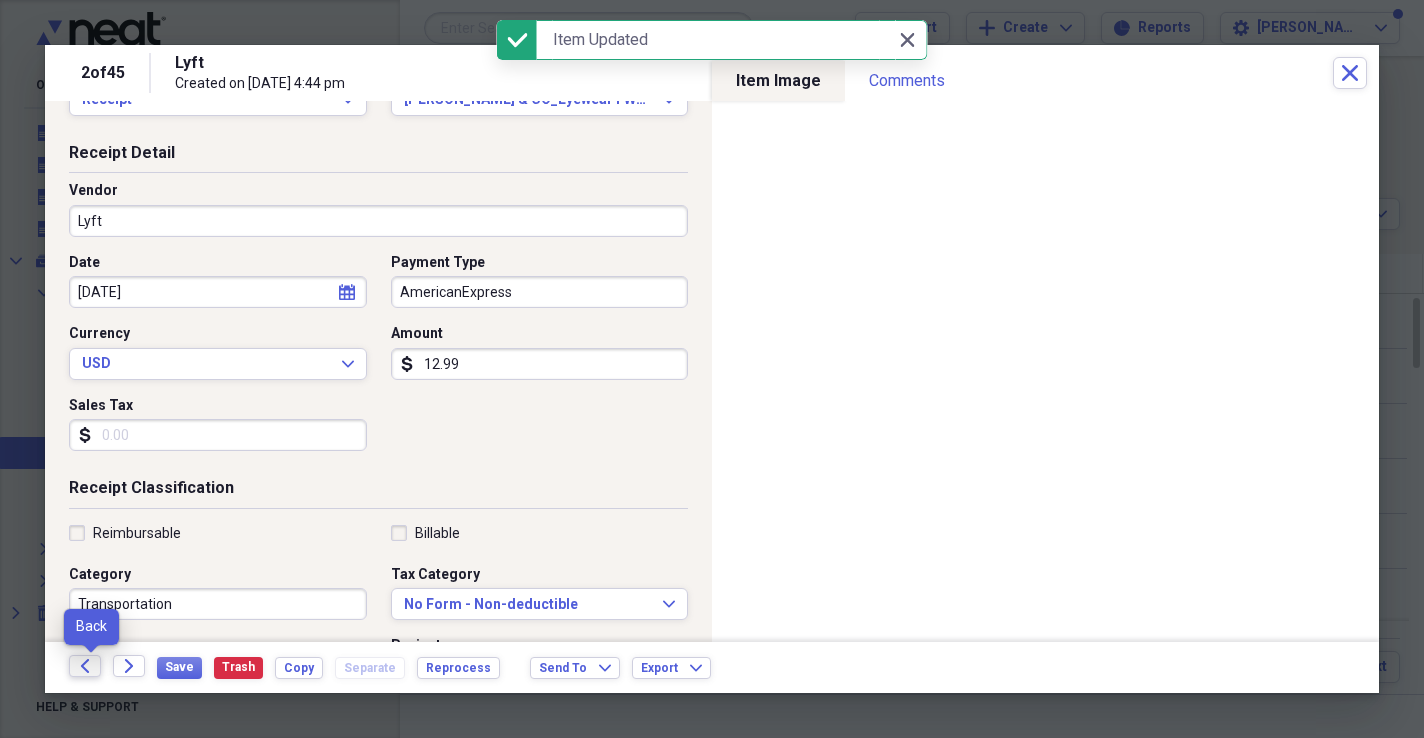 click on "Back" 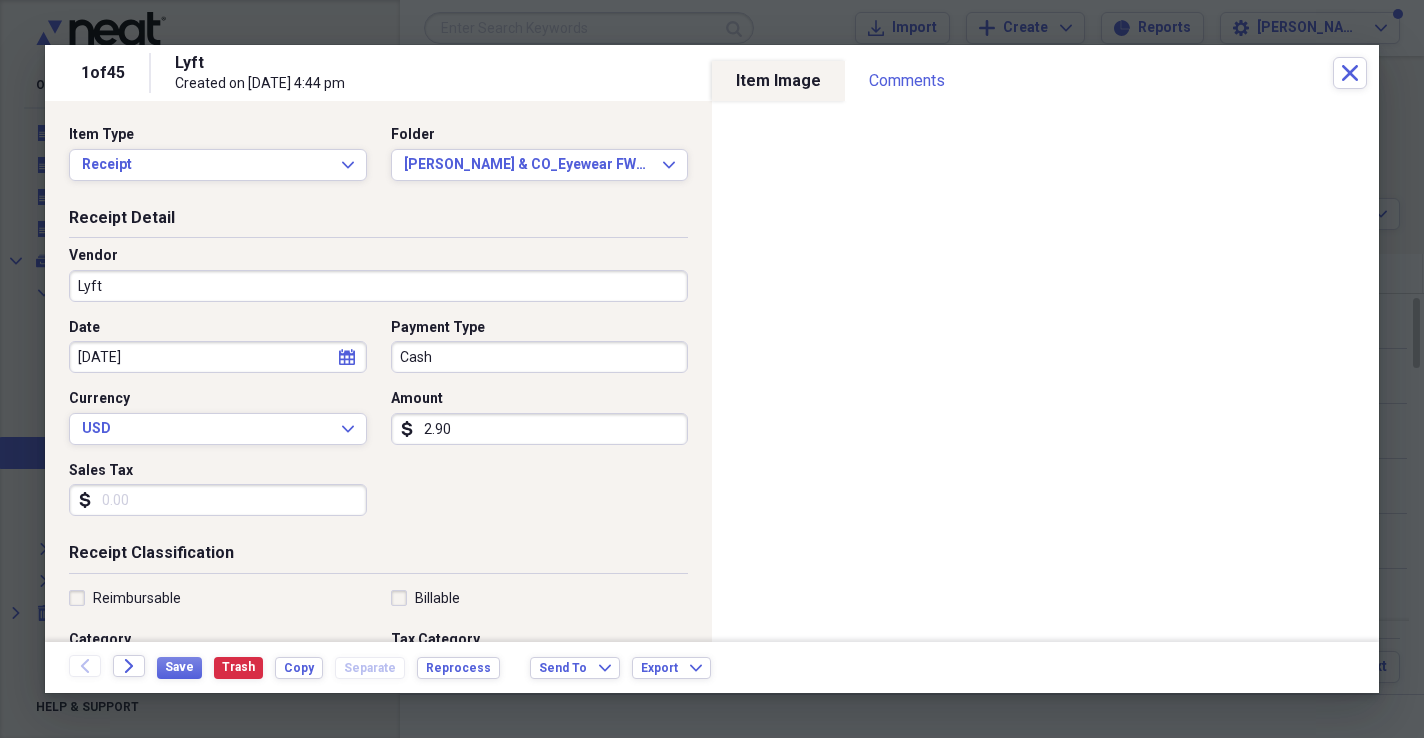 click on "2.90" at bounding box center (540, 429) 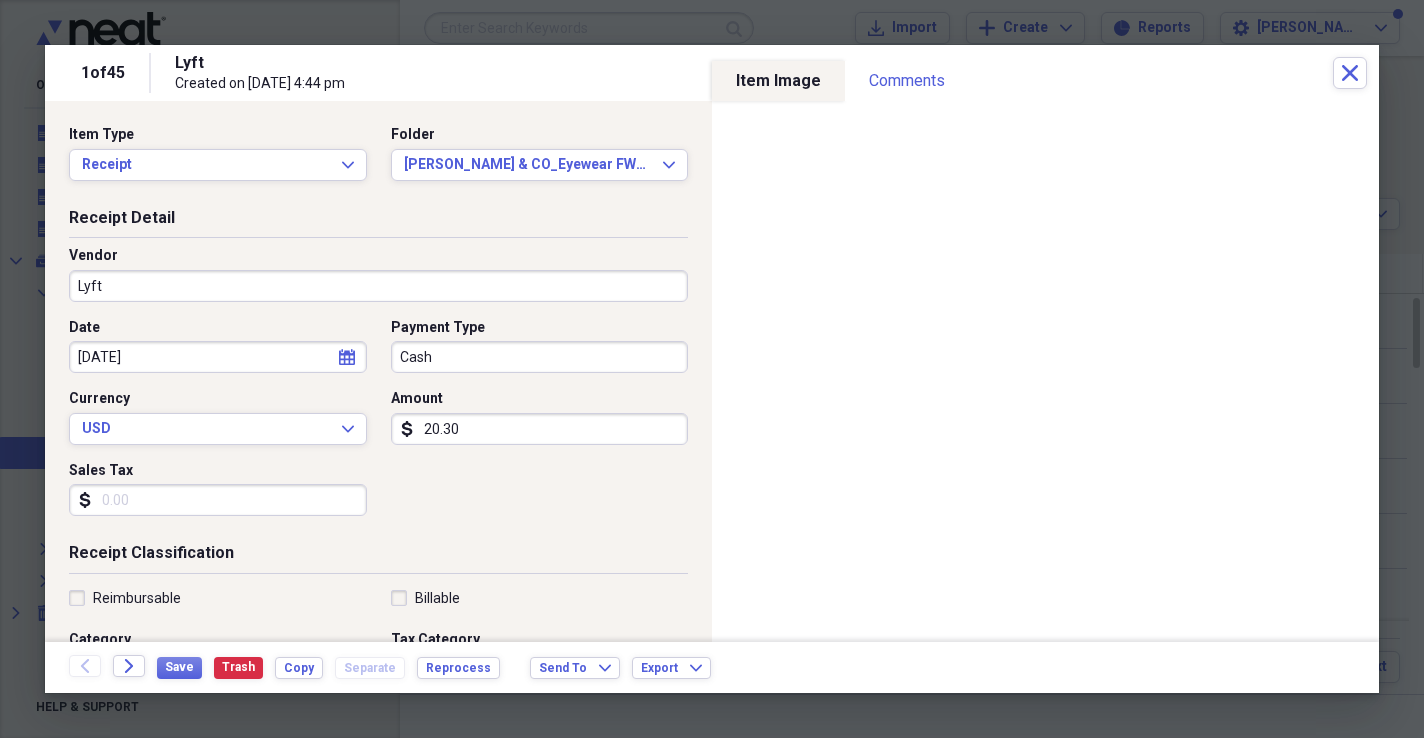 type on "20.30" 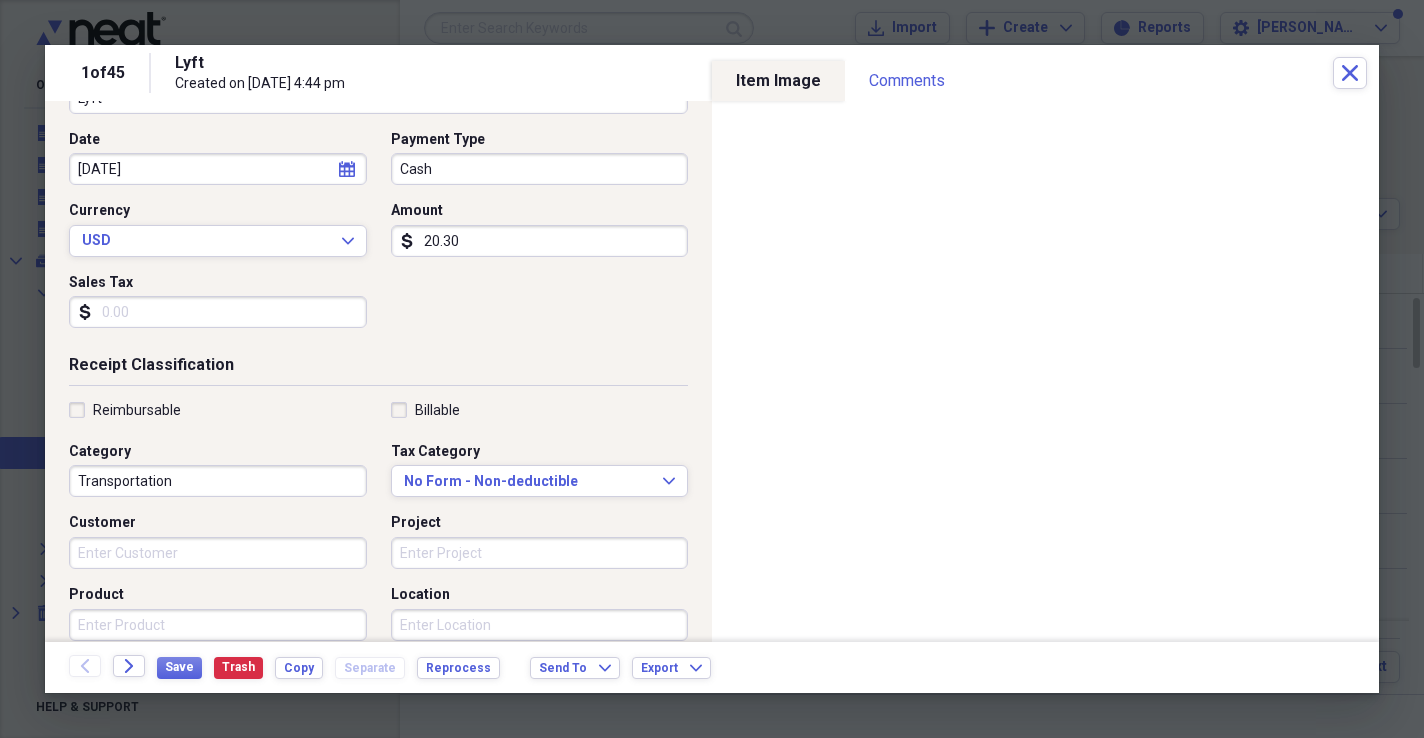 scroll, scrollTop: 0, scrollLeft: 0, axis: both 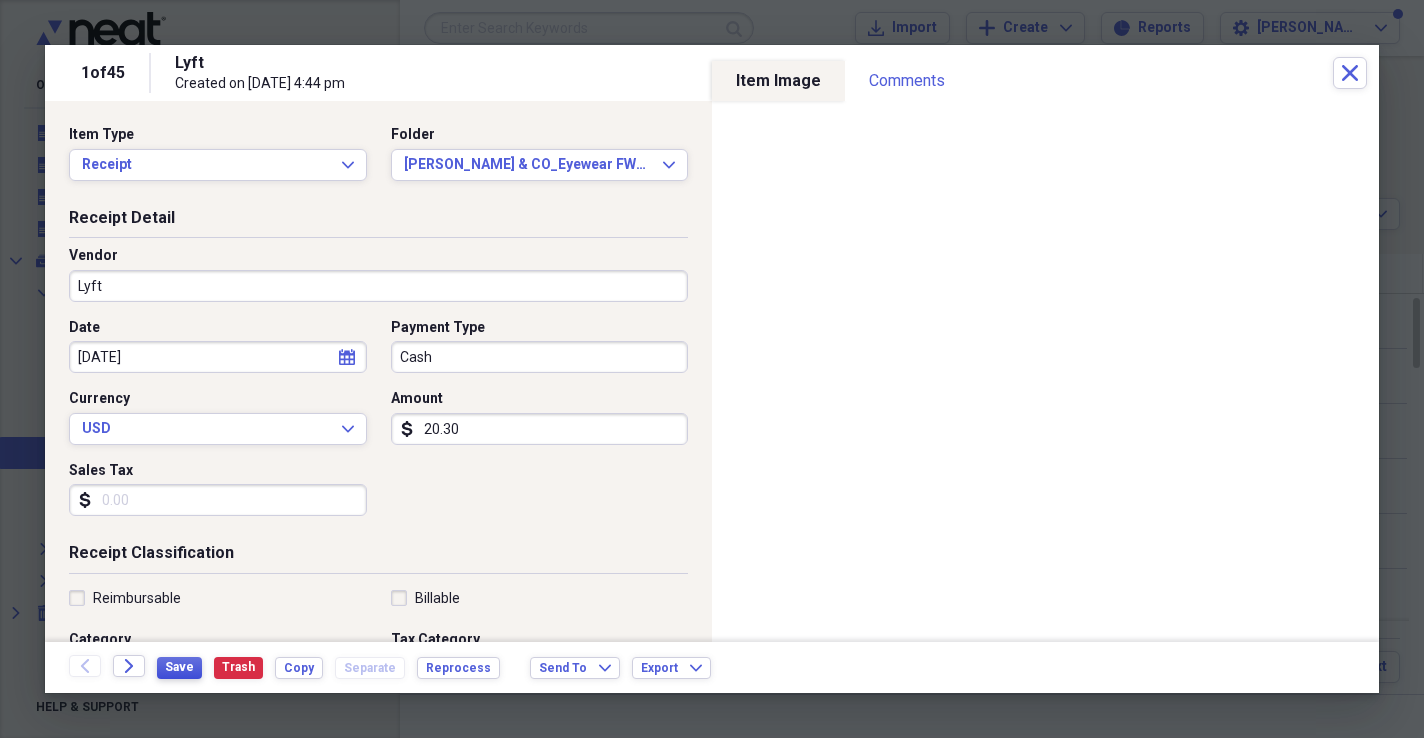 click on "Save" at bounding box center (179, 667) 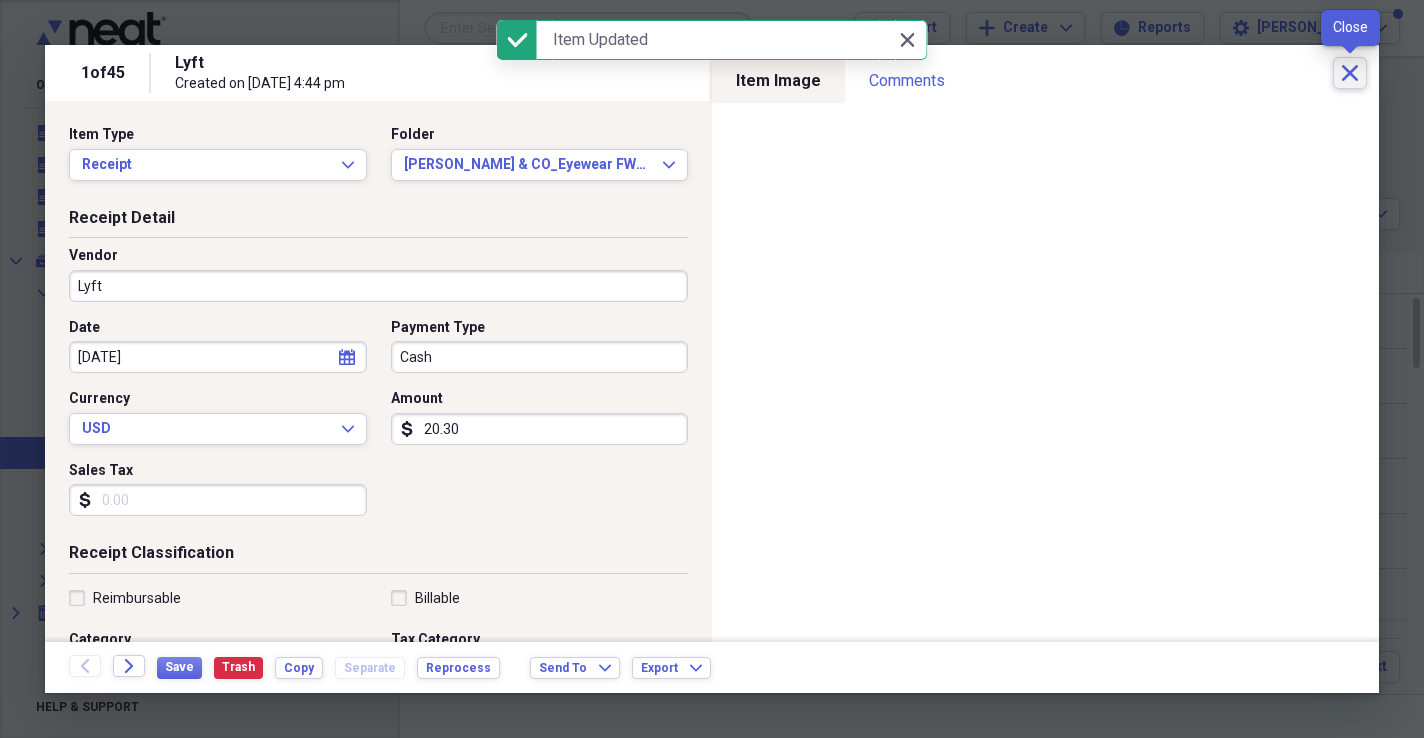 click on "Close" 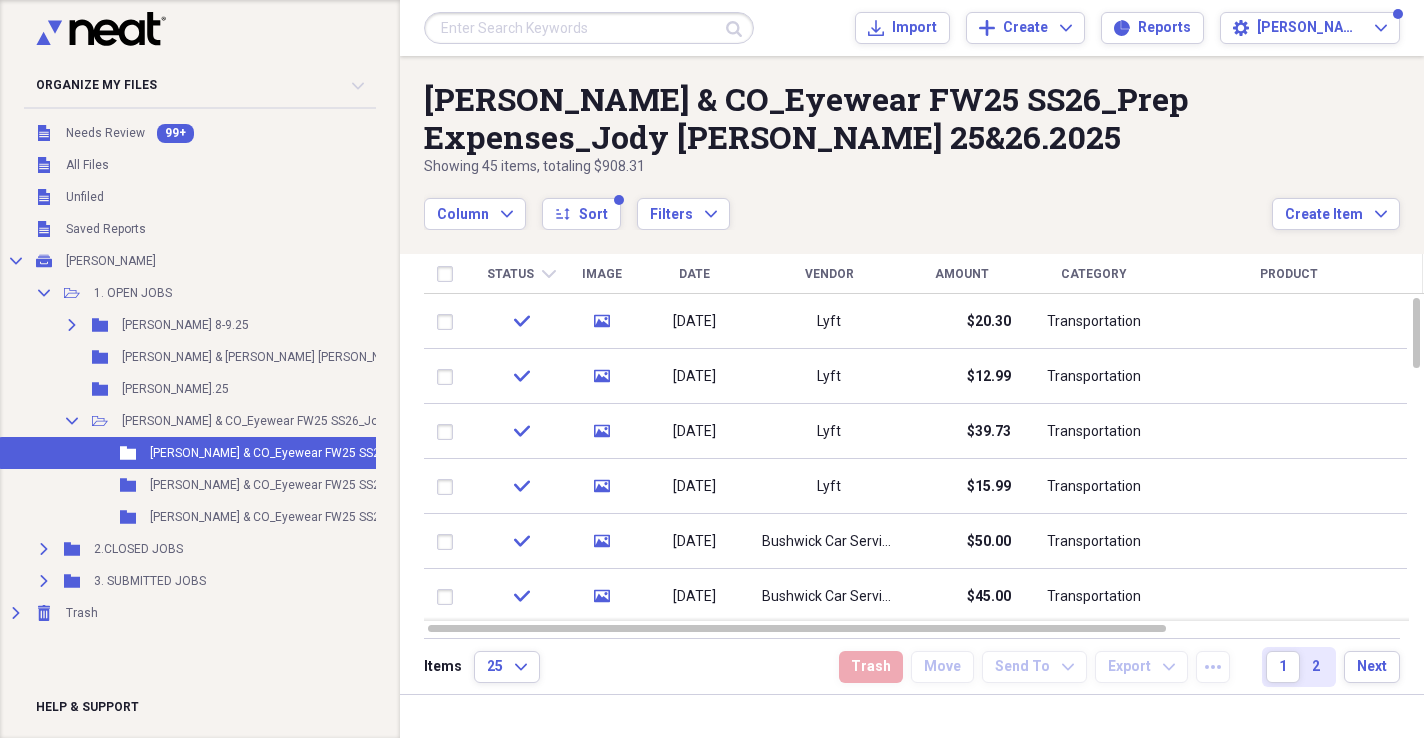 click on "Column Expand sort Sort Filters  Expand" at bounding box center (848, 203) 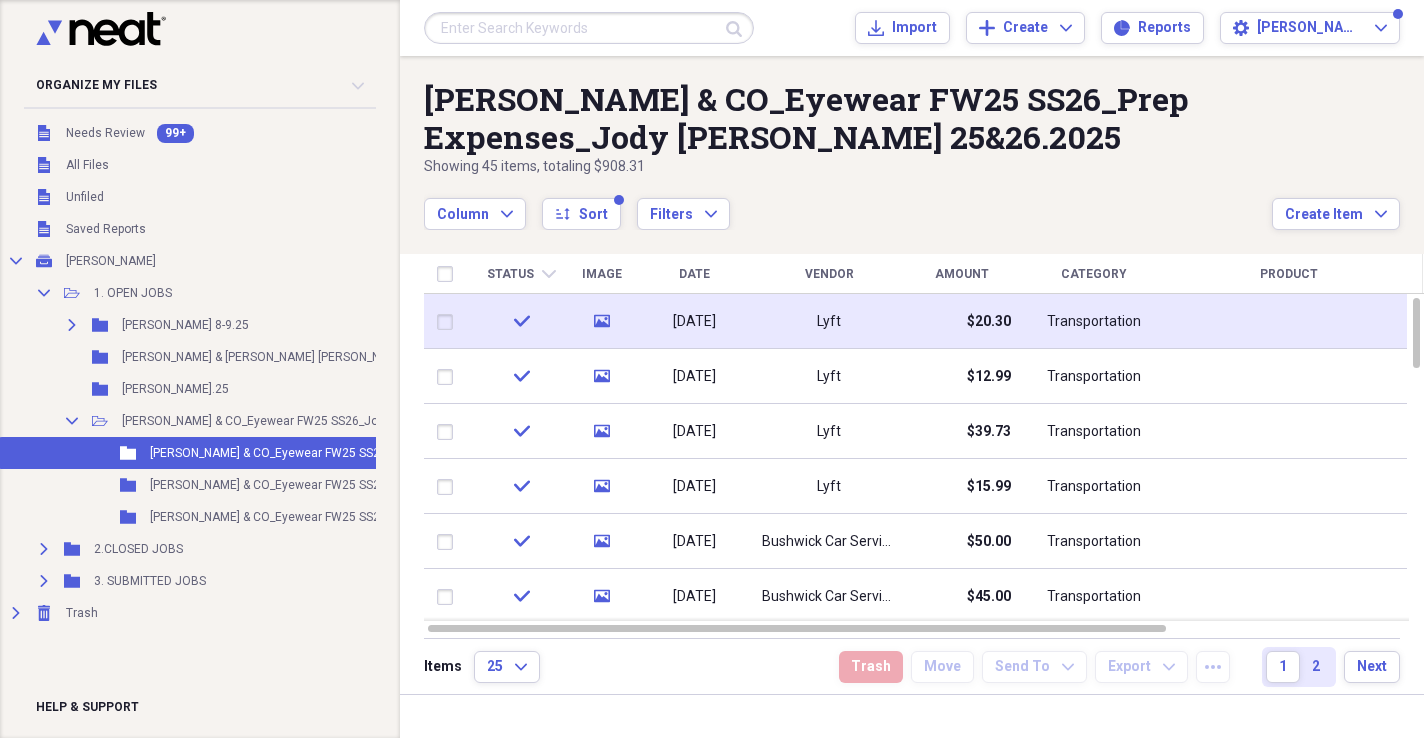 click on "$20.30" at bounding box center (961, 321) 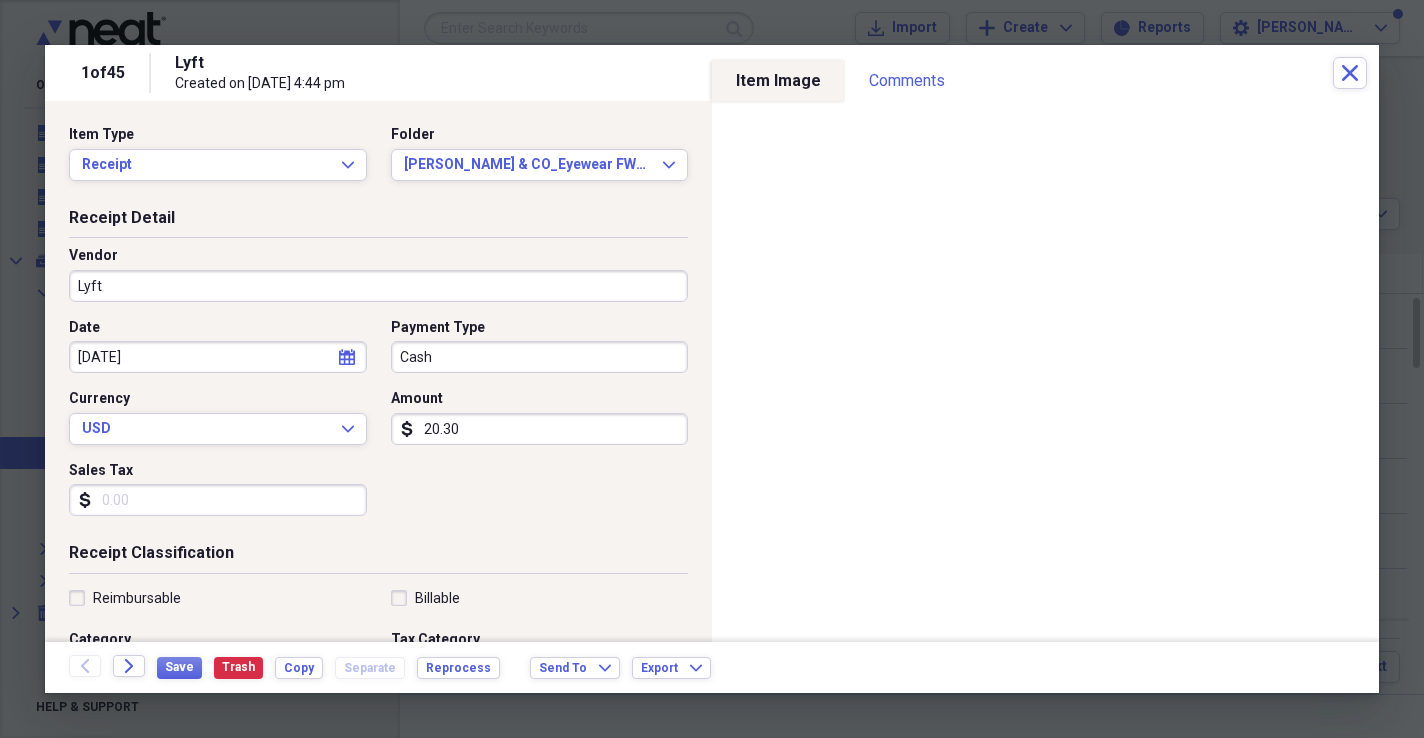 click on "Lyft" at bounding box center (378, 286) 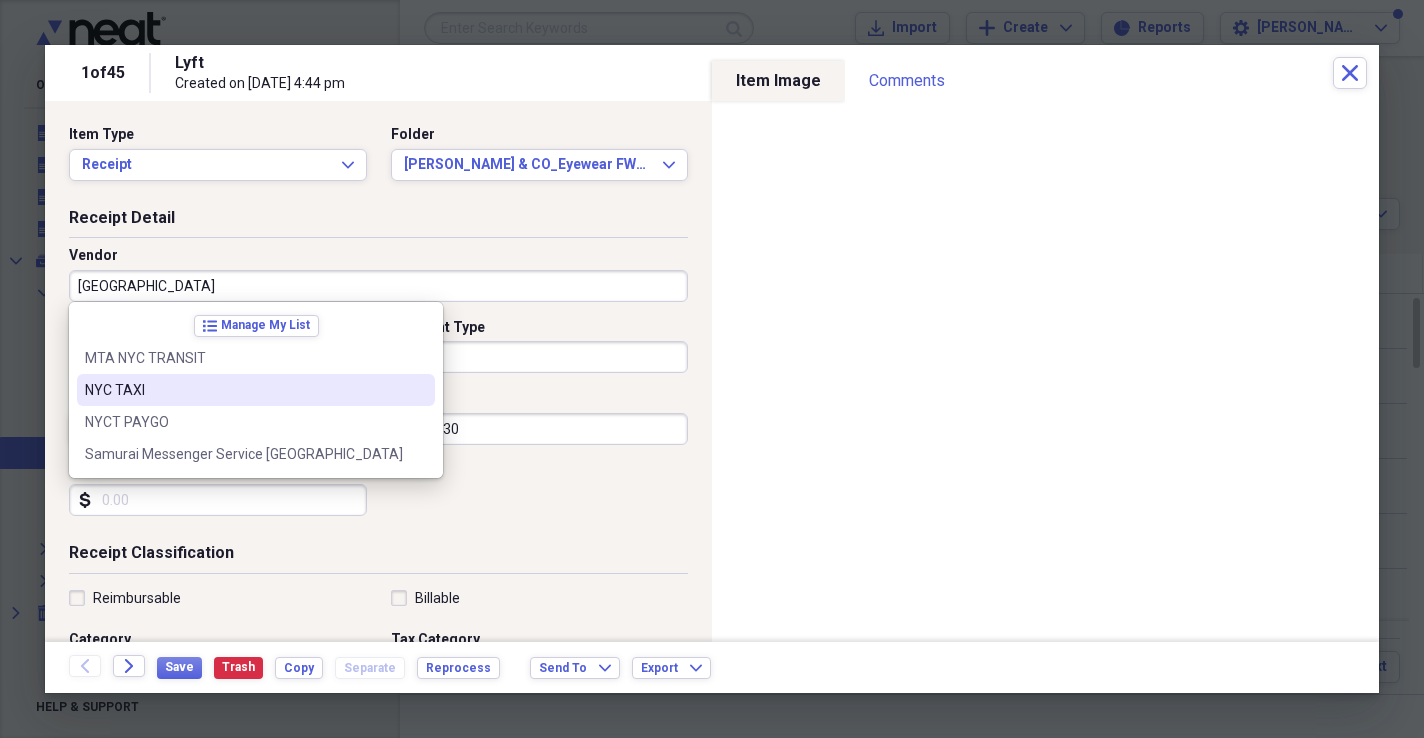 click on "NYCT PAYGO" at bounding box center (256, 422) 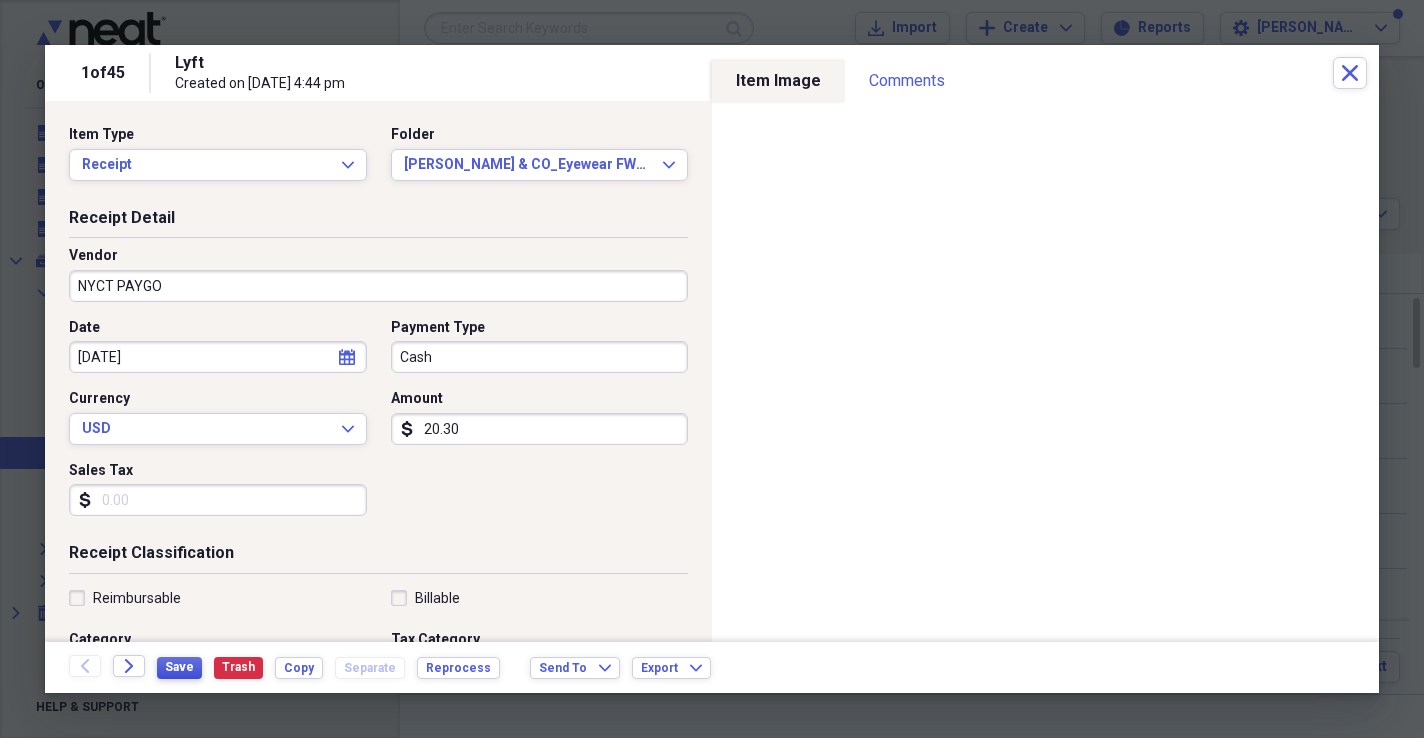click on "Save" at bounding box center [179, 668] 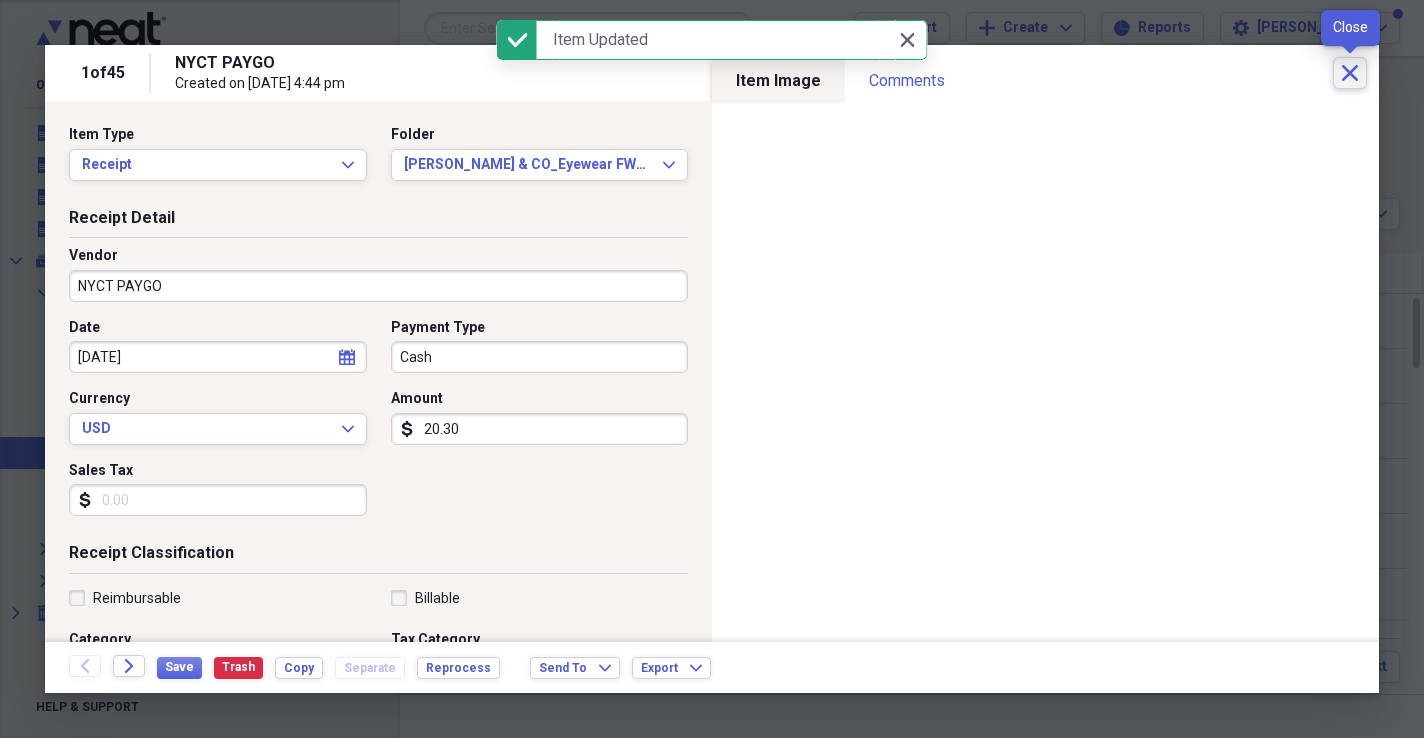 click on "Close" at bounding box center (1350, 73) 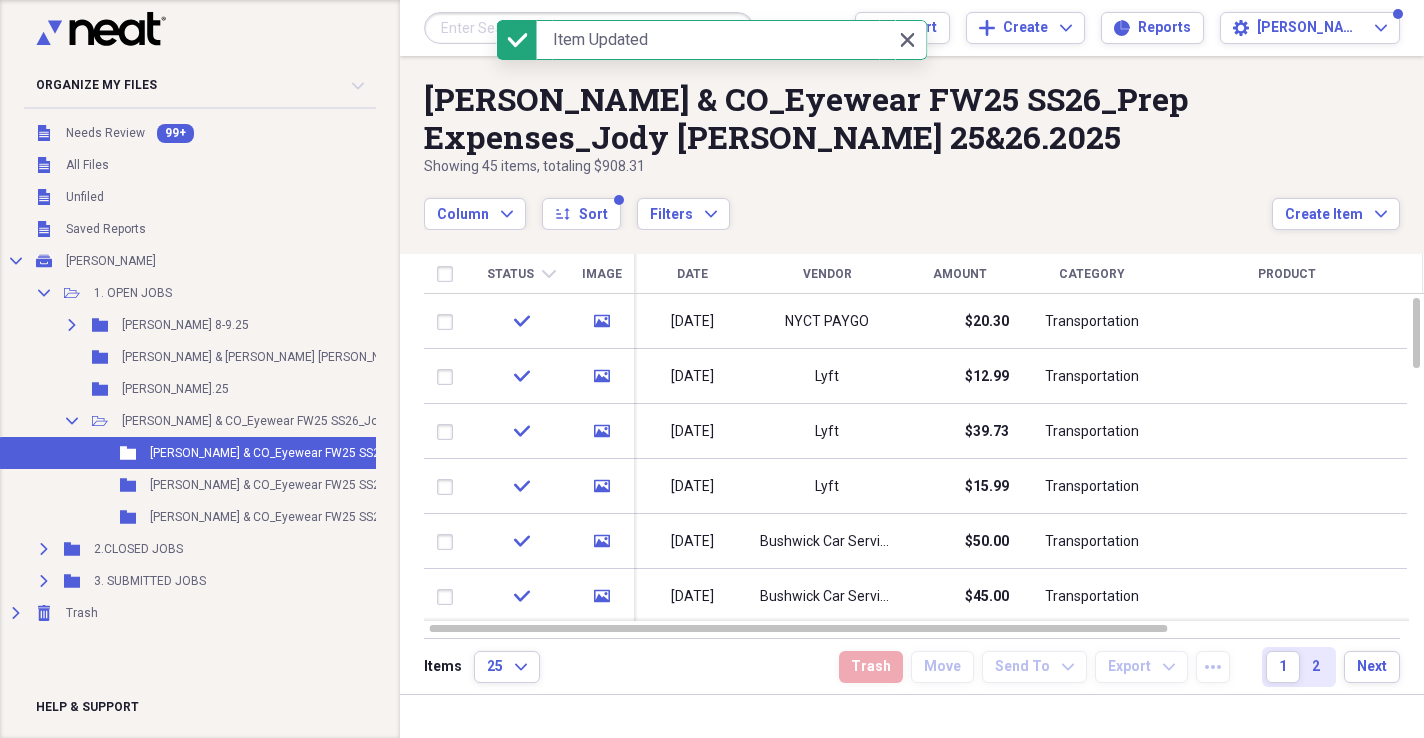 click on "Column Expand sort Sort Filters  Expand" at bounding box center (848, 203) 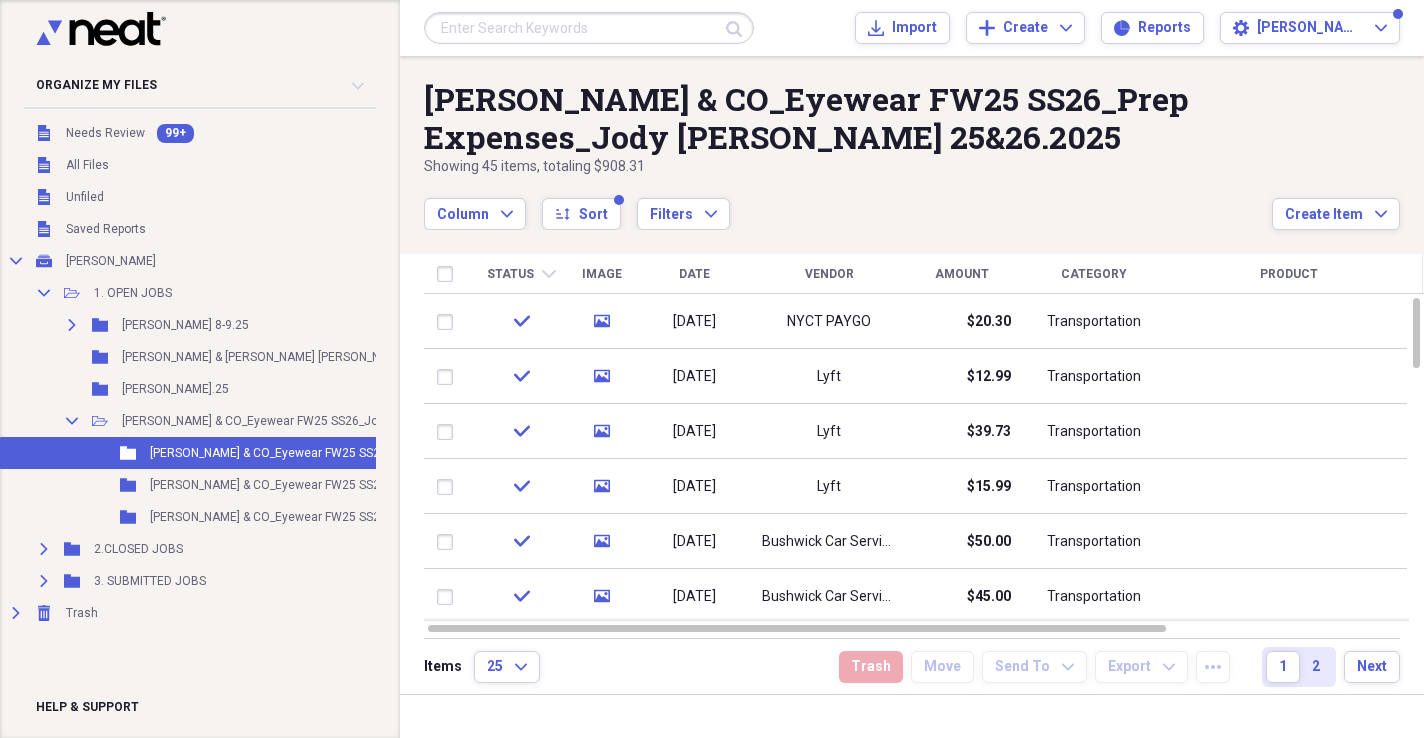 click on "Column Expand sort Sort Filters  Expand" at bounding box center (848, 203) 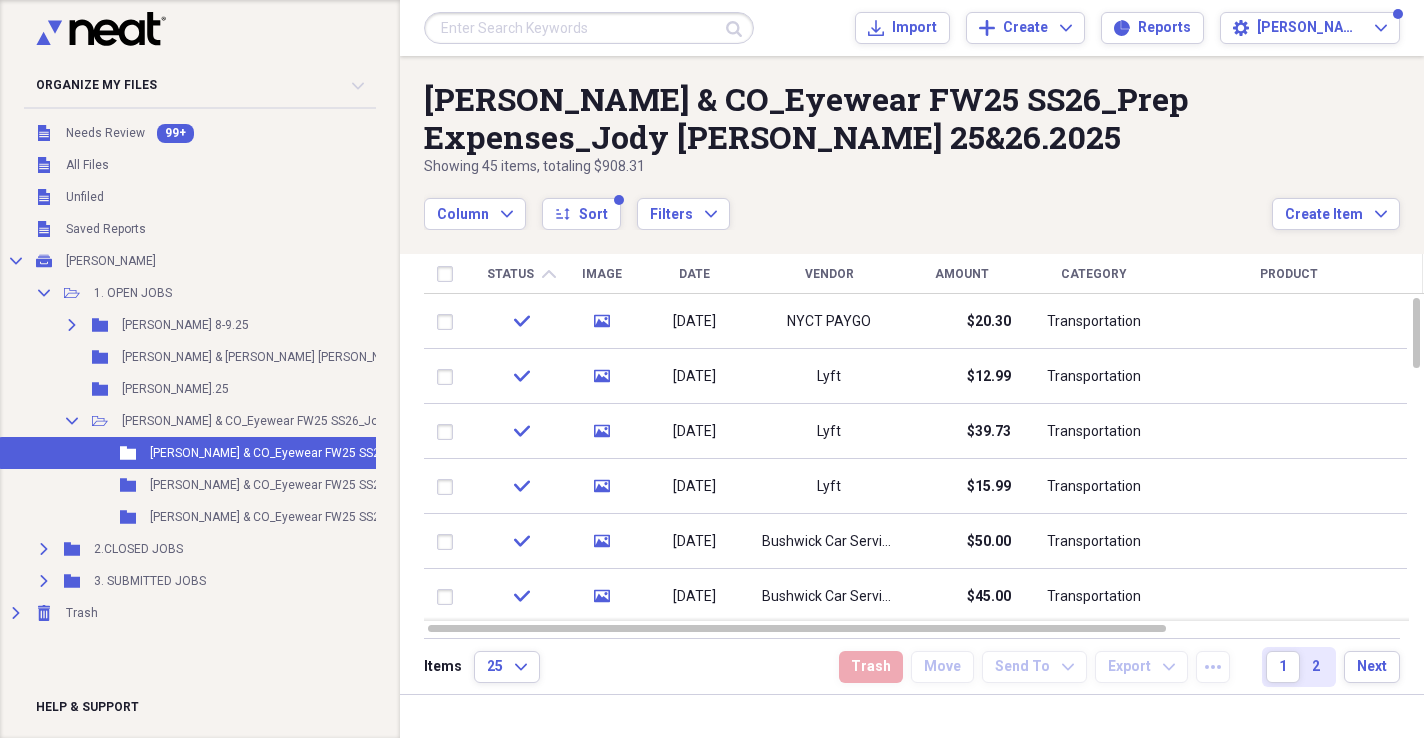 click on "Column Expand sort Sort Filters  Expand" at bounding box center [848, 203] 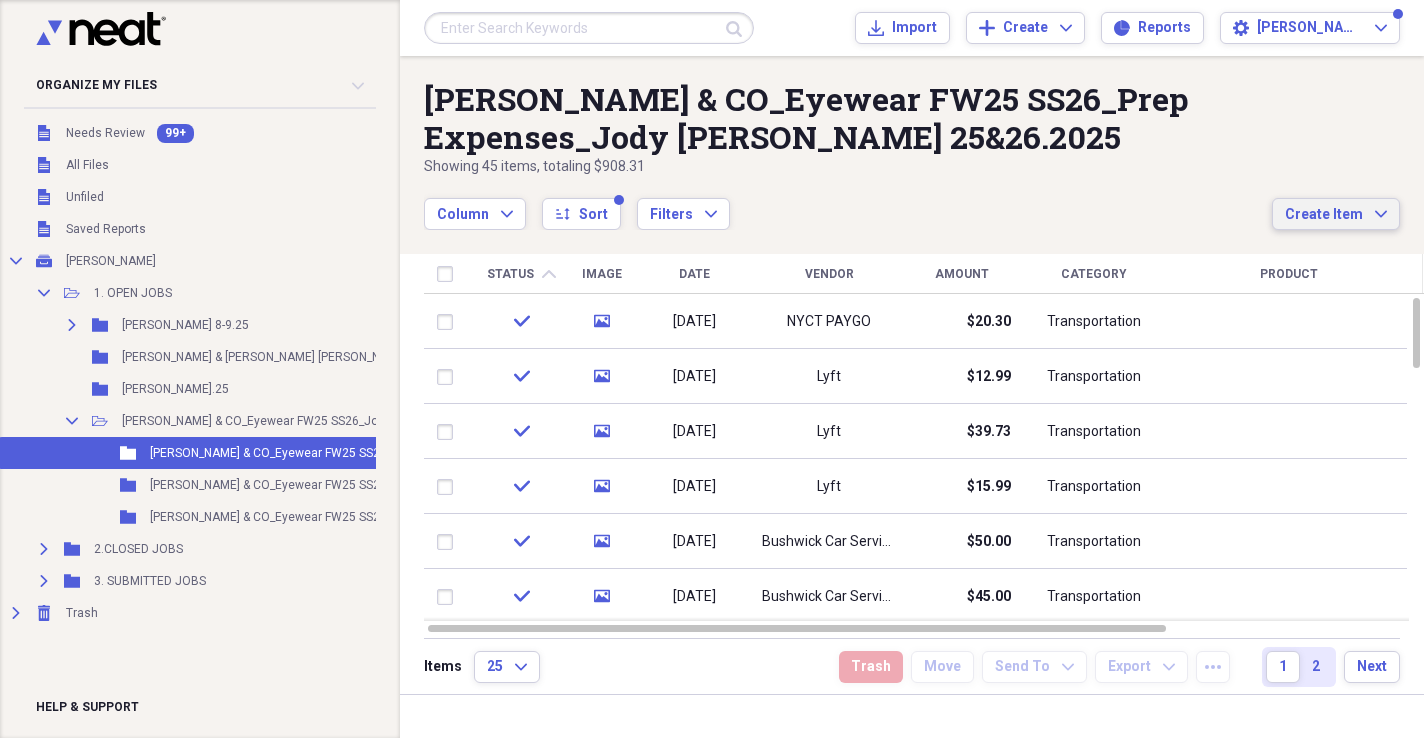 click on "Create Item Expand" at bounding box center [1336, 214] 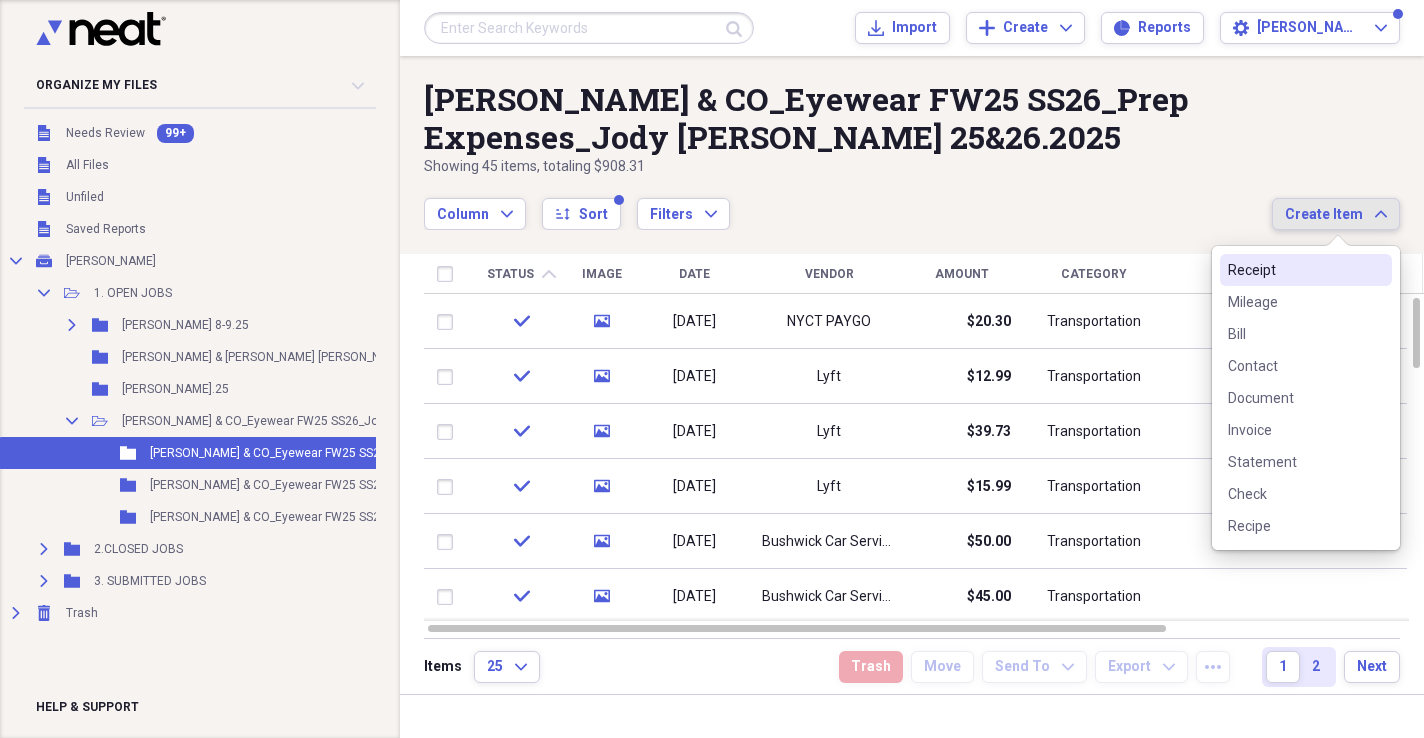 click on "Receipt" at bounding box center [1294, 270] 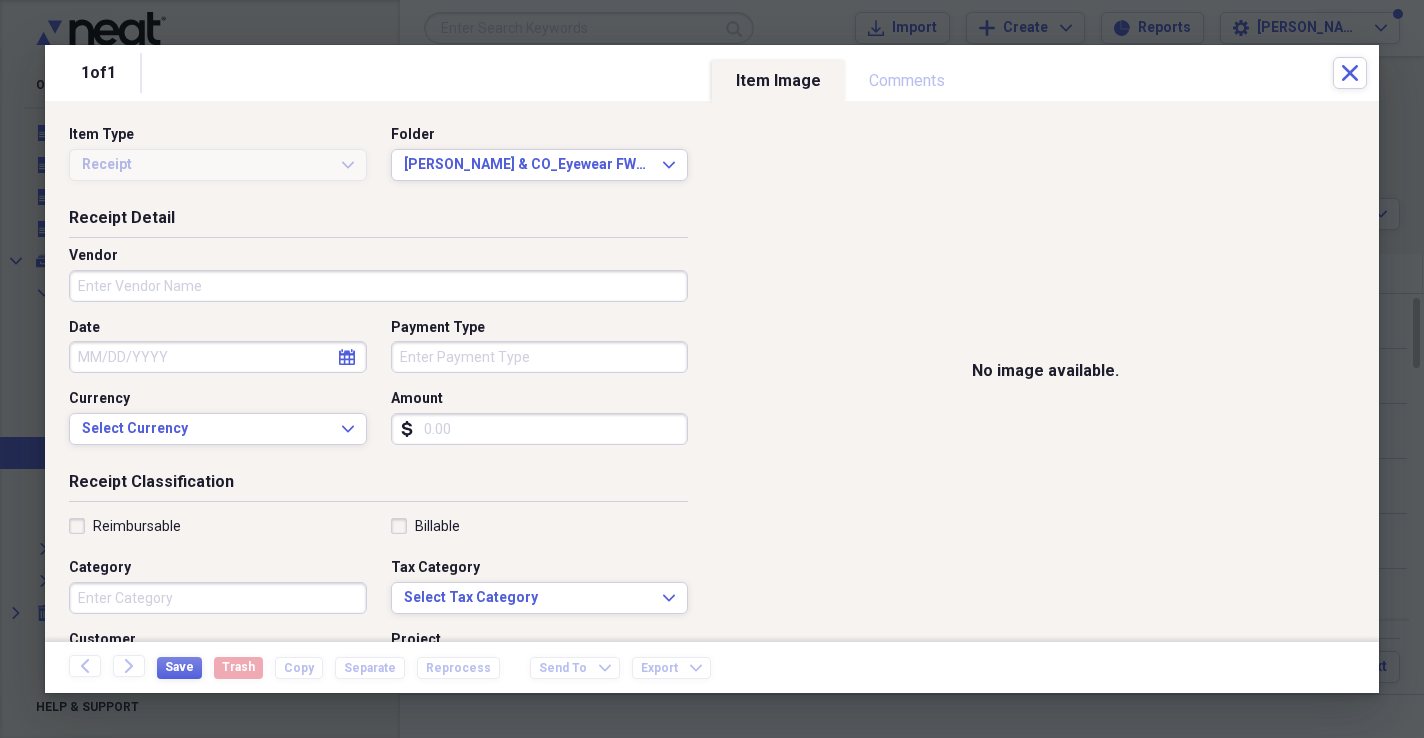 click on "Vendor" at bounding box center (378, 286) 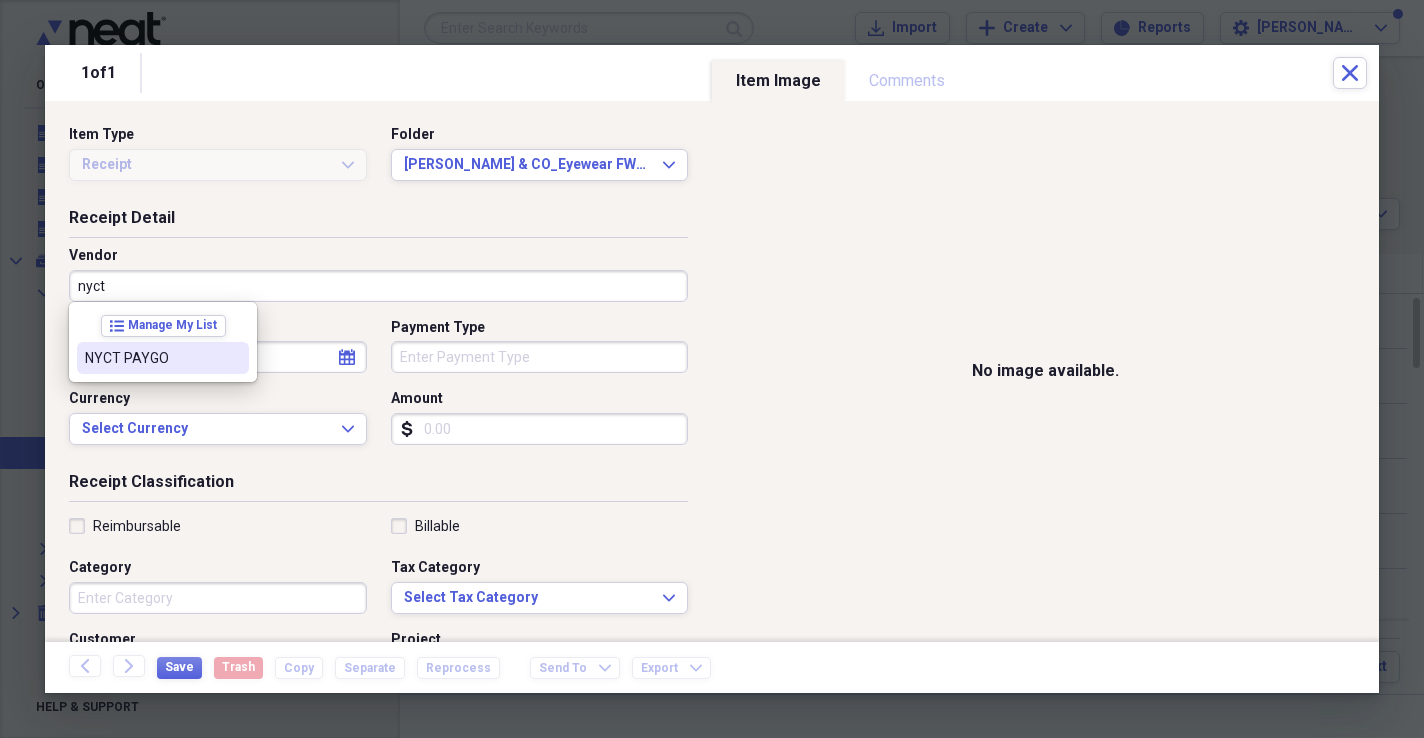 click on "NYCT PAYGO" at bounding box center (151, 358) 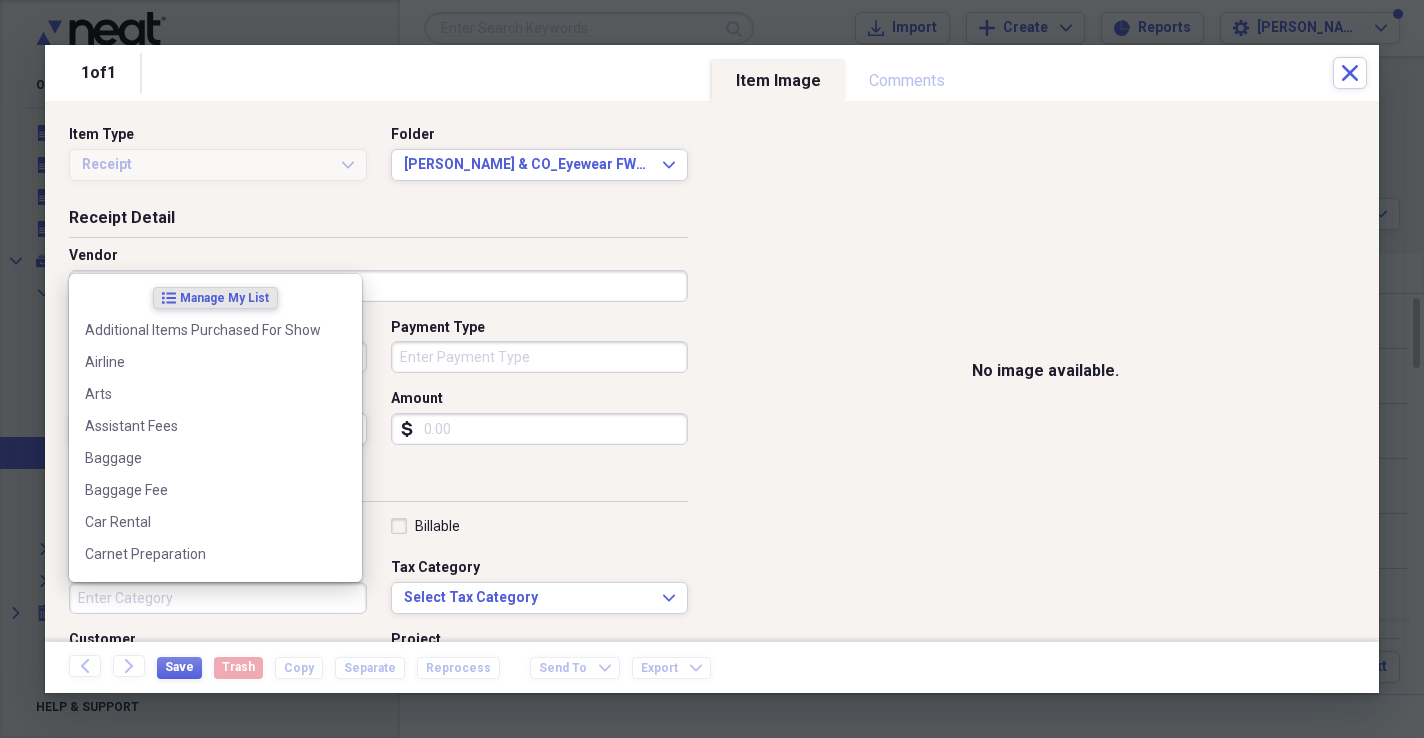 click on "Category" at bounding box center [218, 598] 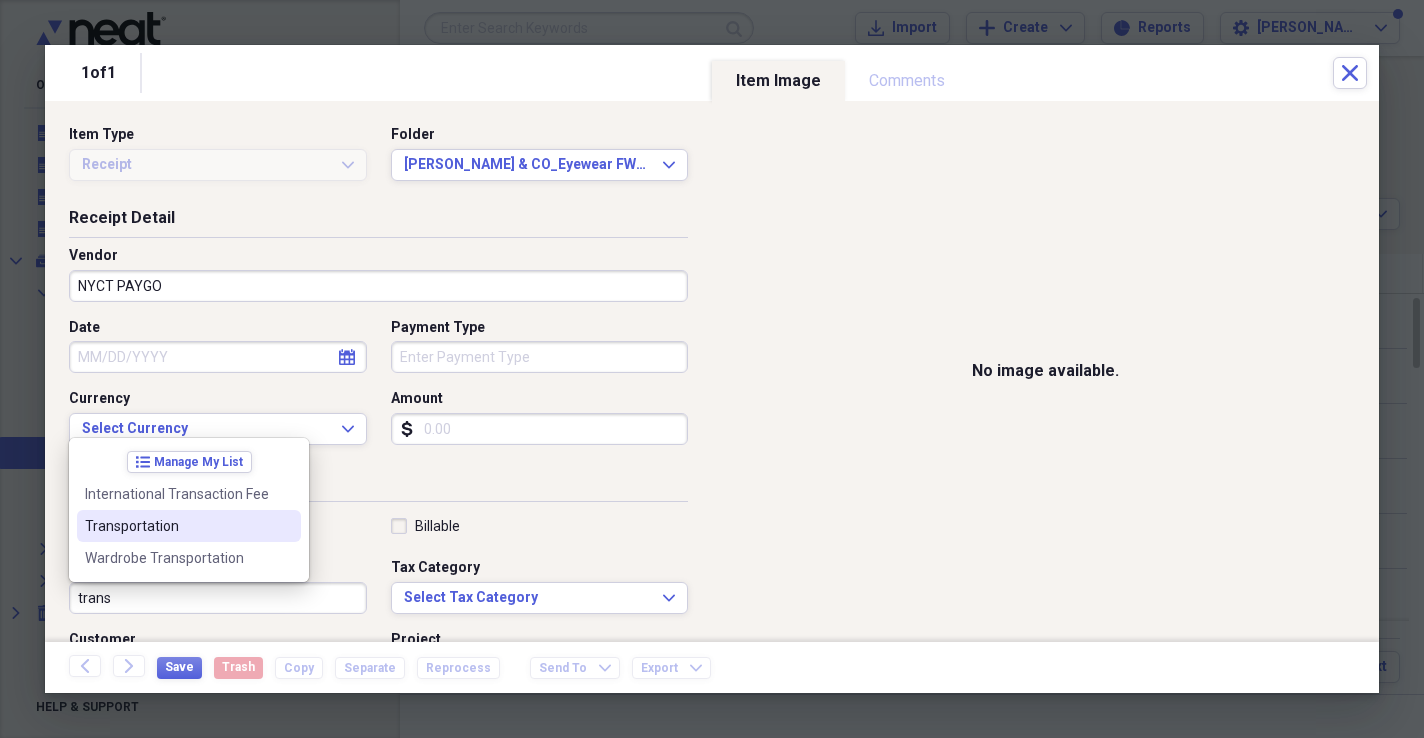 click on "Transportation" at bounding box center [189, 526] 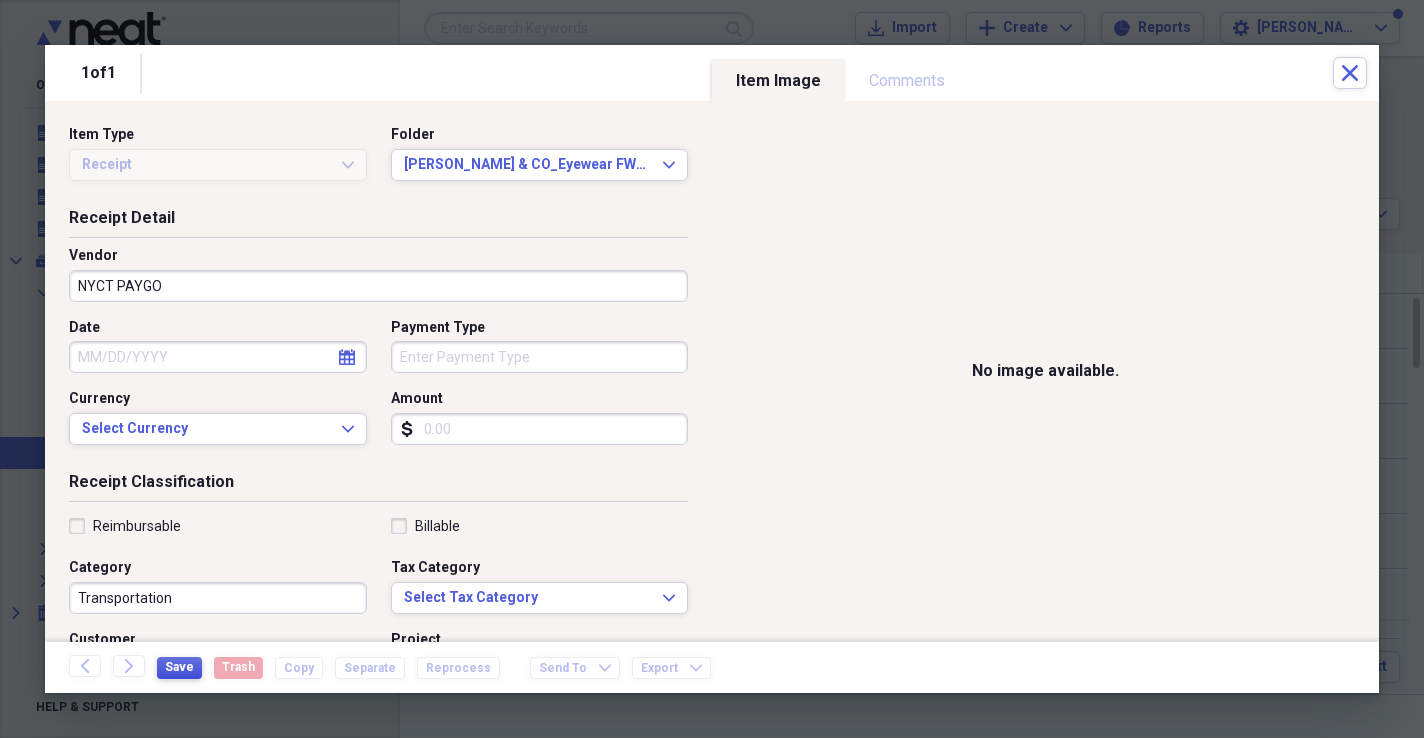 click on "Save" at bounding box center [179, 667] 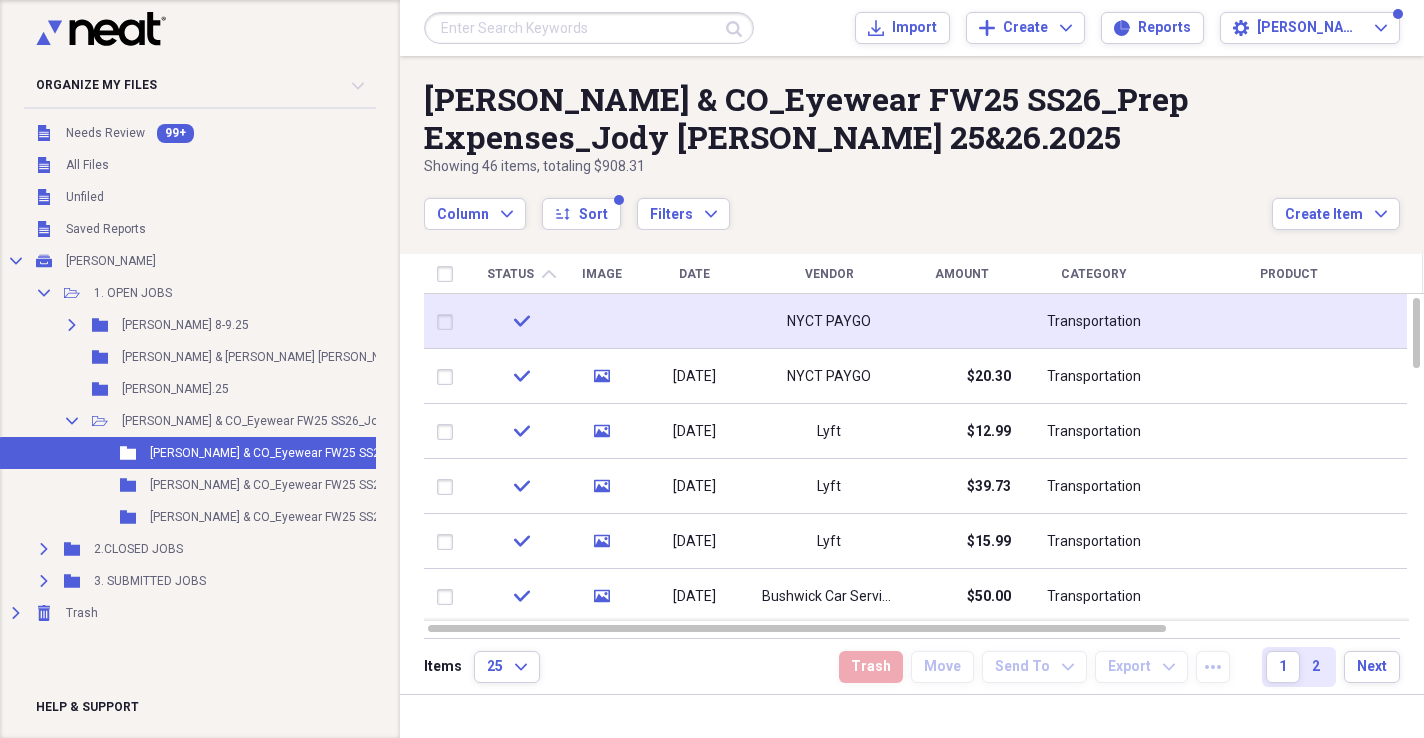click on "Transportation" at bounding box center [1094, 322] 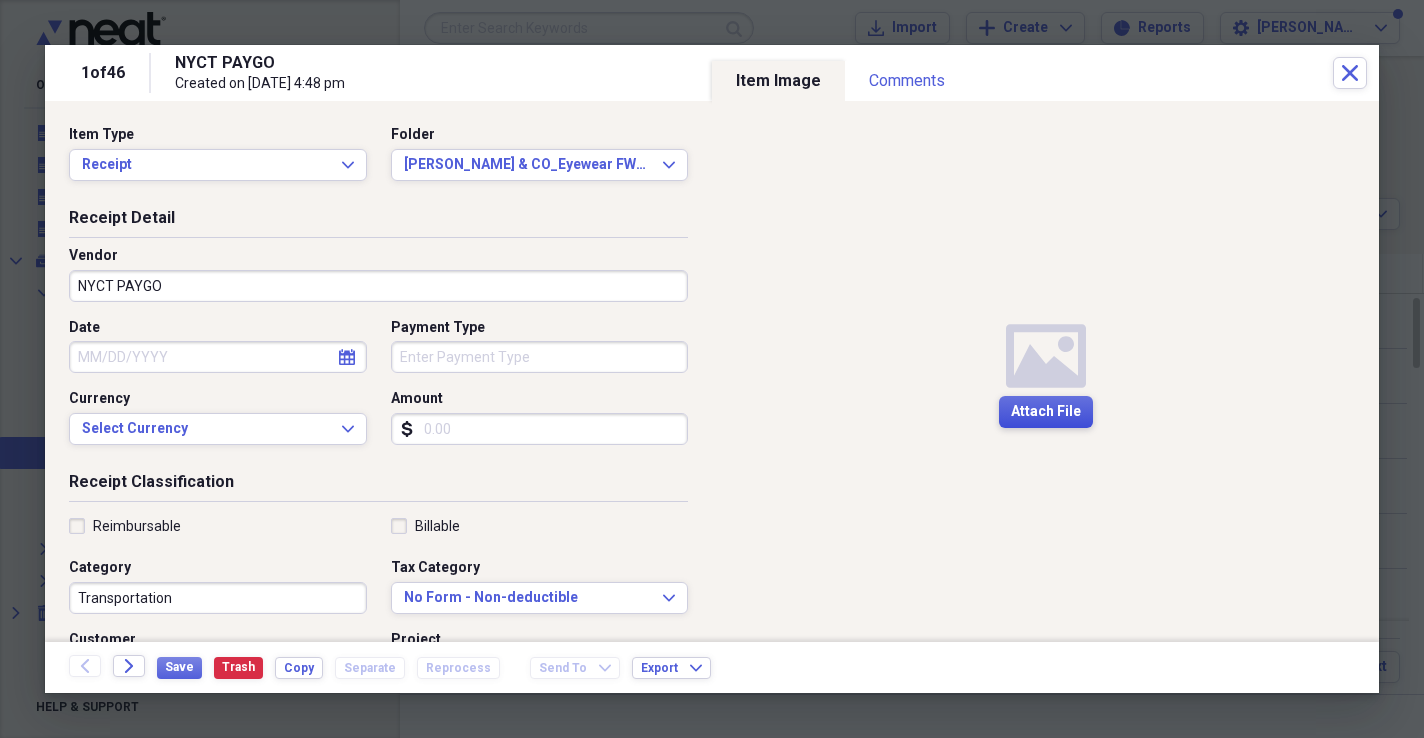 click on "Attach File" at bounding box center (1046, 412) 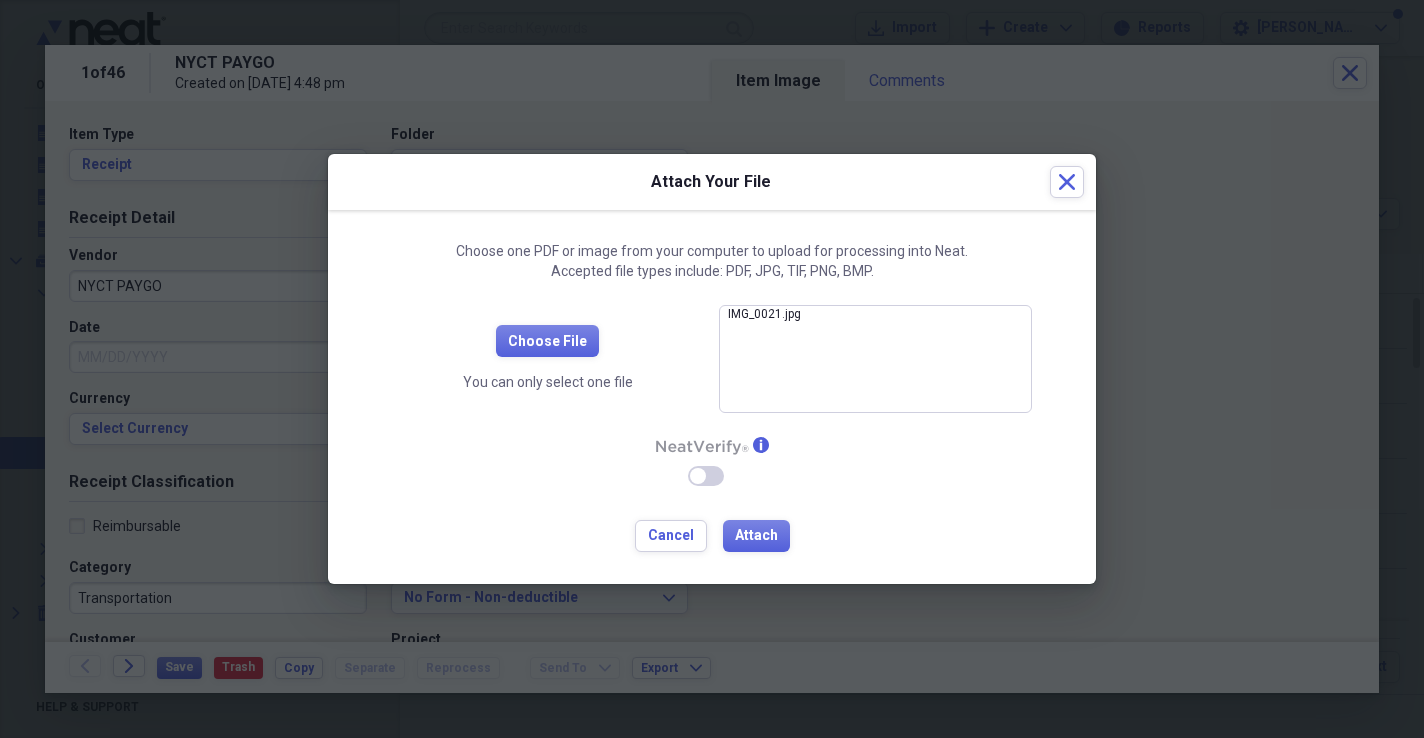 click on "Choose File You can only select one file IMG_0021.jpg close info Enable Neat Verify Cancel Attach" at bounding box center (712, 428) 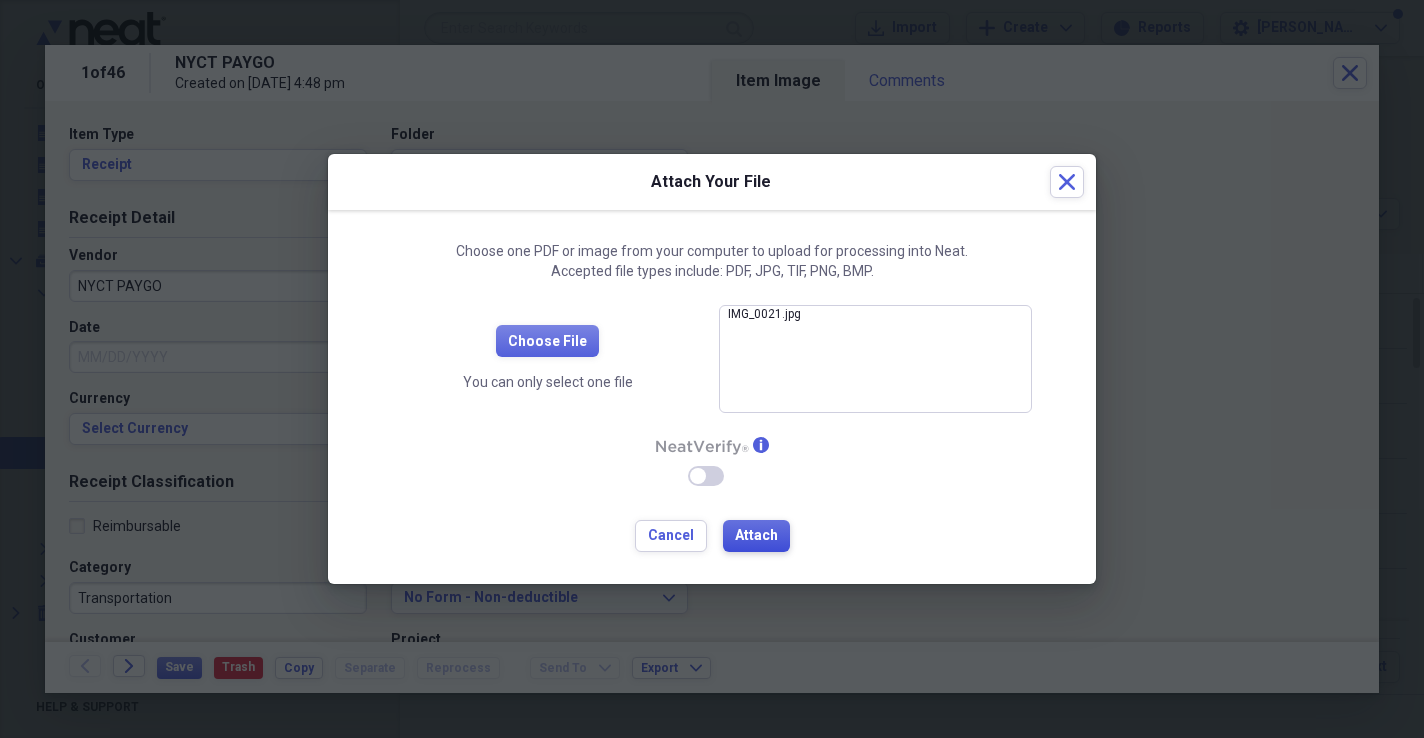 click on "Attach" at bounding box center [756, 536] 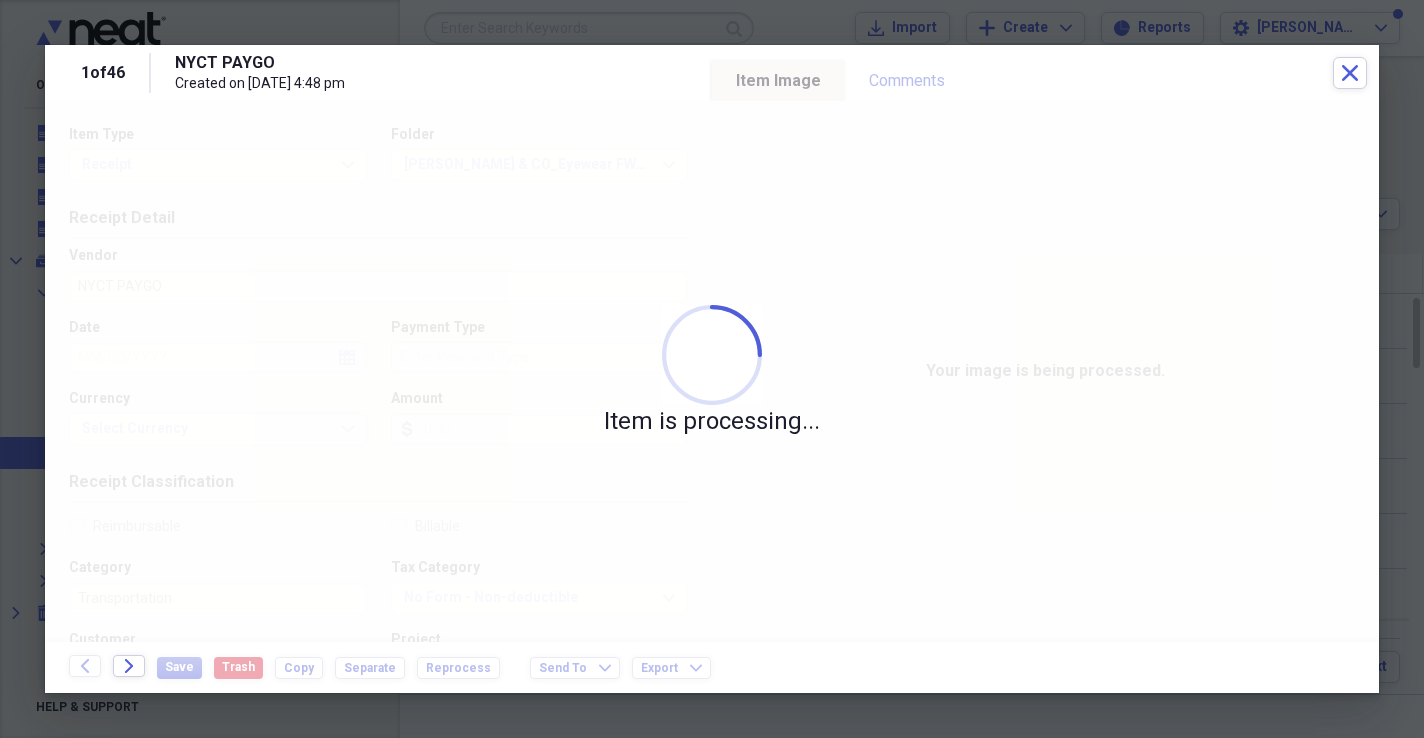 click at bounding box center (712, 369) 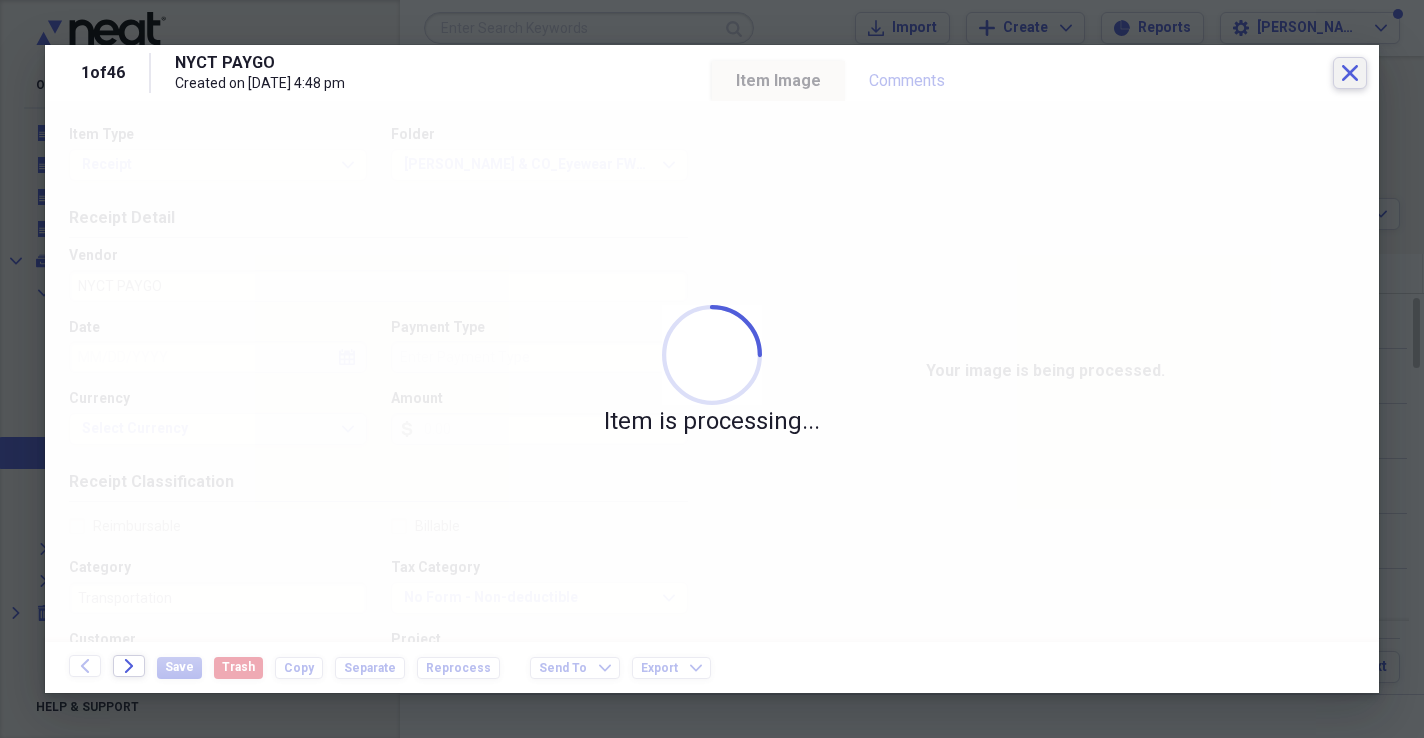 click on "Close" 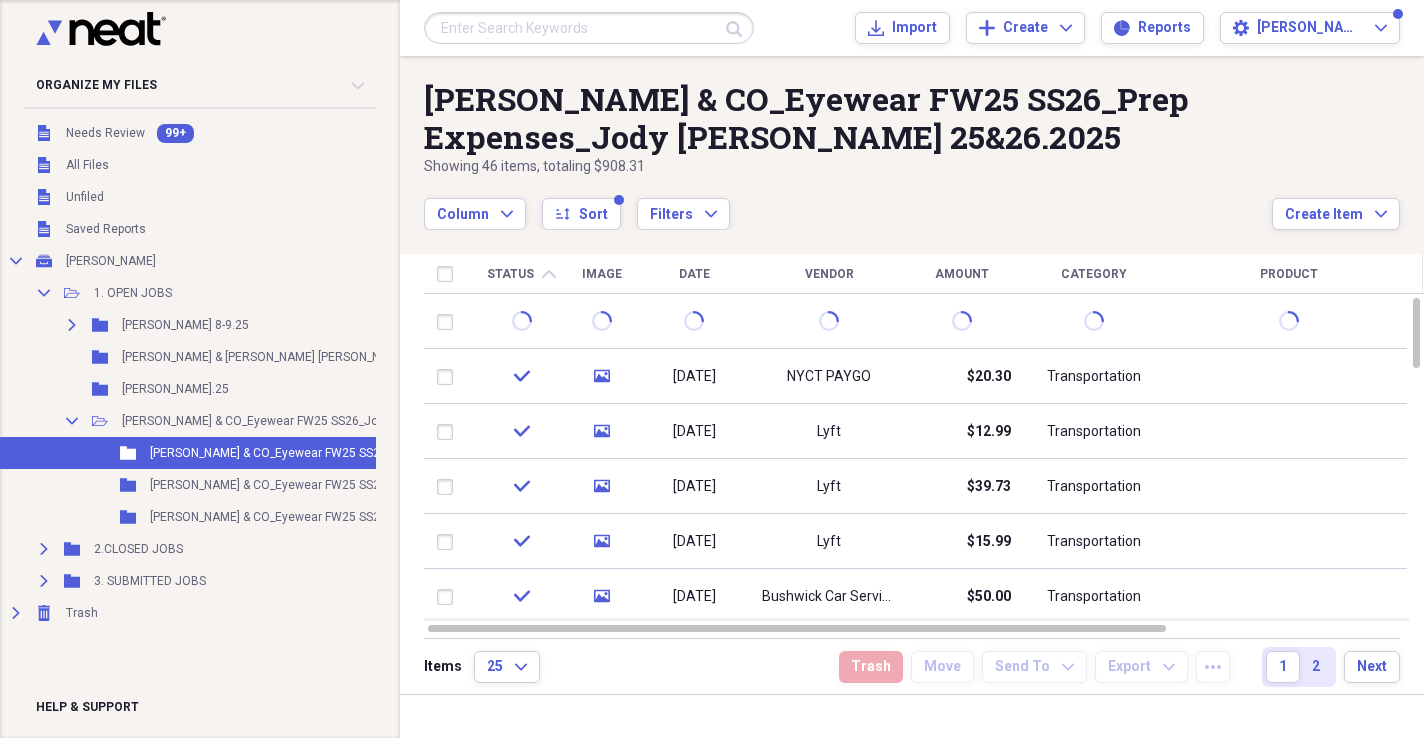 click on "Column Expand sort Sort Filters  Expand" at bounding box center (848, 203) 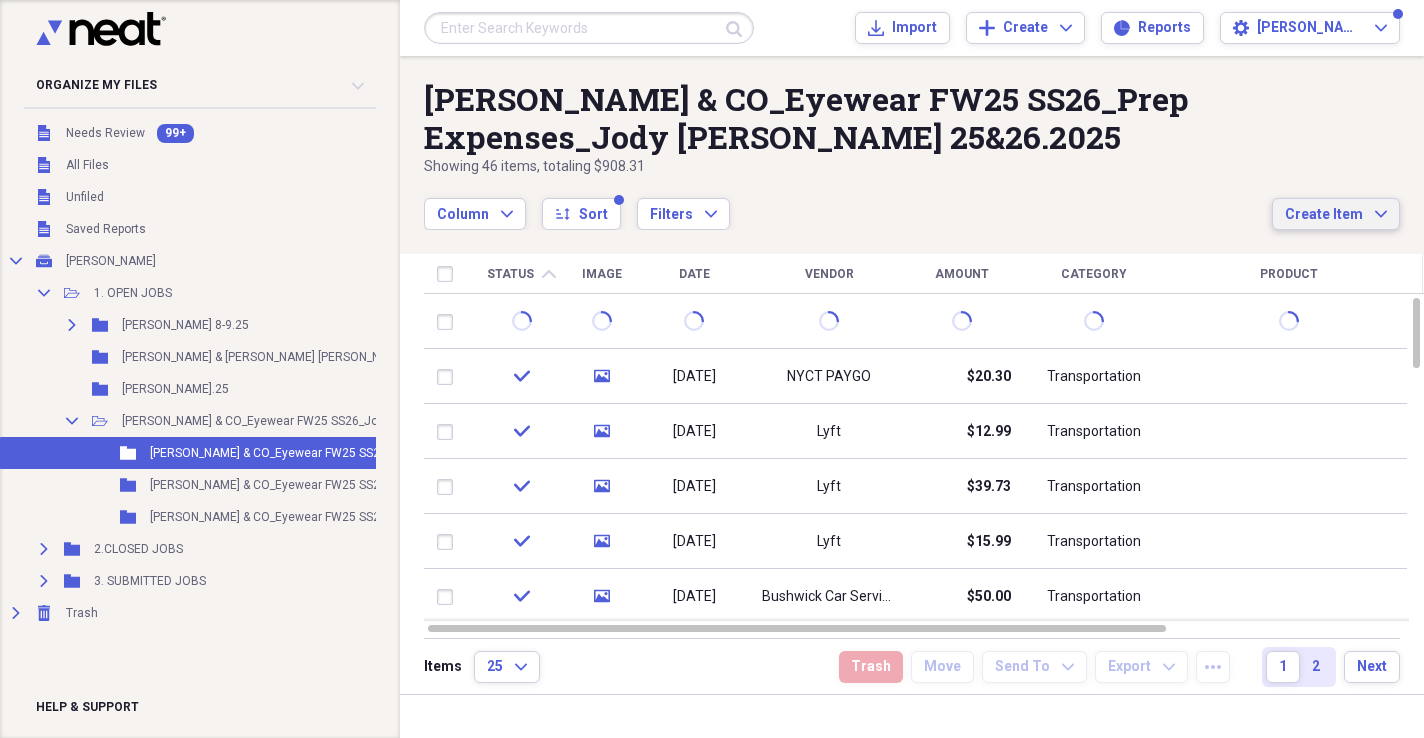 click on "Create Item" at bounding box center [1324, 215] 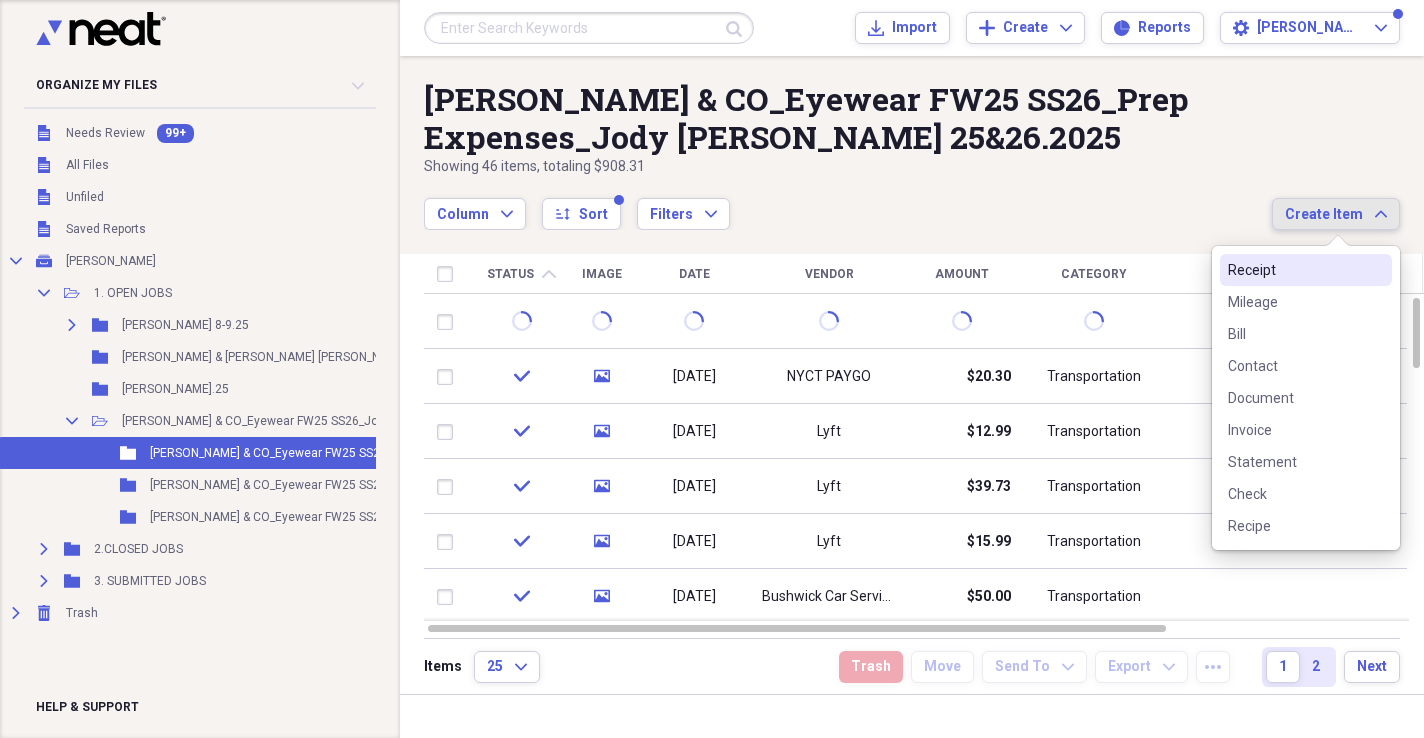 click on "Receipt" at bounding box center [1306, 270] 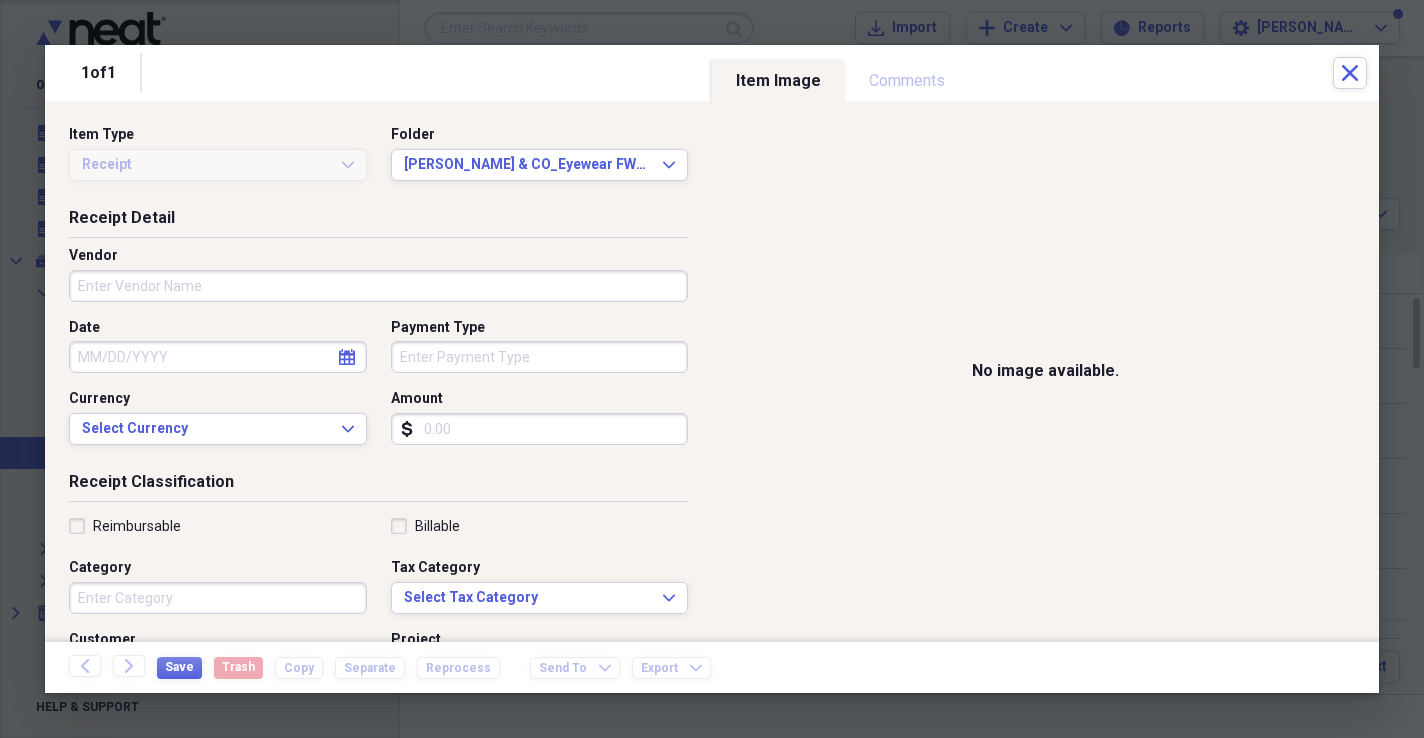 click on "Vendor" at bounding box center [378, 286] 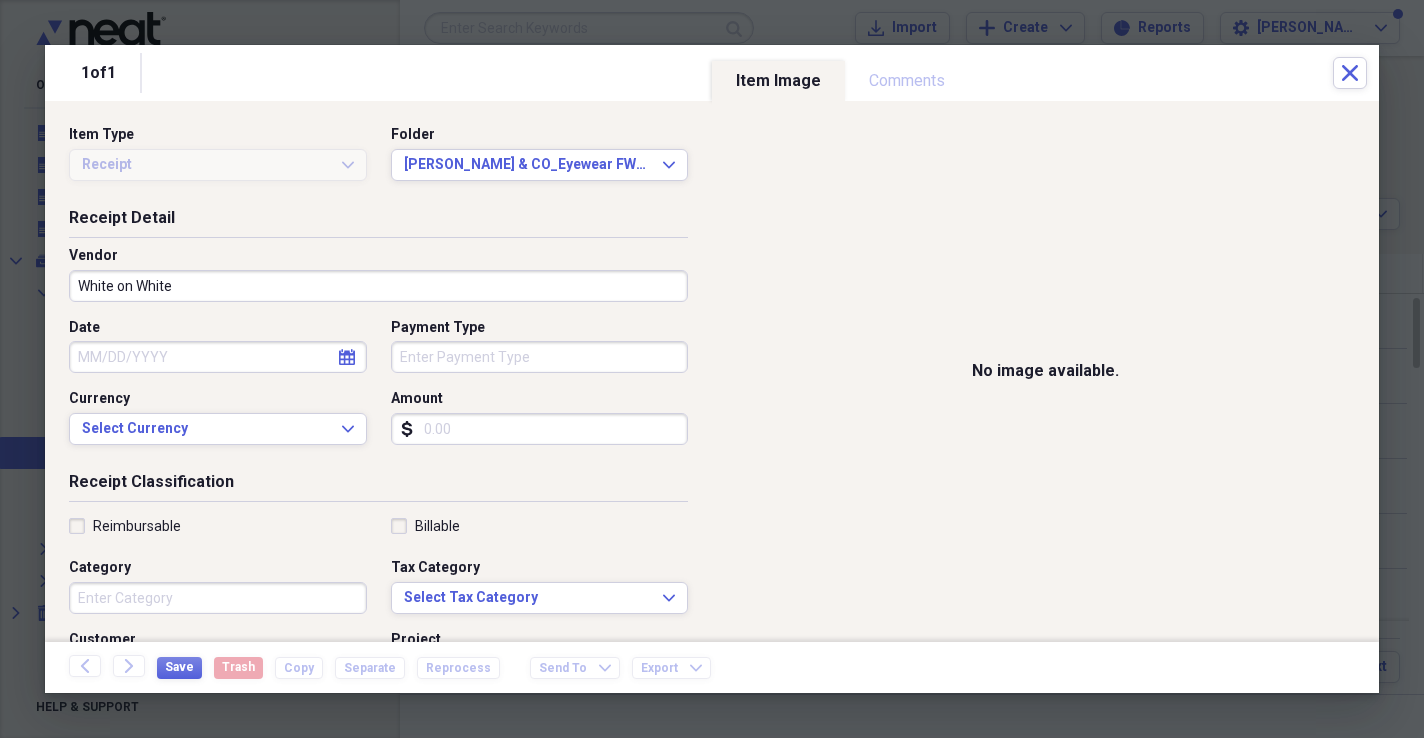 type on "White on White" 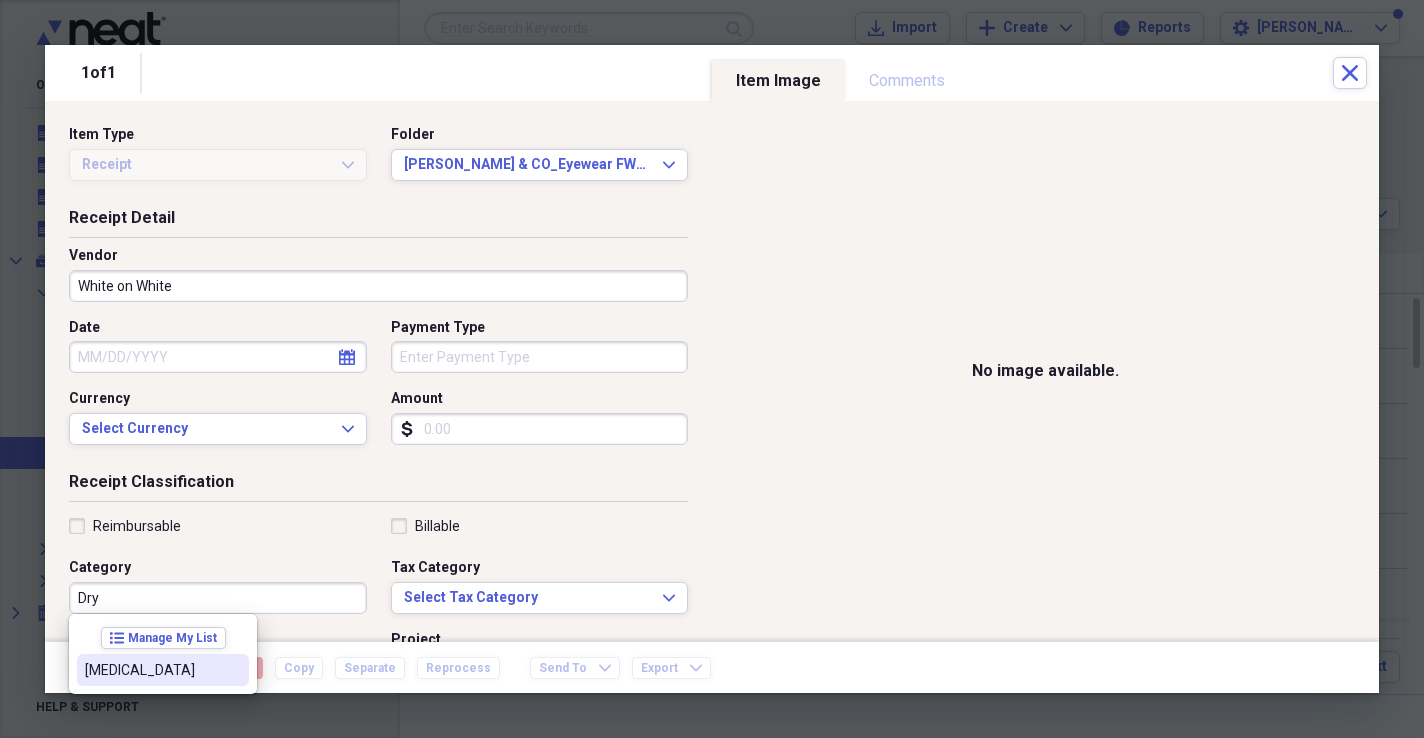 click on "[MEDICAL_DATA]" at bounding box center (151, 670) 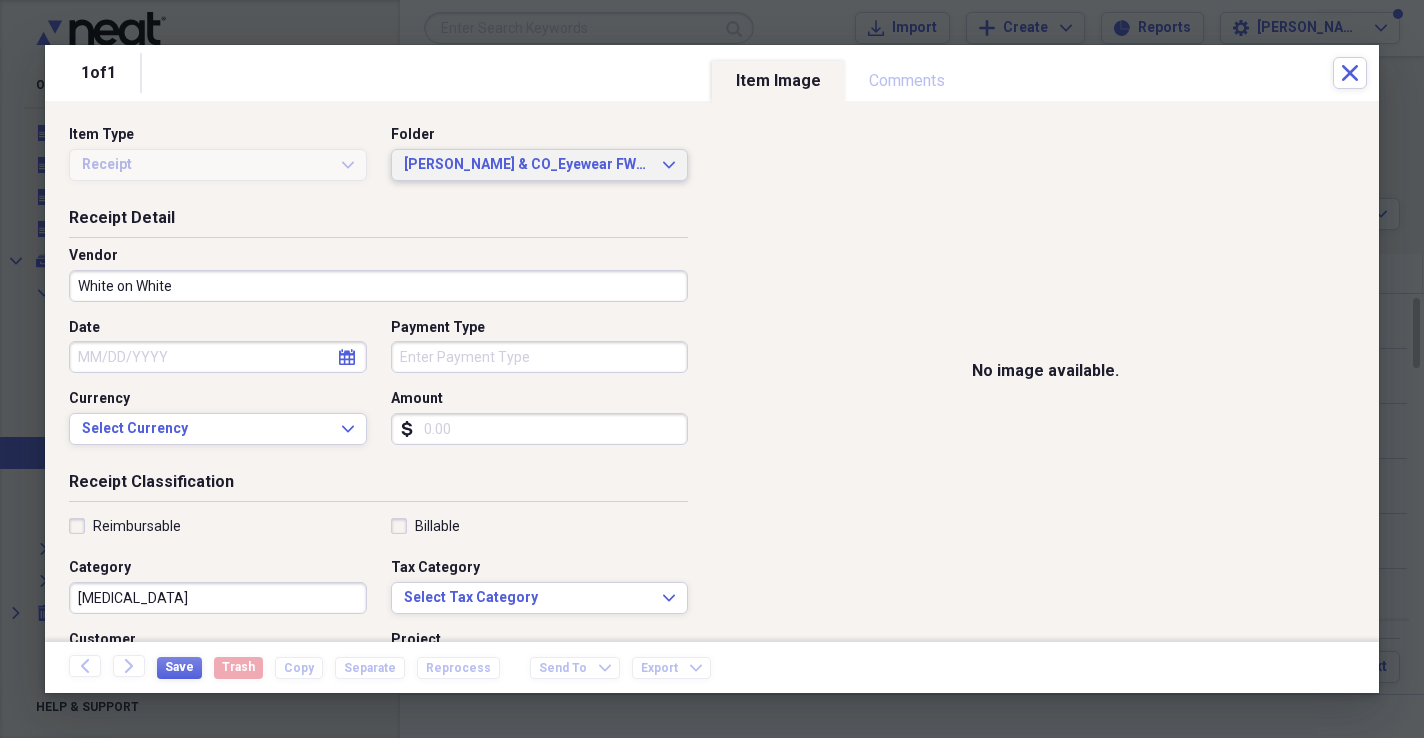 click on "Expand" 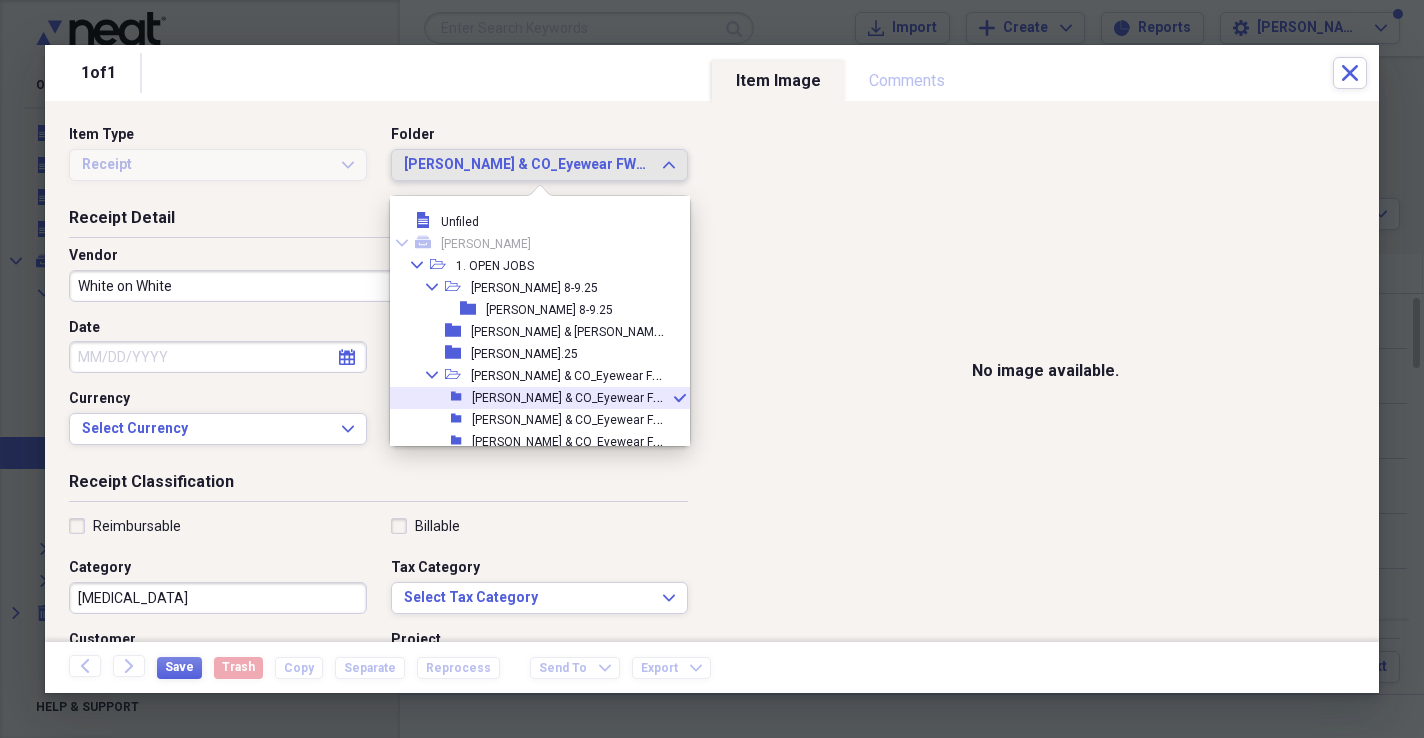 scroll, scrollTop: 51, scrollLeft: 0, axis: vertical 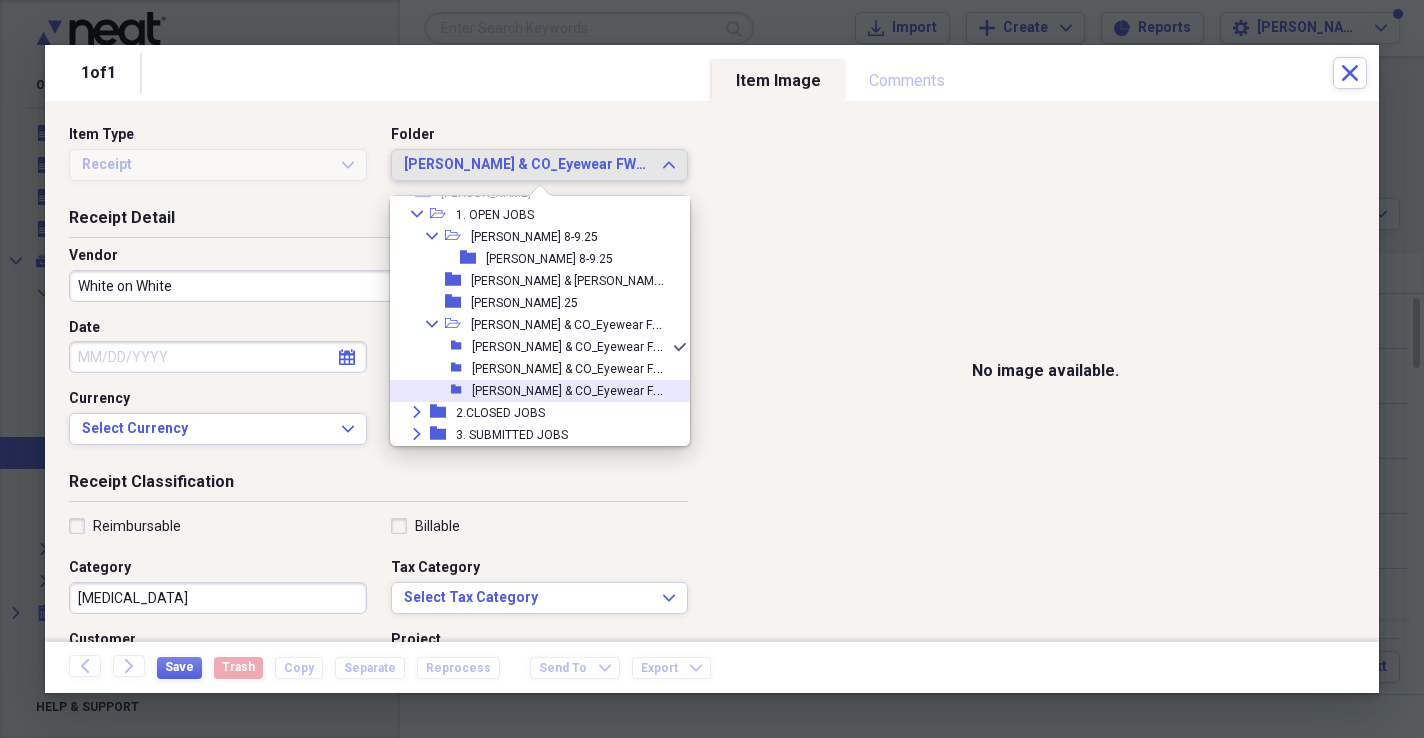 click on "[PERSON_NAME] & CO_Eyewear FW25 SS26_Wardrobe&Shipping_Jody [PERSON_NAME] 25&26.2025" at bounding box center (743, 389) 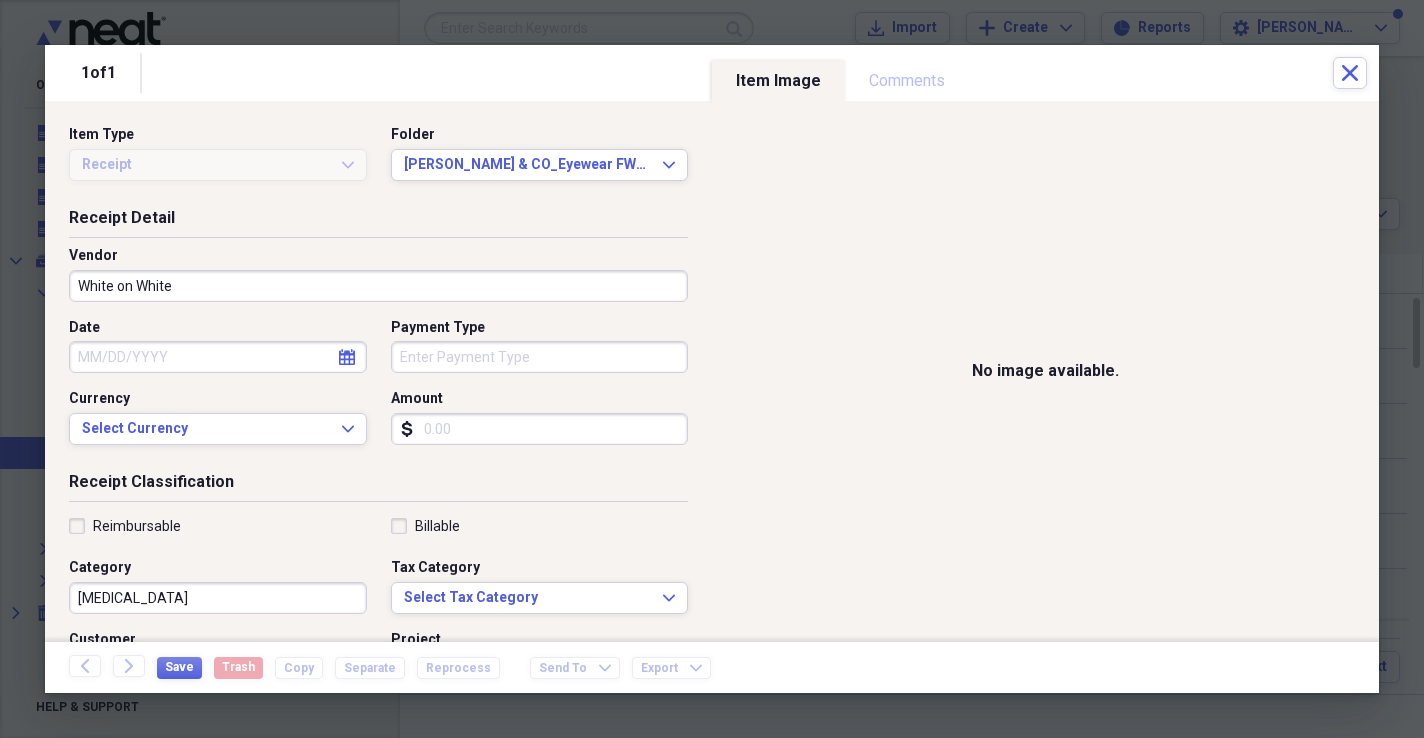 click on "Receipt Classification" at bounding box center (378, 486) 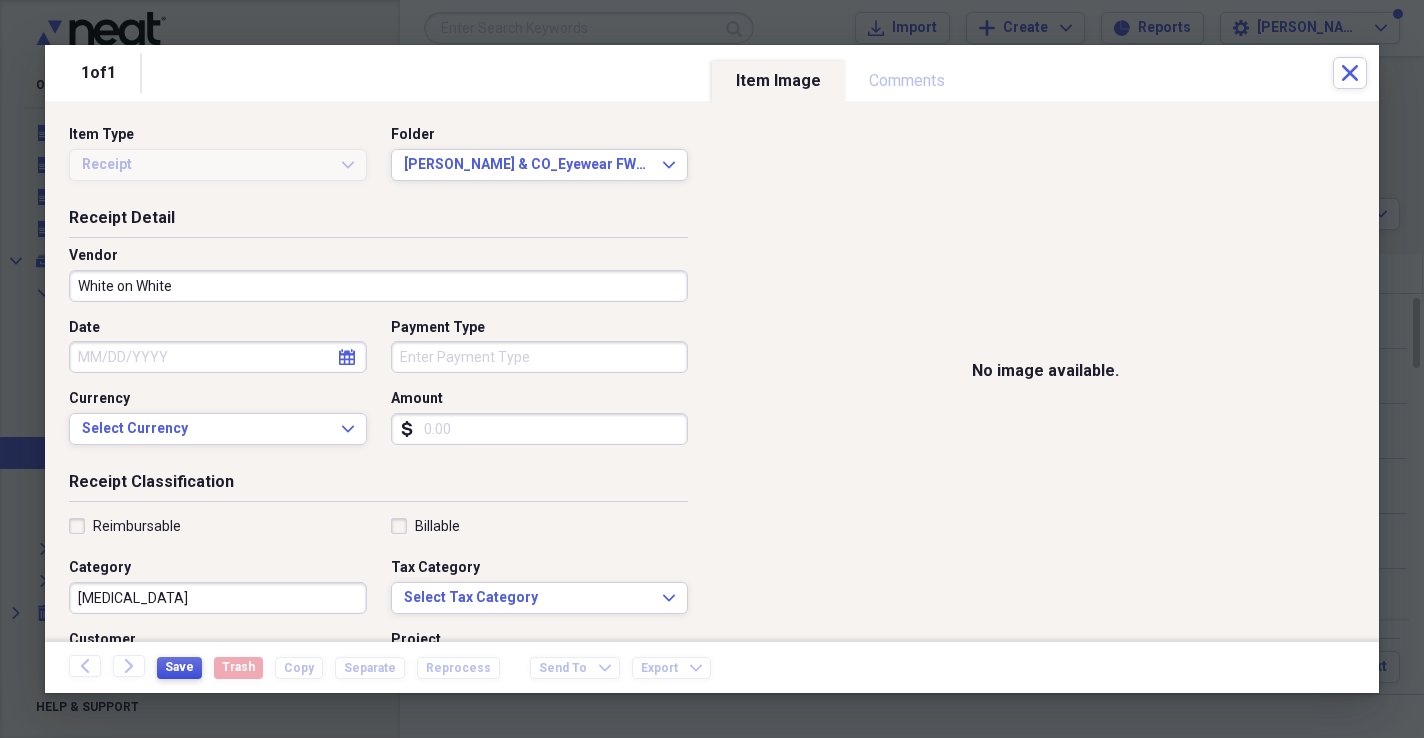 click on "Save" at bounding box center (179, 667) 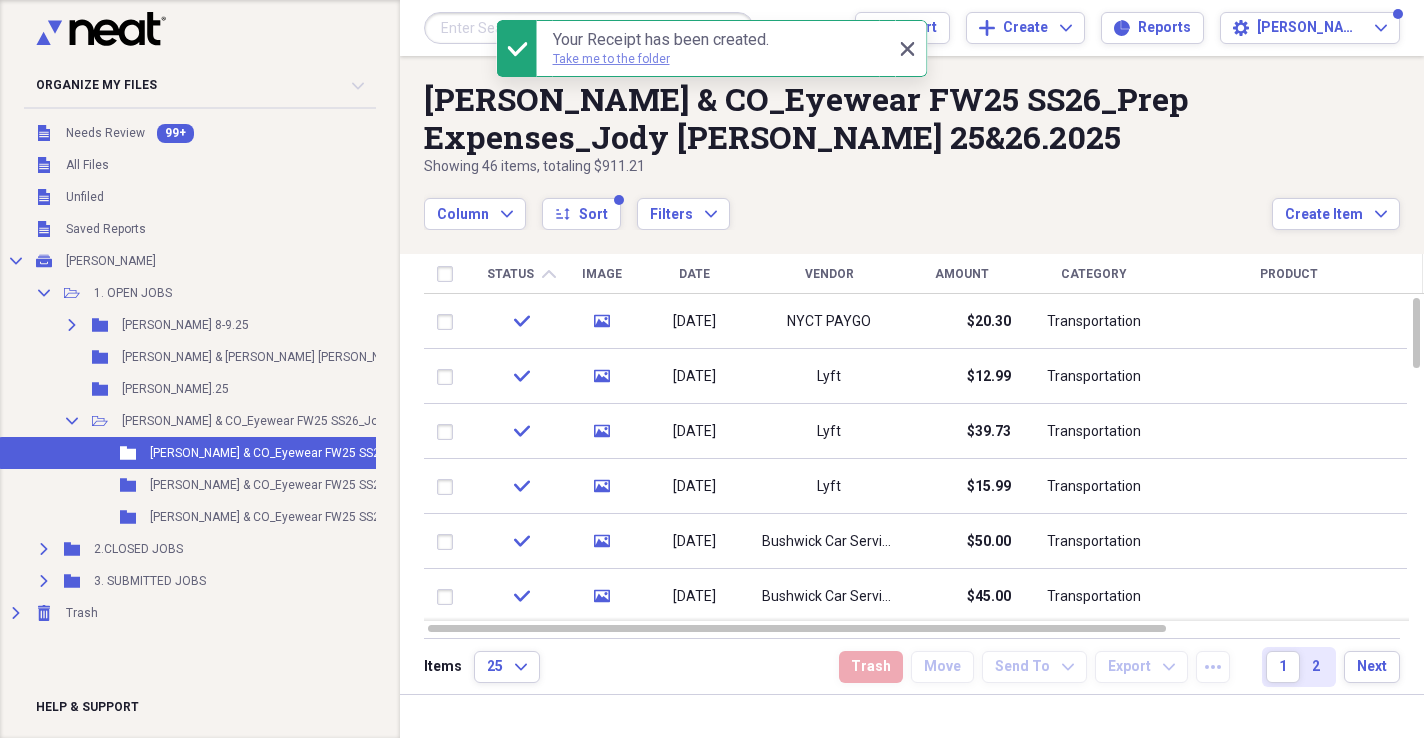 click on "Take me to the folder" at bounding box center [611, 59] 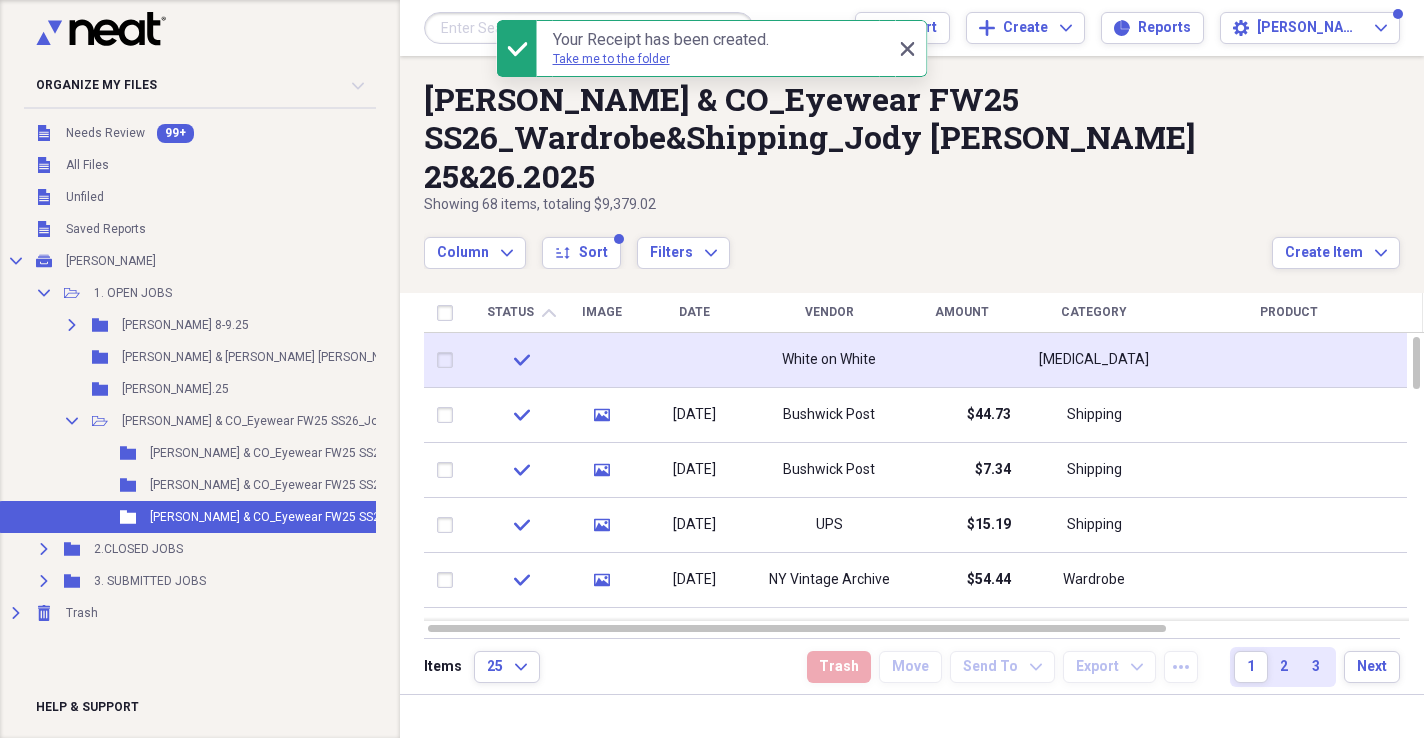 click at bounding box center (961, 360) 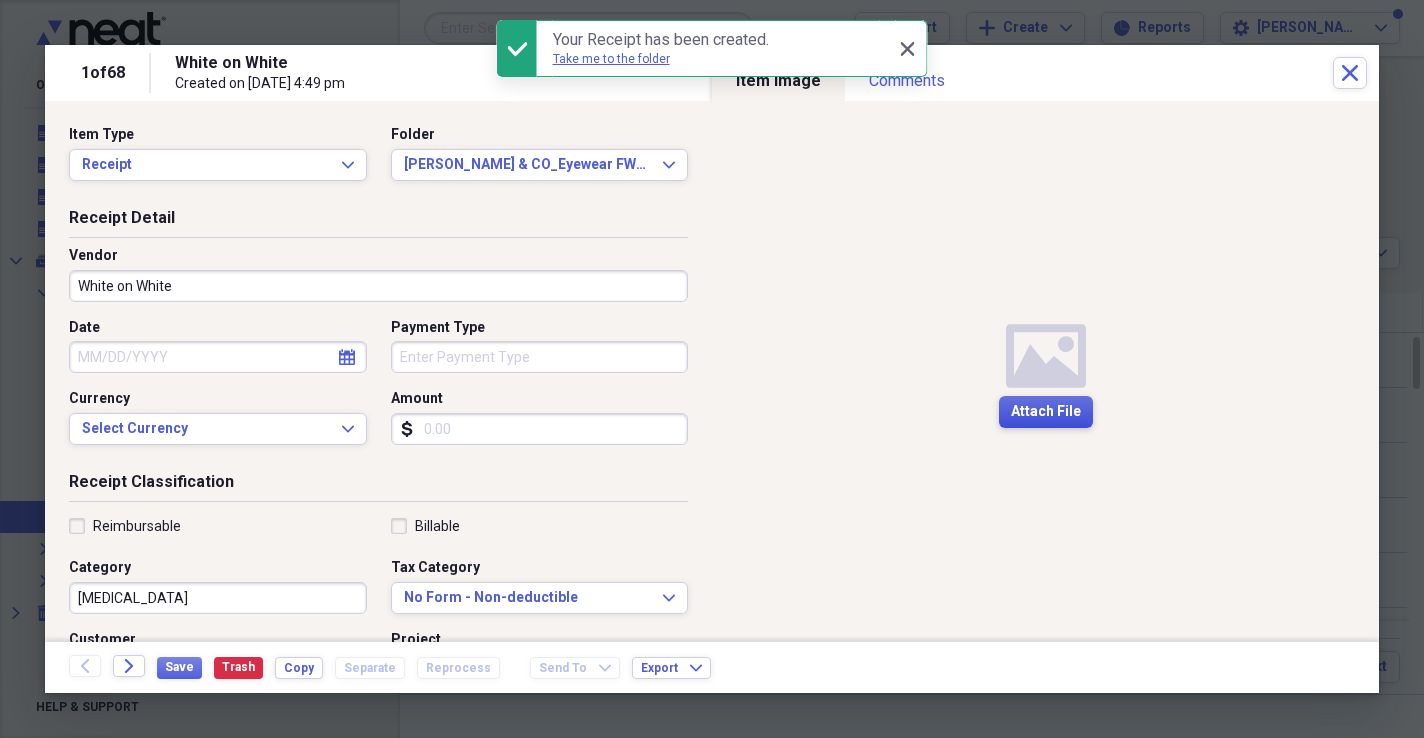 click on "Attach File" at bounding box center (1046, 412) 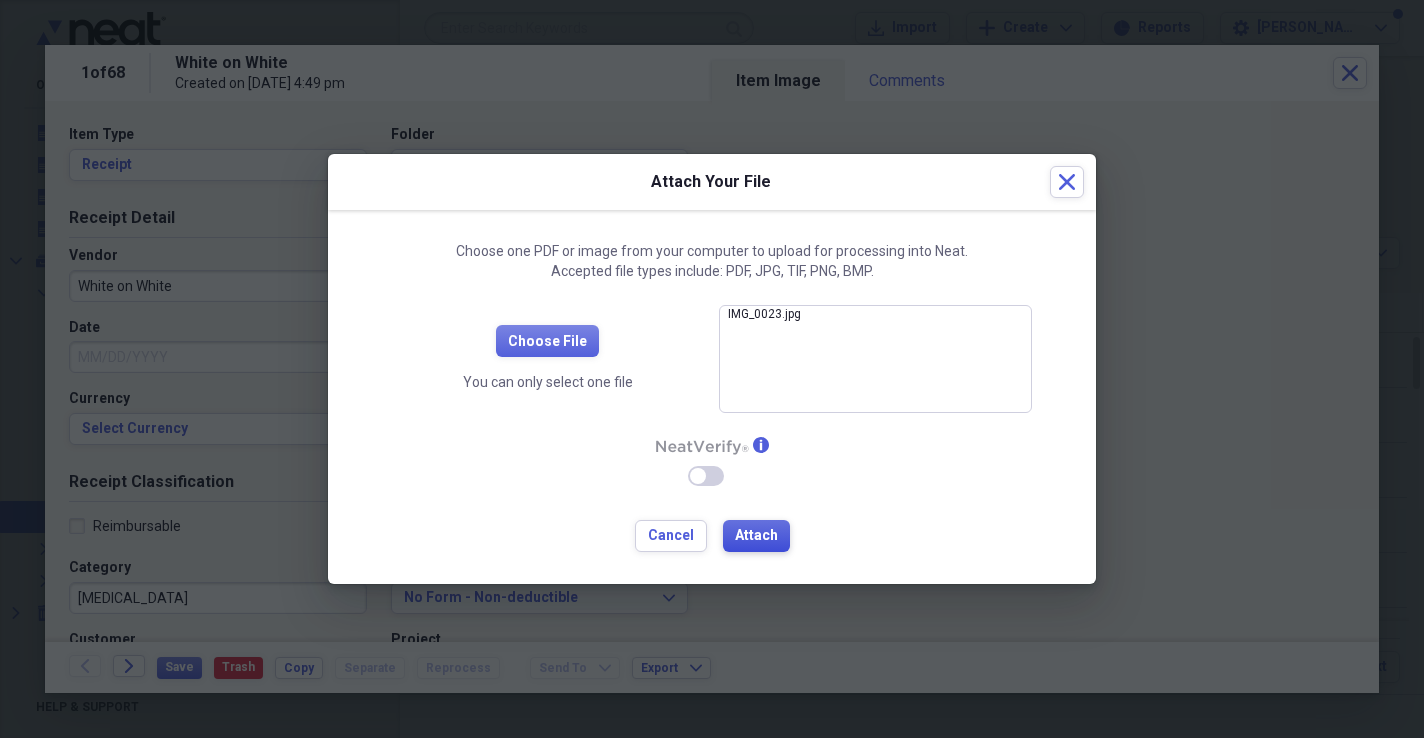 click on "Attach" at bounding box center [756, 536] 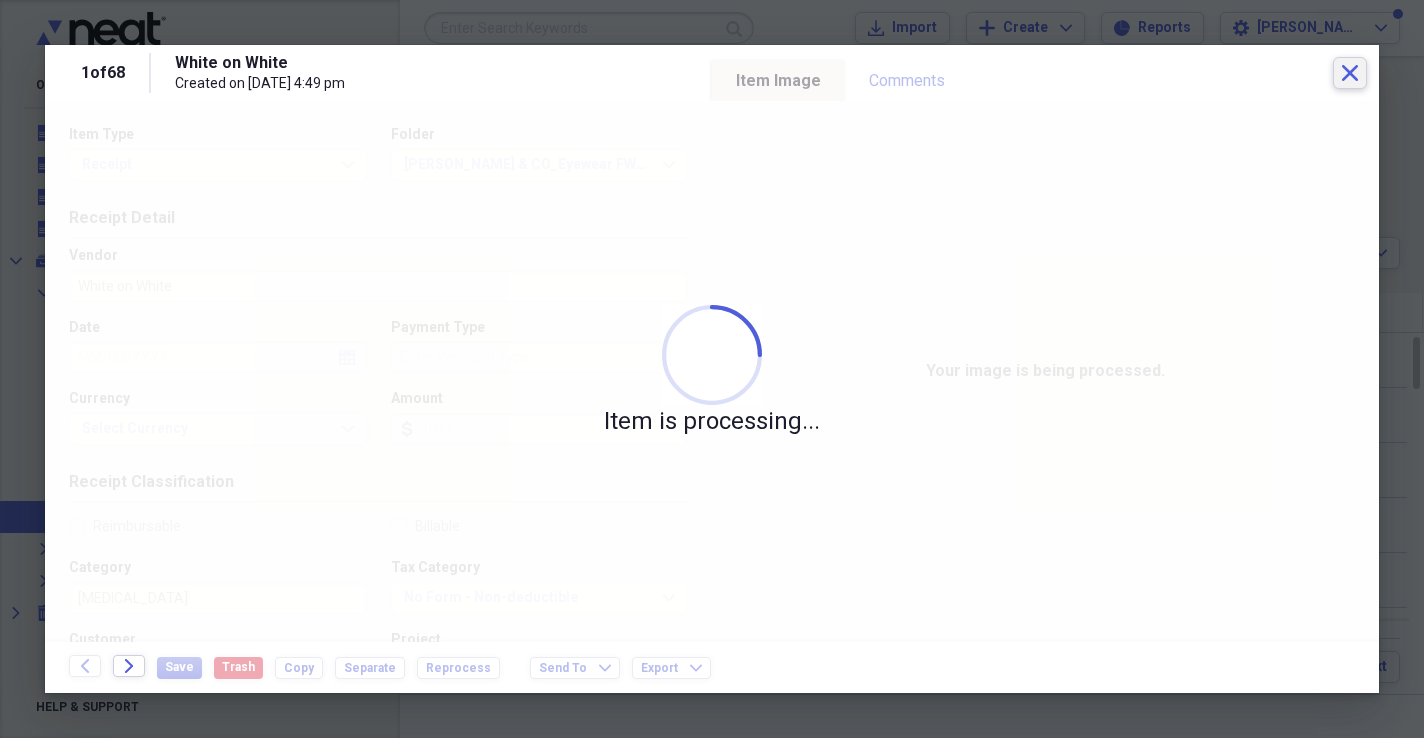 click 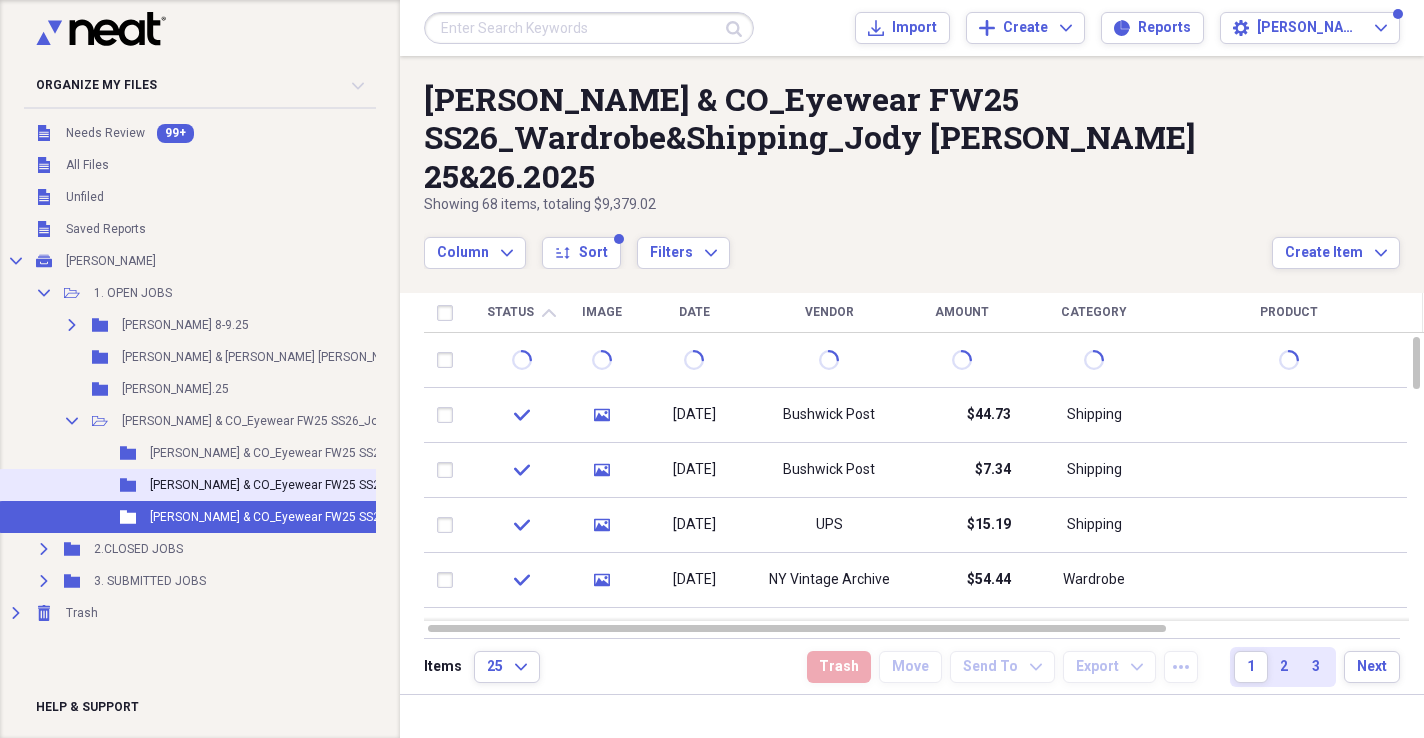 click on "[PERSON_NAME] & CO_Eyewear FW25 SS26_Transportation_Jody [PERSON_NAME] 25&26.2025" at bounding box center (408, 485) 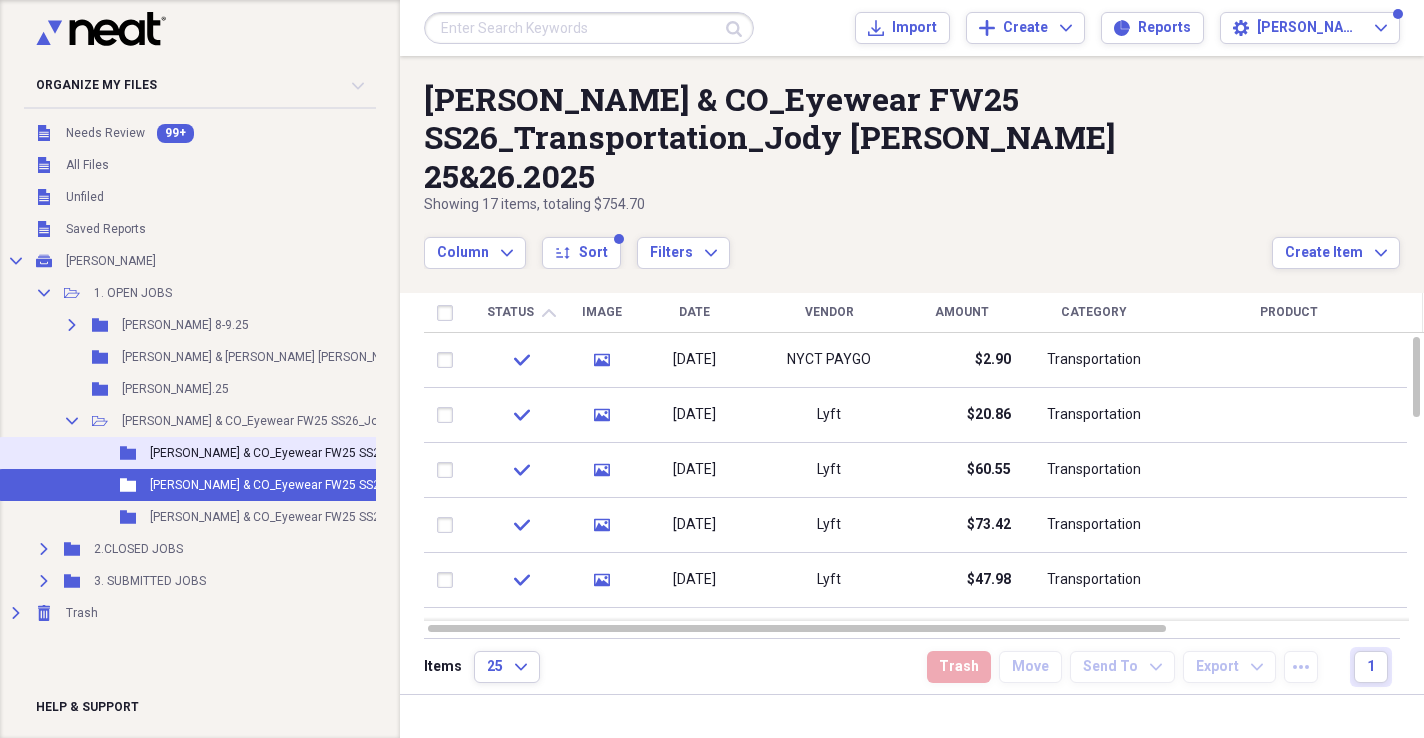 click on "[PERSON_NAME] & CO_Eyewear FW25 SS26_Prep Expenses_Jody [PERSON_NAME] 25&26.2025" at bounding box center (408, 453) 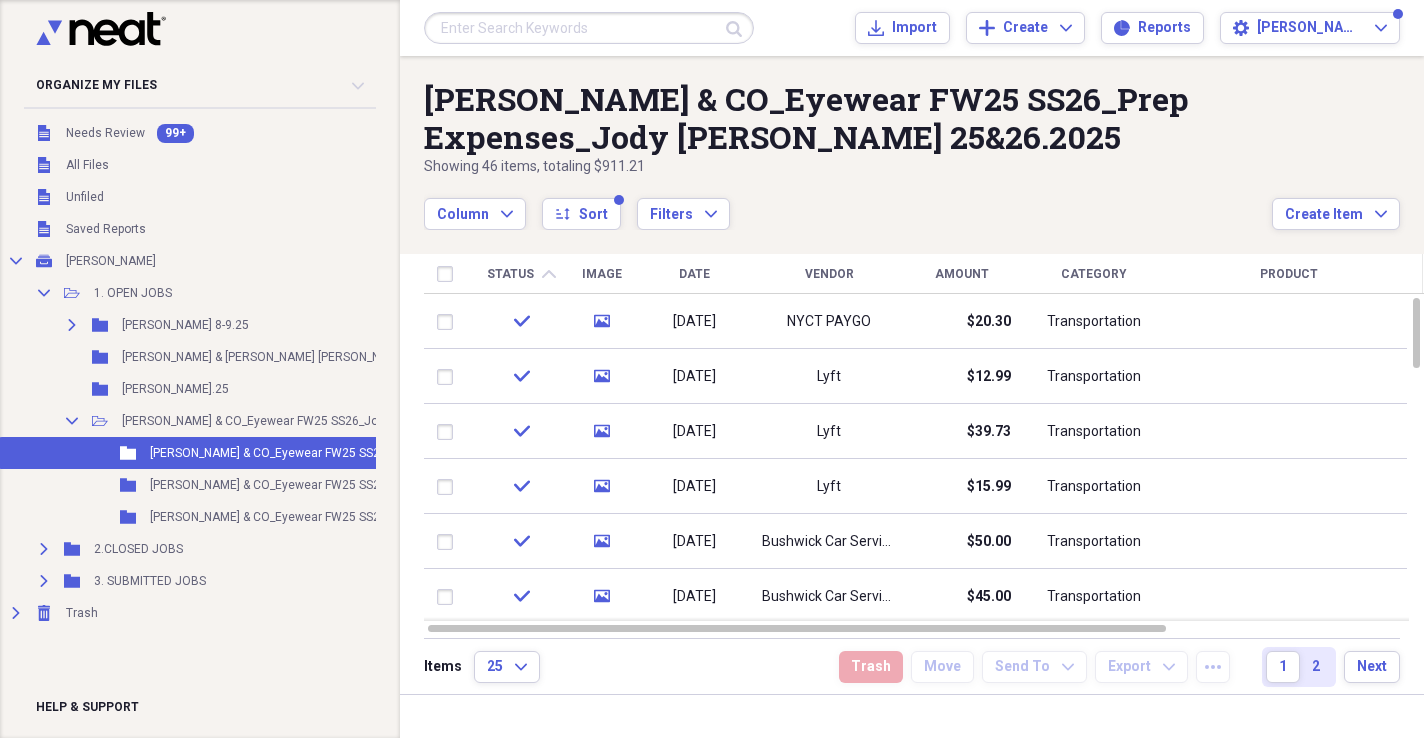 click on "[PERSON_NAME] & CO_Eyewear FW25 SS26_Prep Expenses_Jody [PERSON_NAME] 25&26.2025 Showing 46 items , totaling $911.21 Column Expand sort Sort Filters  Expand Create Item Expand Status chevron-up Image Date Vendor Amount Category Product Source Billable Reimbursable check media [DATE] NYCT PAYGO $20.30 Transportation Import check media [DATE] Lyft $12.99 Transportation Import check media [DATE] Lyft $39.73 Transportation Import check media [DATE] Lyft $15.99 Transportation Import check media [DATE] Bushwick Car Service $50.00 Transportation Import check media [DATE] [GEOGRAPHIC_DATA] Car Service $45.00 Transportation Import check media [DATE] UberEats $29.29 Meals Import check media [DATE] UberEats $21.60 Meals Import check media [DATE] NYC TAXI $23.58 Transportation Import check media [DATE] NYCT PAYGO $2.90 Transportation Import check media [DATE] NYCT PAYGO $2.90 Transportation Import Items 25 Expand Trash Move Send To Expand Export Expand more 1 2 Next" at bounding box center (912, 375) 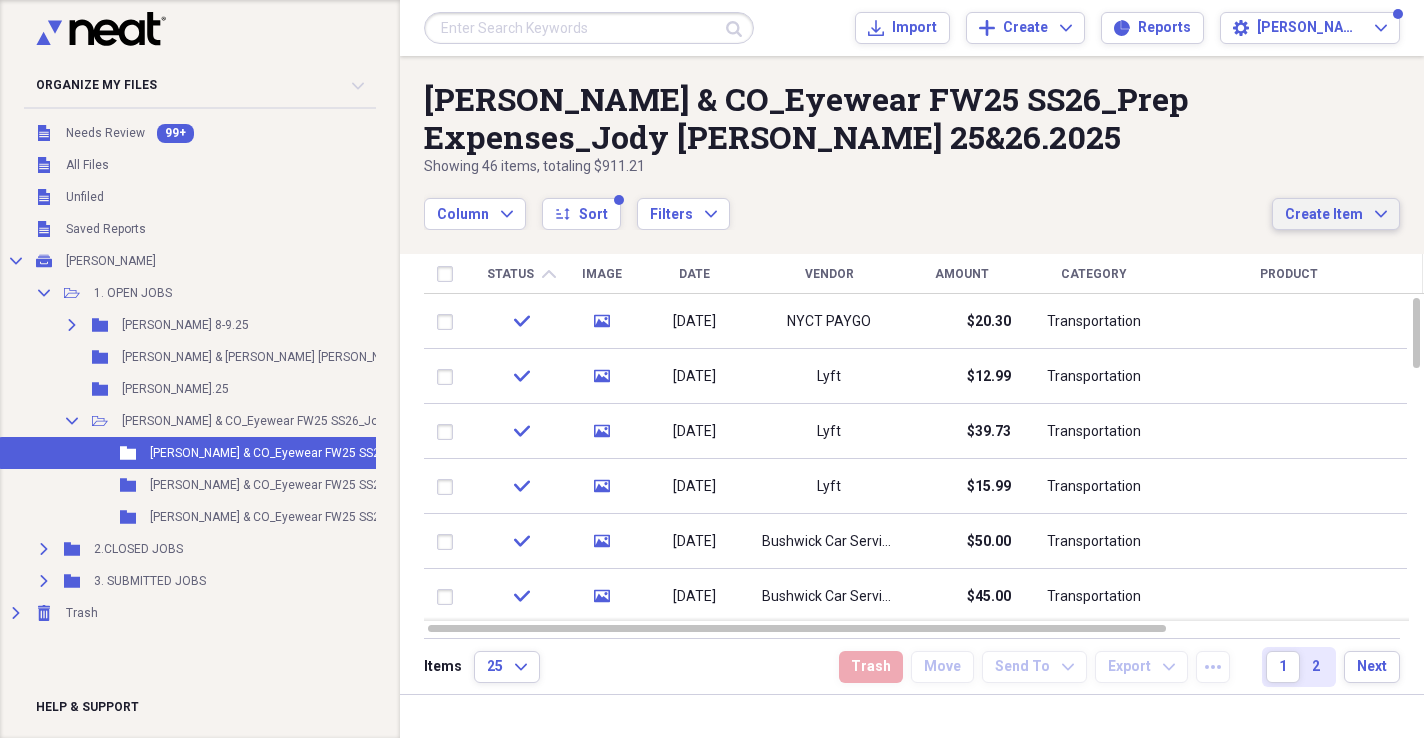 click on "Create Item" at bounding box center (1324, 215) 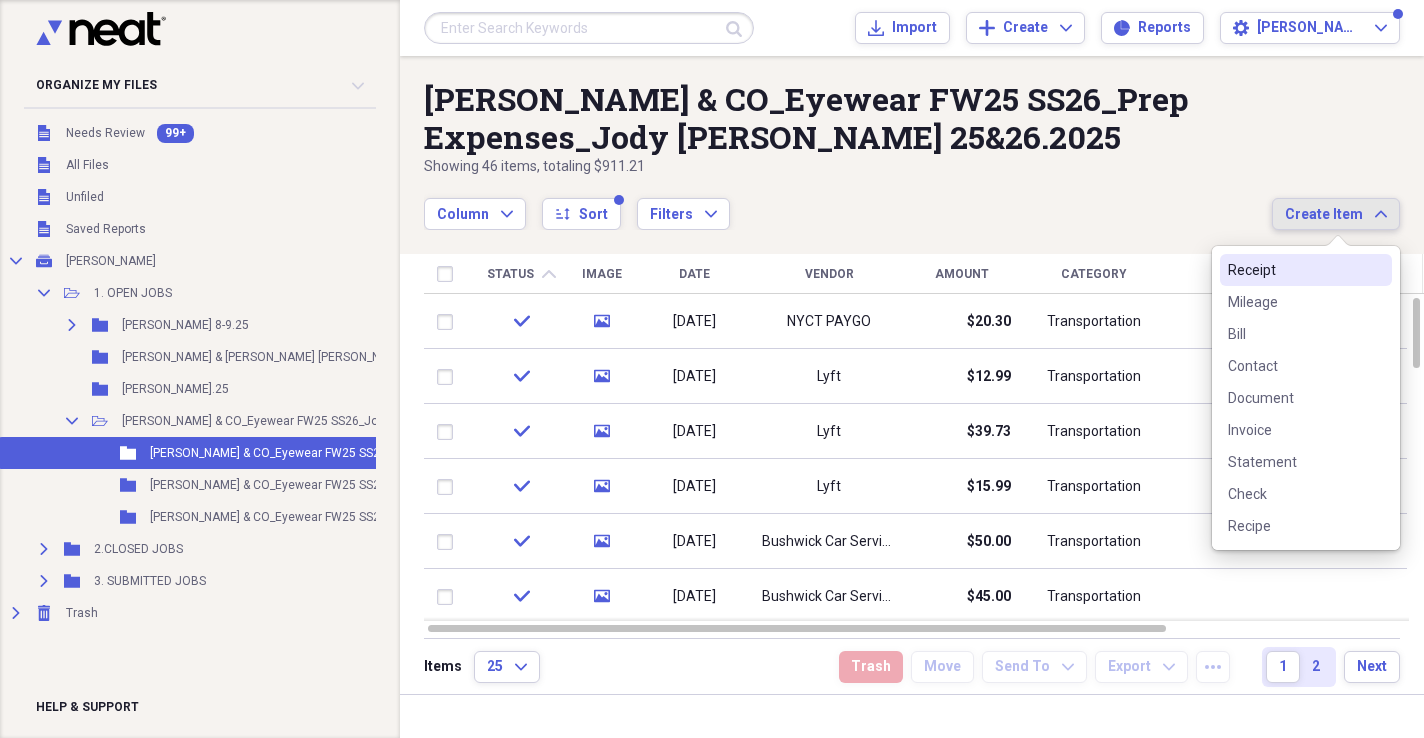 click on "Receipt" at bounding box center (1294, 270) 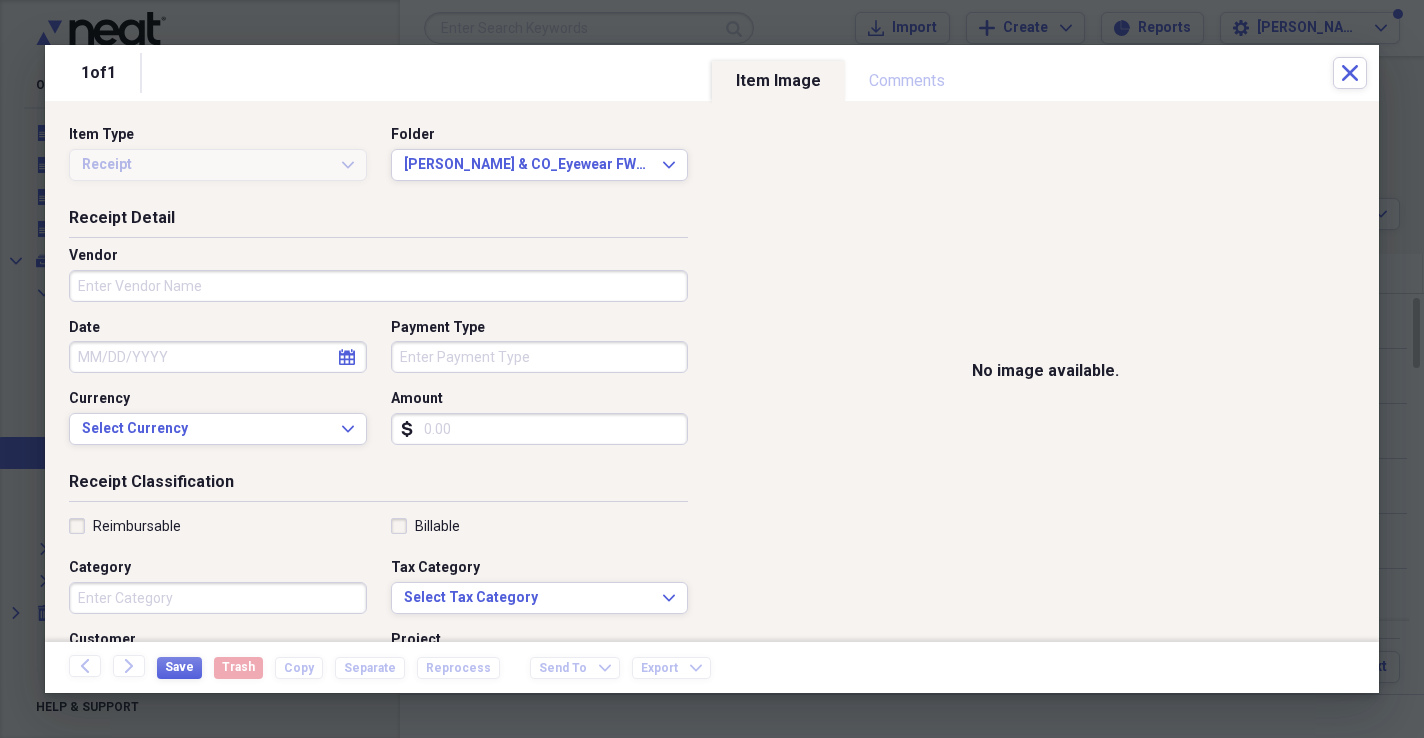 click on "Vendor" at bounding box center [378, 286] 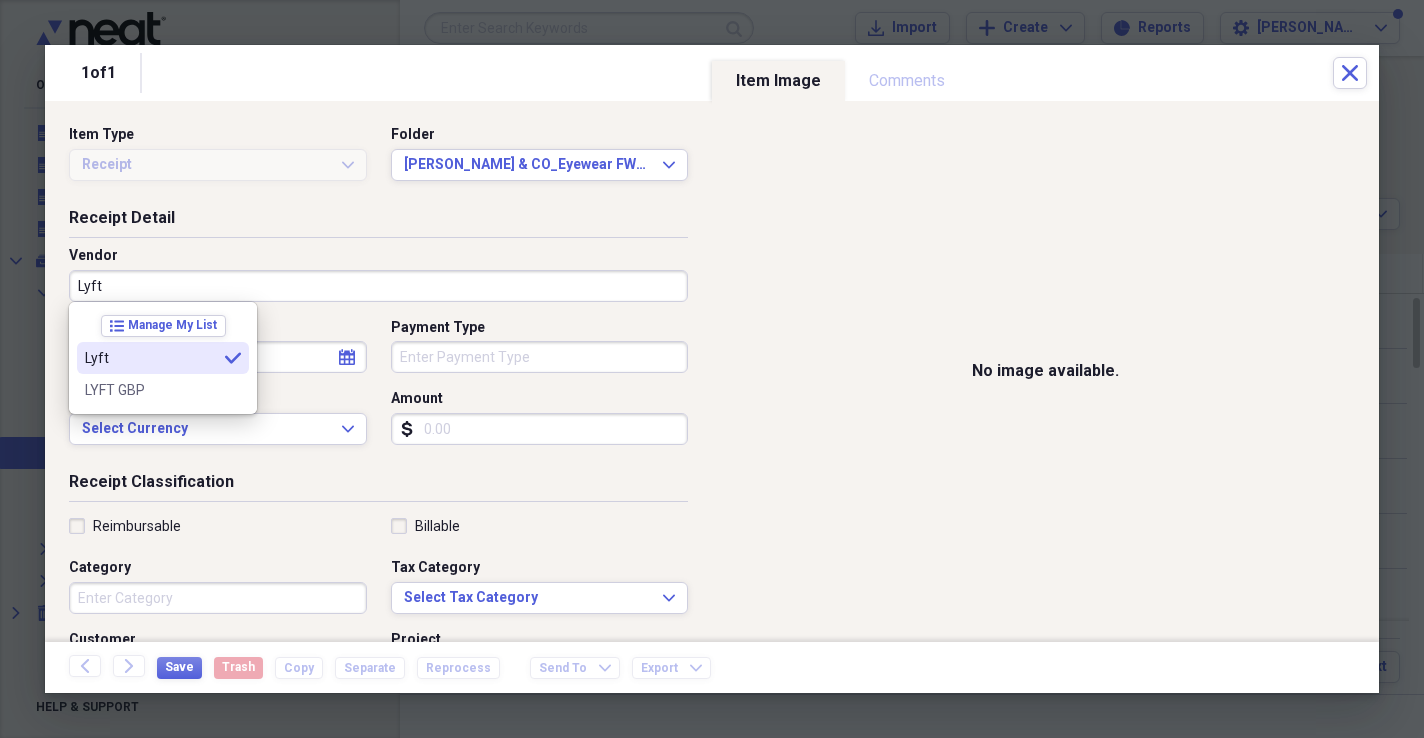 type on "Lyft" 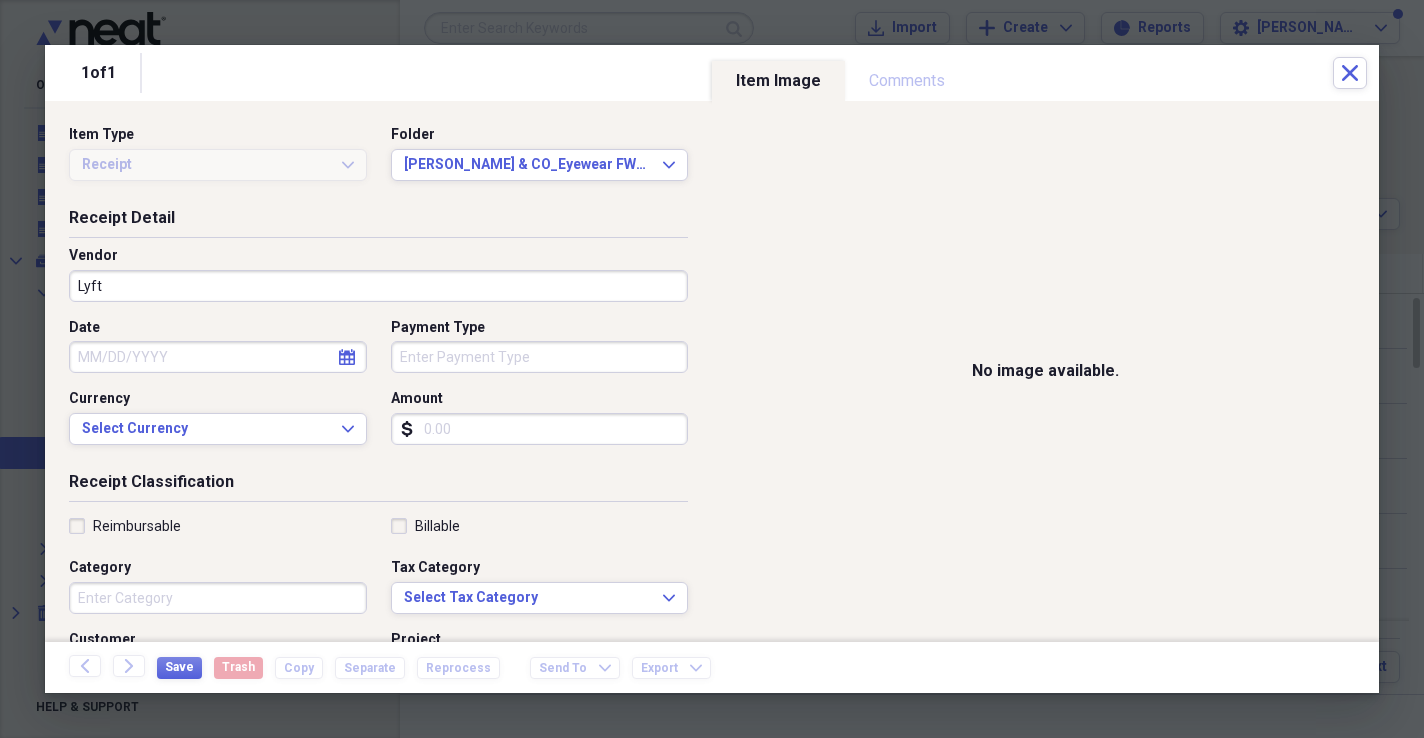 click on "Category" at bounding box center (218, 598) 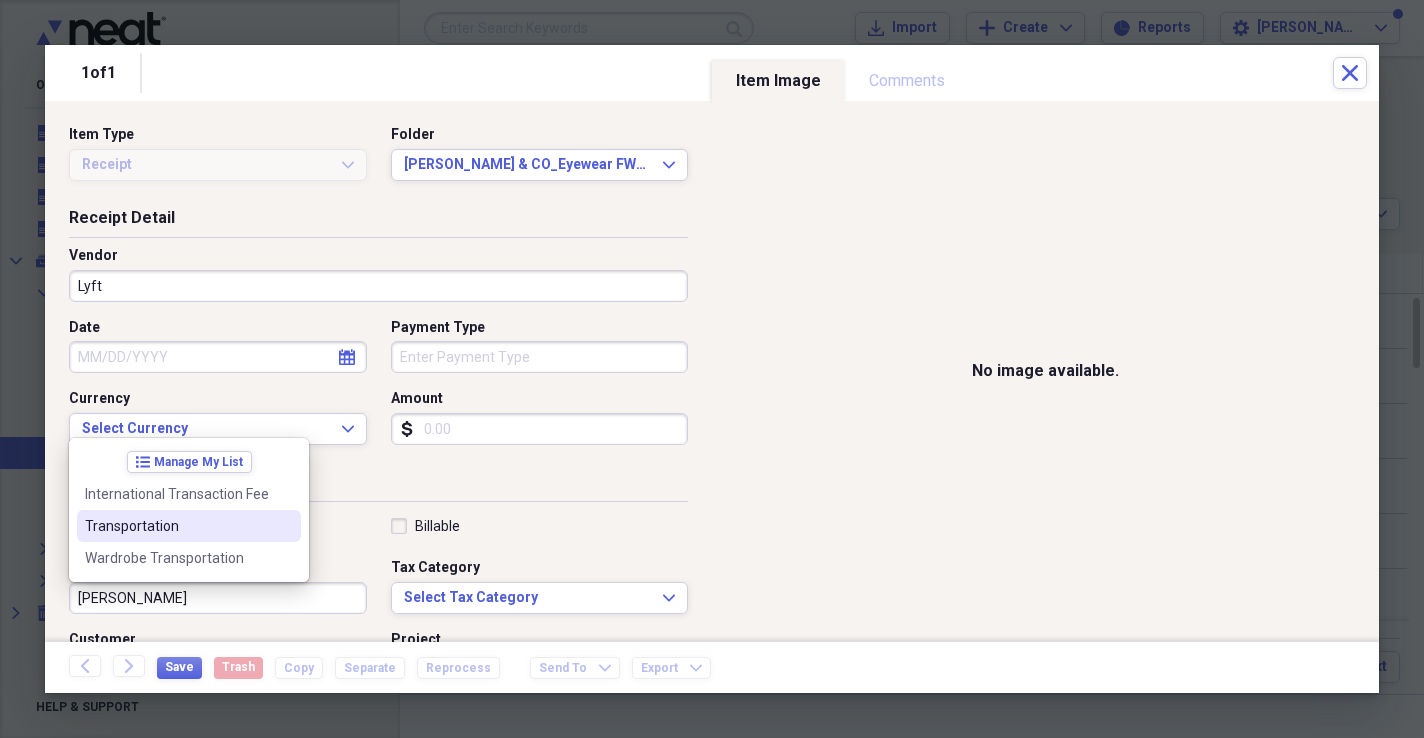 click on "Transportation" at bounding box center [177, 526] 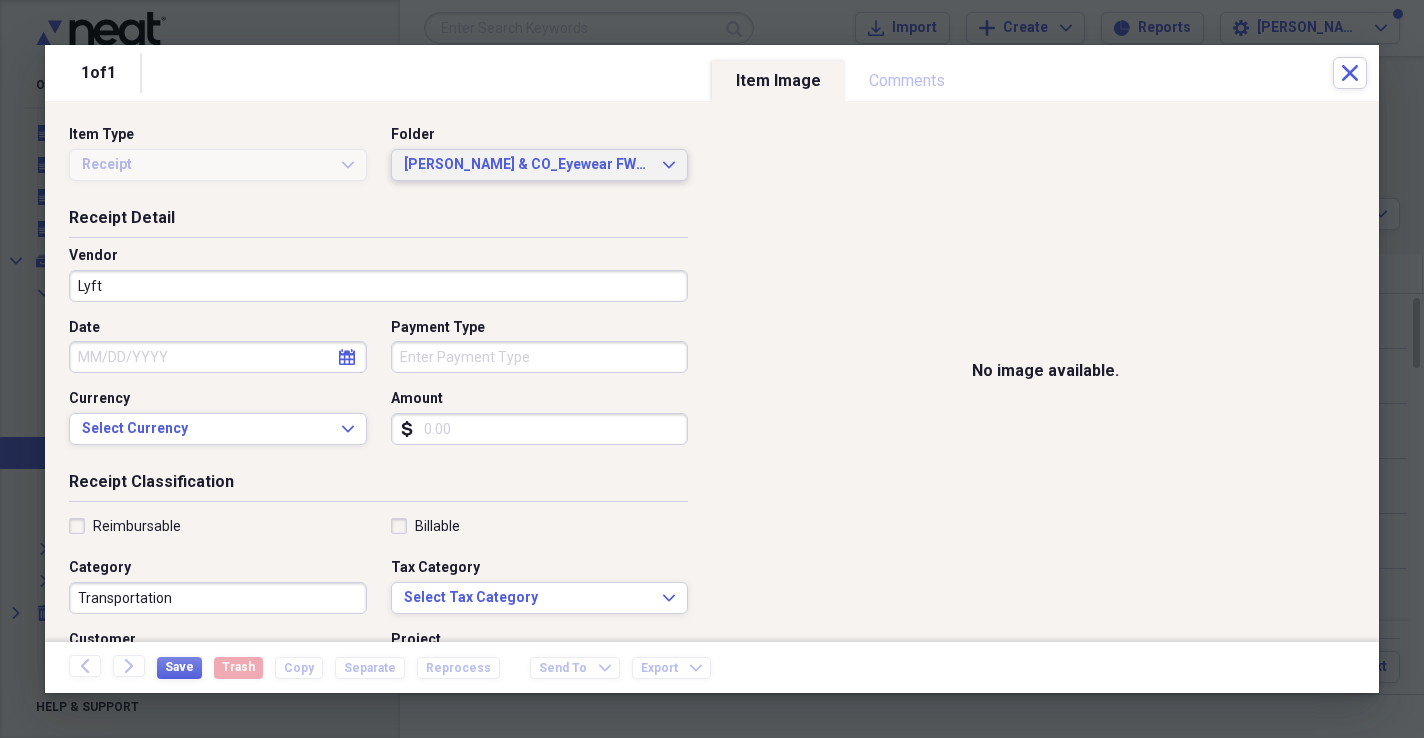 click on "[PERSON_NAME] & CO_Eyewear FW25 SS26_Wardrobe&Shipping_Jody [PERSON_NAME] 25&26.2025 Expand" at bounding box center [540, 165] 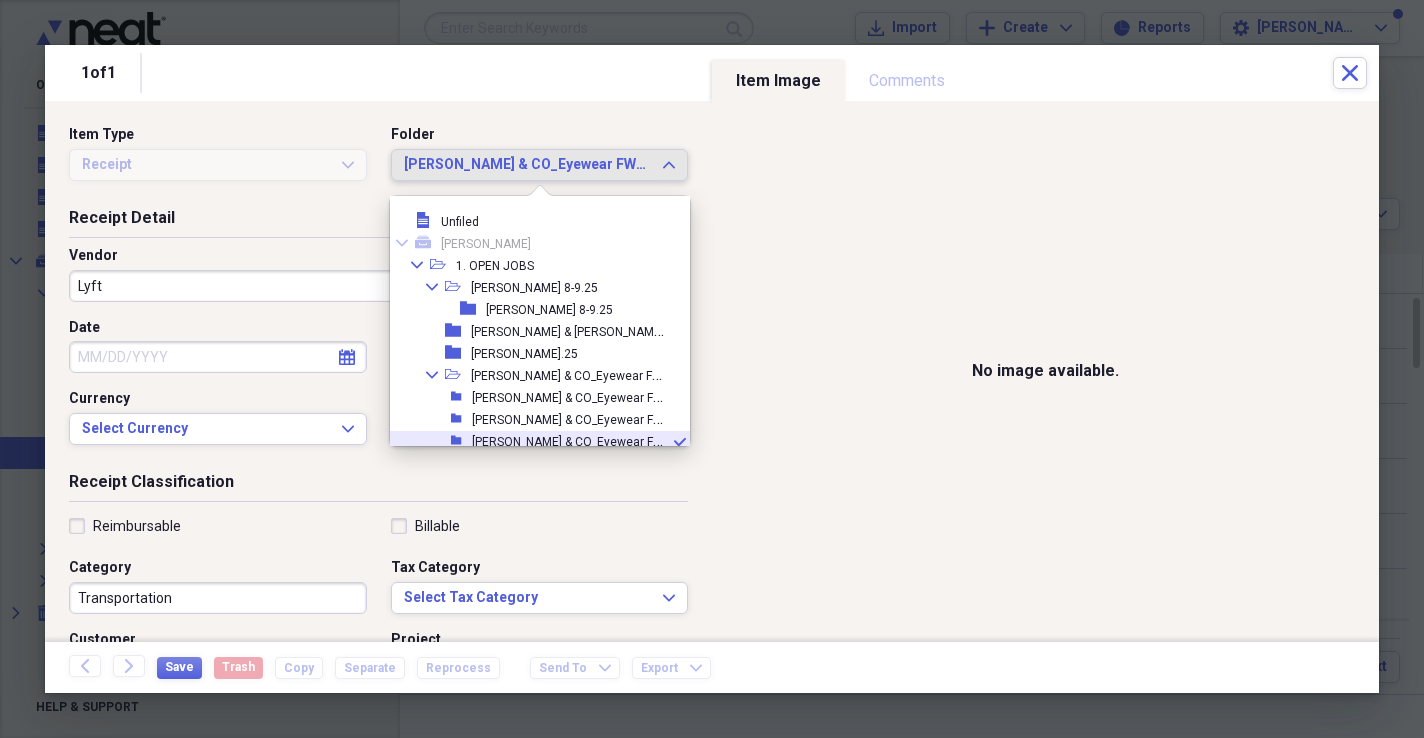 scroll, scrollTop: 51, scrollLeft: 0, axis: vertical 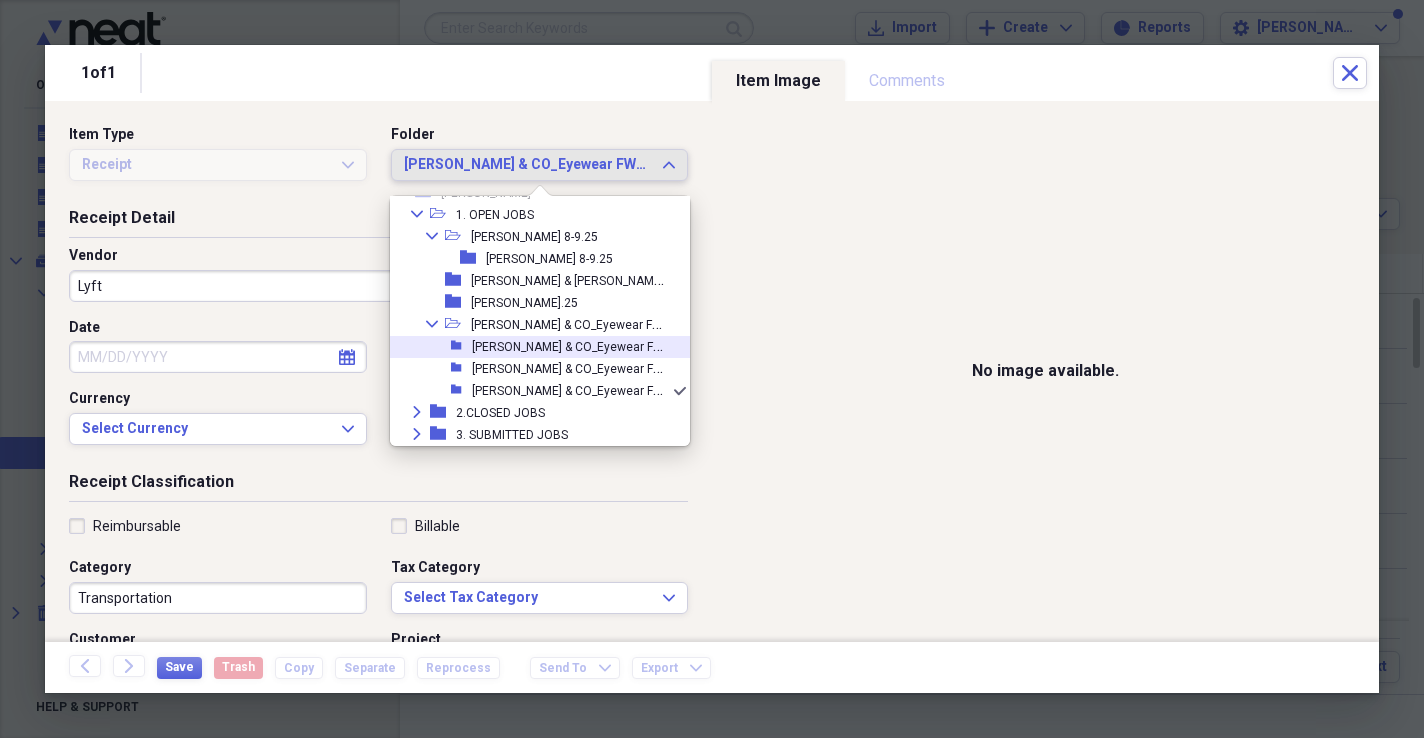 click on "[PERSON_NAME] & CO_Eyewear FW25 SS26_Prep Expenses_Jody [PERSON_NAME] 25&26.2025" at bounding box center [730, 345] 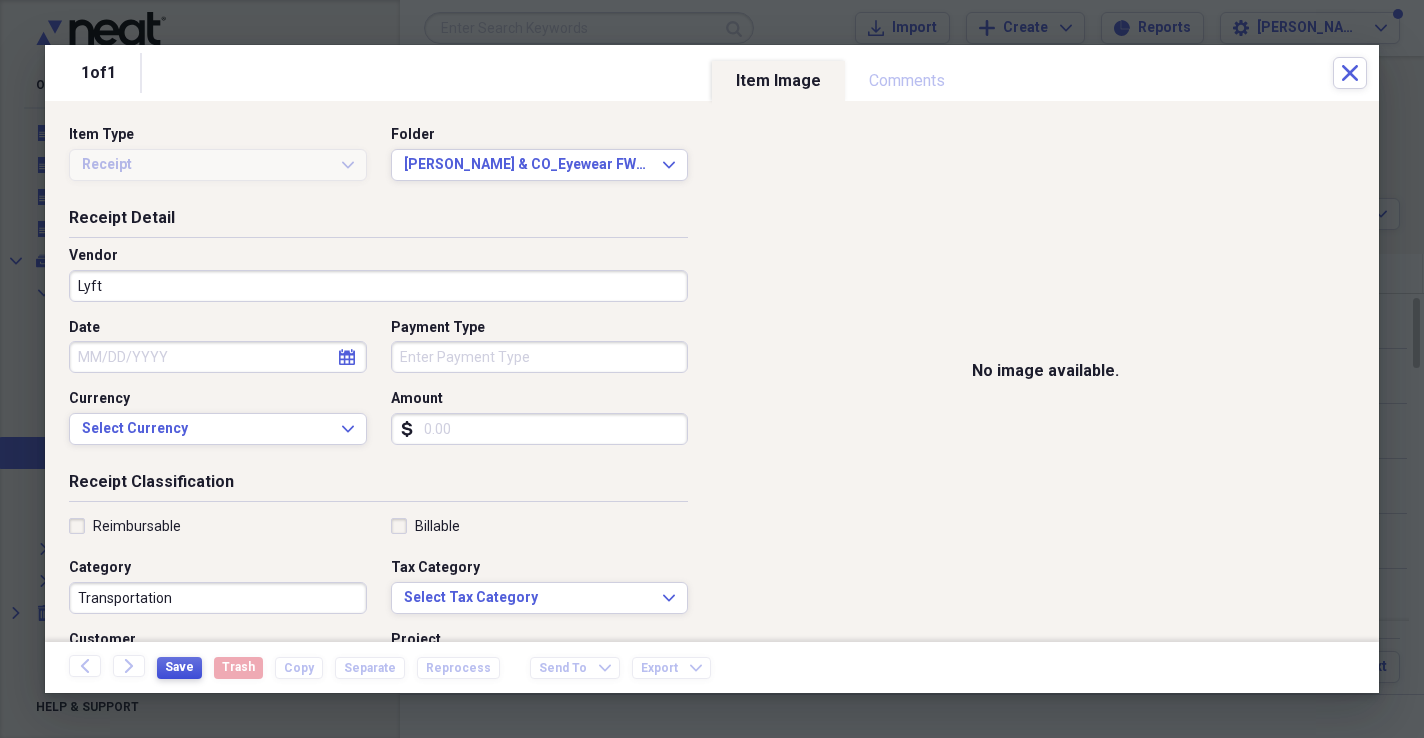 click on "Save" at bounding box center [179, 667] 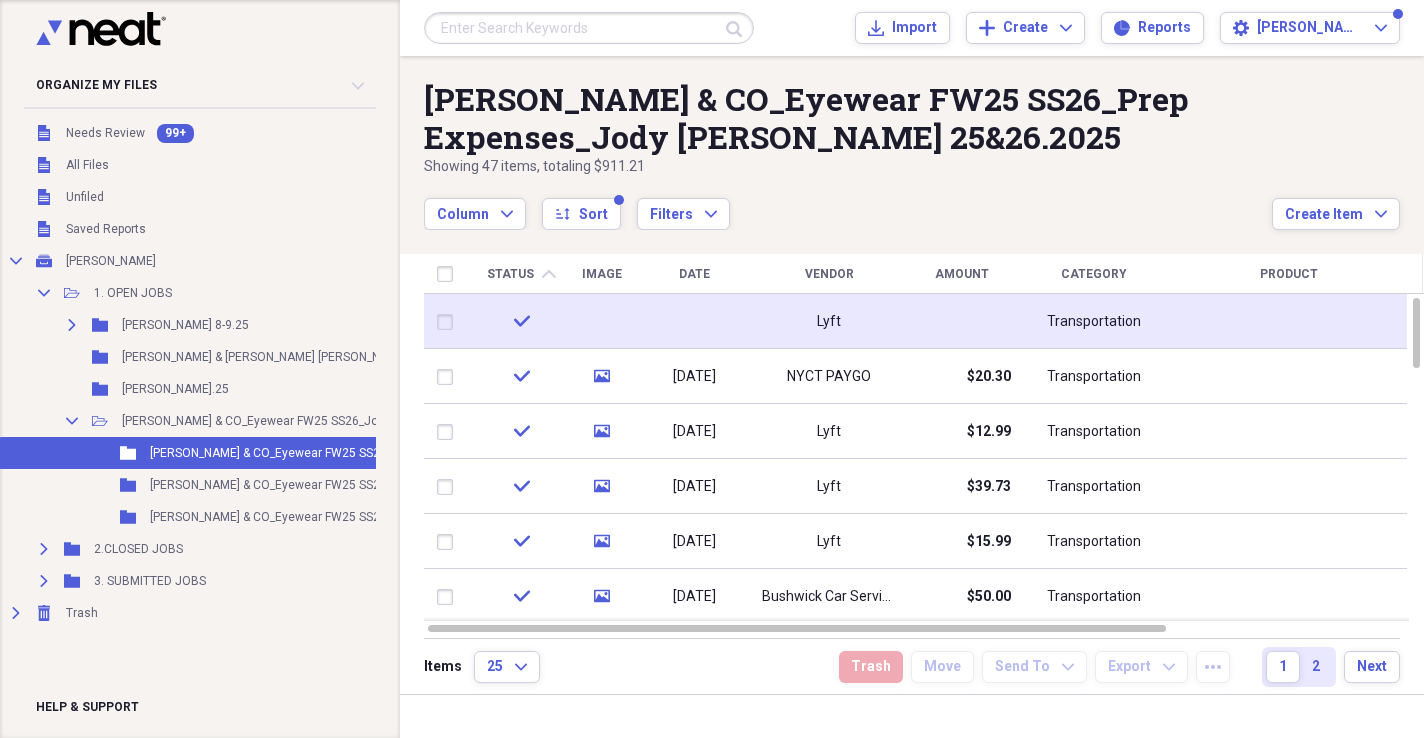 click at bounding box center (961, 321) 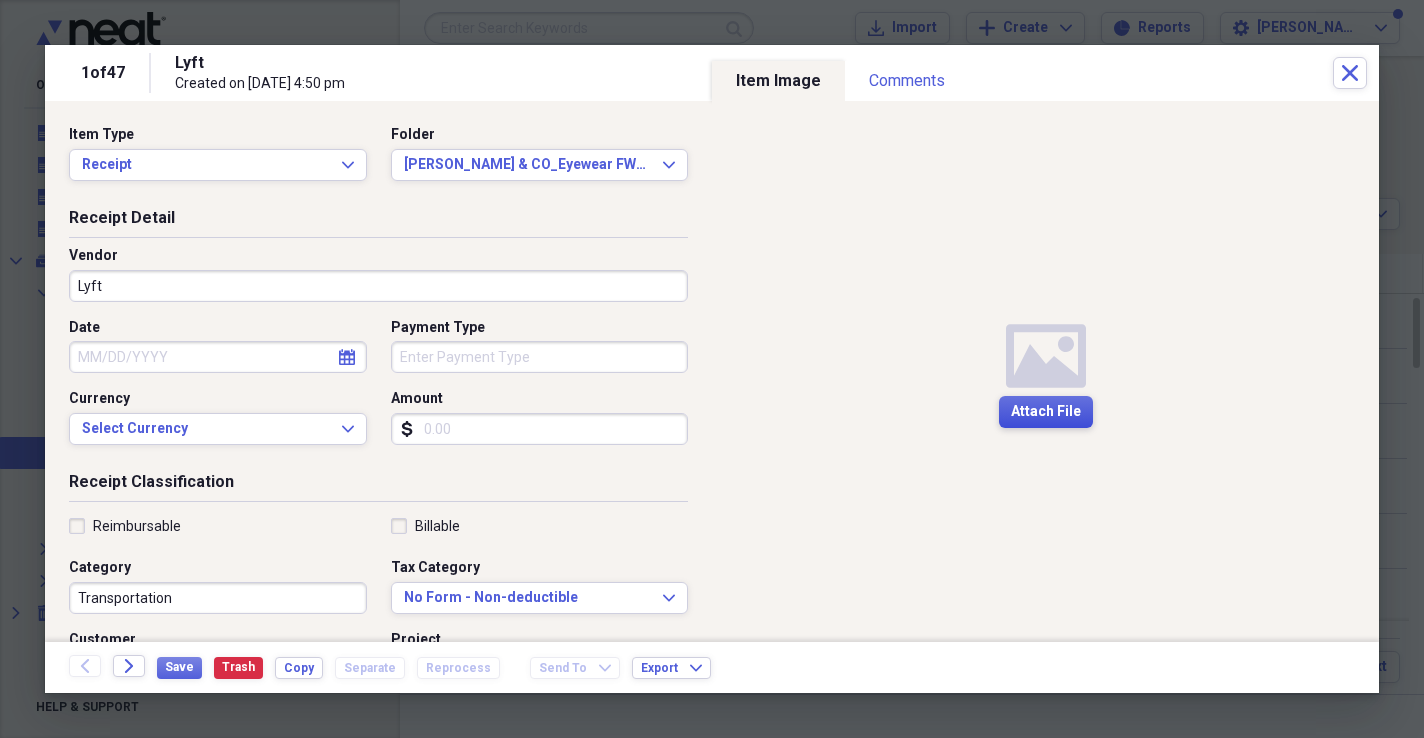 click on "Attach File" at bounding box center (1046, 412) 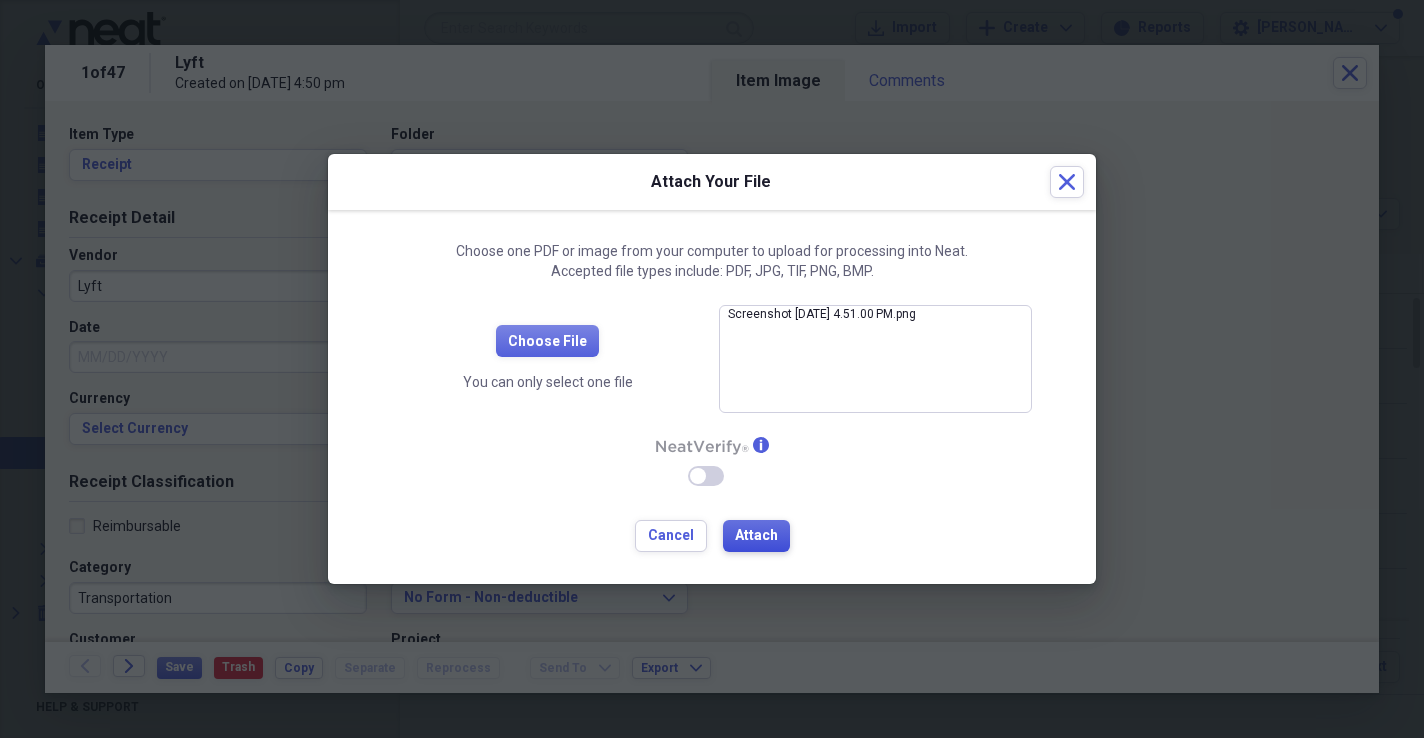 click on "Attach" at bounding box center [756, 536] 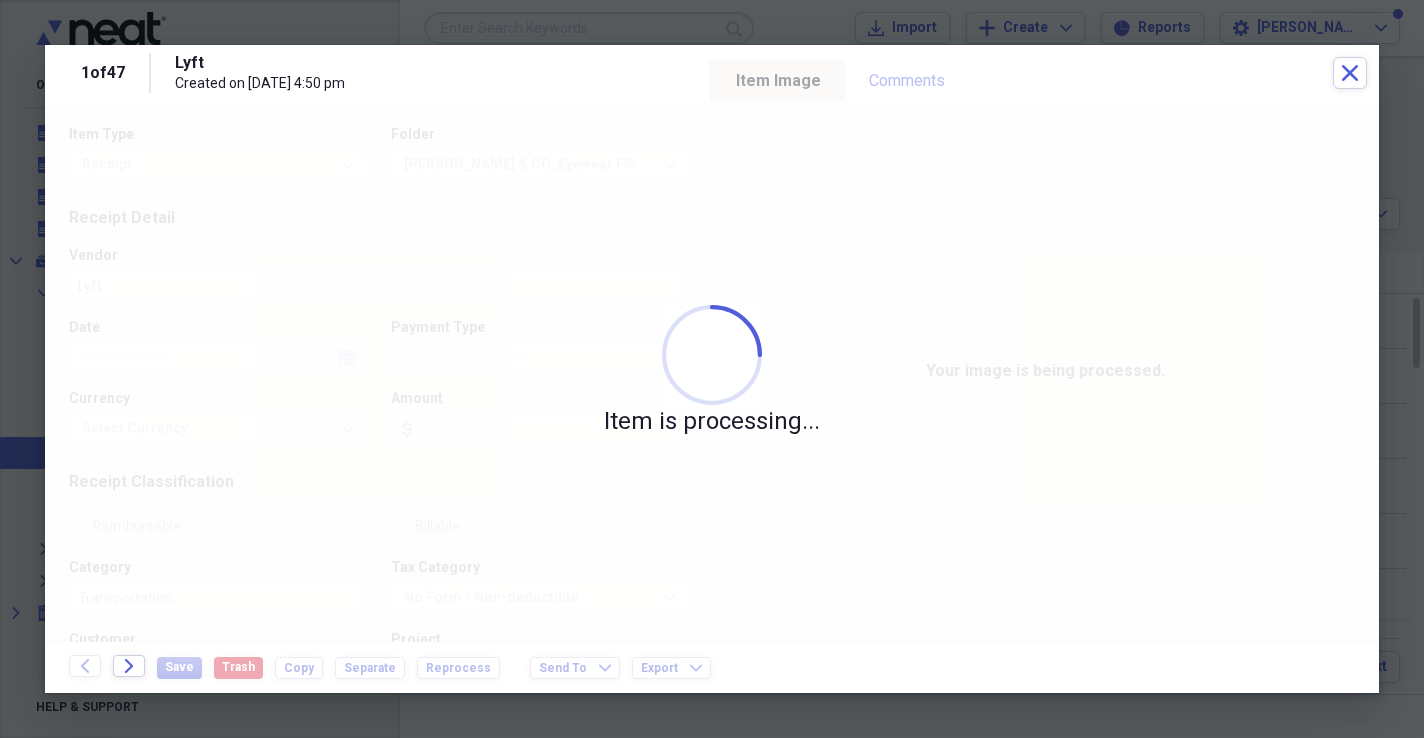 type on "[DATE]" 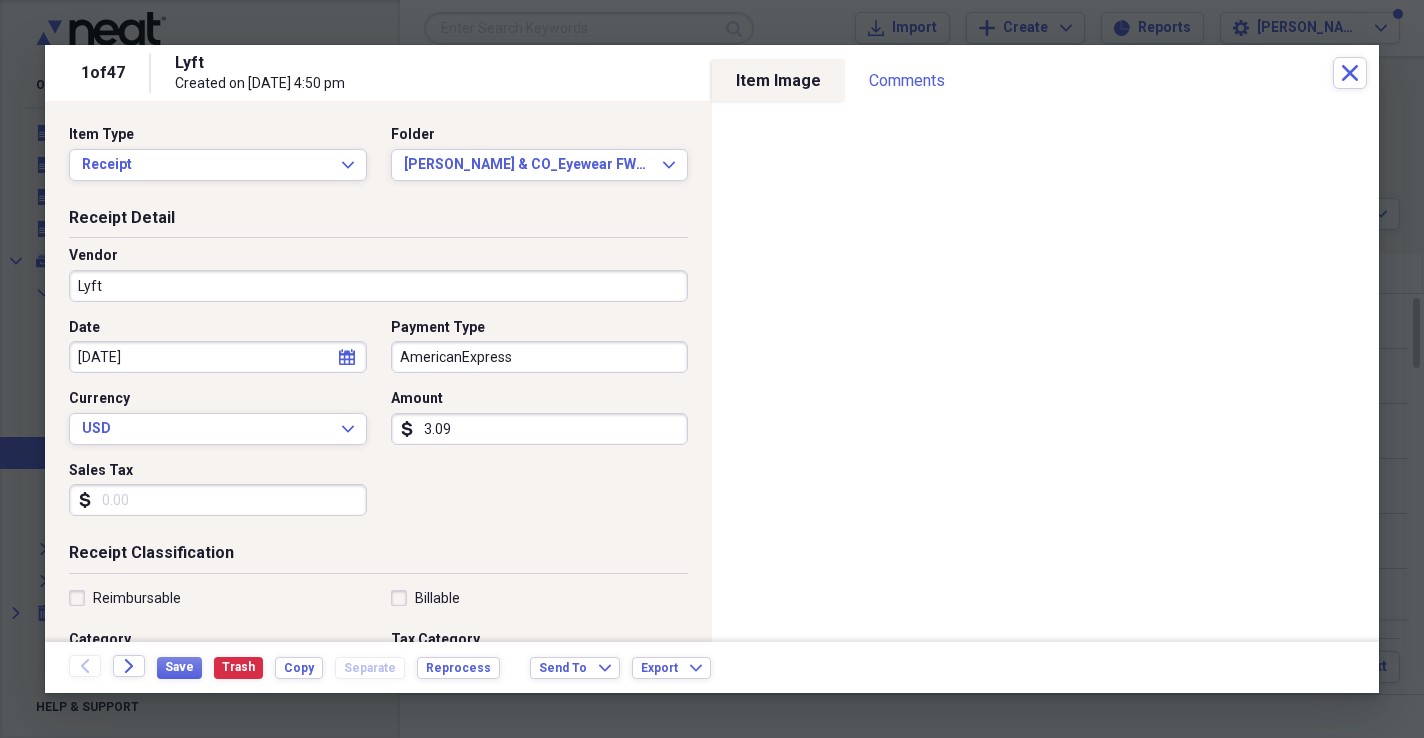click on "3.09" at bounding box center (540, 429) 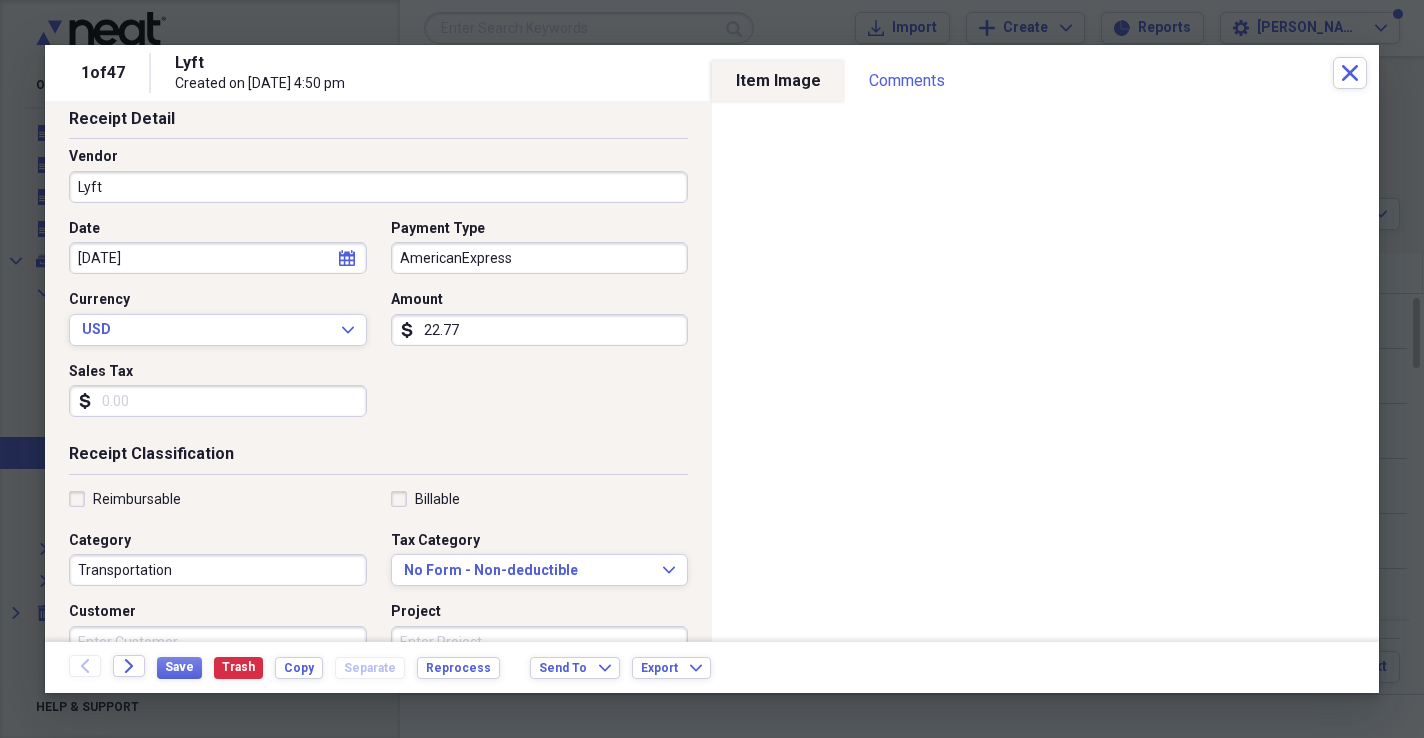 scroll, scrollTop: 109, scrollLeft: 0, axis: vertical 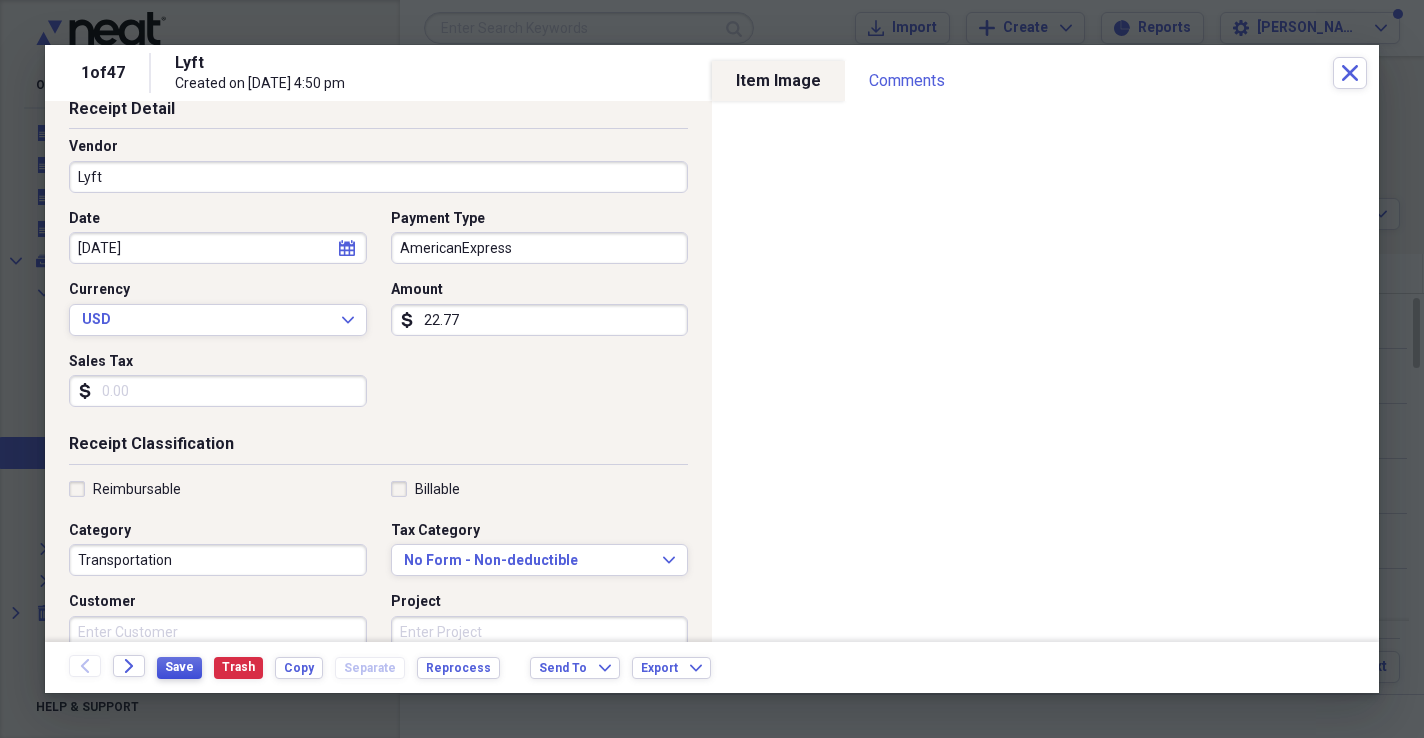 type on "22.77" 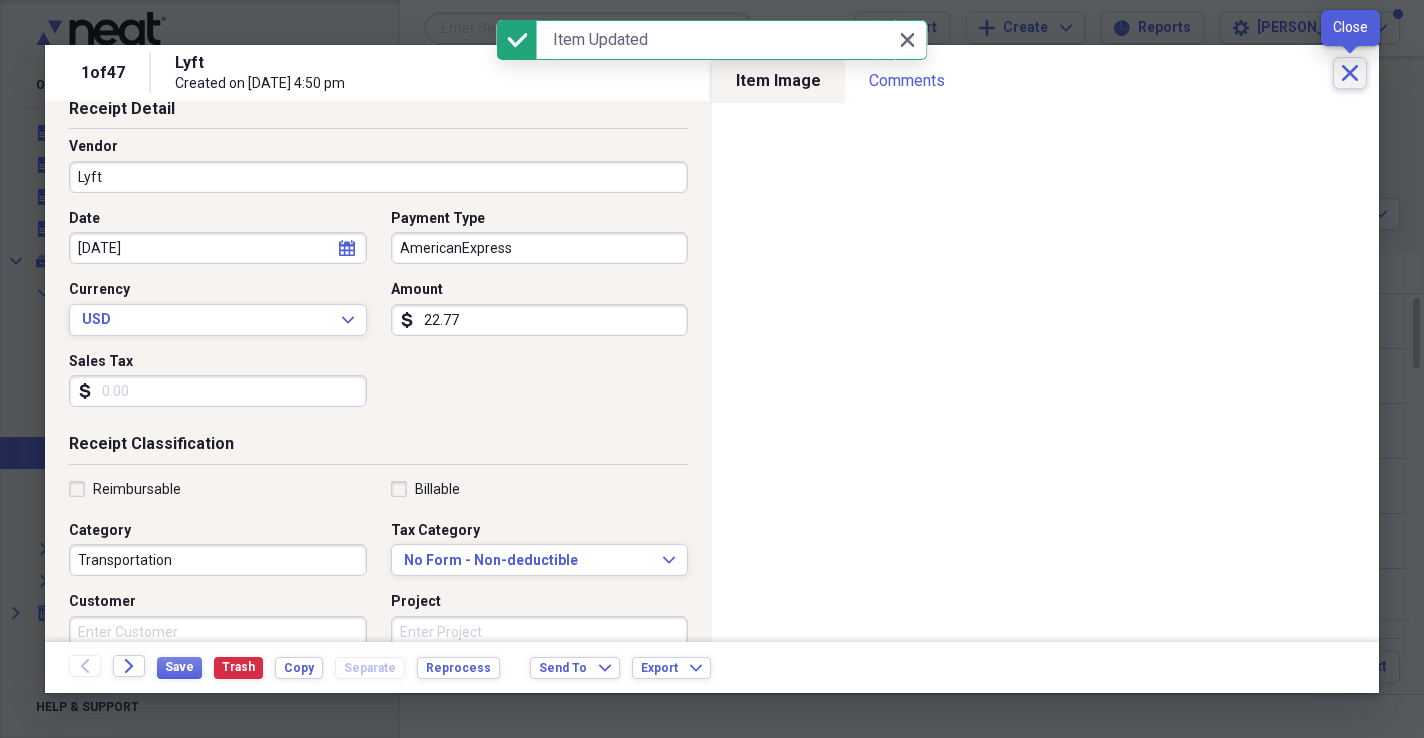 click on "Close" at bounding box center (1350, 73) 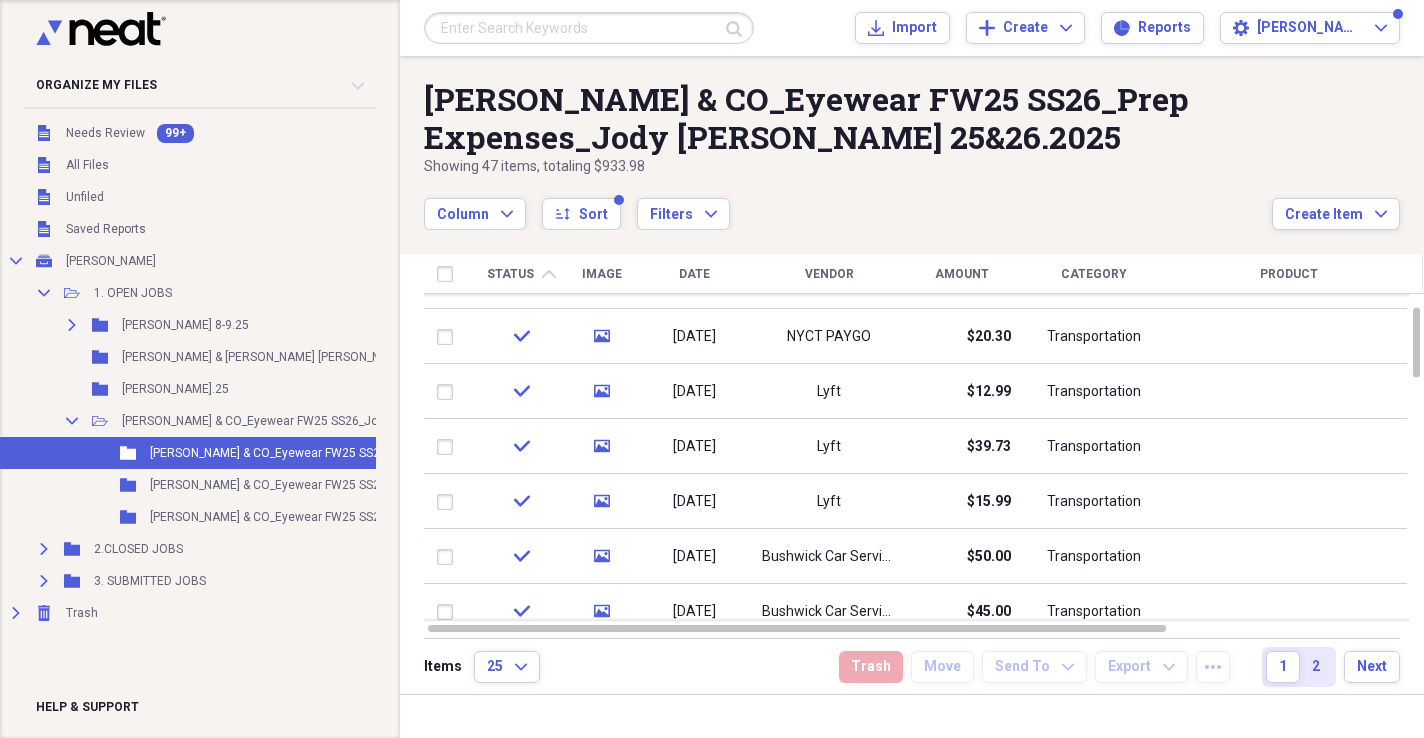click on "Category" at bounding box center (1094, 274) 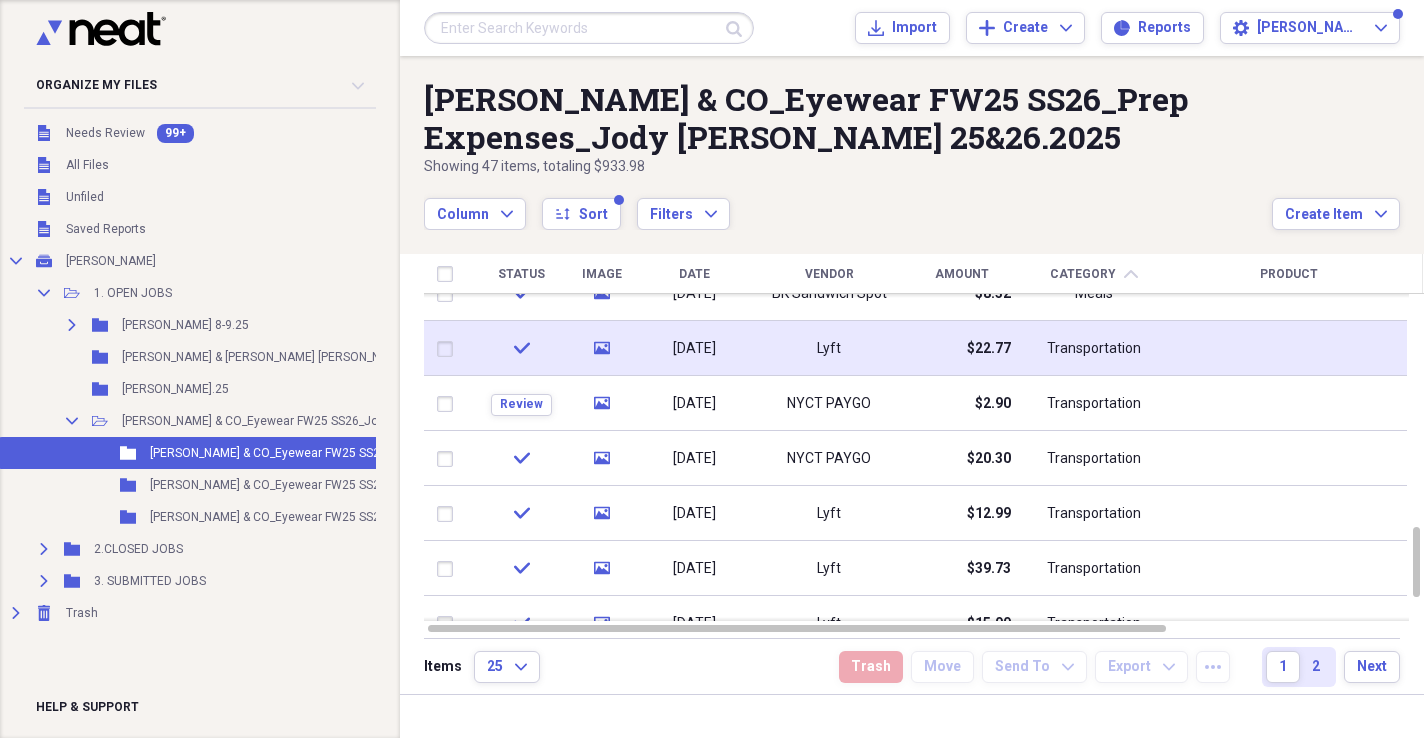 click on "Transportation" at bounding box center (1094, 348) 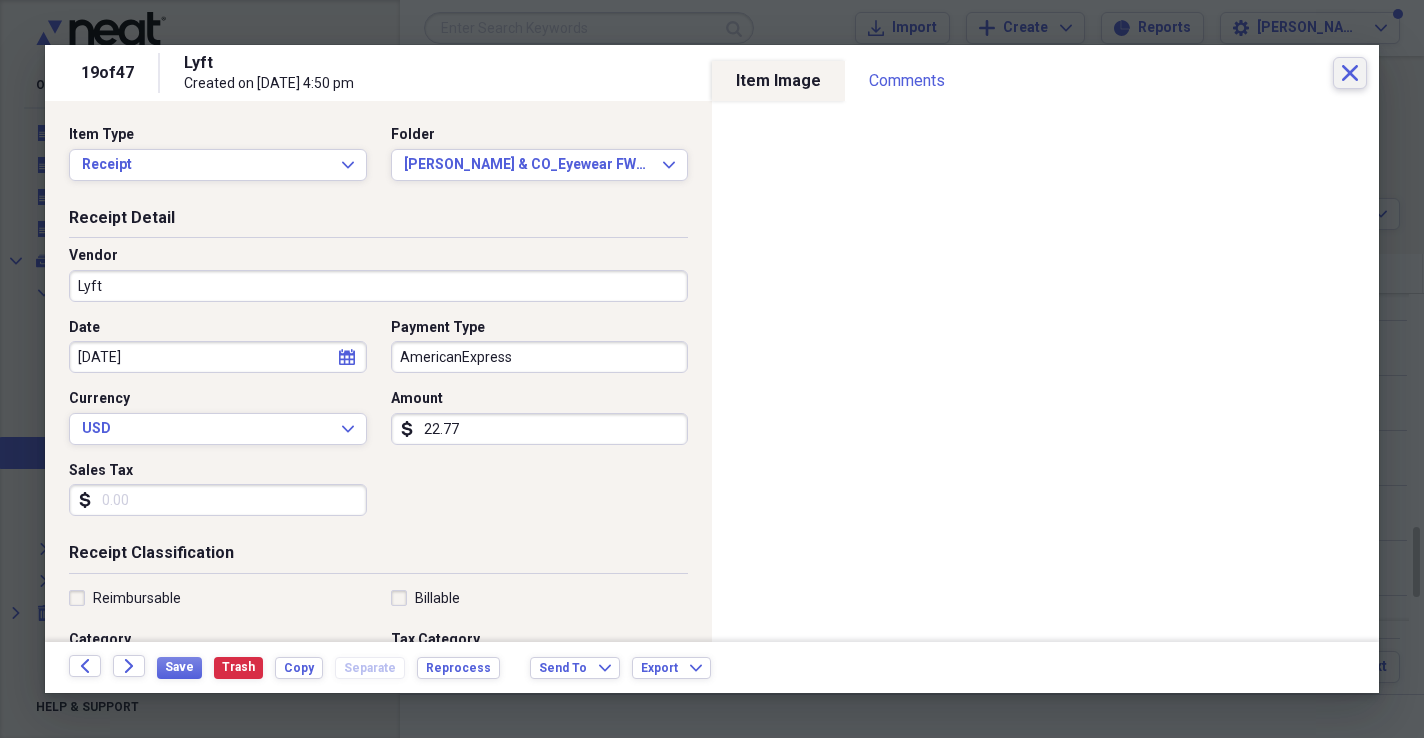 click on "Close" at bounding box center [1350, 73] 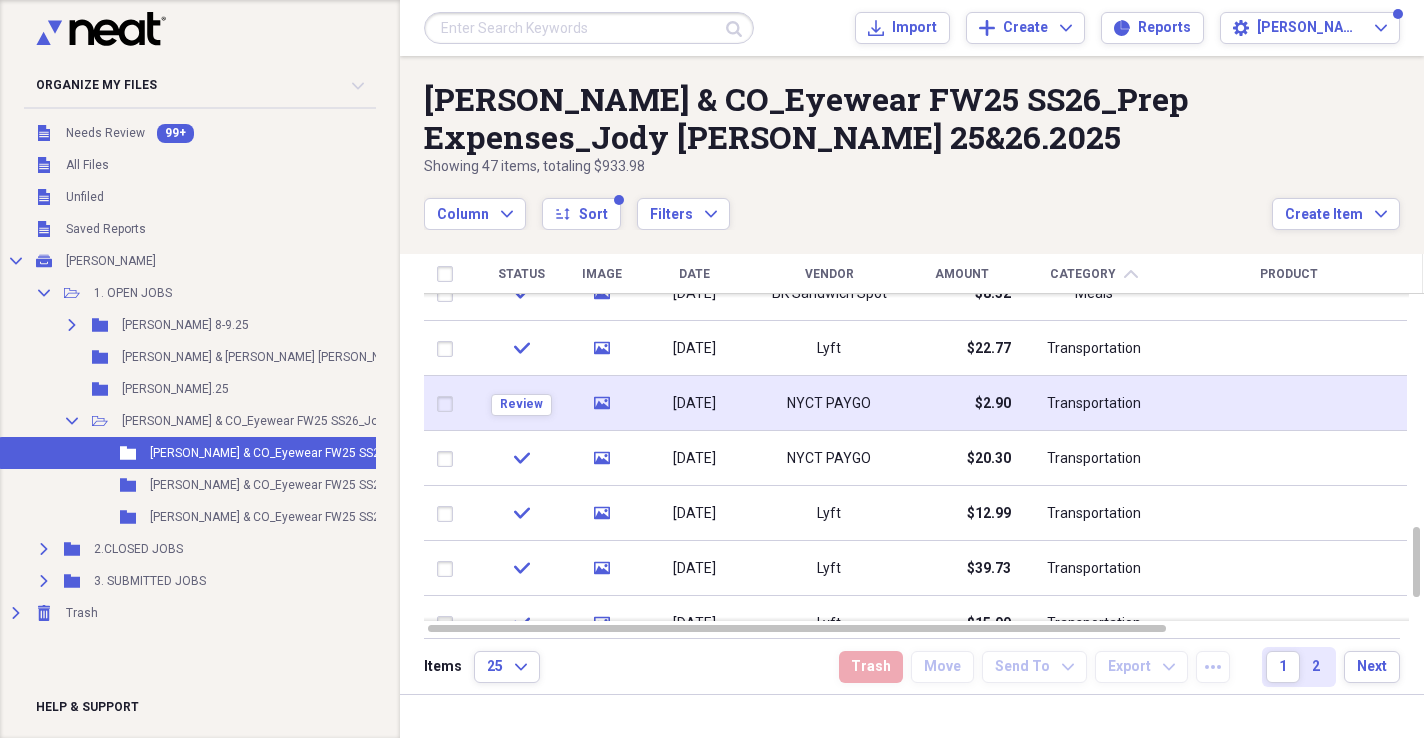click on "$2.90" at bounding box center (961, 403) 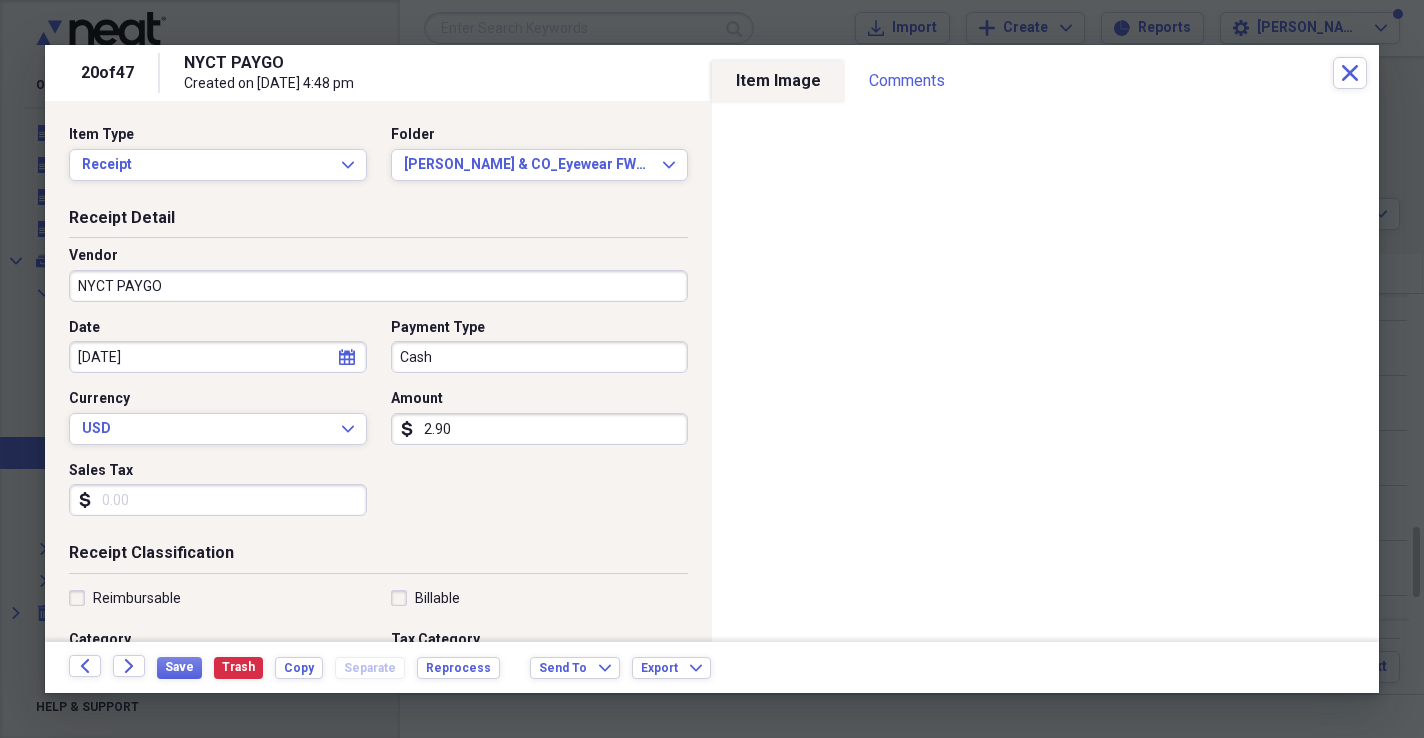 click on "Amount dollar-sign 2.90" at bounding box center (534, 417) 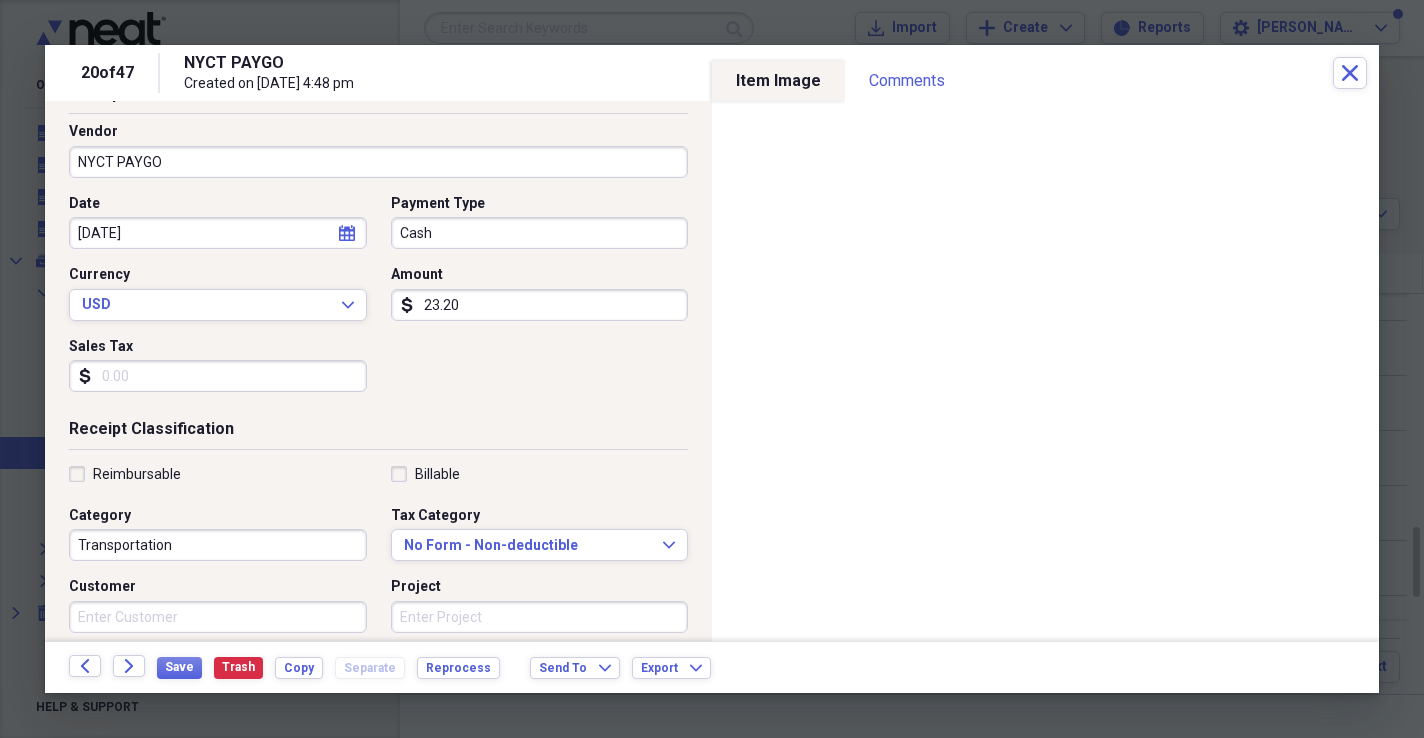 scroll, scrollTop: 0, scrollLeft: 0, axis: both 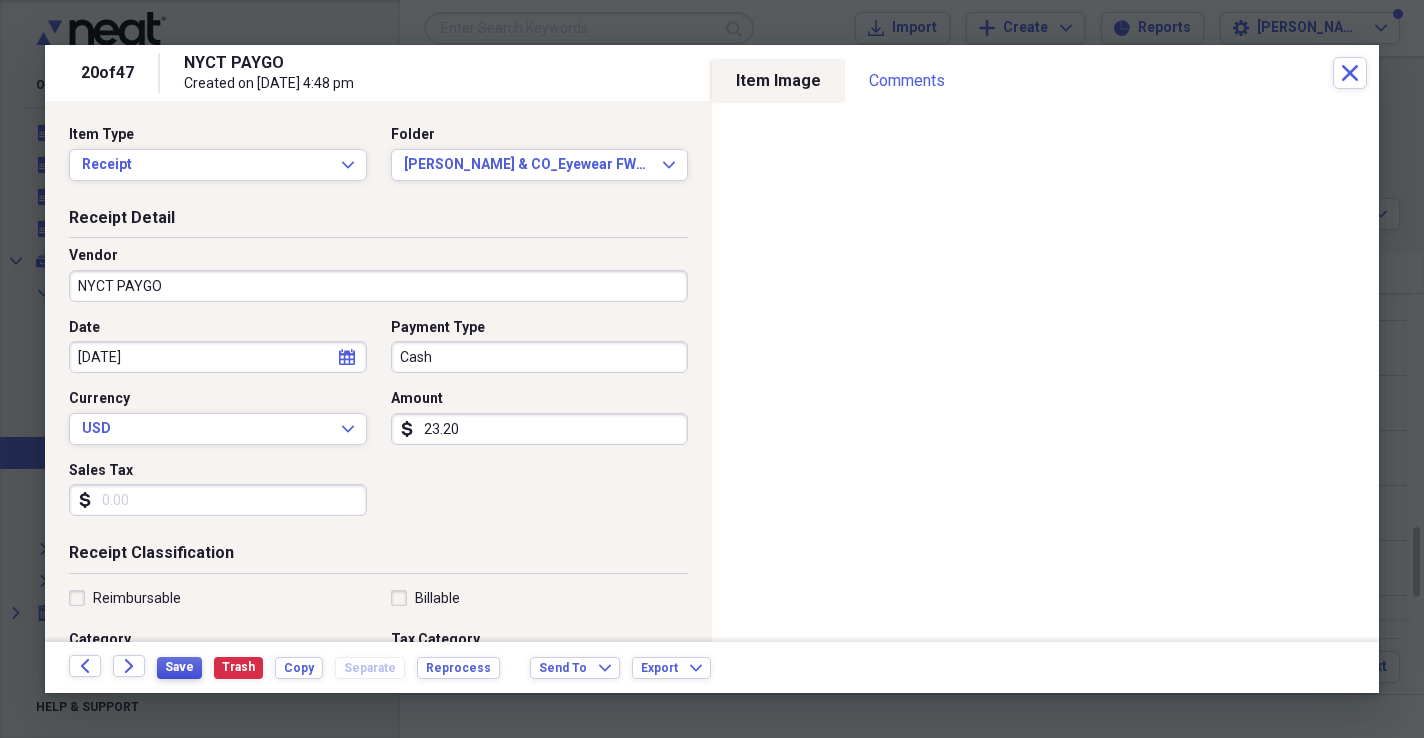 type on "23.20" 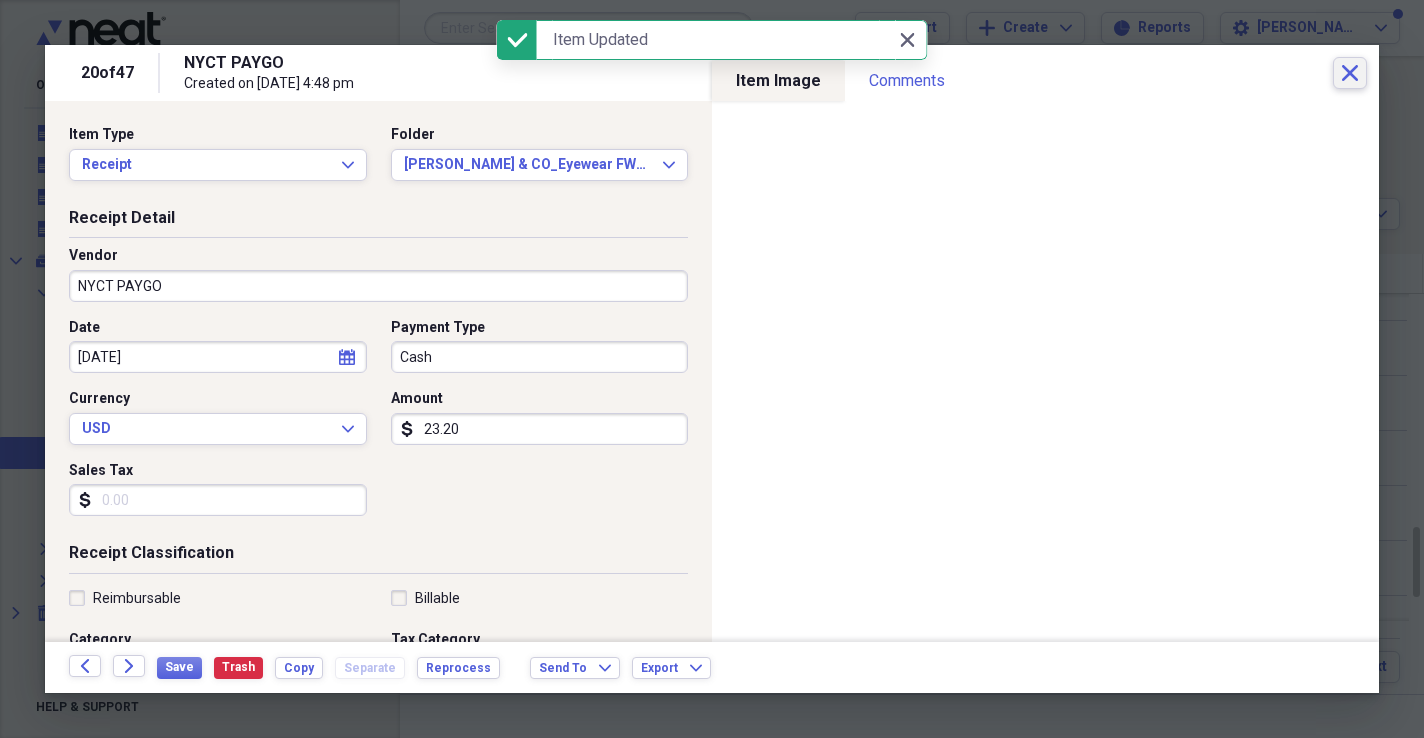 click on "Close" 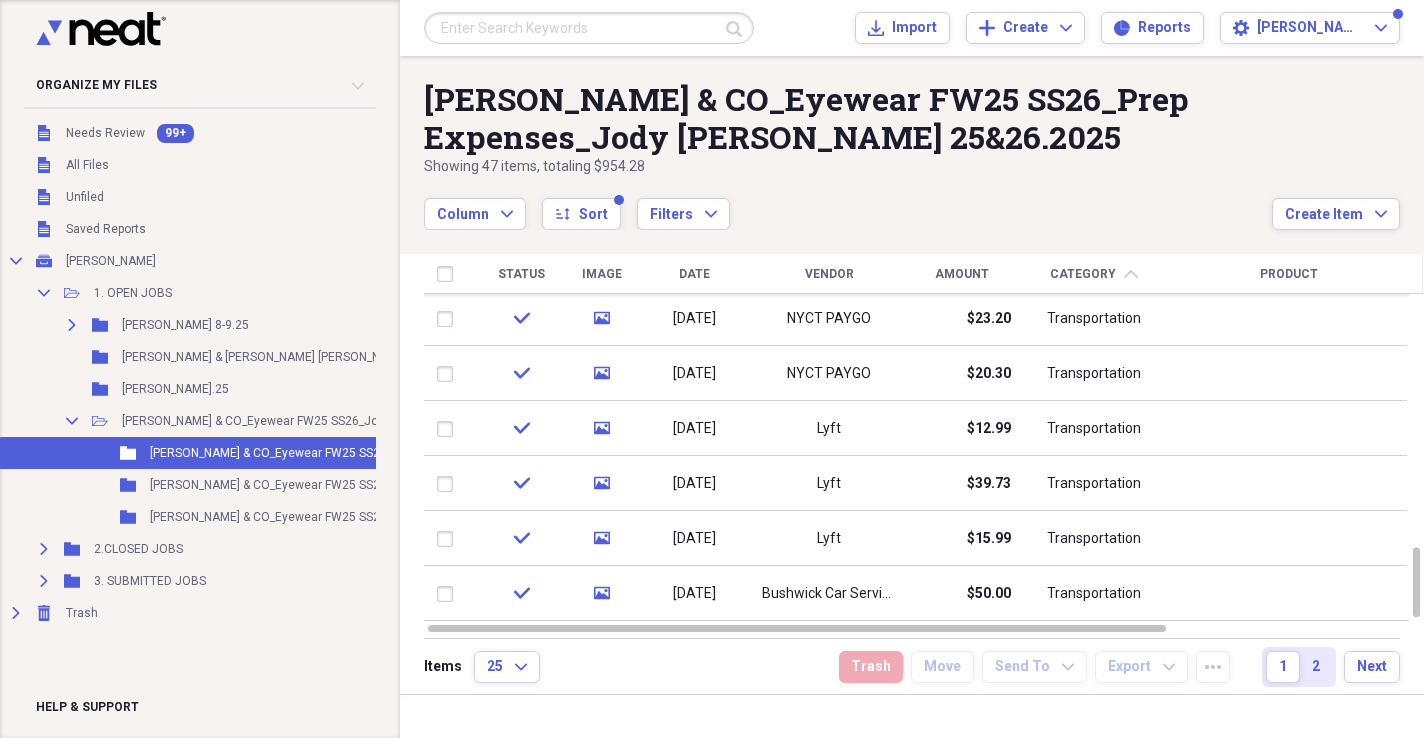 click on "2" at bounding box center (1316, 667) 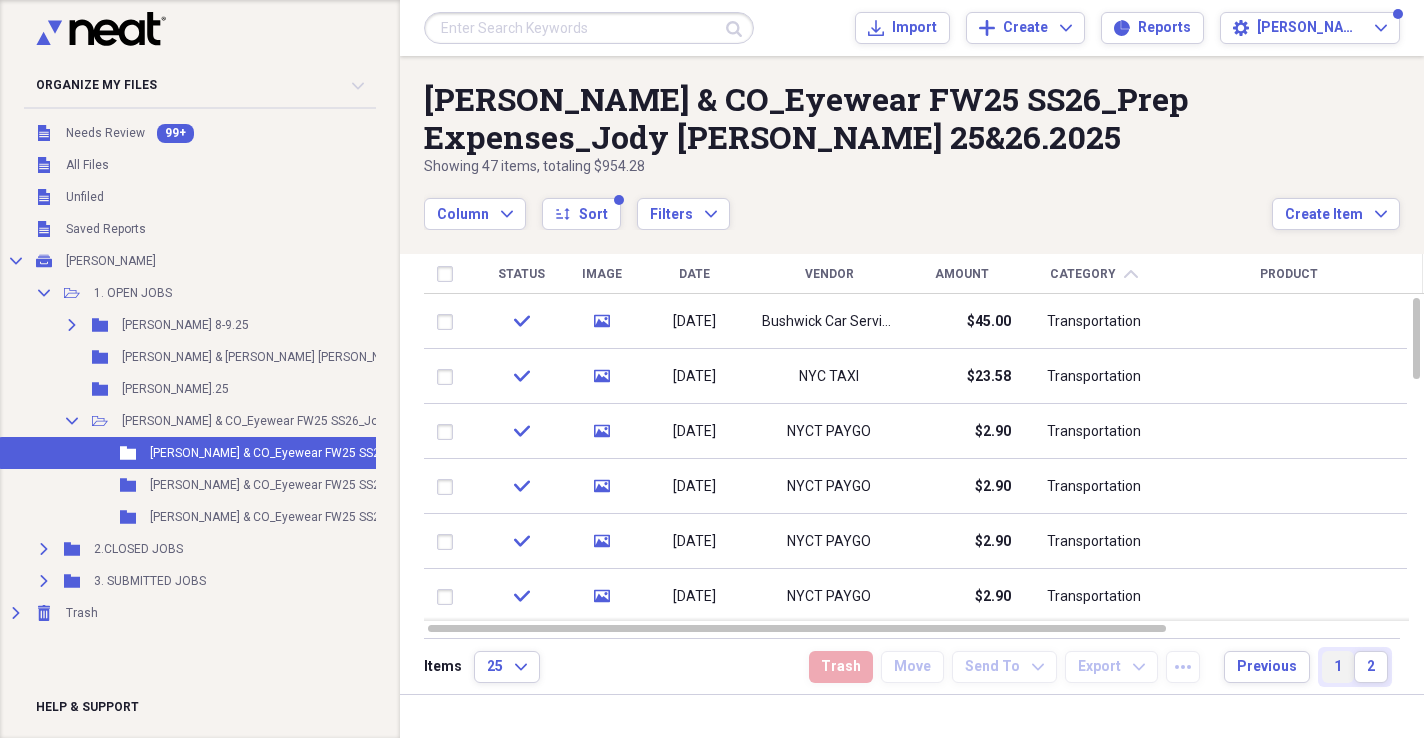 click on "1" at bounding box center [1338, 667] 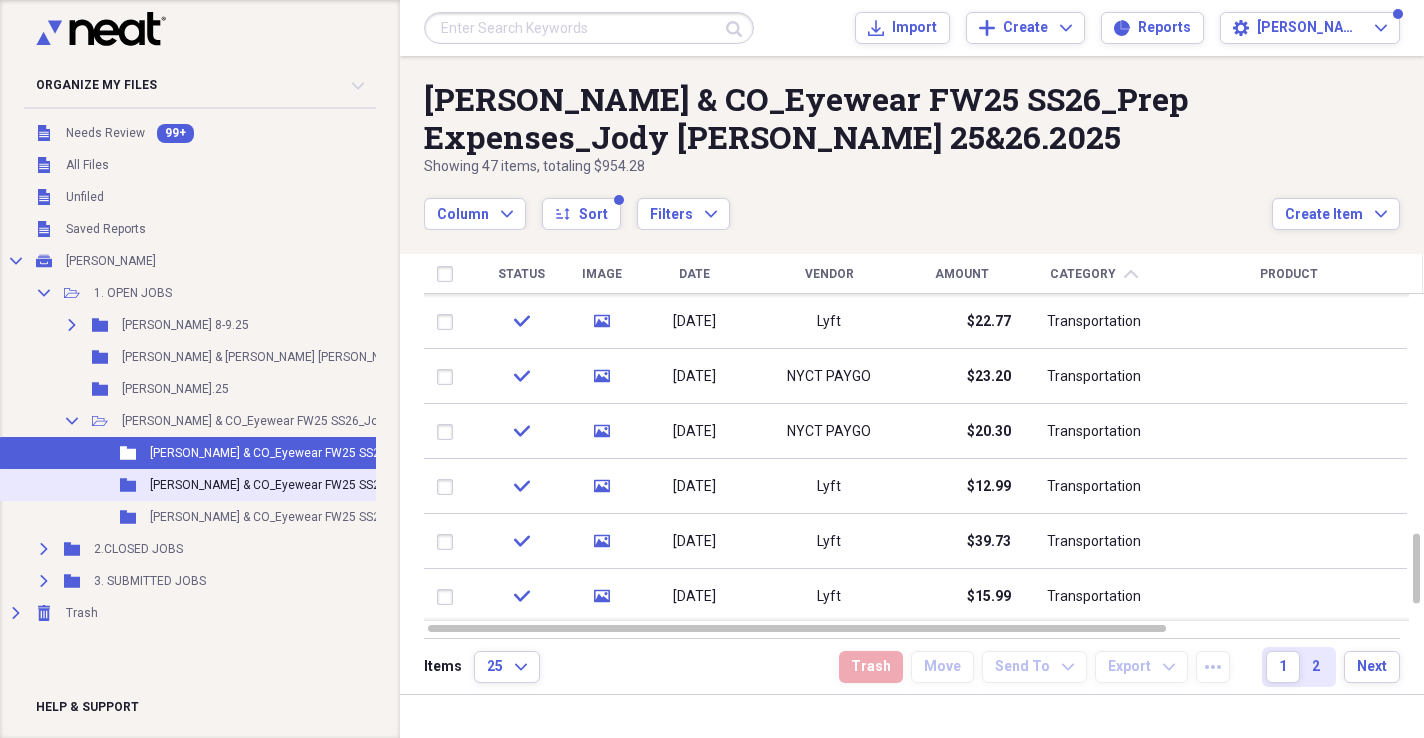 click on "[PERSON_NAME] & CO_Eyewear FW25 SS26_Transportation_Jody [PERSON_NAME] 25&26.2025" at bounding box center [408, 485] 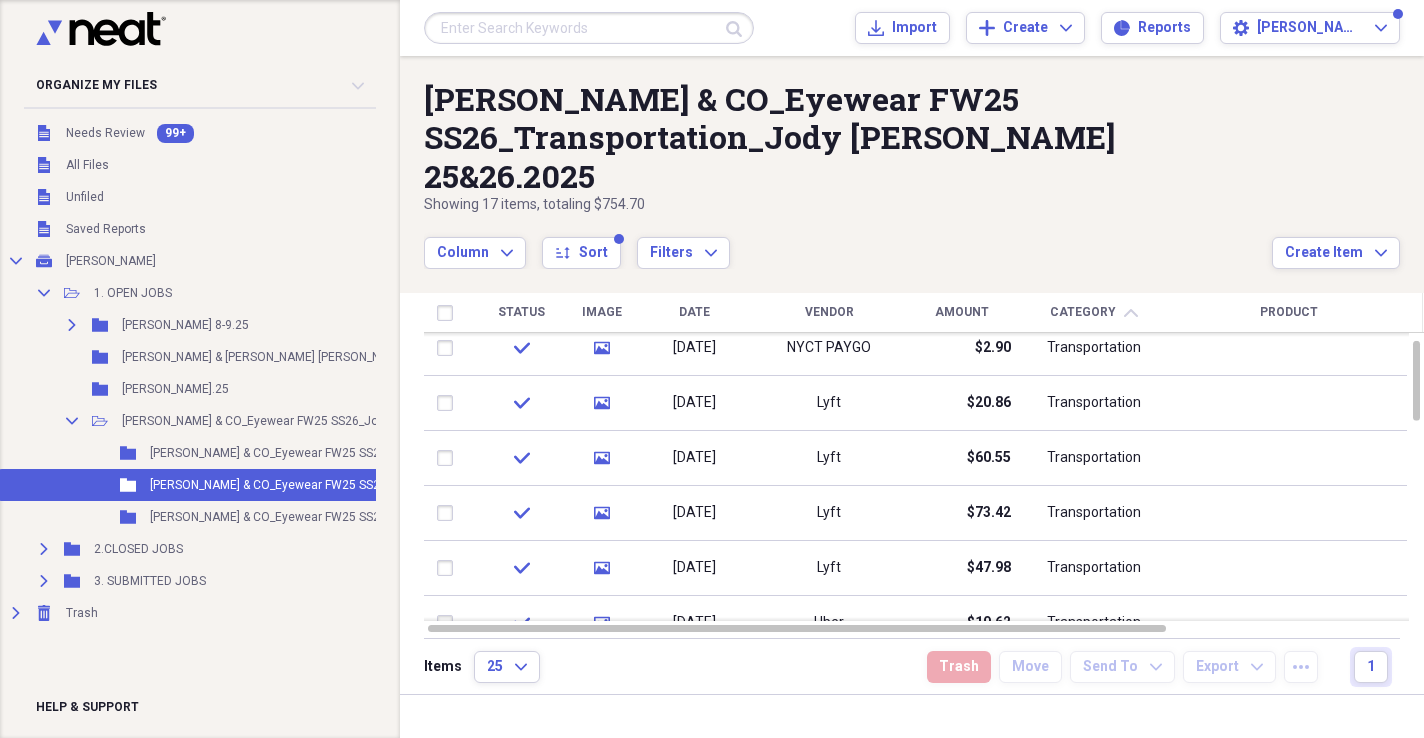 click on "Vendor" at bounding box center [829, 313] 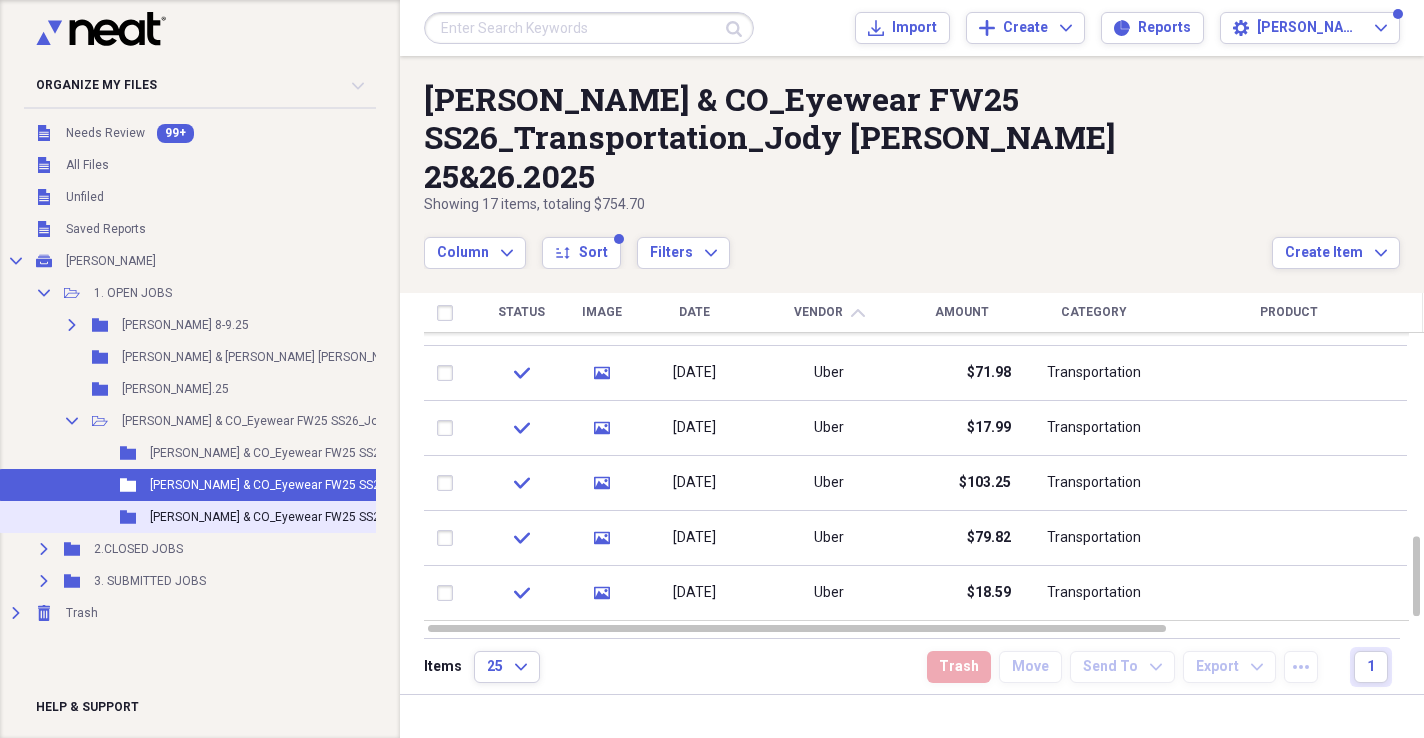click on "Folder [PERSON_NAME] & CO_Eyewear FW25 SS26_Wardrobe&Shipping_Jody [PERSON_NAME] 25&26.2025 Add Folder" at bounding box center [376, 517] 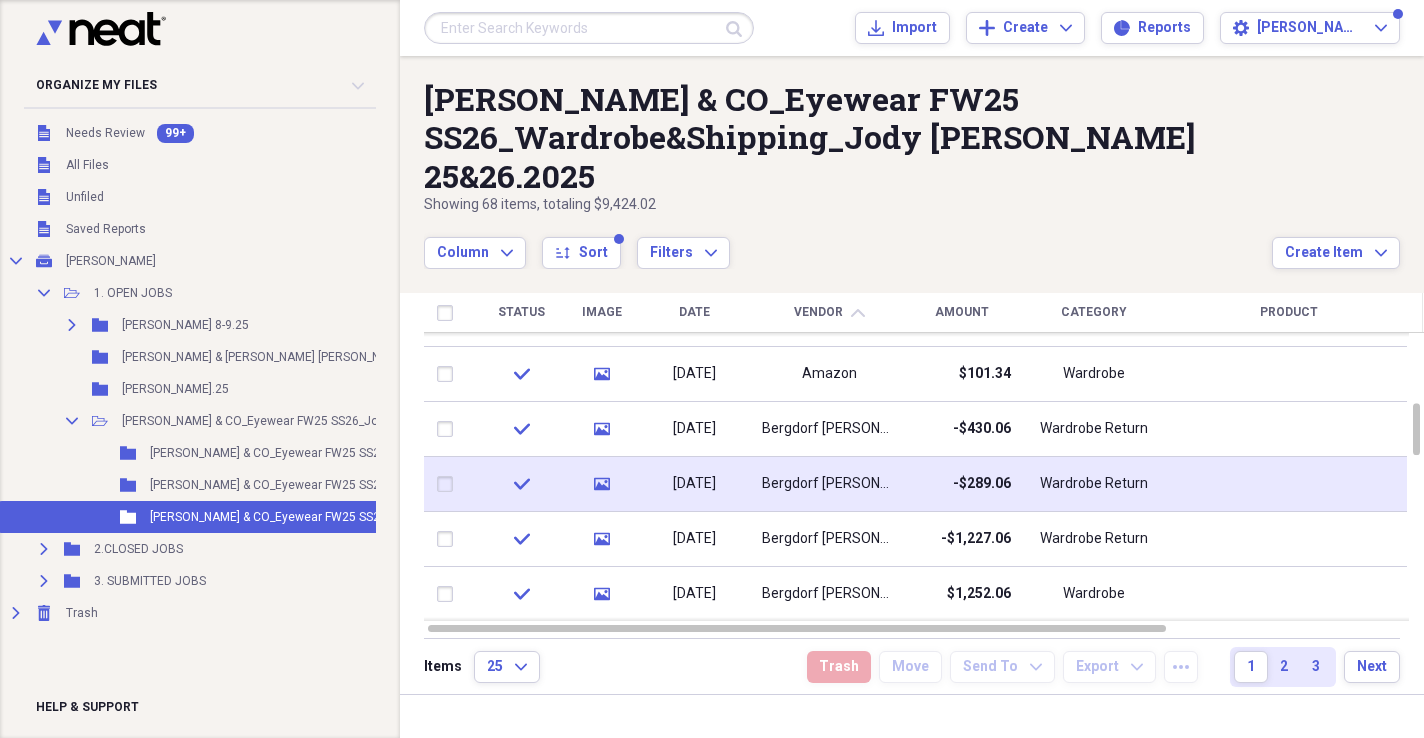 click on "-$289.06" at bounding box center [961, 484] 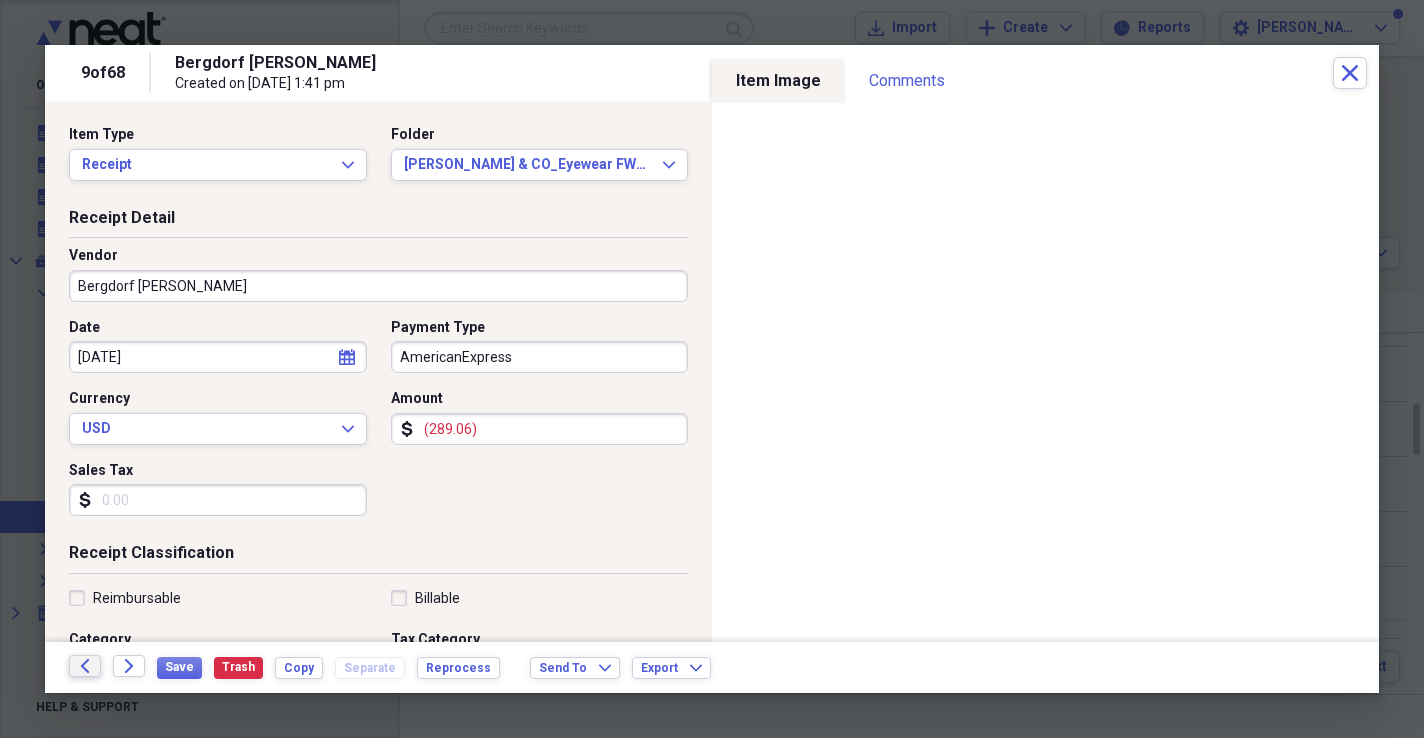 click 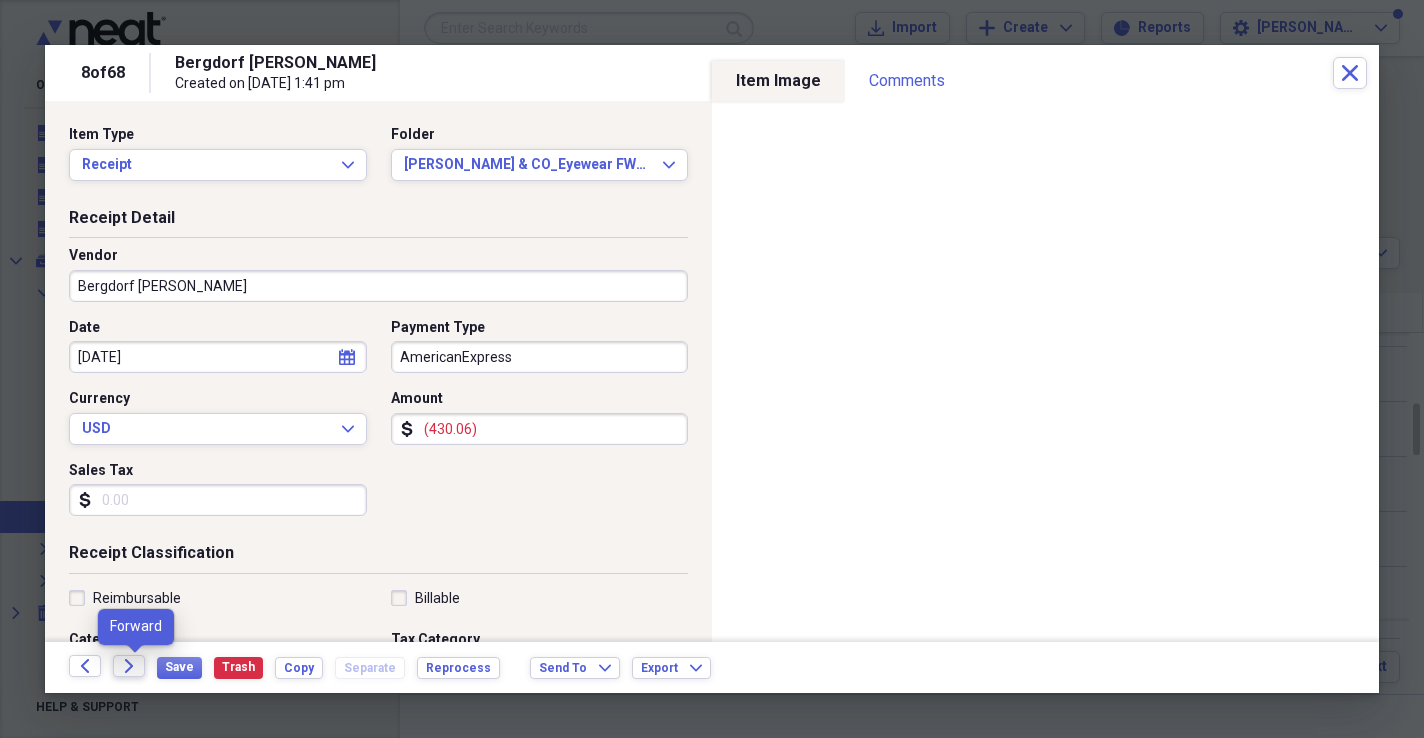 click on "Forward" 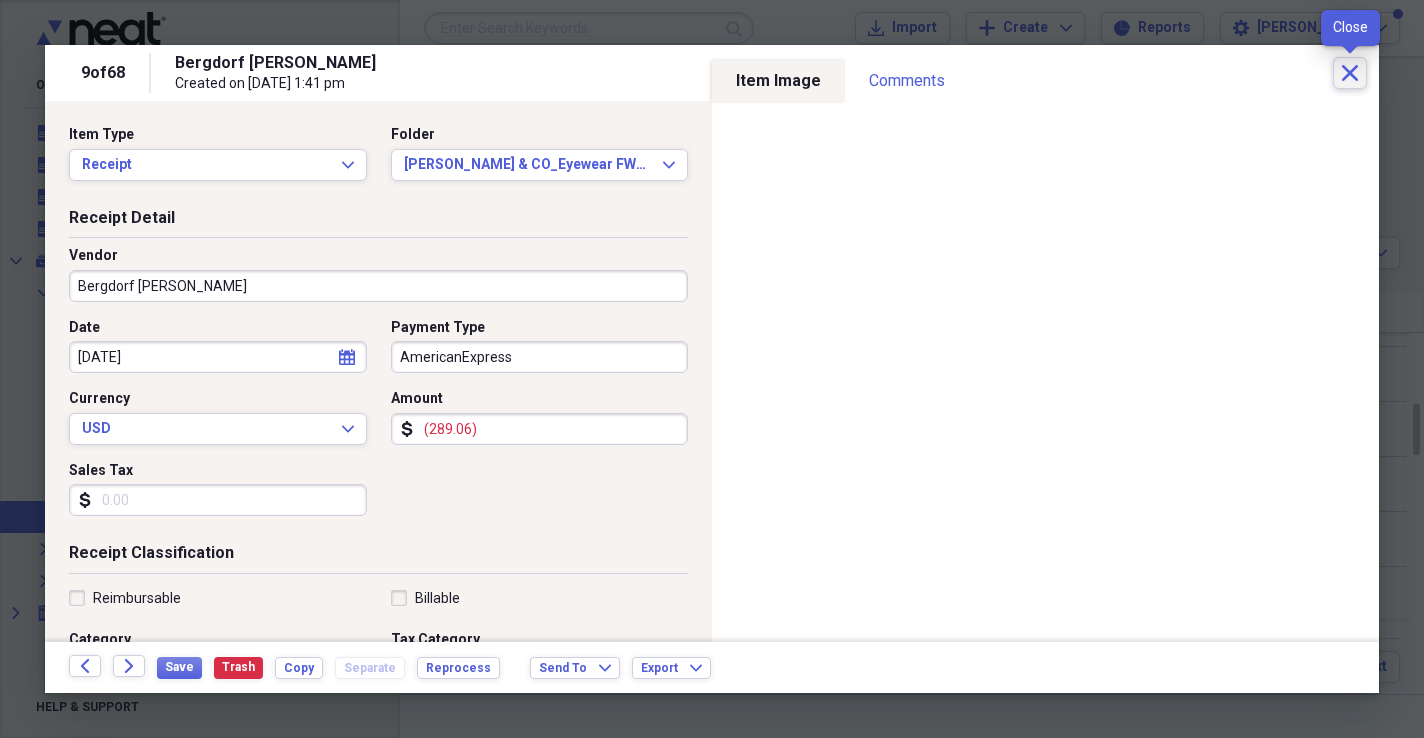click on "Close" 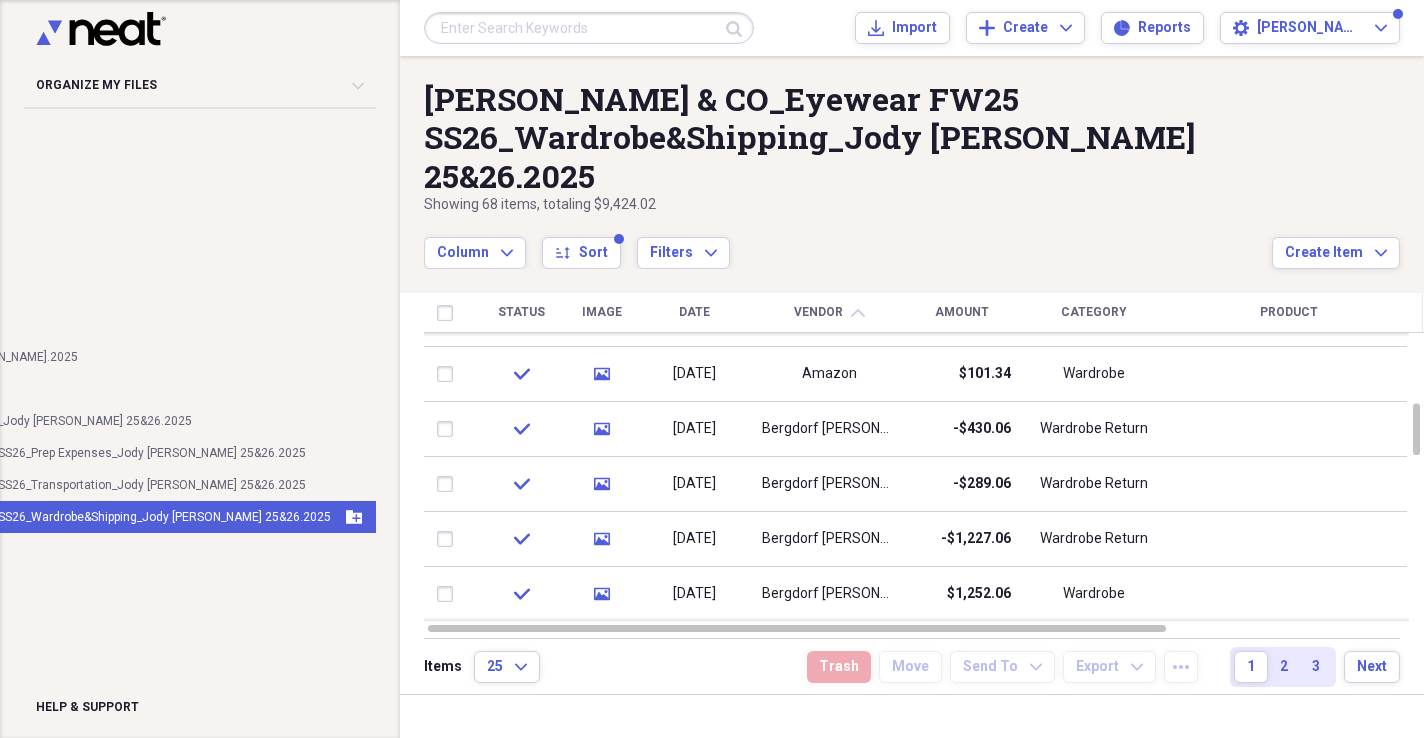 scroll, scrollTop: 0, scrollLeft: 373, axis: horizontal 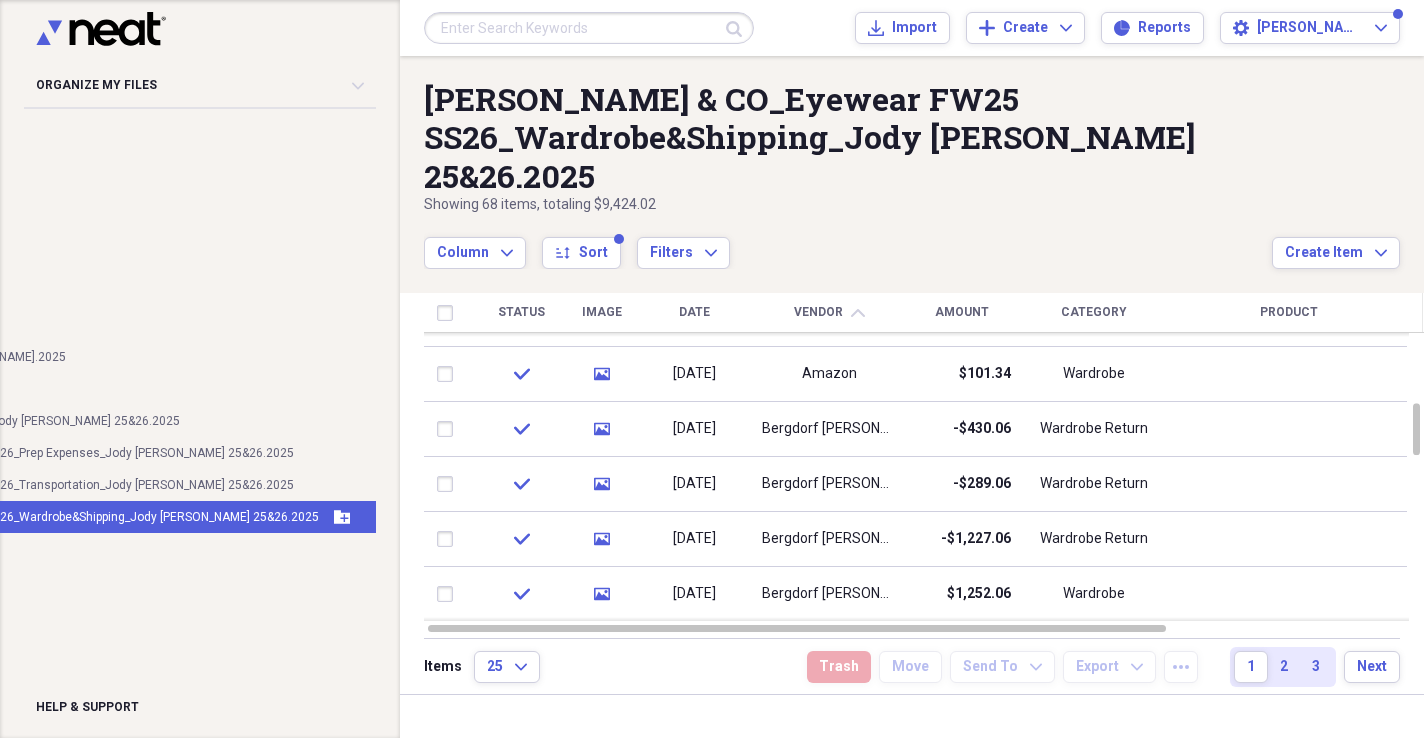click 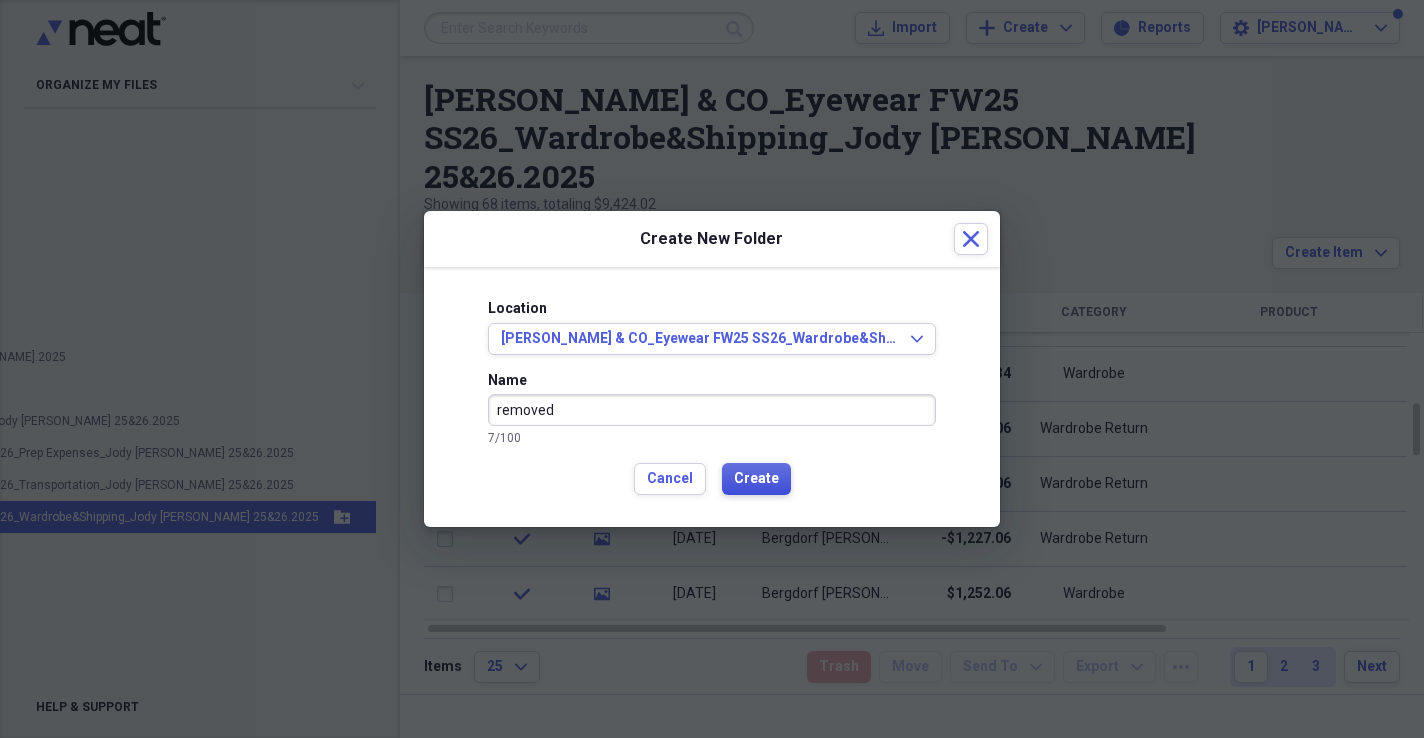 type on "removed" 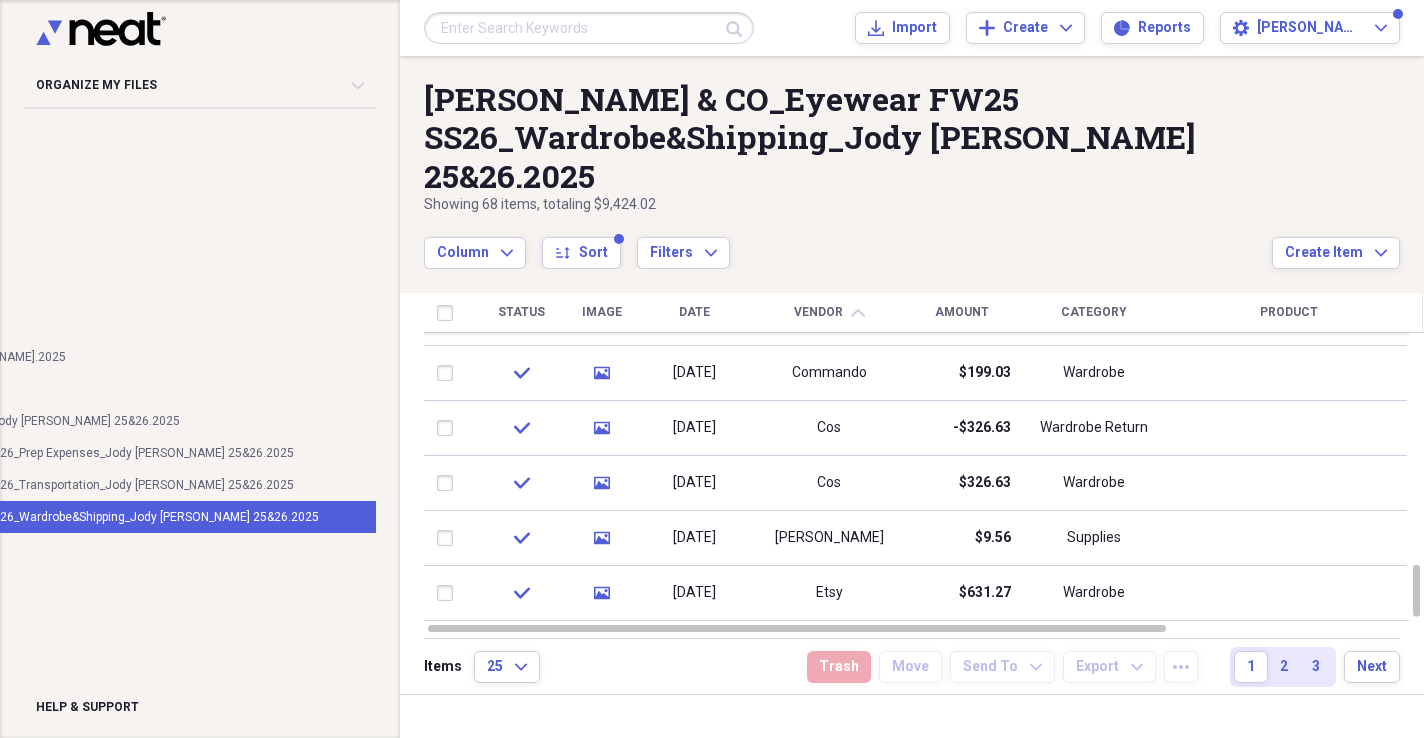 click at bounding box center (924, 335) 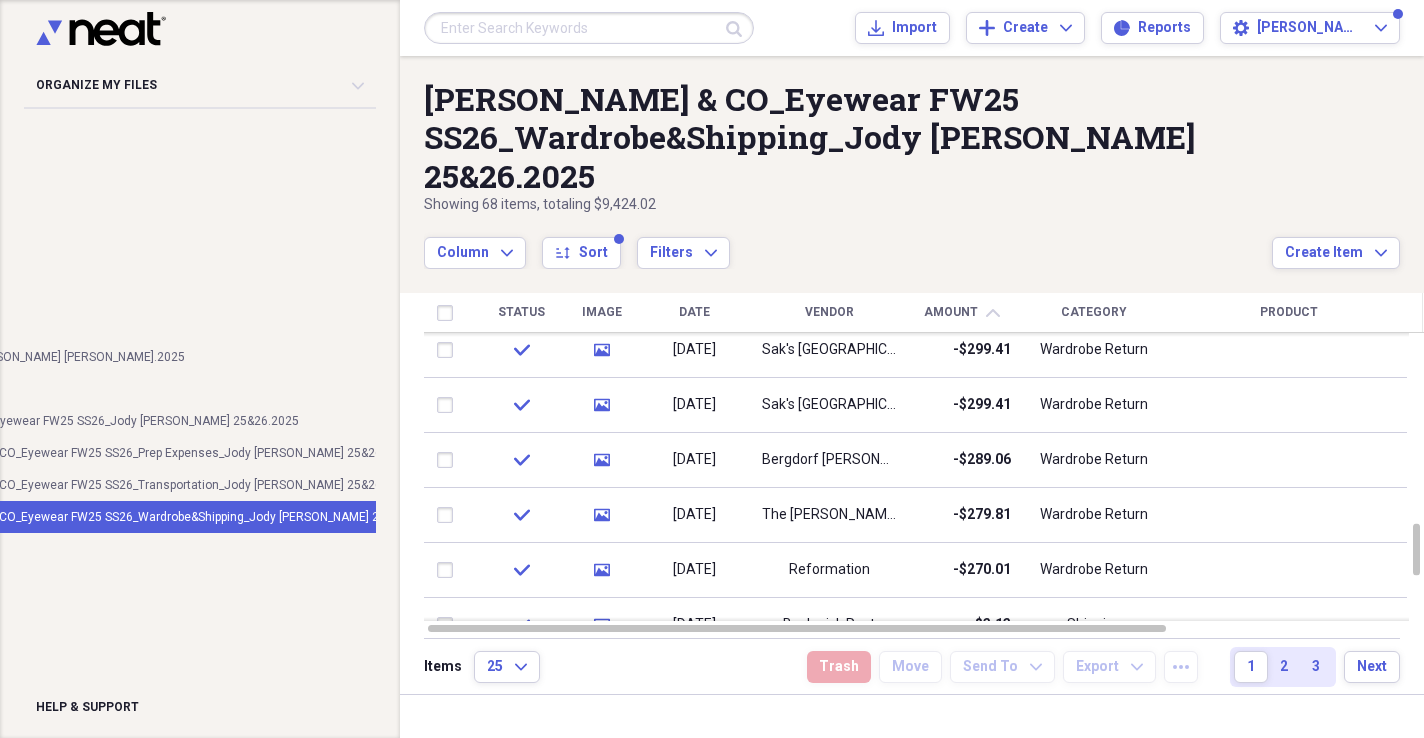 scroll, scrollTop: 0, scrollLeft: 291, axis: horizontal 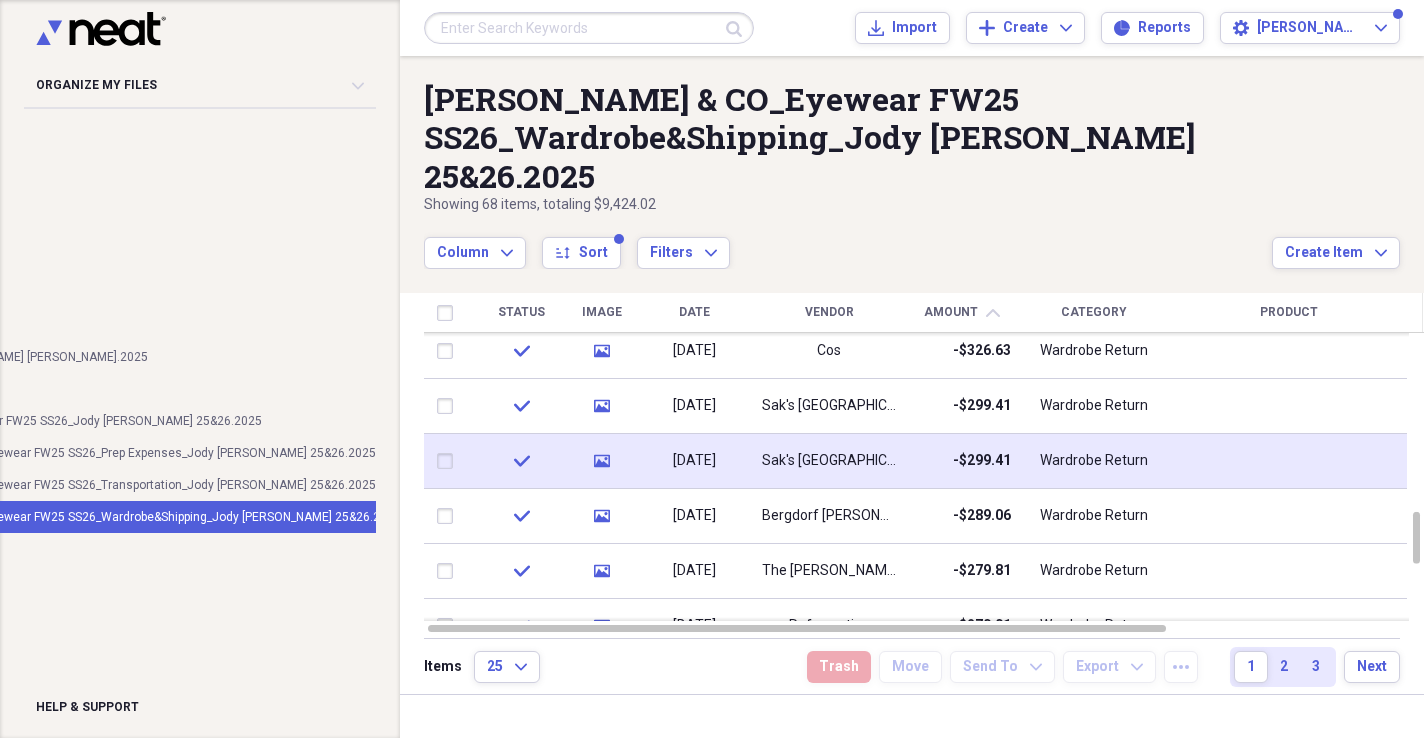 click on "Sak's [GEOGRAPHIC_DATA]" at bounding box center (829, 461) 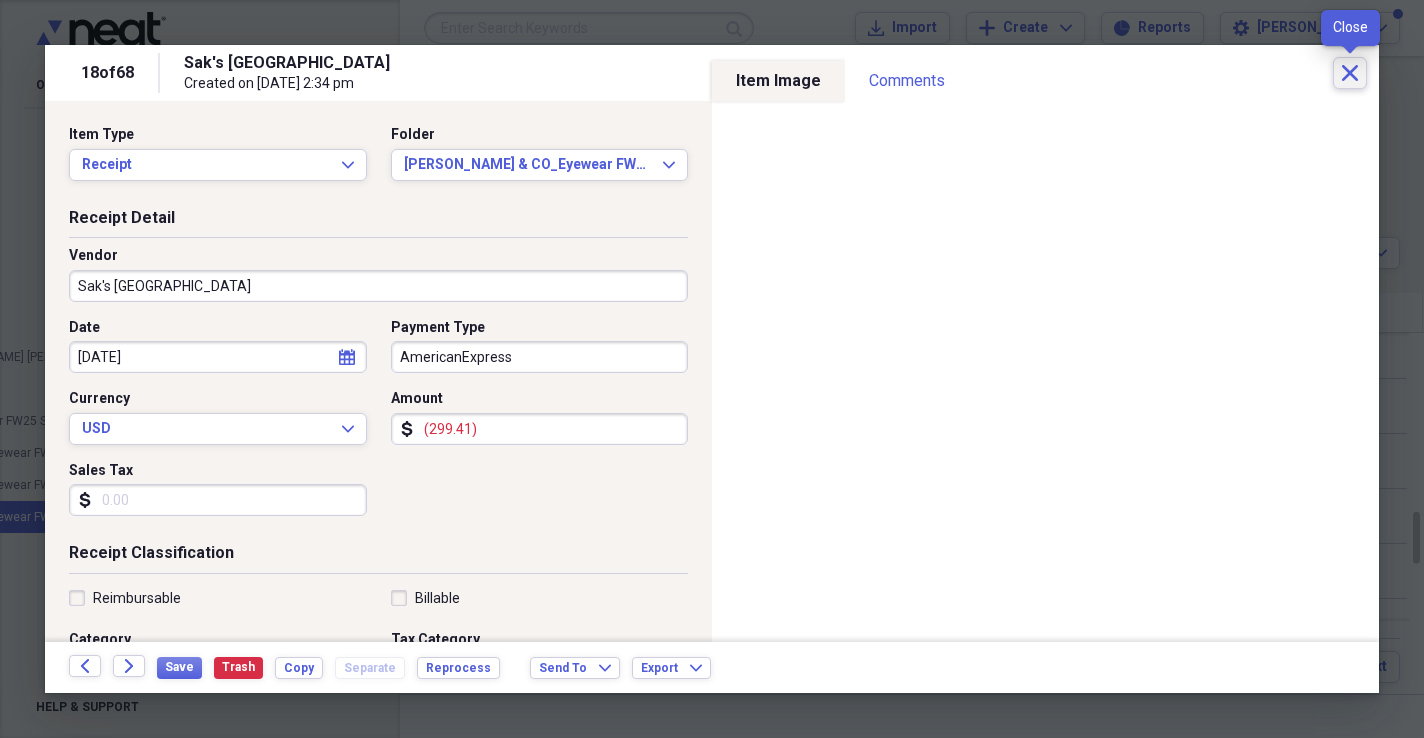 click 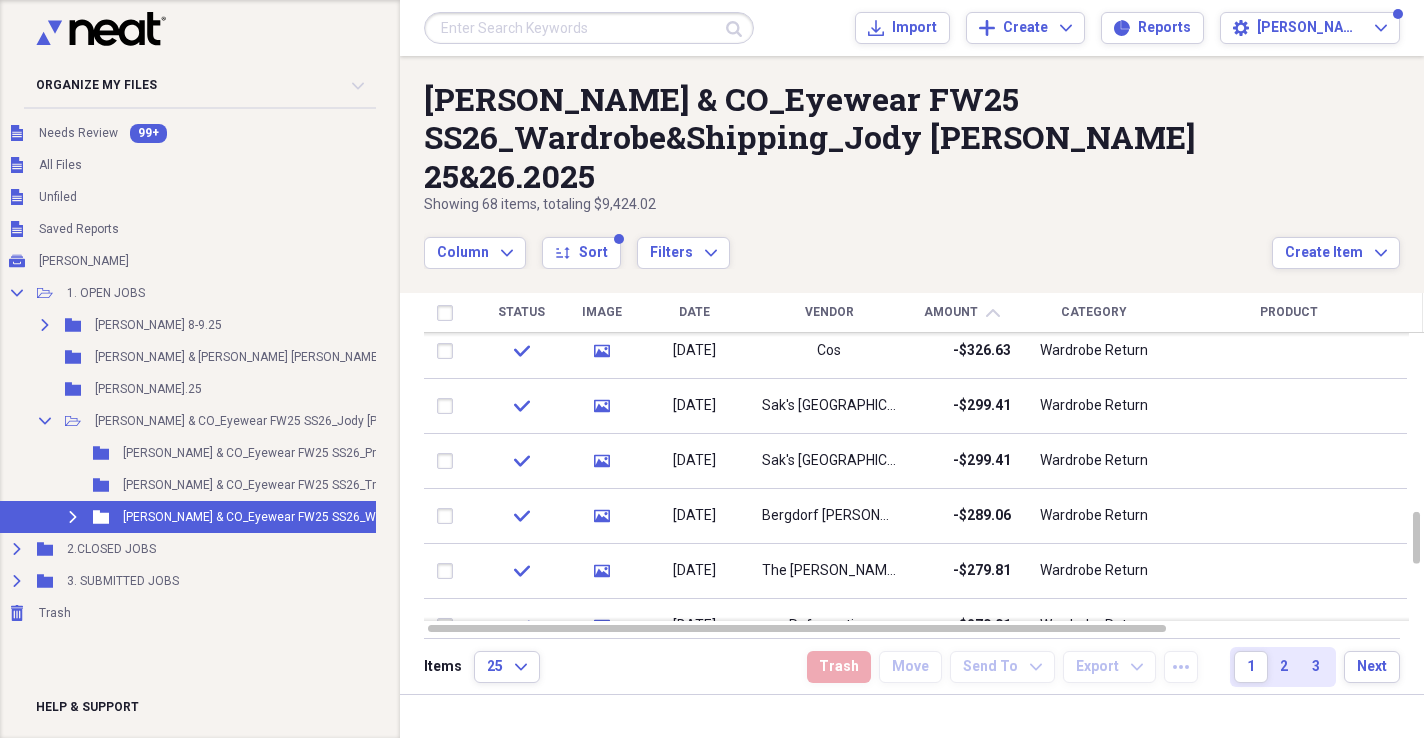 scroll, scrollTop: 0, scrollLeft: 18, axis: horizontal 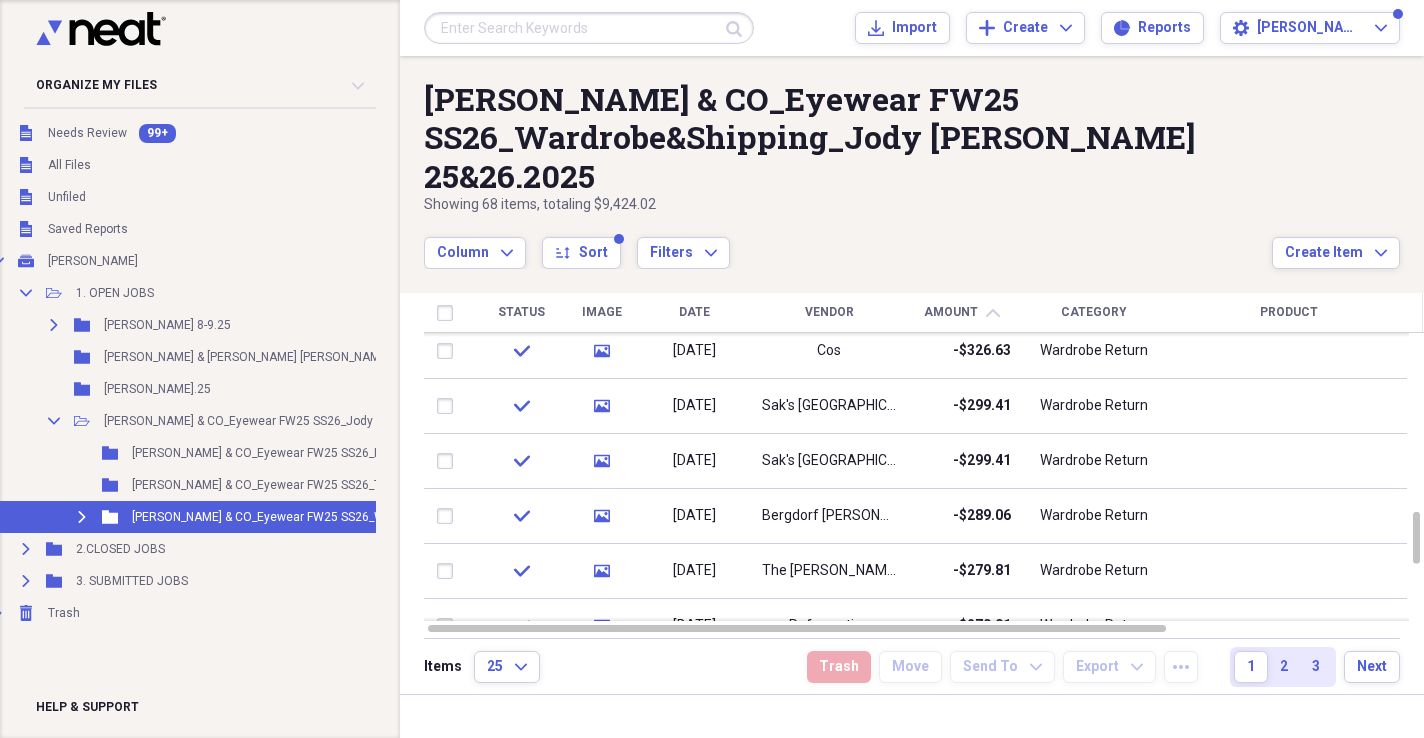 click on "Expand" at bounding box center [82, 517] 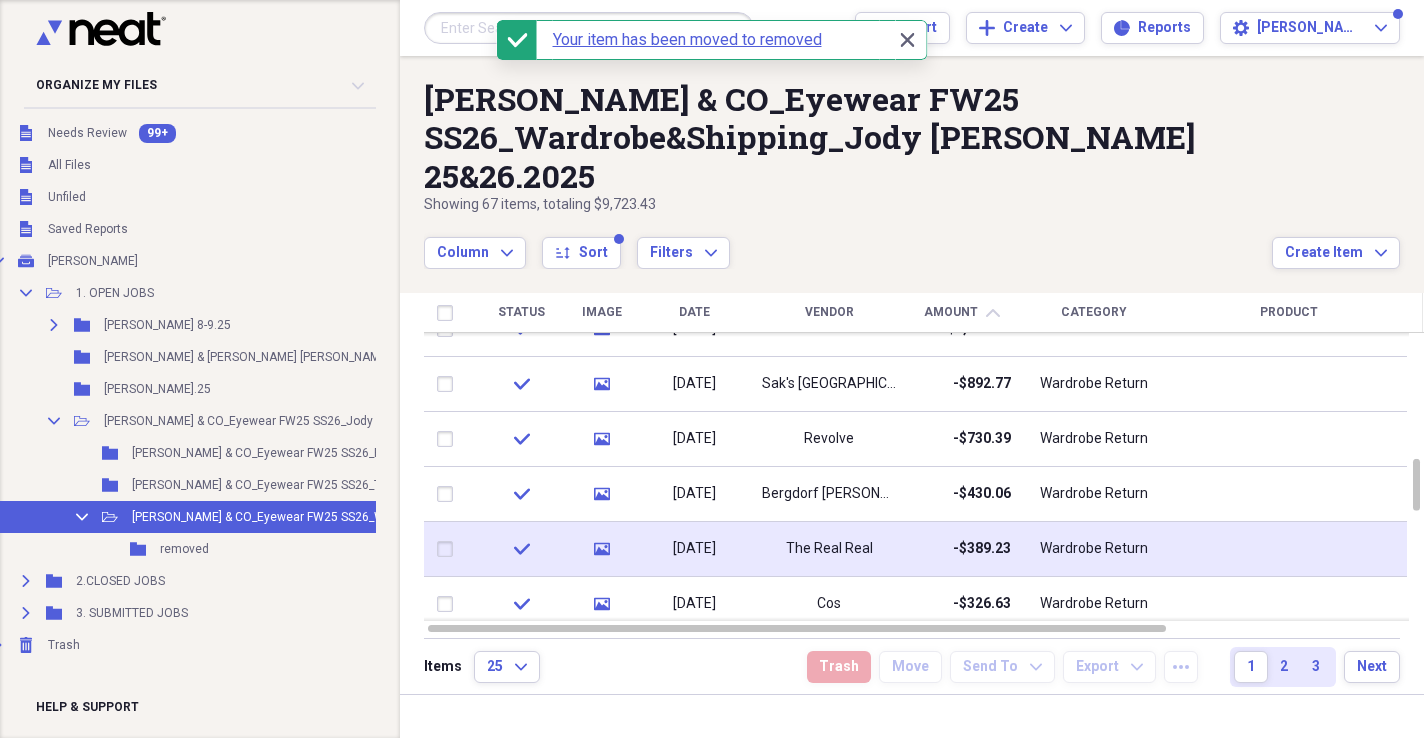 click on "The Real Real" at bounding box center (829, 549) 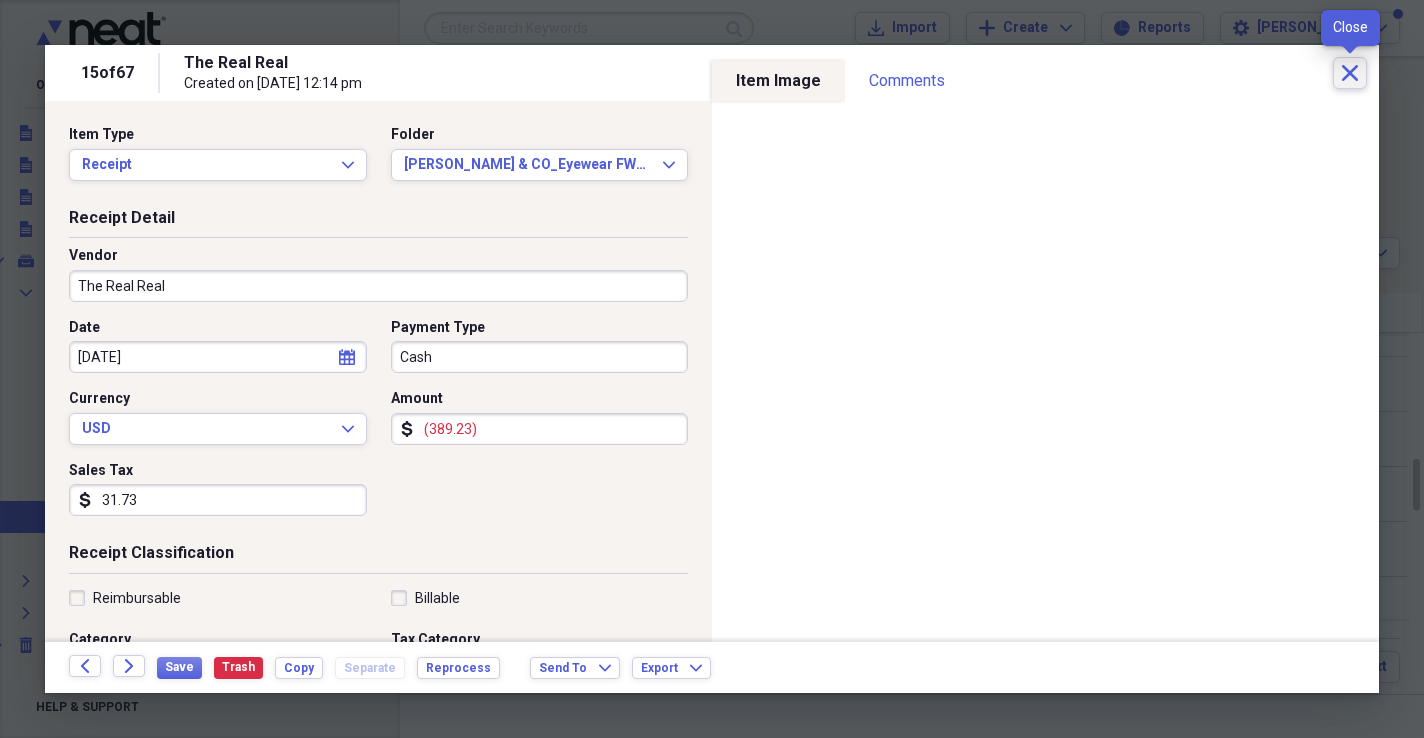 click on "Close" 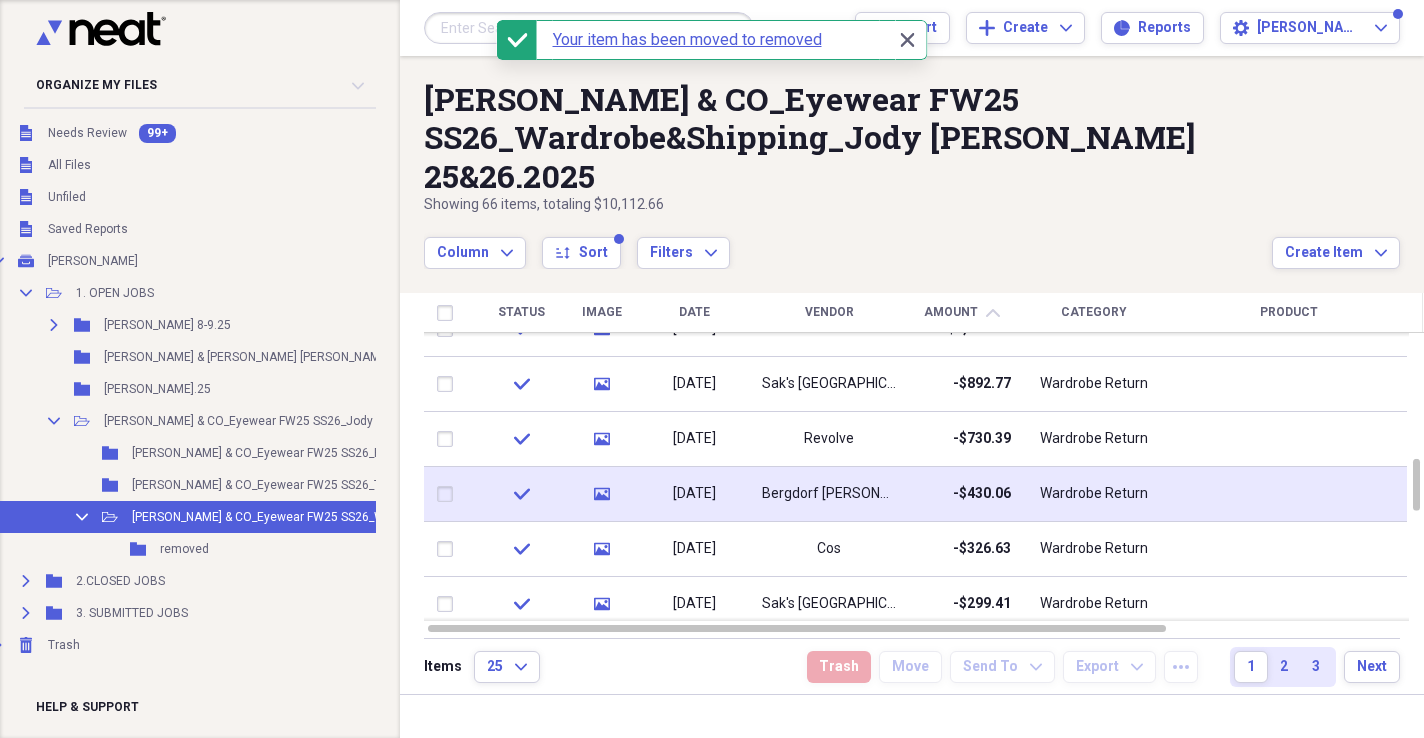 click on "-$430.06" at bounding box center (982, 494) 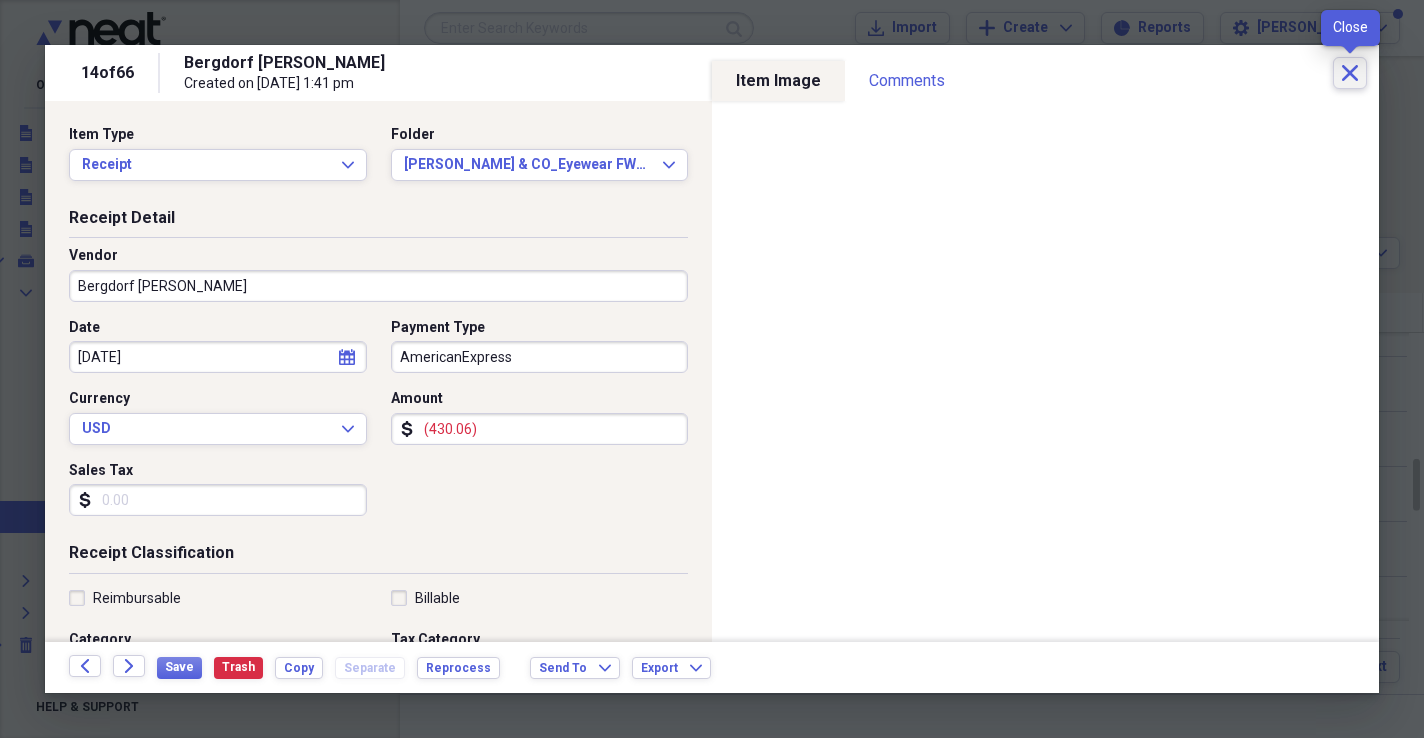 click 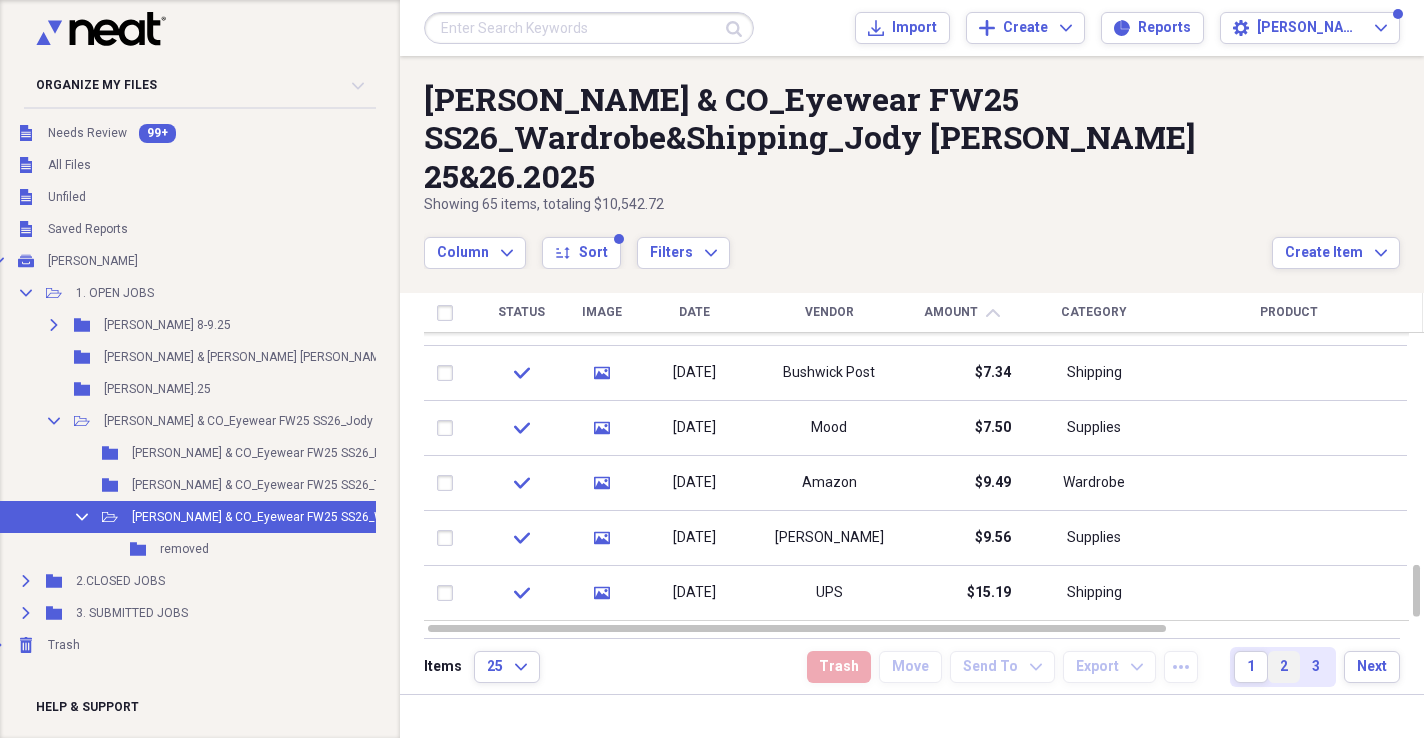 click on "2" at bounding box center [1284, 667] 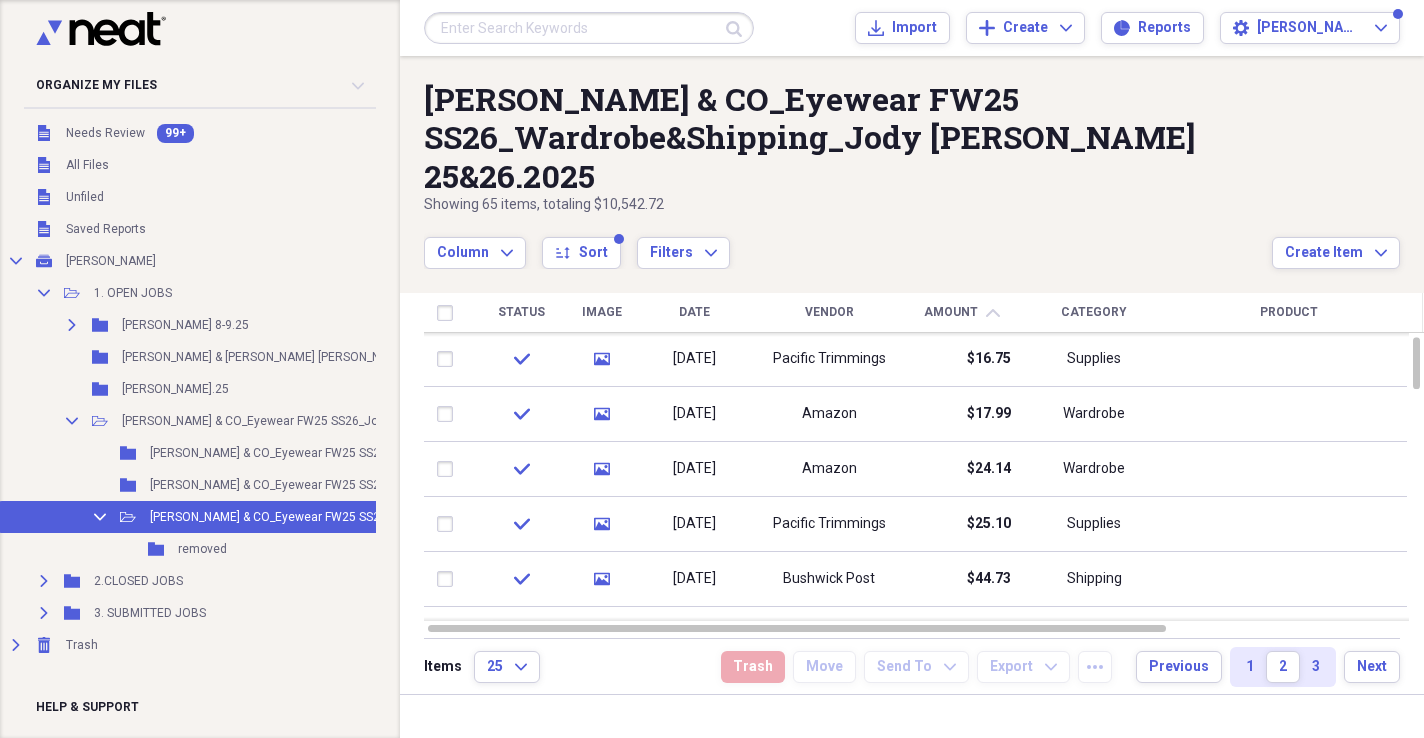 scroll, scrollTop: 0, scrollLeft: 0, axis: both 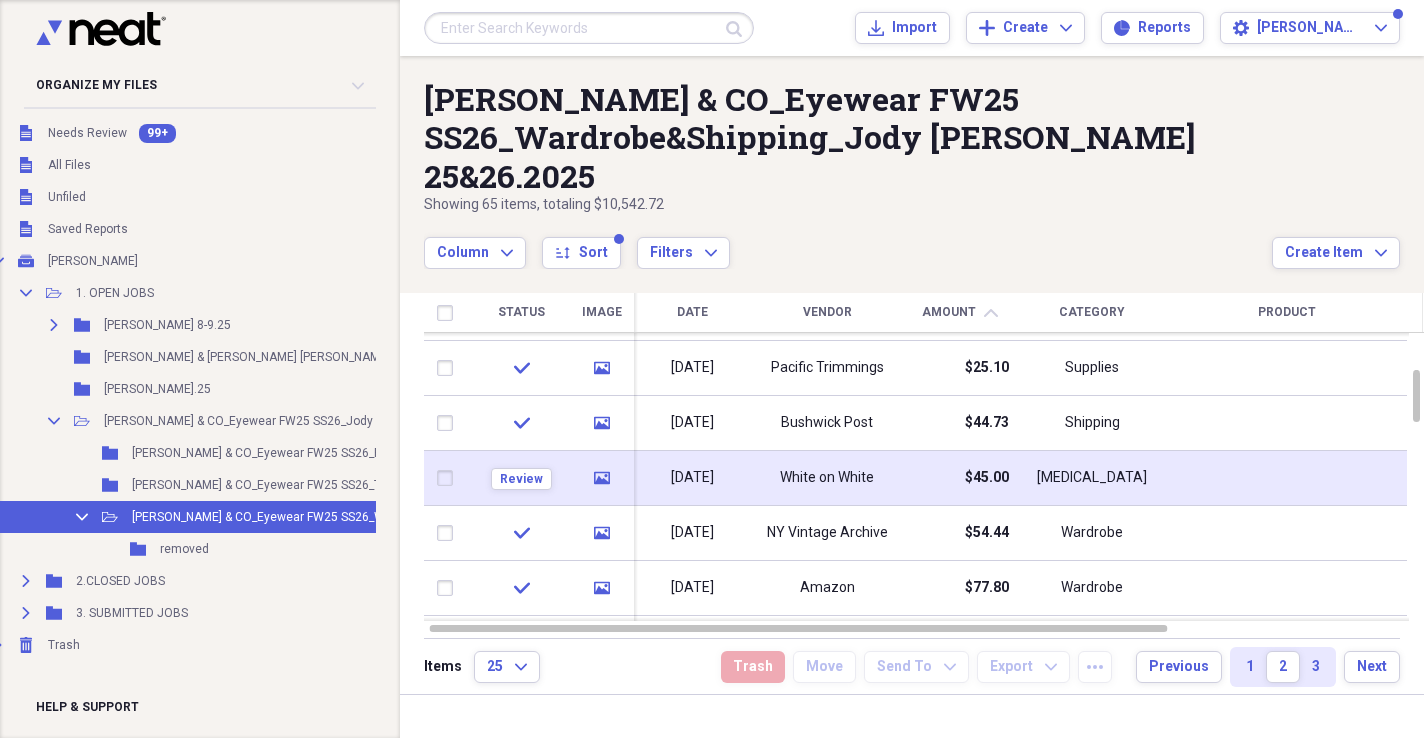 click on "$45.00" at bounding box center [959, 478] 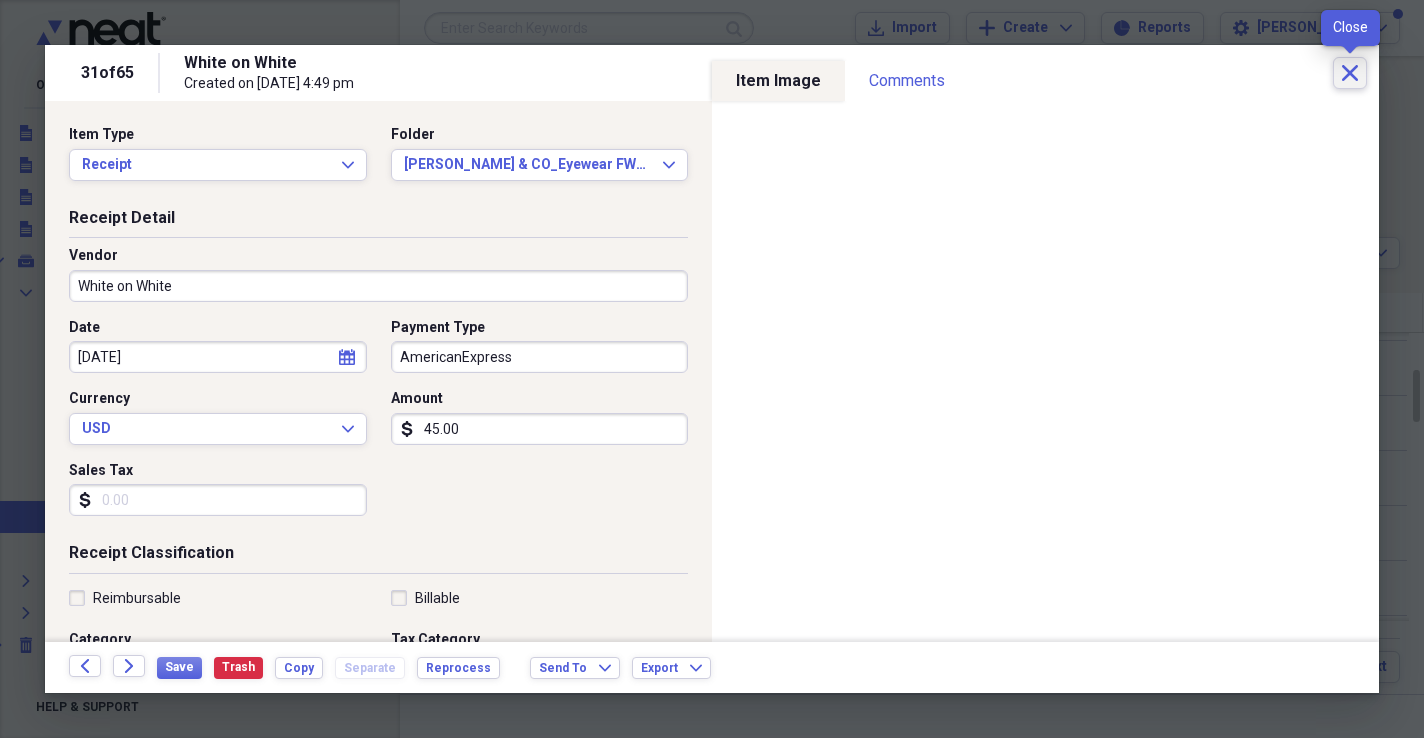 click on "Close" 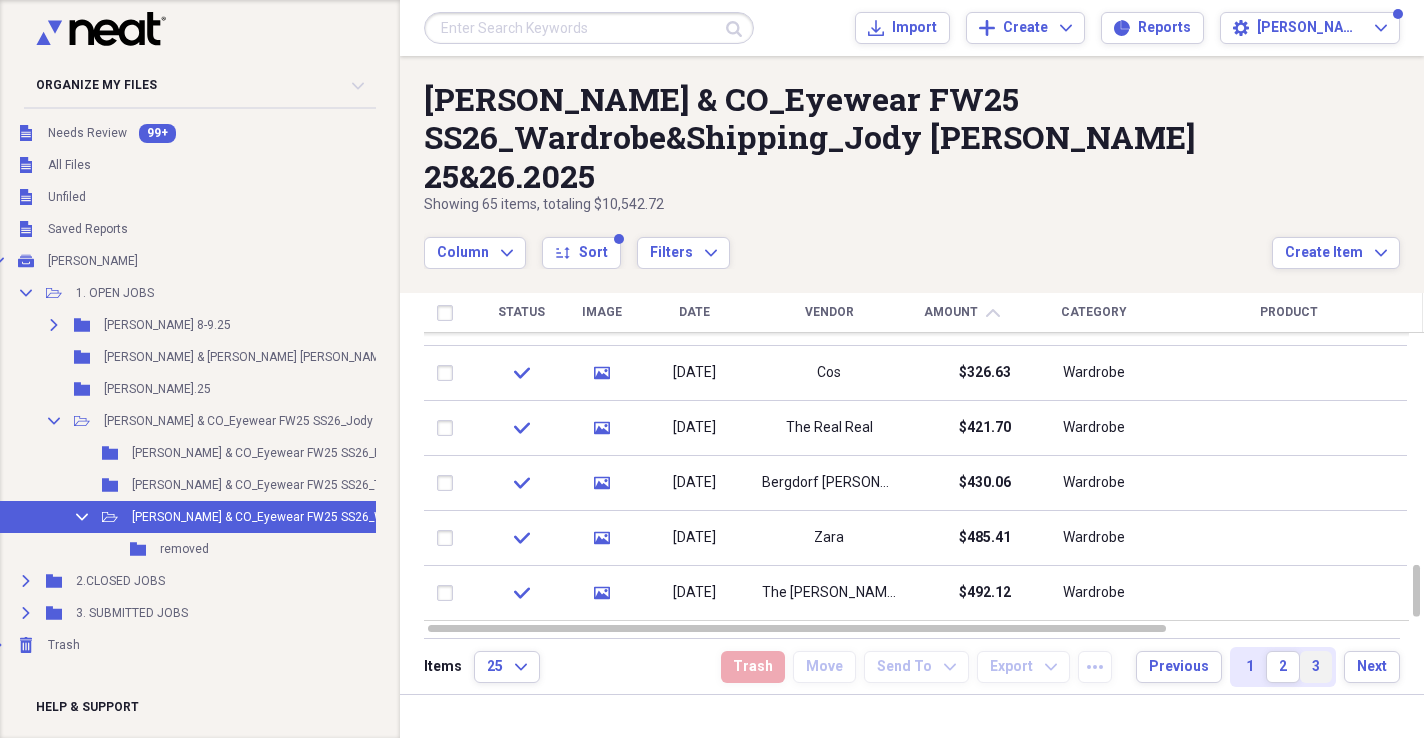 click on "3" at bounding box center (1316, 667) 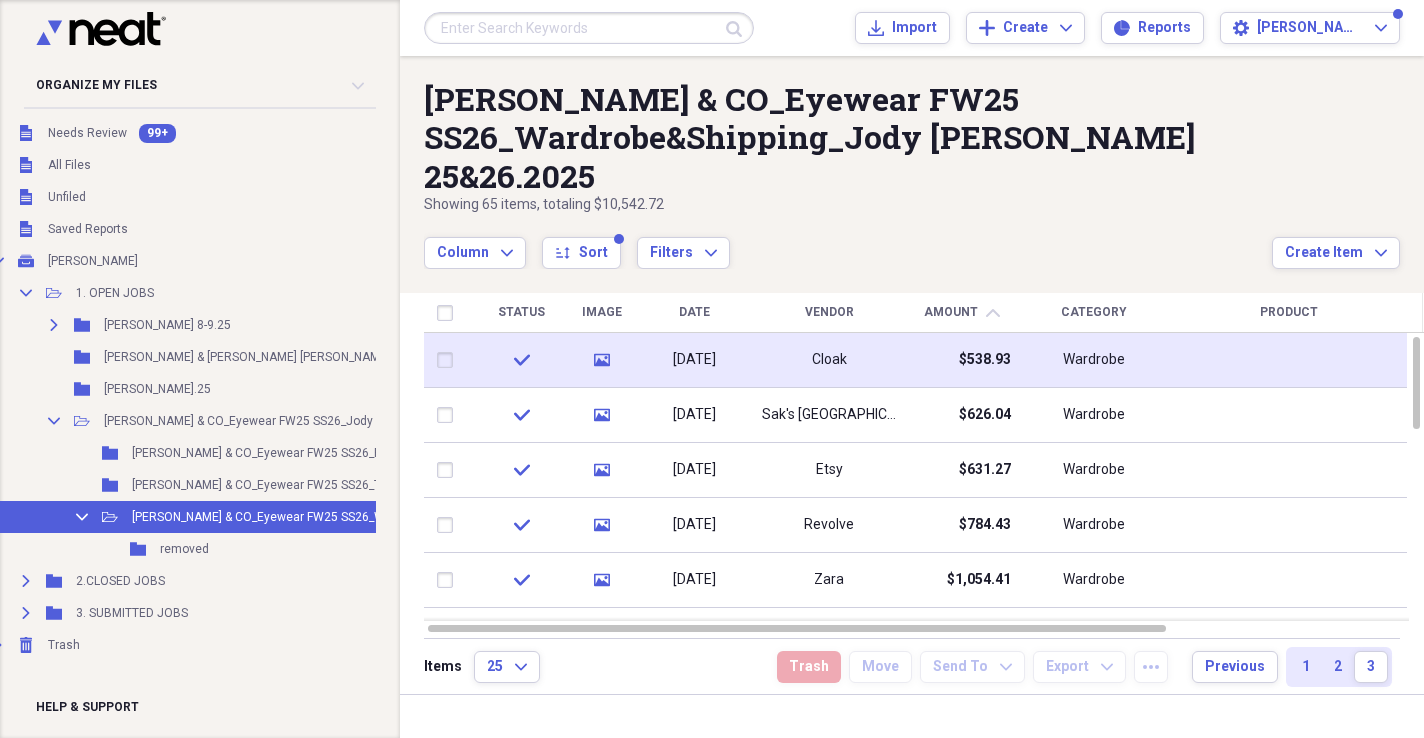 click on "$538.93" at bounding box center [961, 360] 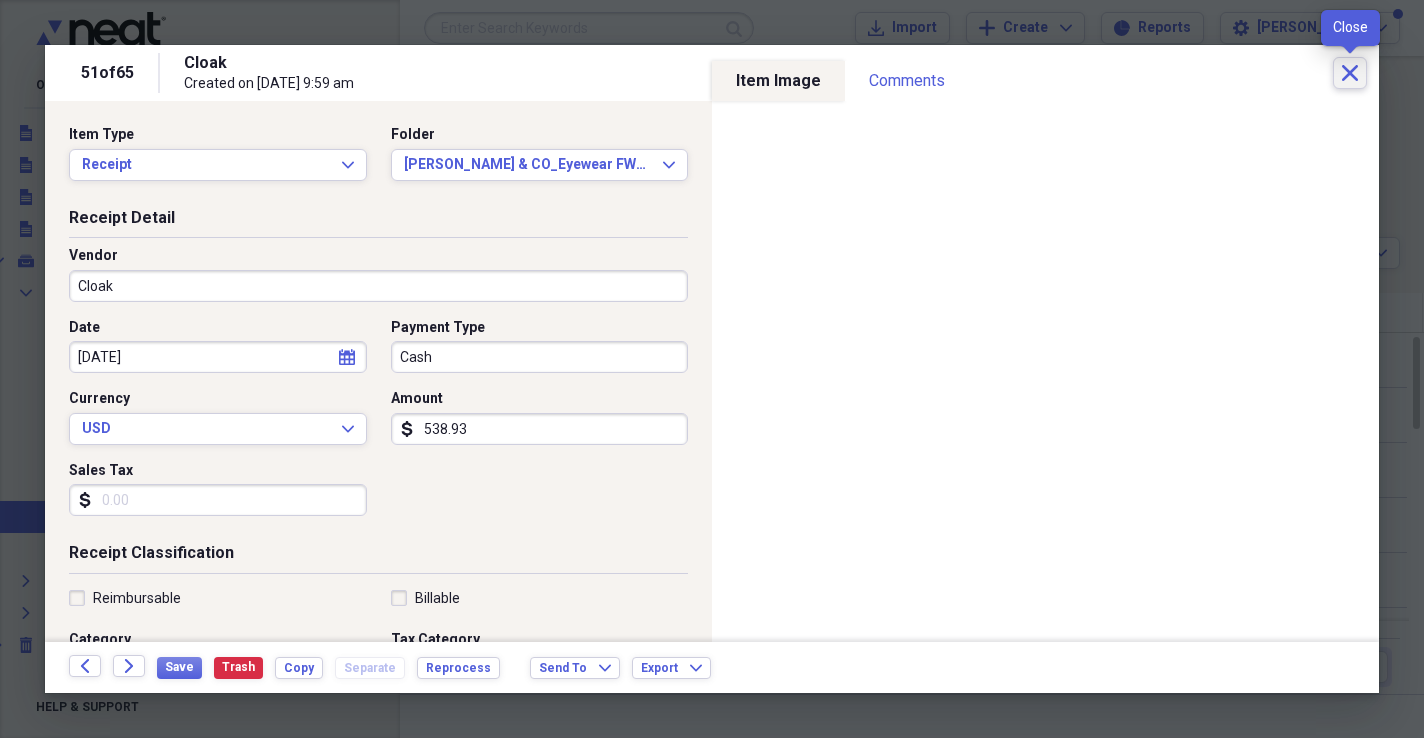 click on "Close" 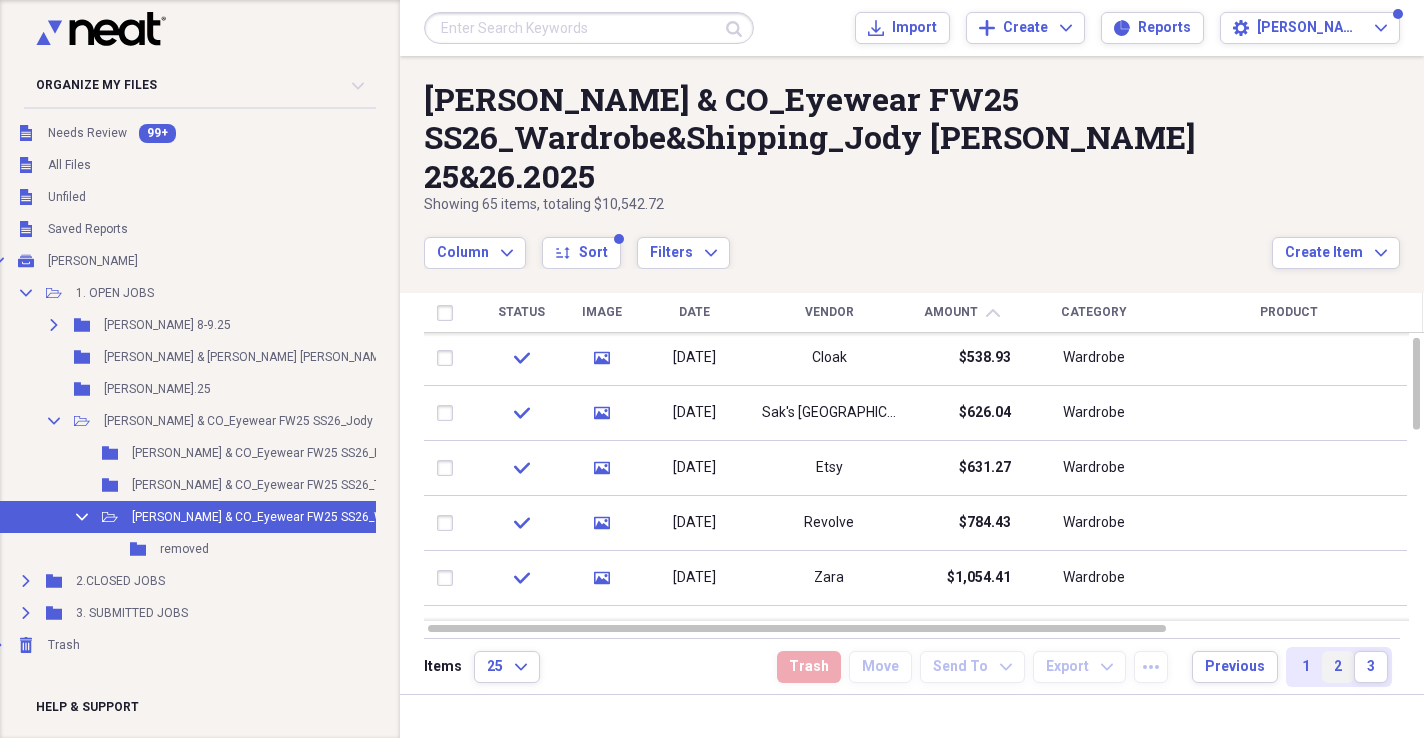 click on "2" at bounding box center (1338, 667) 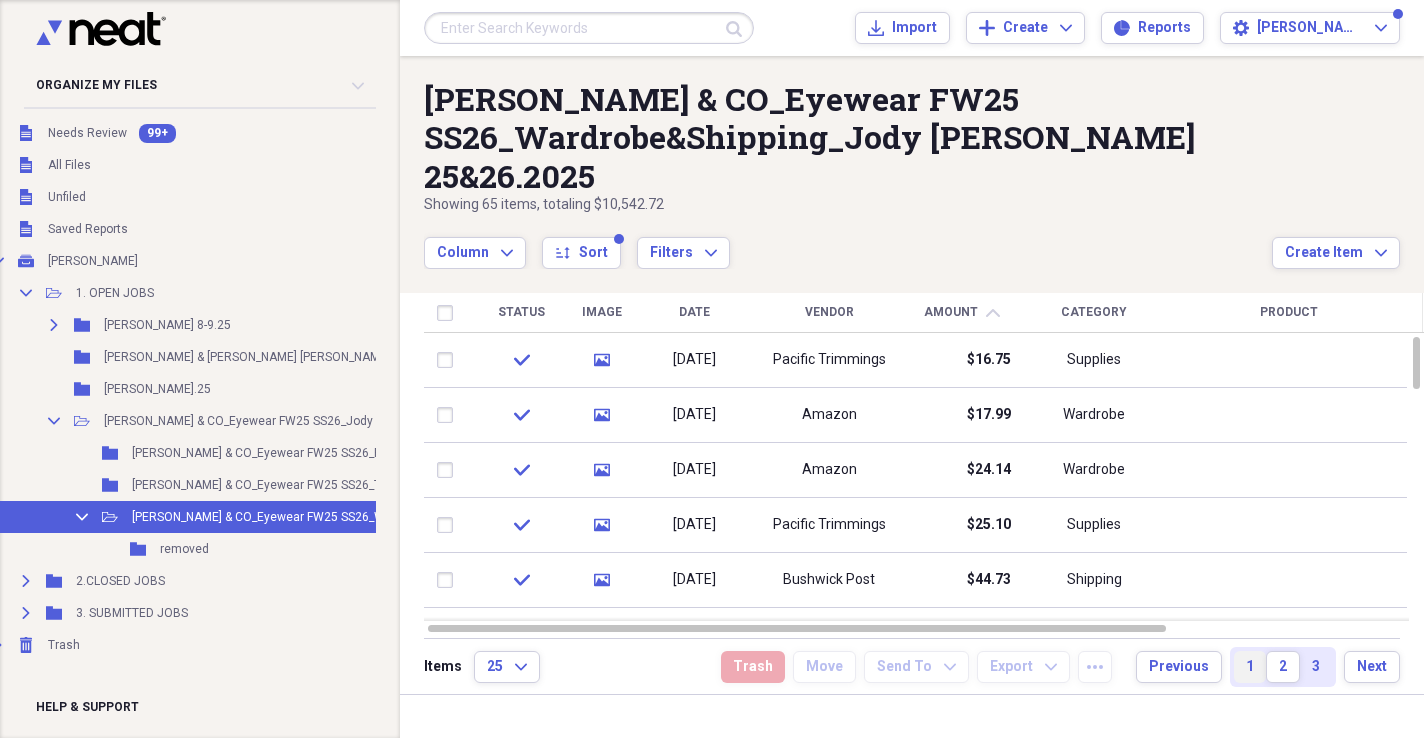 click on "1" at bounding box center (1250, 667) 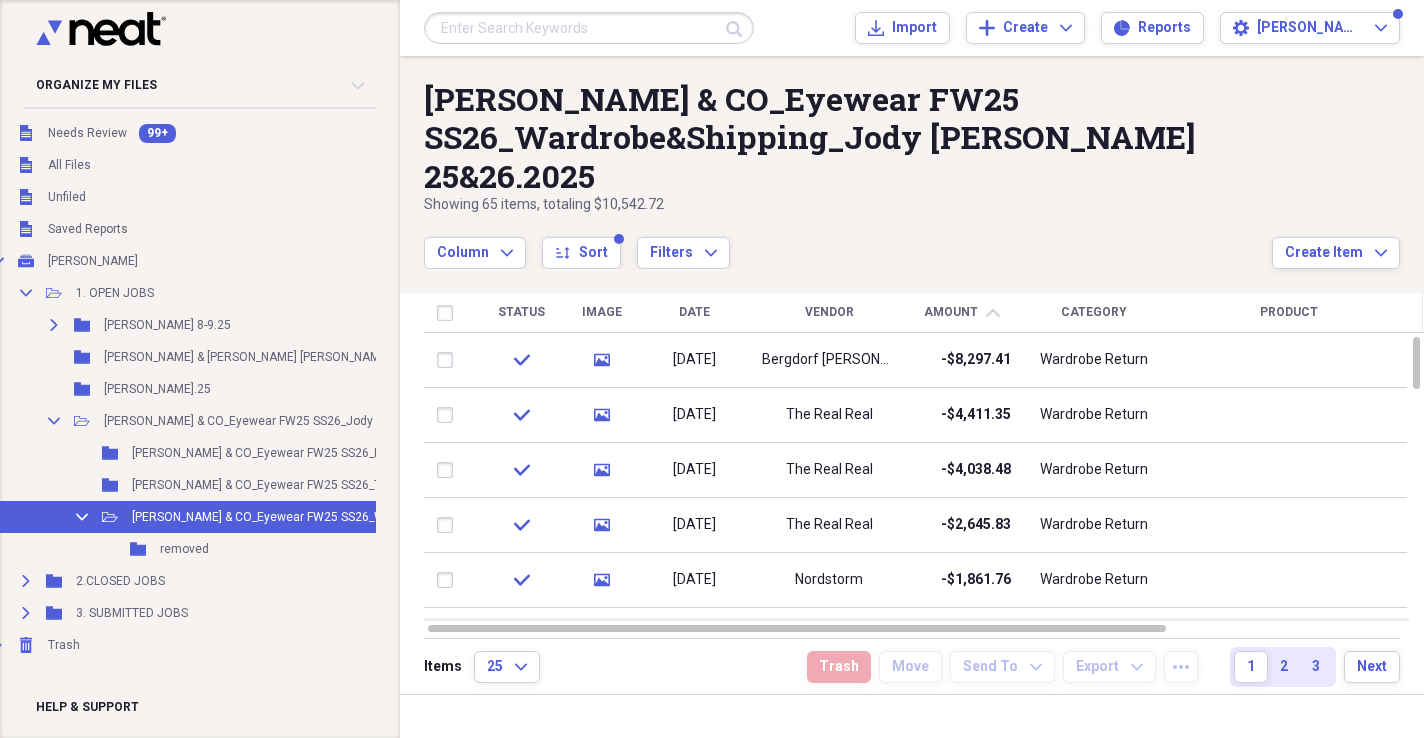 click on "Vendor" at bounding box center (829, 313) 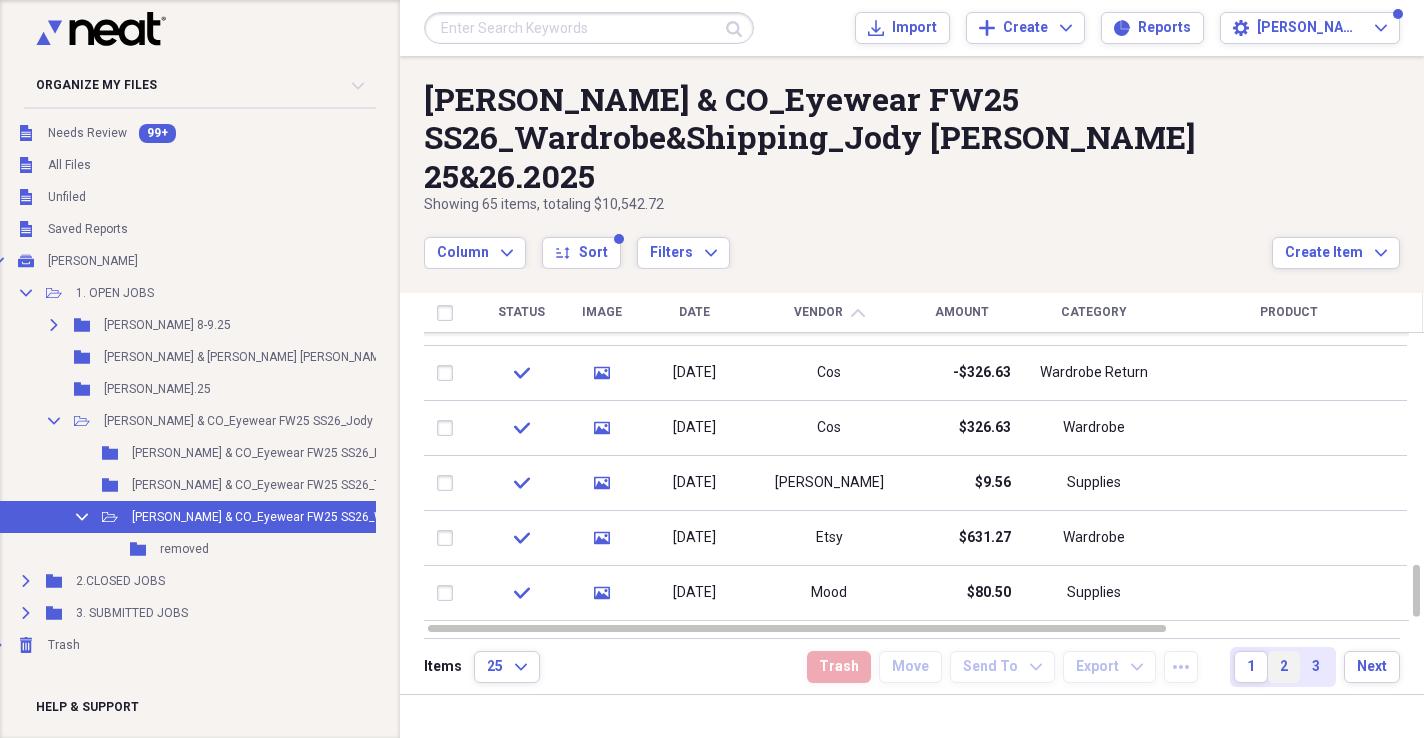 click on "2" at bounding box center (1284, 667) 